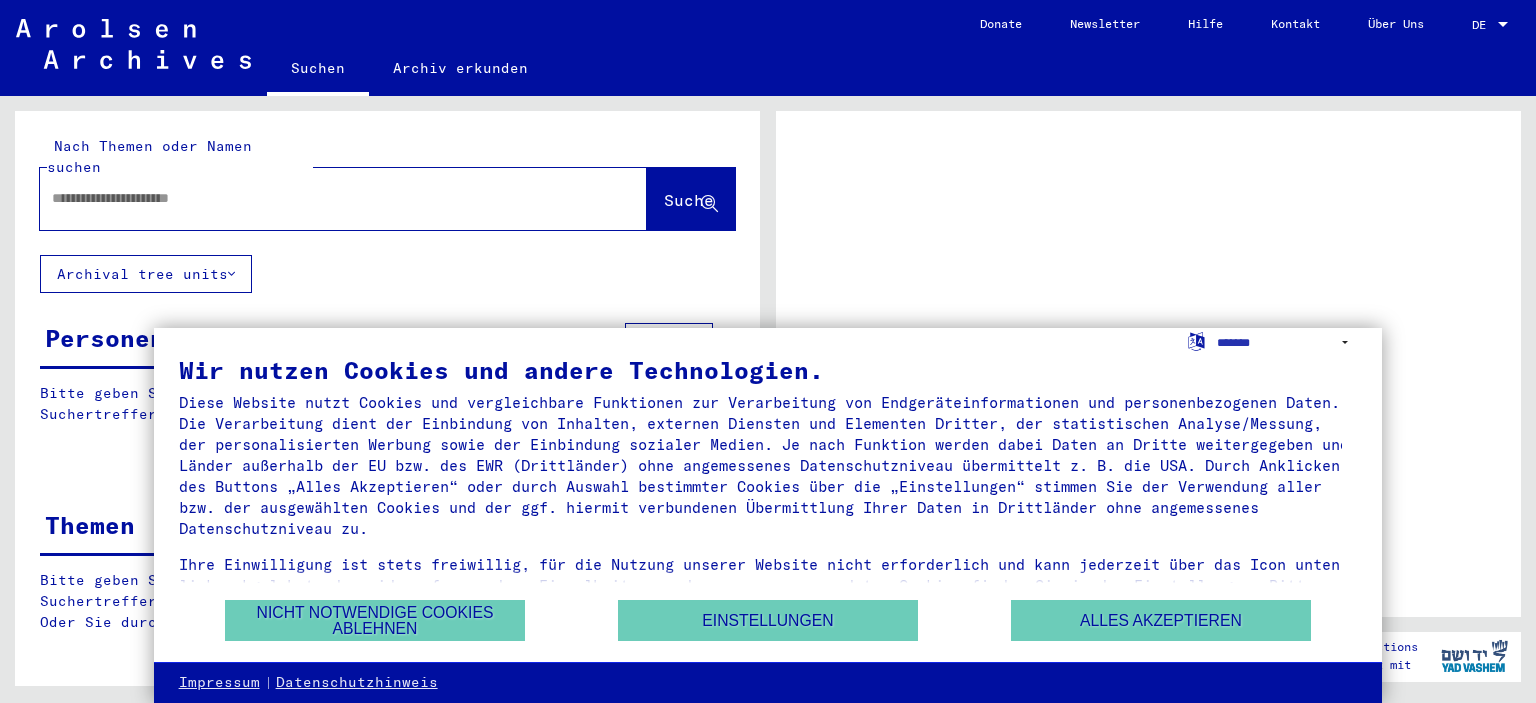 scroll, scrollTop: 0, scrollLeft: 0, axis: both 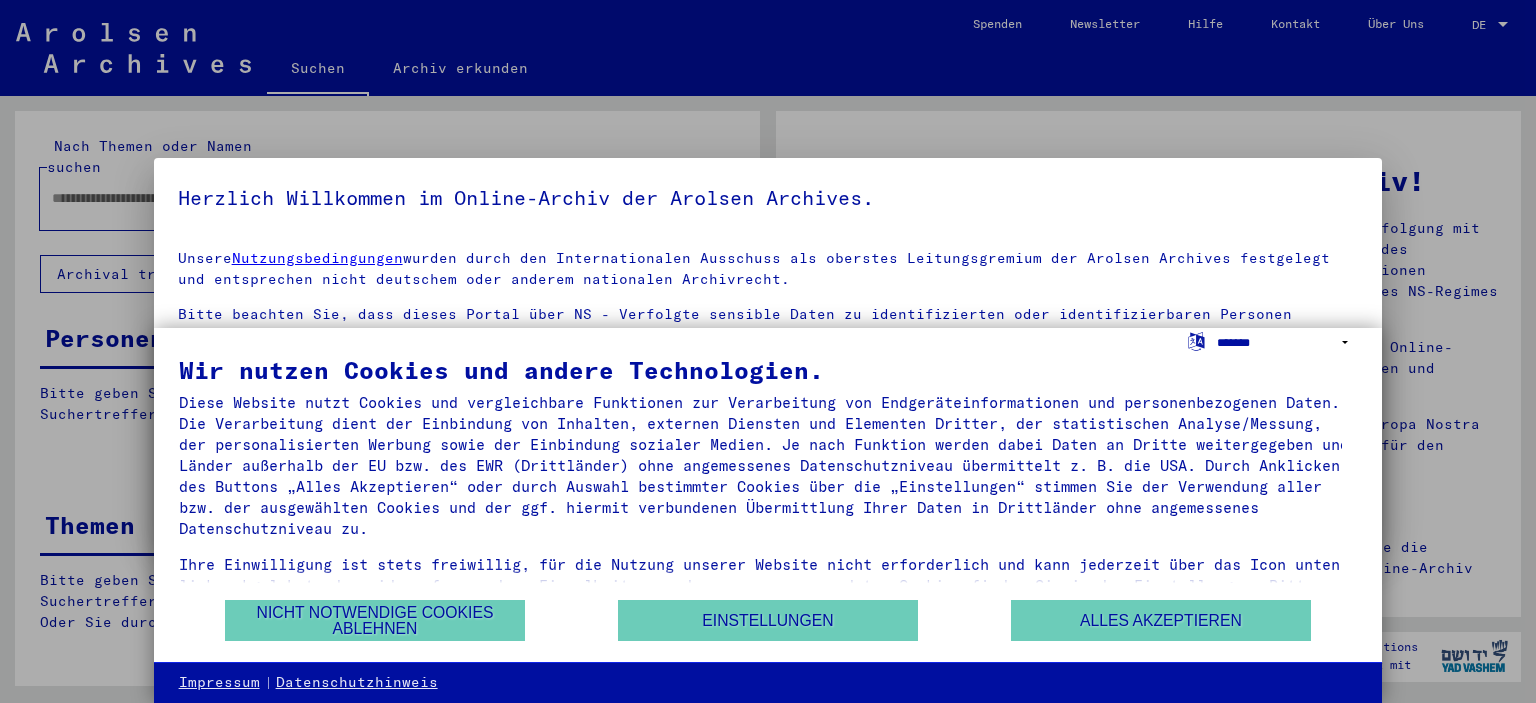 click on "**********" at bounding box center [1287, 342] 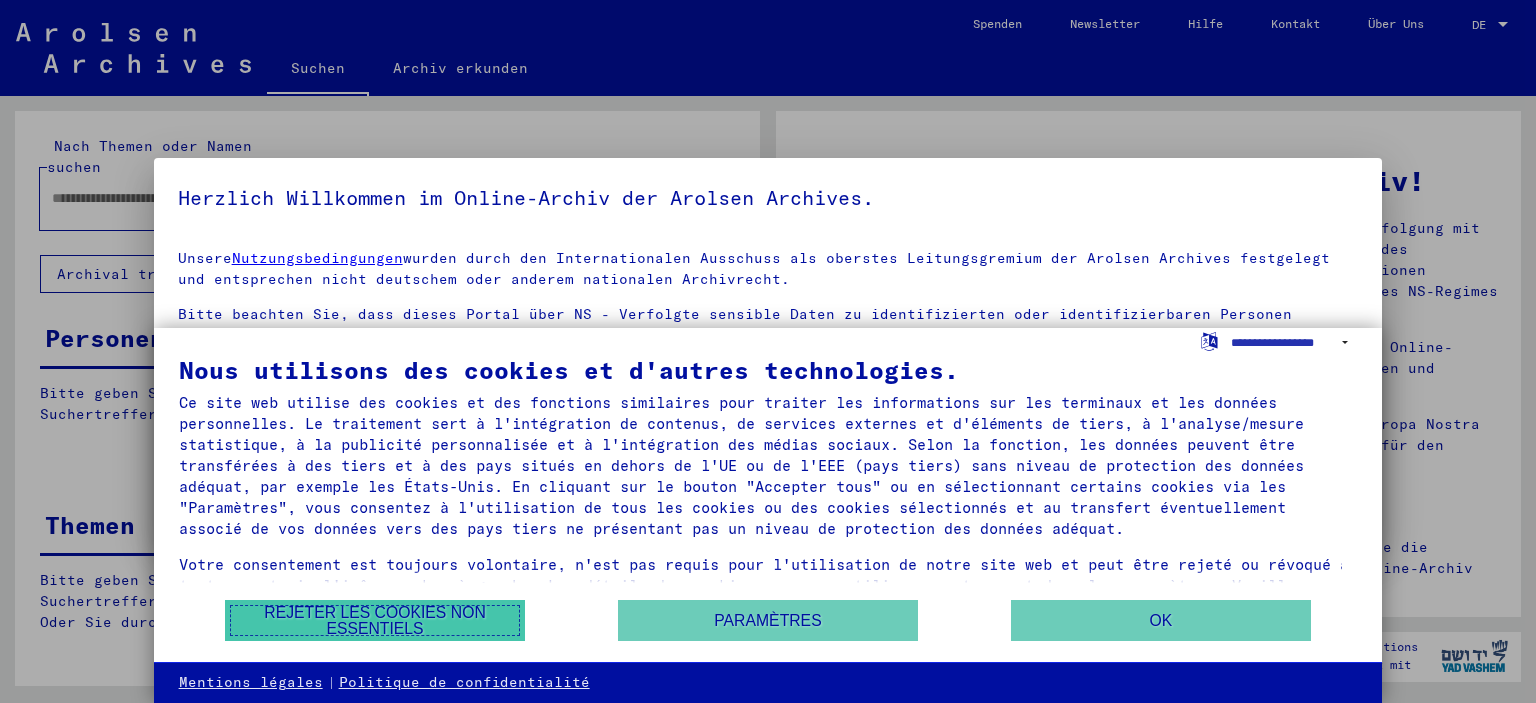 click on "Rejeter les cookies non essentiels" at bounding box center [375, 620] 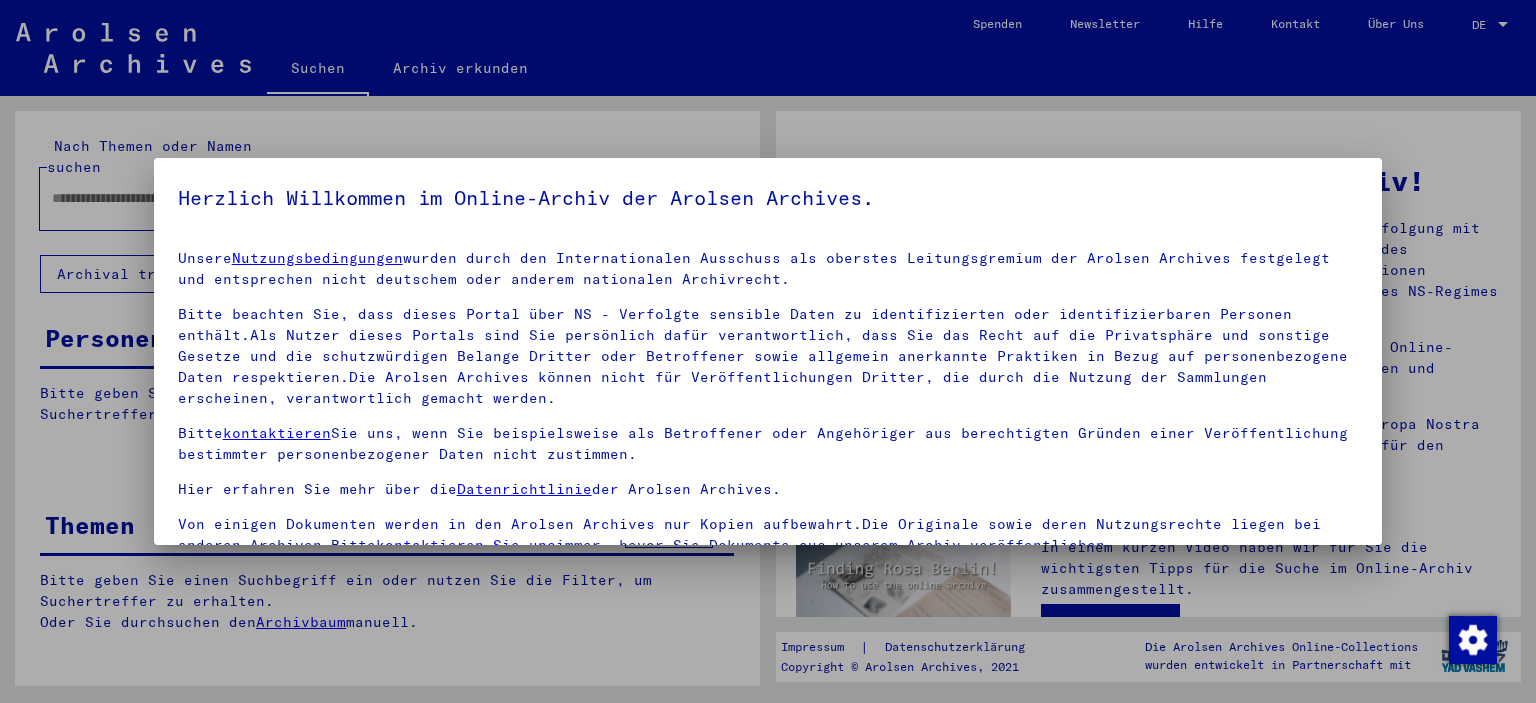 scroll, scrollTop: 22, scrollLeft: 0, axis: vertical 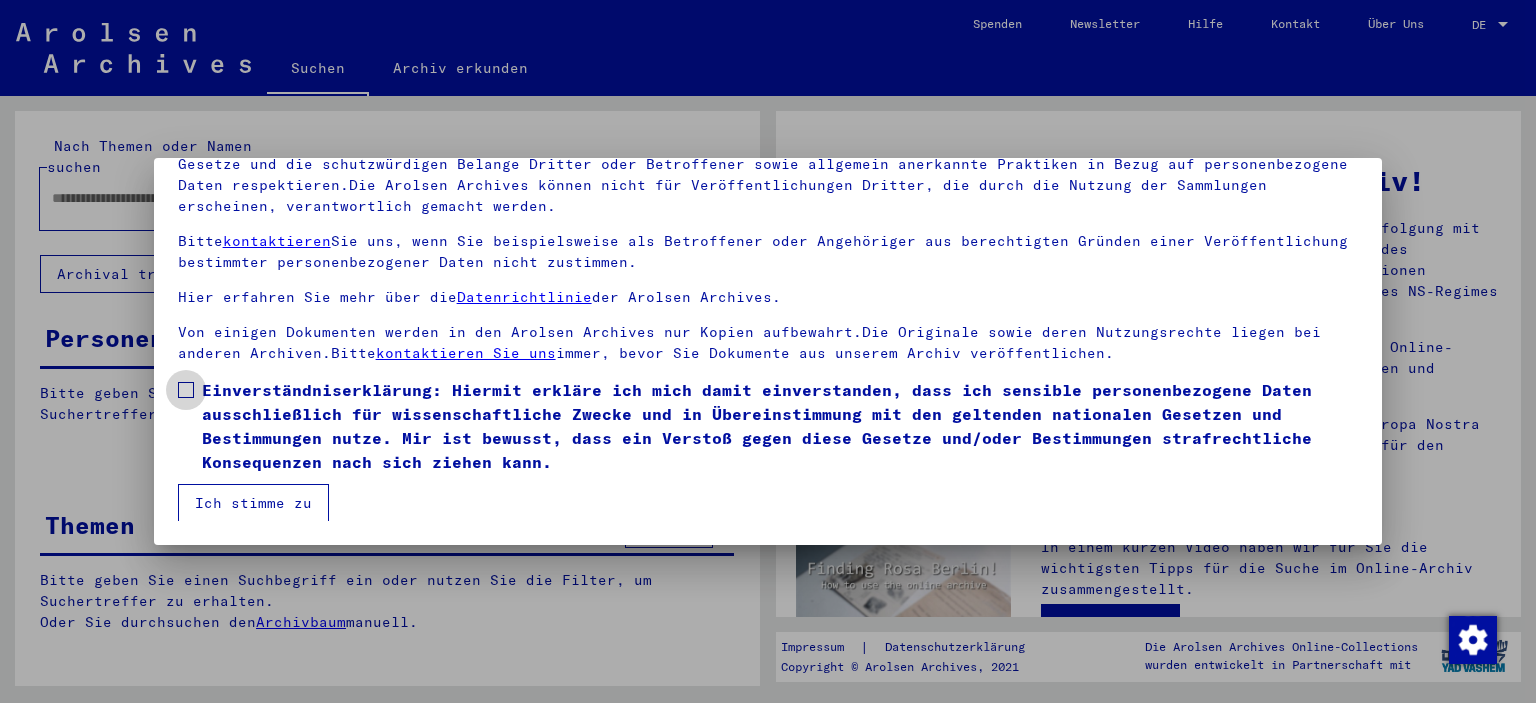 click on "Einverständniserklärung: Hiermit erkläre ich mich damit einverstanden, dass ich sensible personenbezogene Daten ausschließlich für wissenschaftliche Zwecke und in Übereinstimmung mit den geltenden nationalen Gesetzen und Bestimmungen nutze. Mir ist bewusst, dass ein Verstoß gegen diese Gesetze und/oder Bestimmungen strafrechtliche Konsequenzen nach sich ziehen kann." at bounding box center [768, 426] 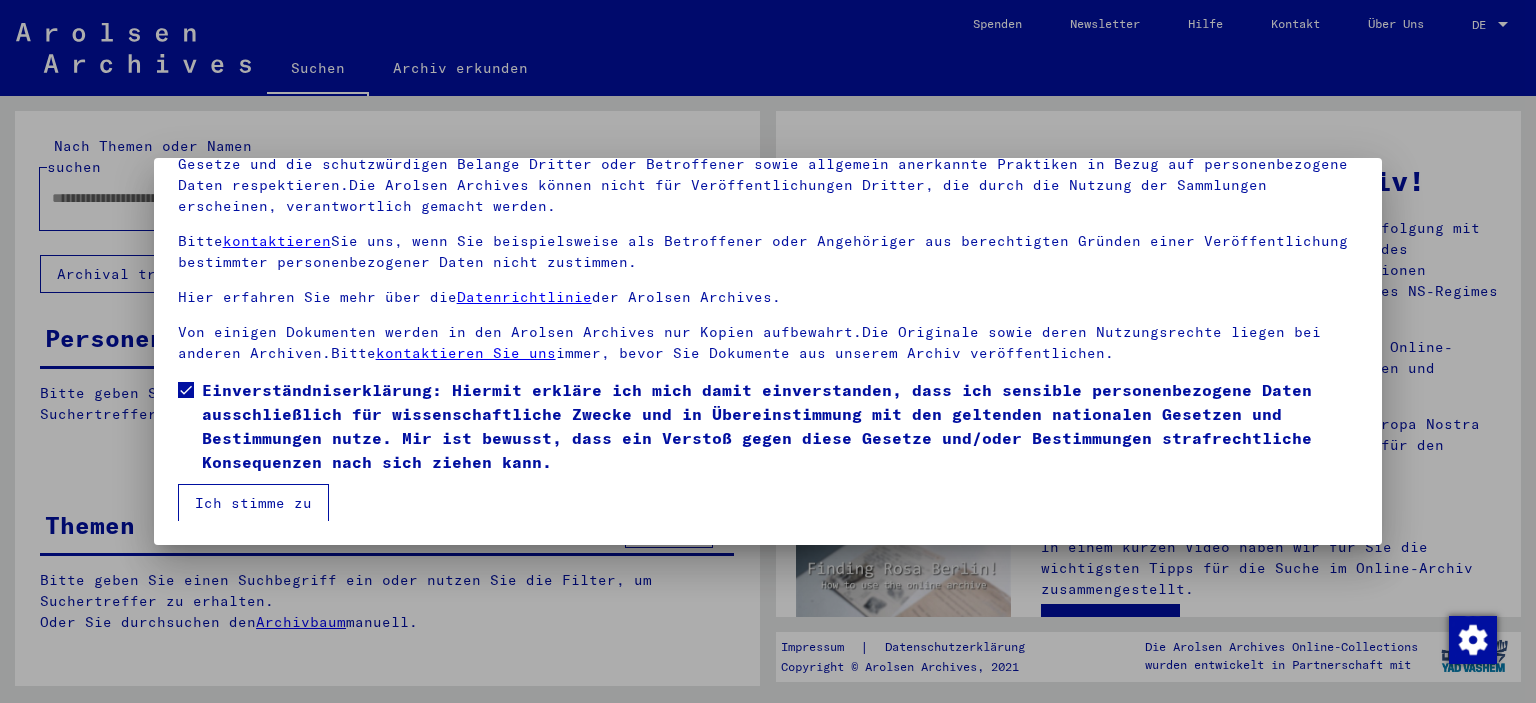 click on "Ich stimme zu" at bounding box center [253, 503] 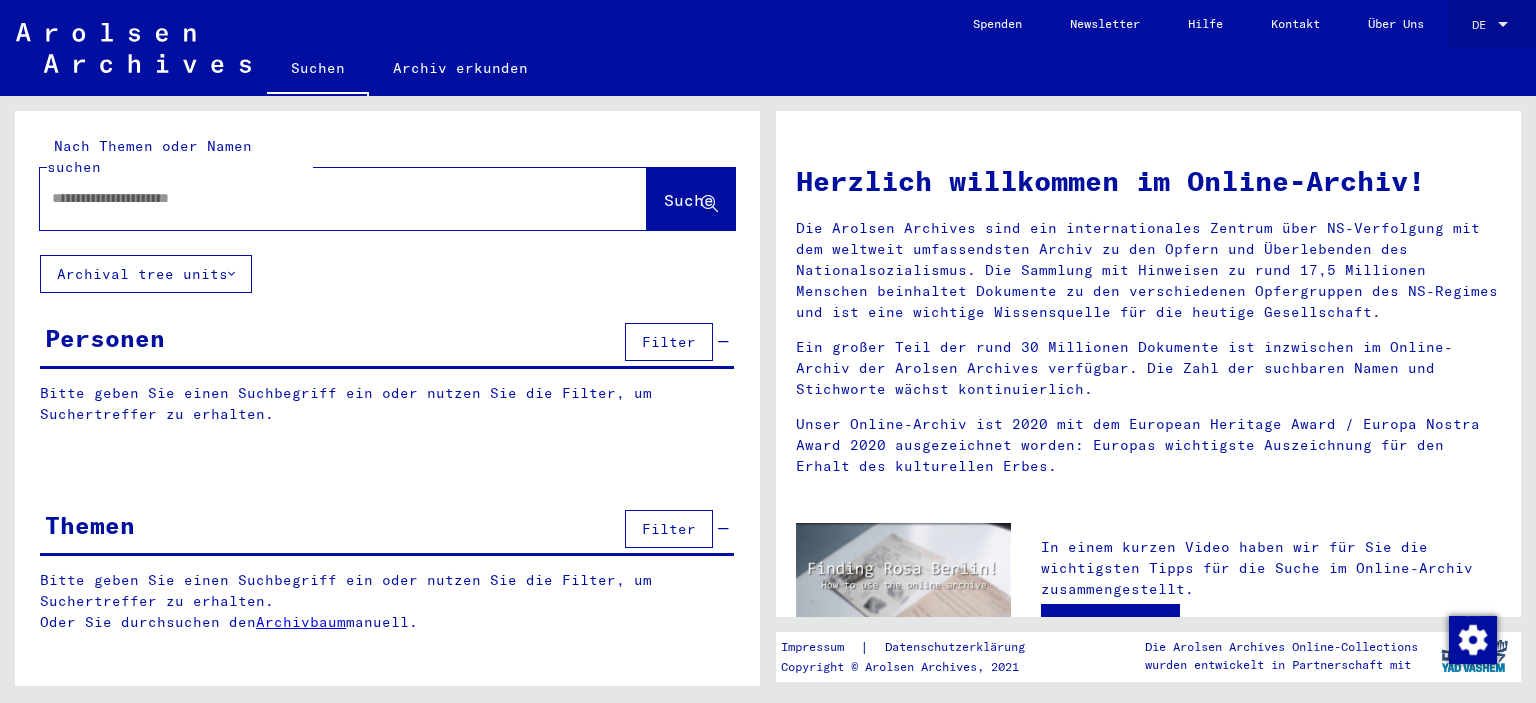 click on "DE" at bounding box center (1483, 25) 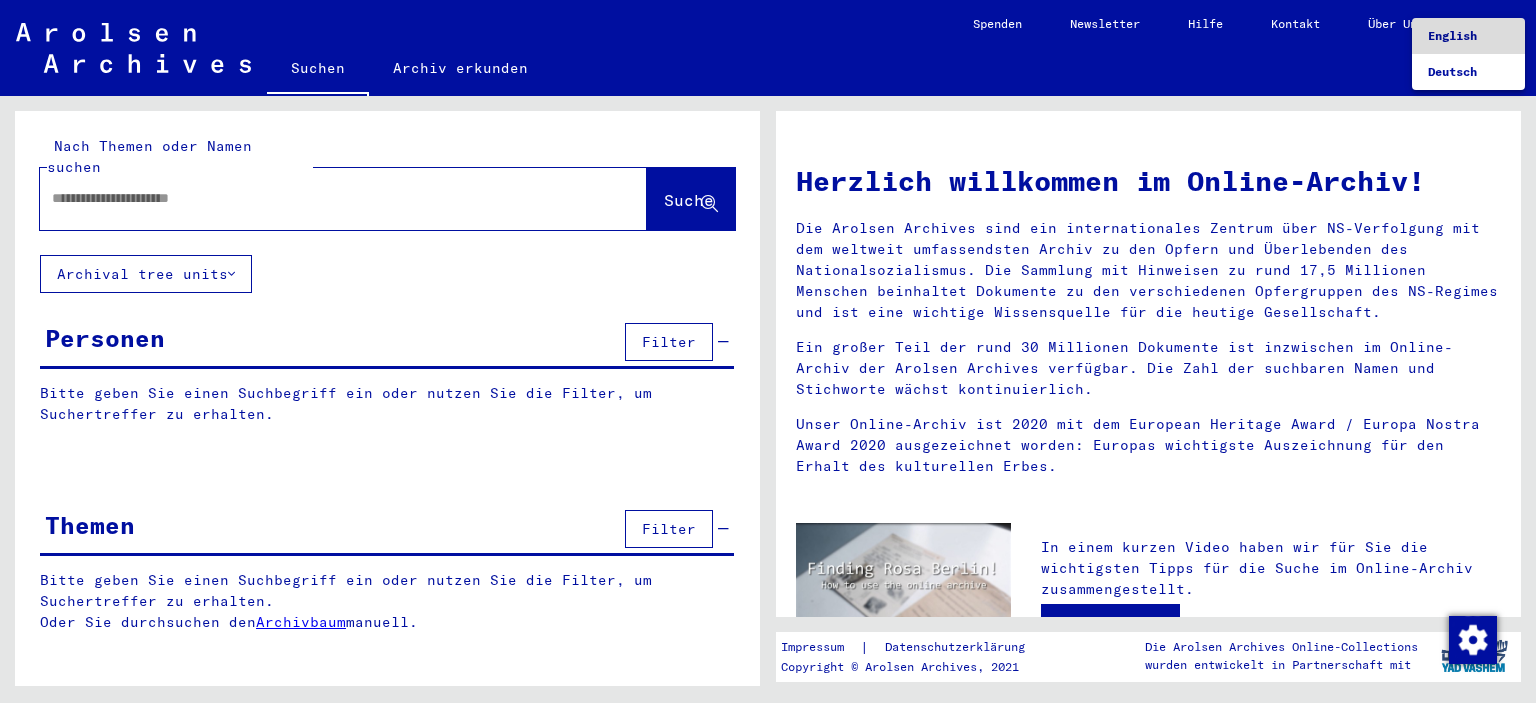 click on "English" at bounding box center (1452, 35) 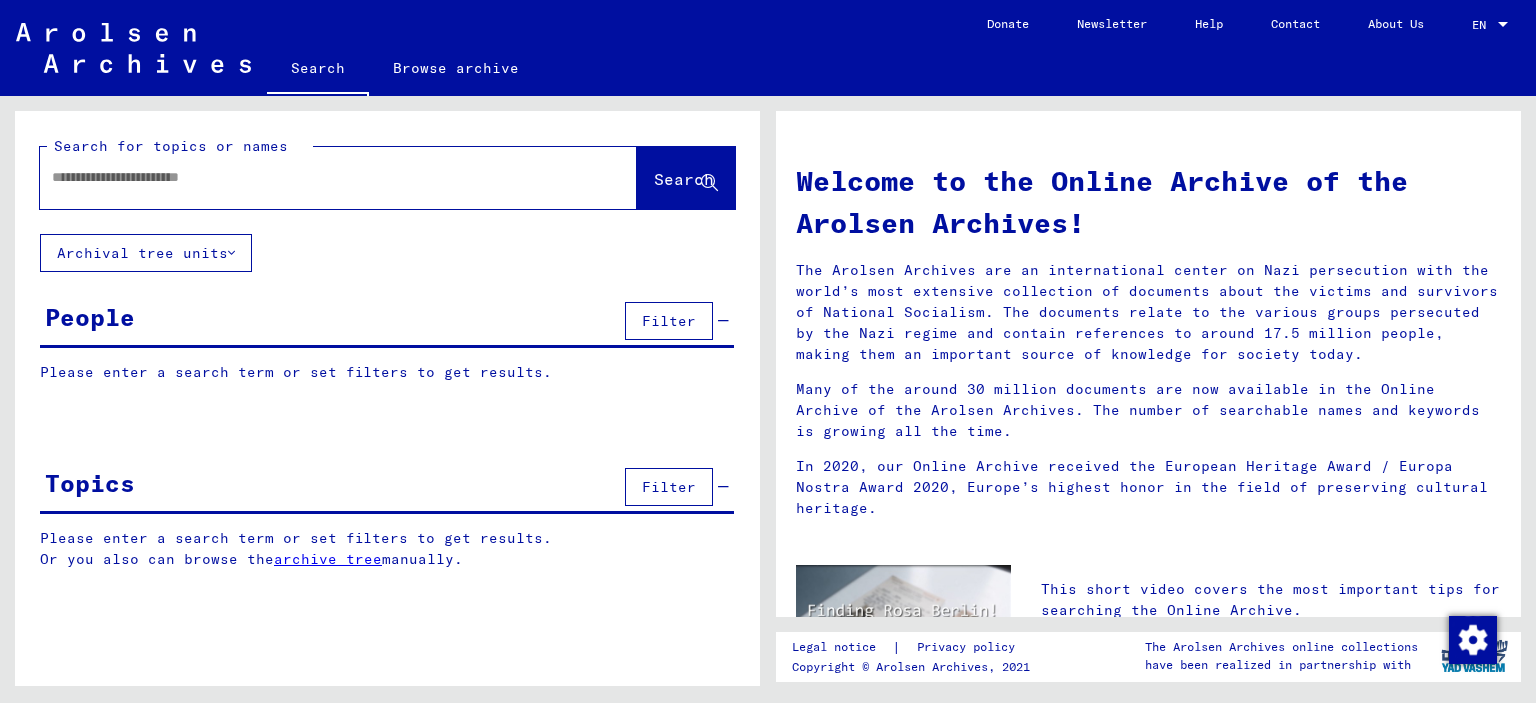 click at bounding box center (314, 177) 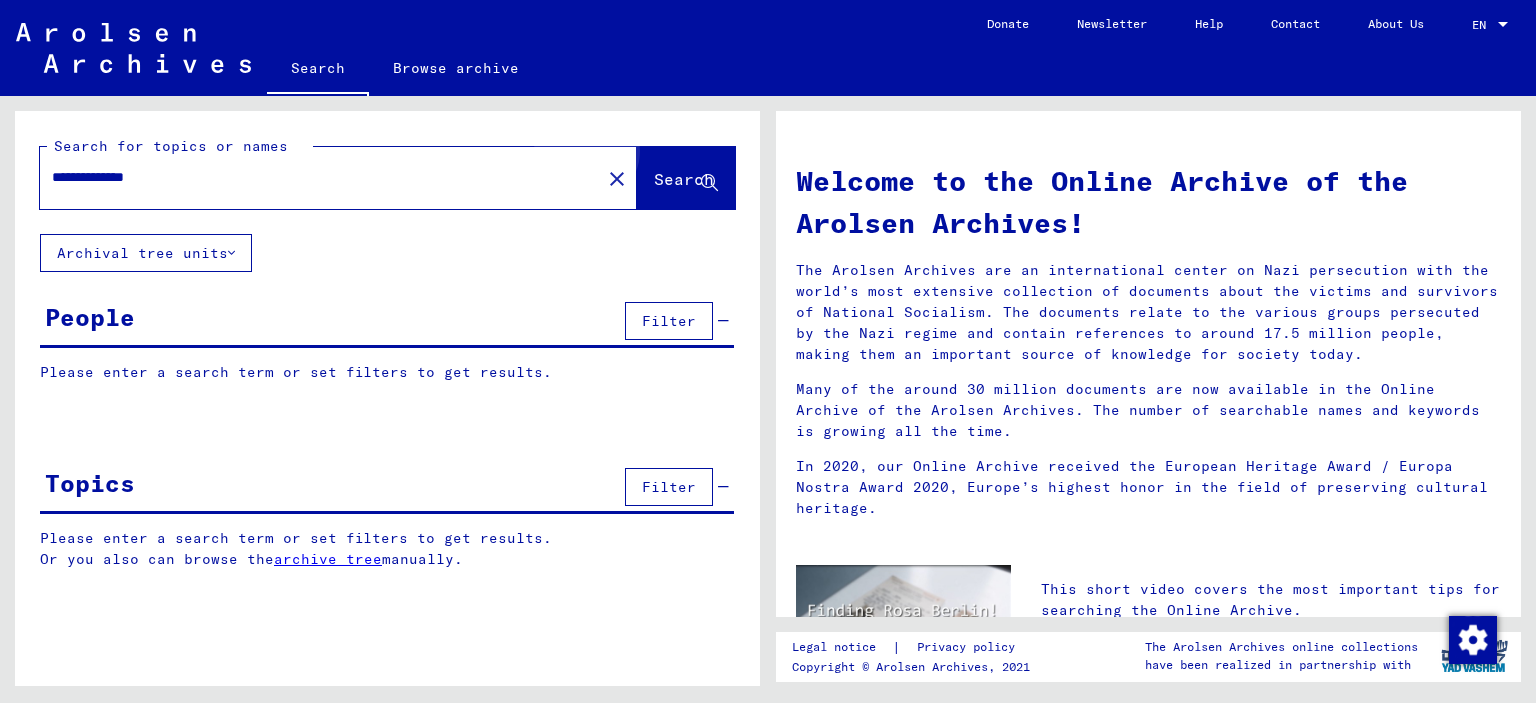 click on "Search" 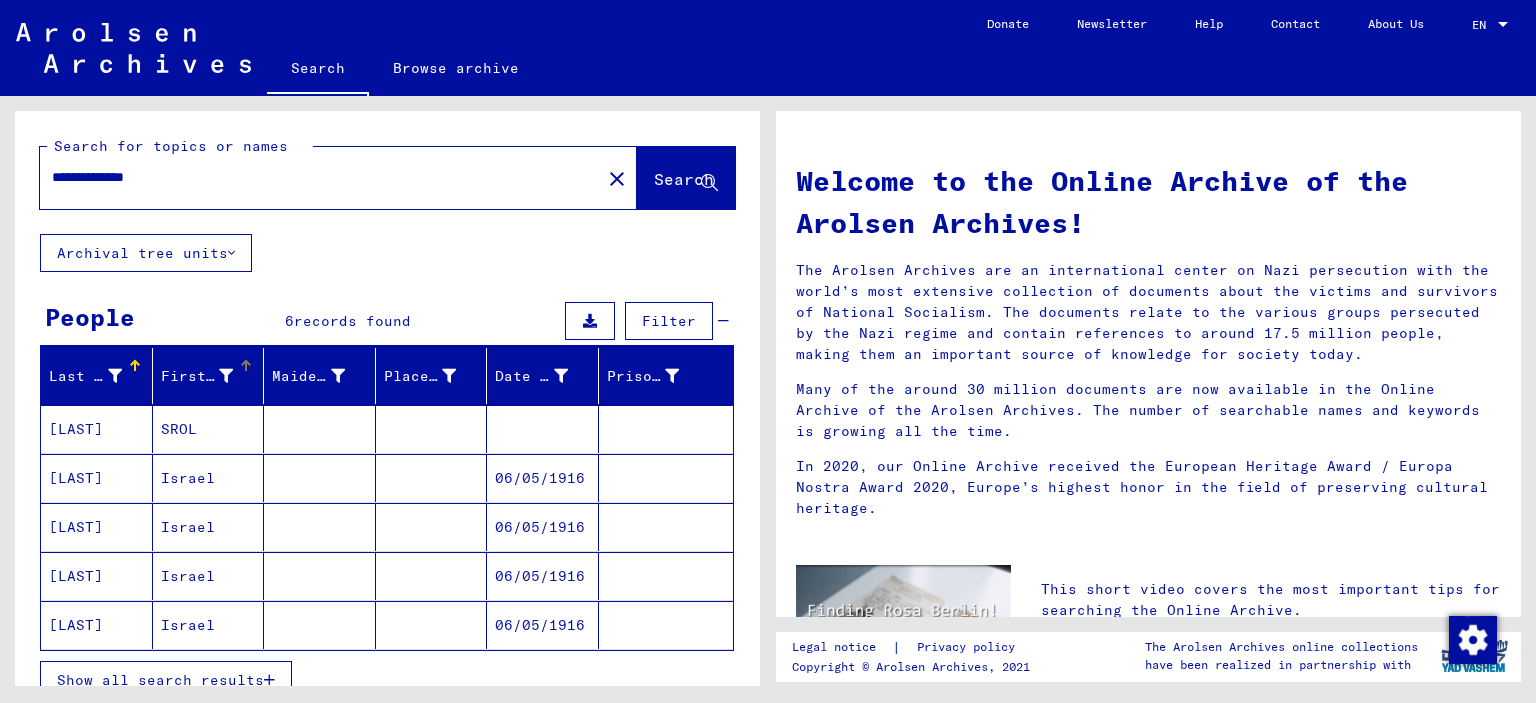 scroll, scrollTop: 0, scrollLeft: 0, axis: both 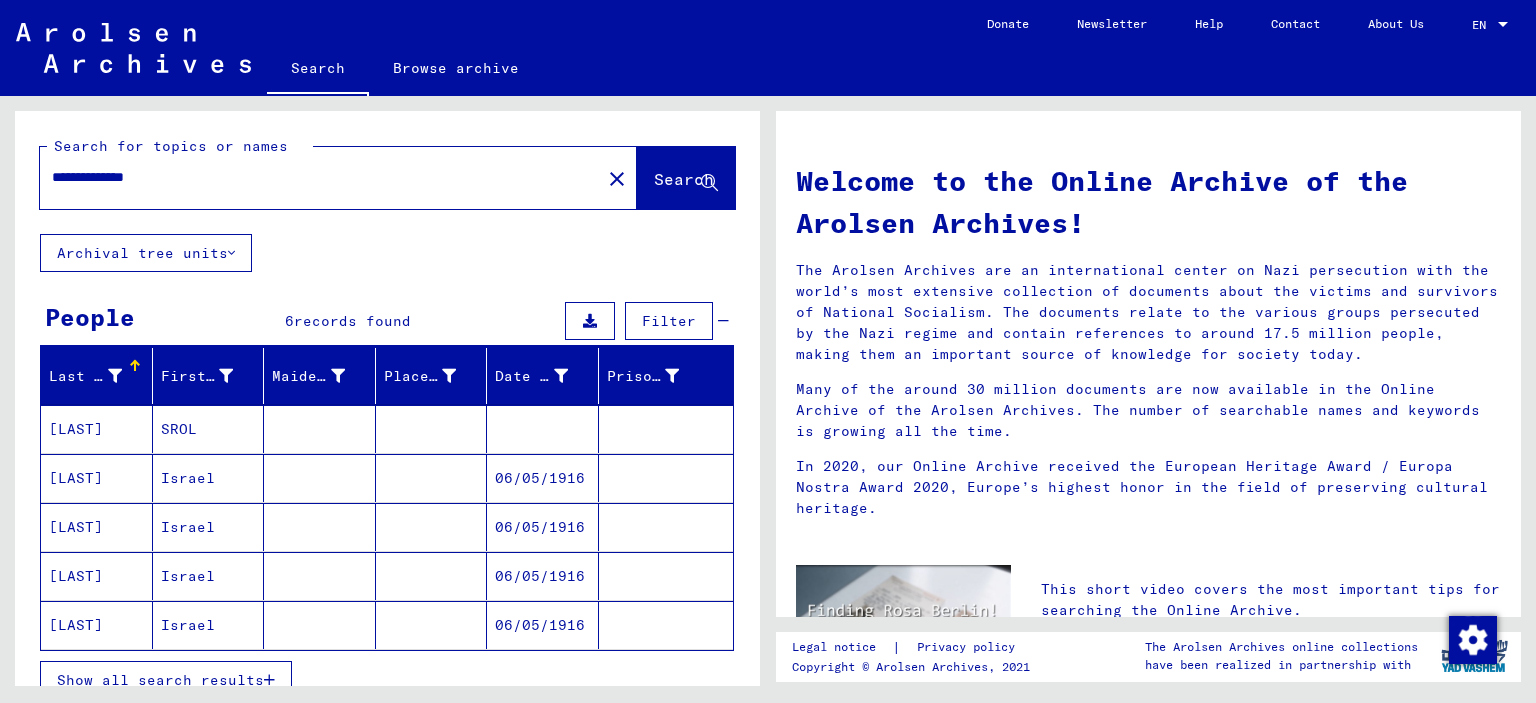 click on "**********" at bounding box center (314, 177) 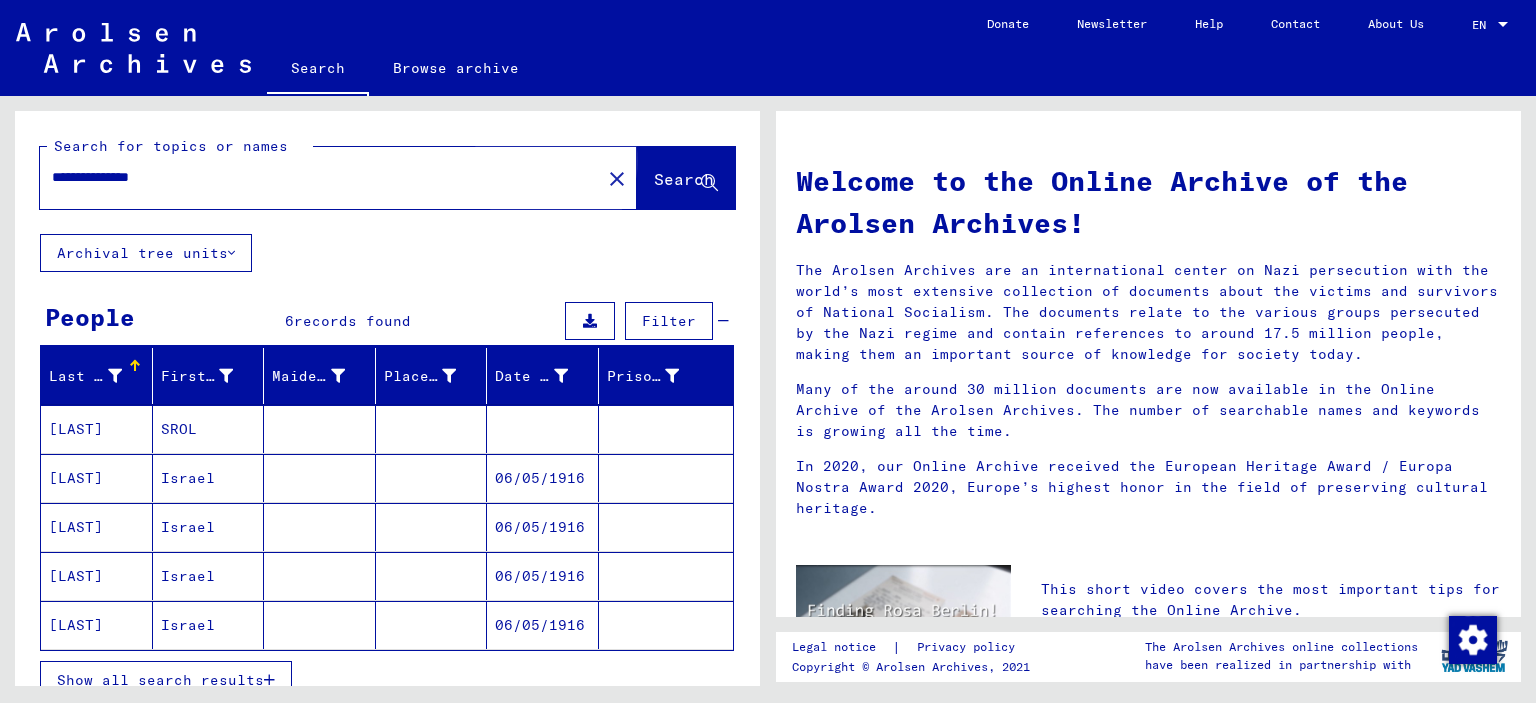 click on "Search" 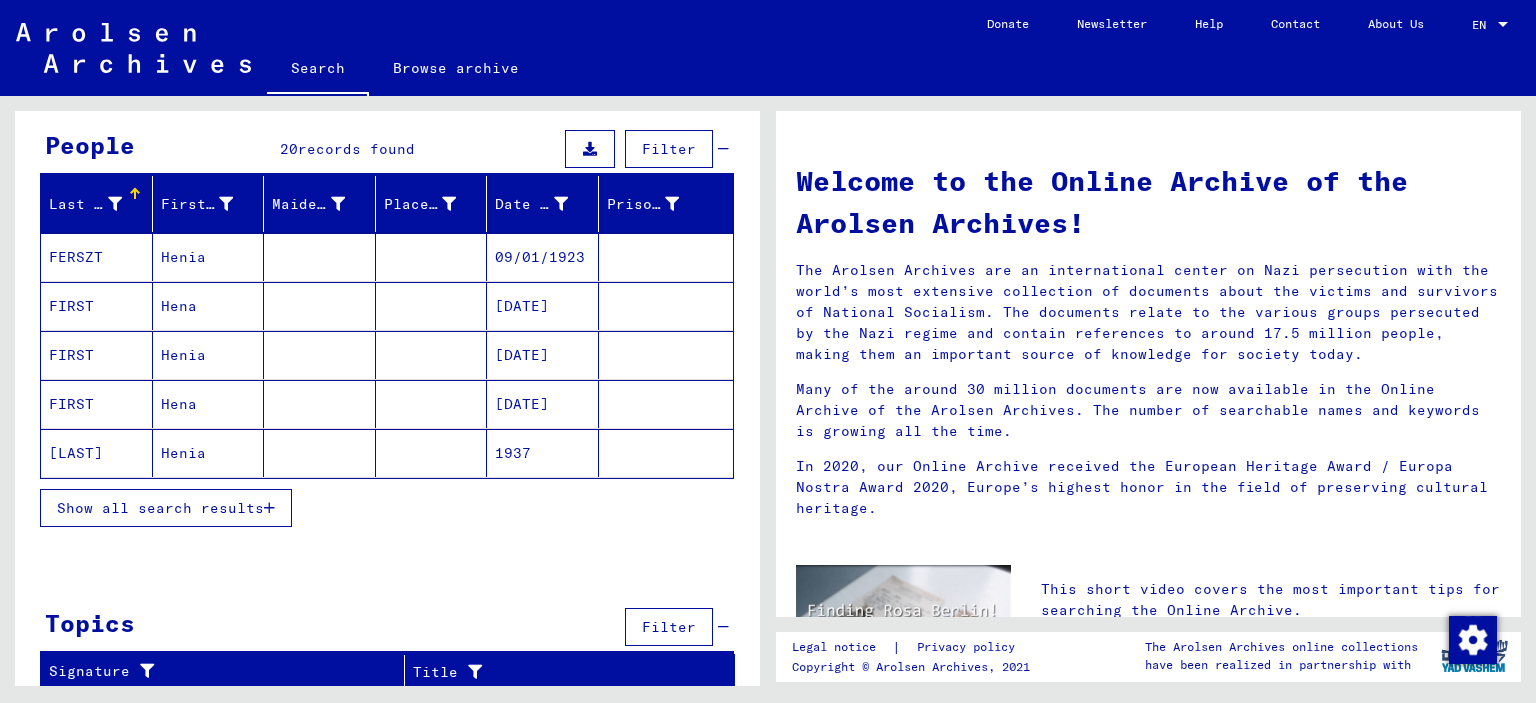 scroll, scrollTop: 0, scrollLeft: 0, axis: both 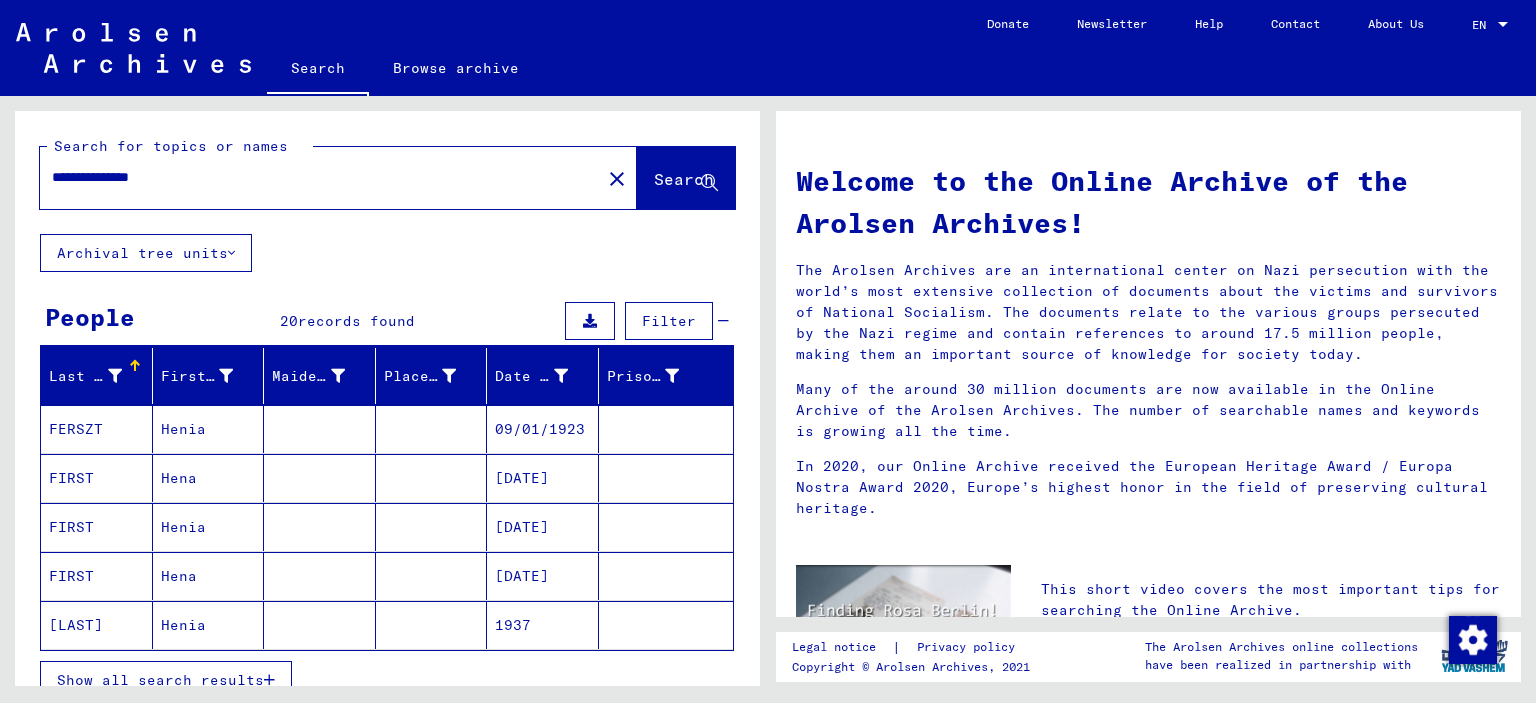 click on "**********" at bounding box center [314, 177] 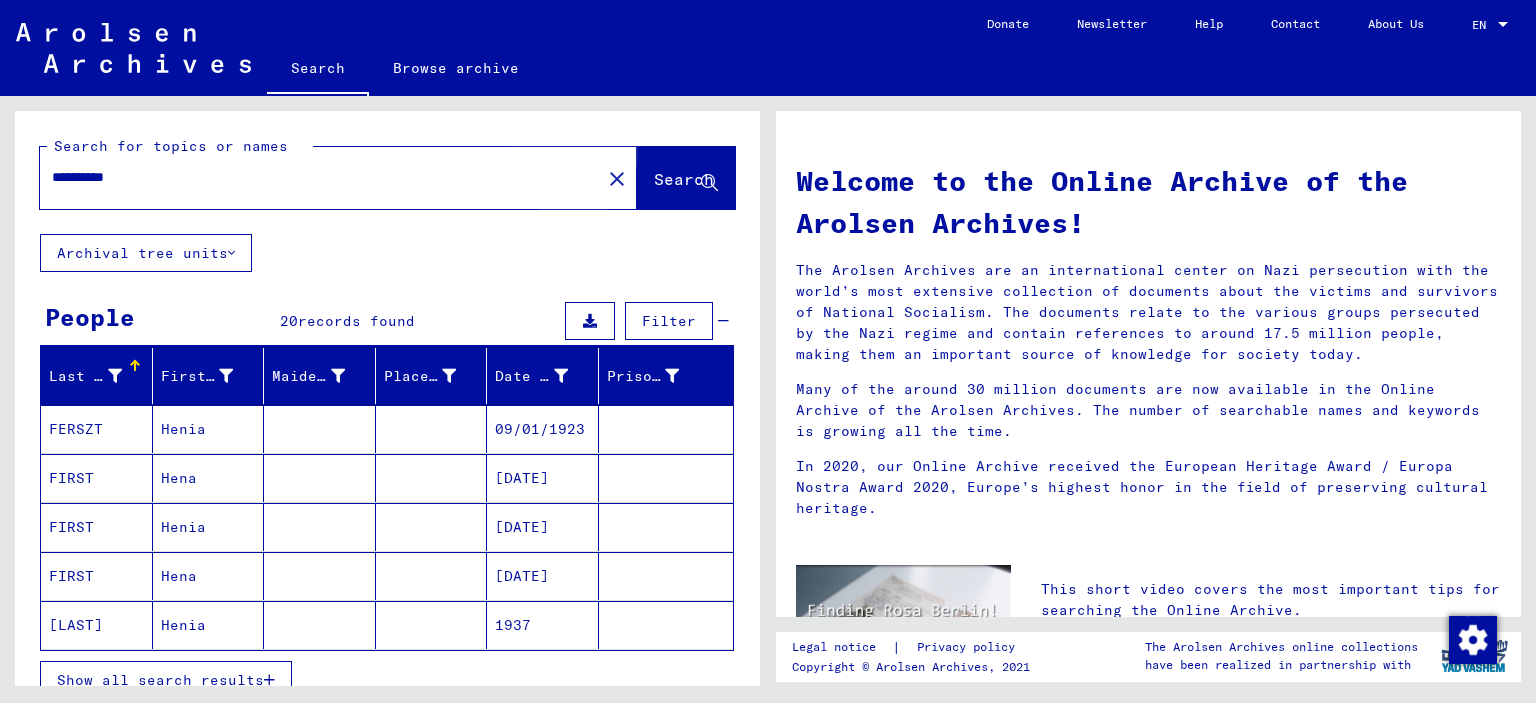 click on "Search" 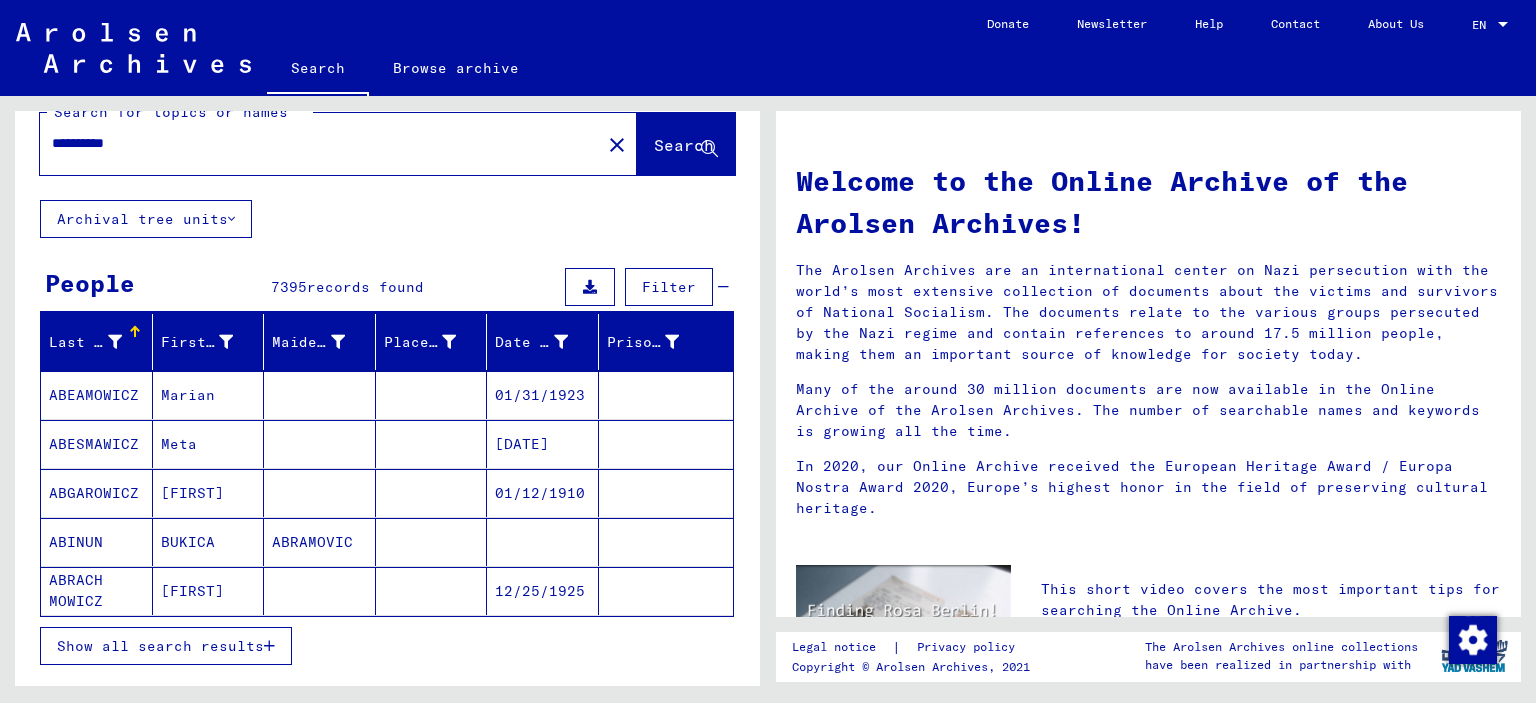 scroll, scrollTop: 32, scrollLeft: 0, axis: vertical 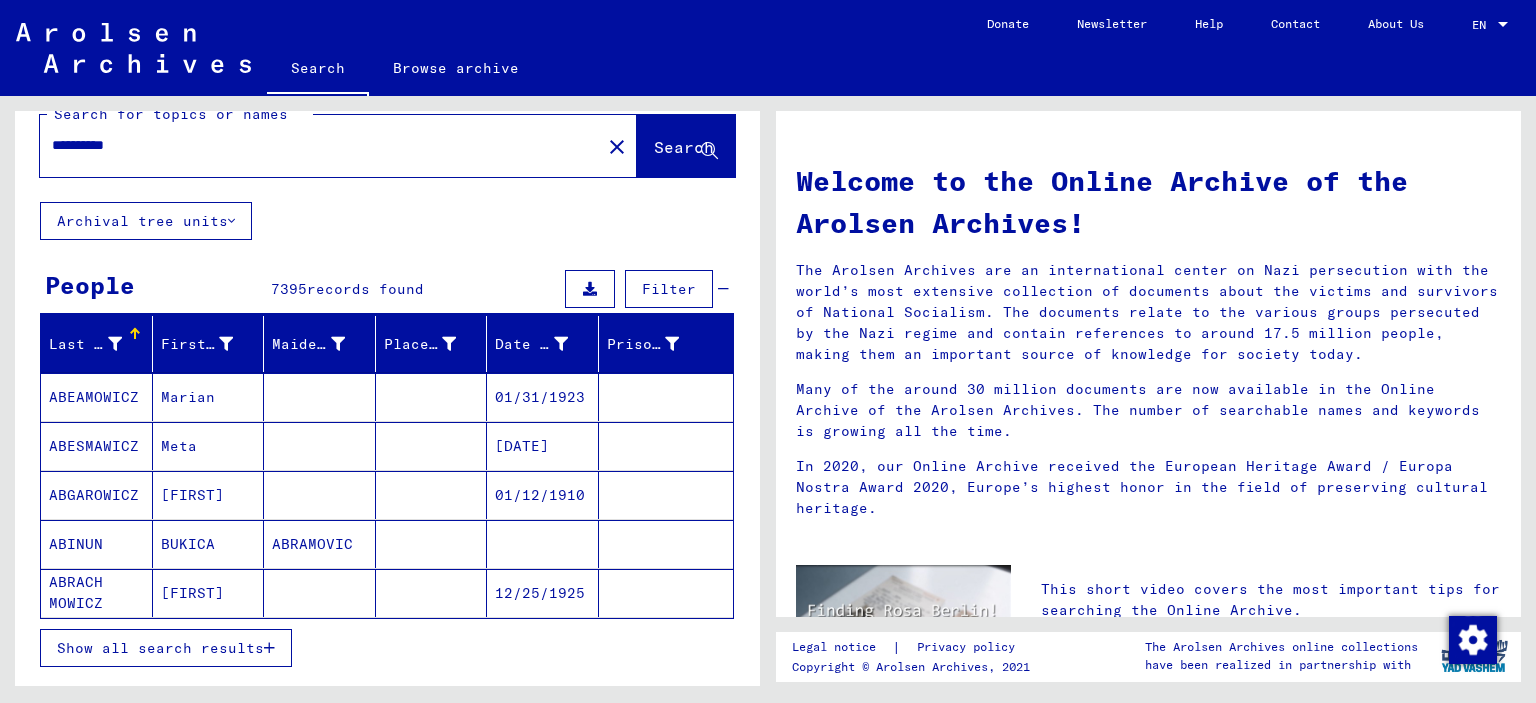 click on "Archival tree units" 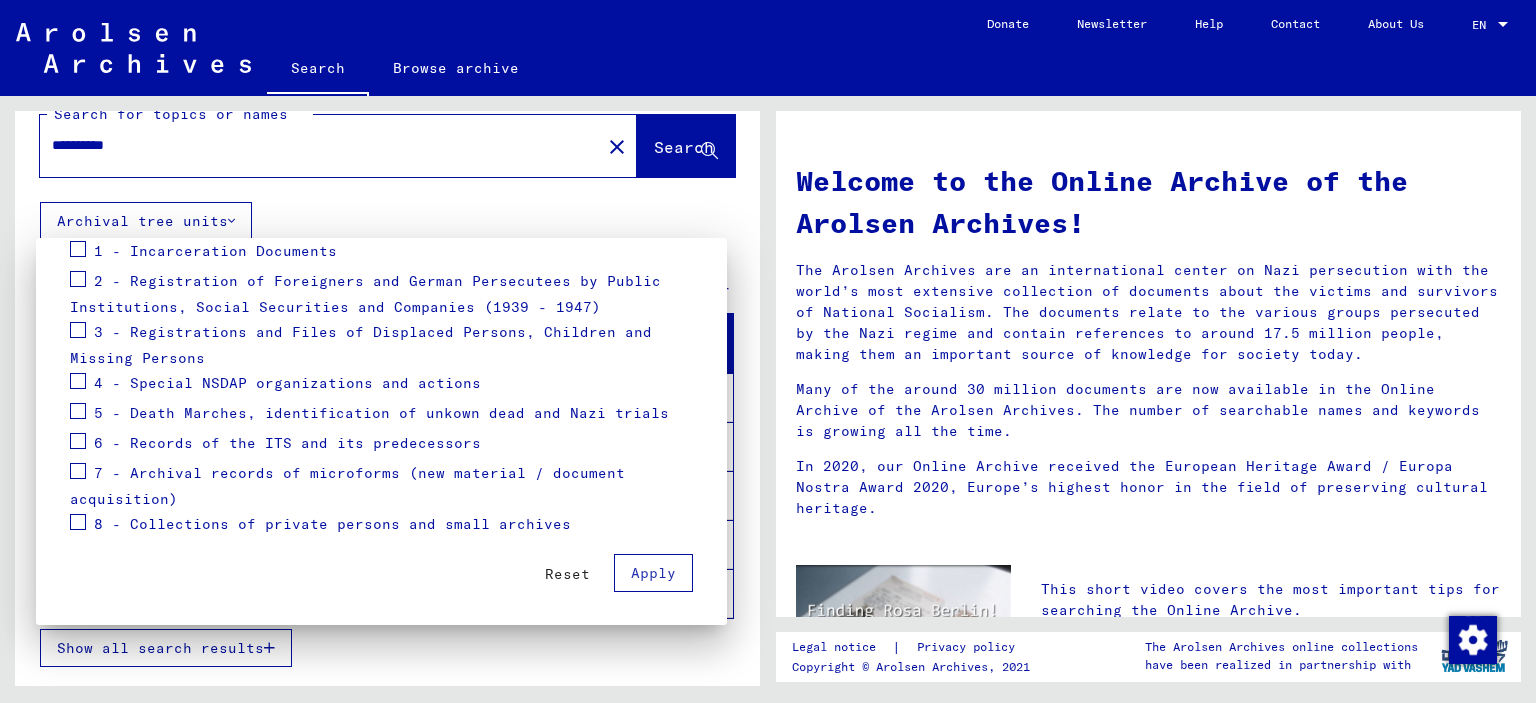 scroll, scrollTop: 0, scrollLeft: 0, axis: both 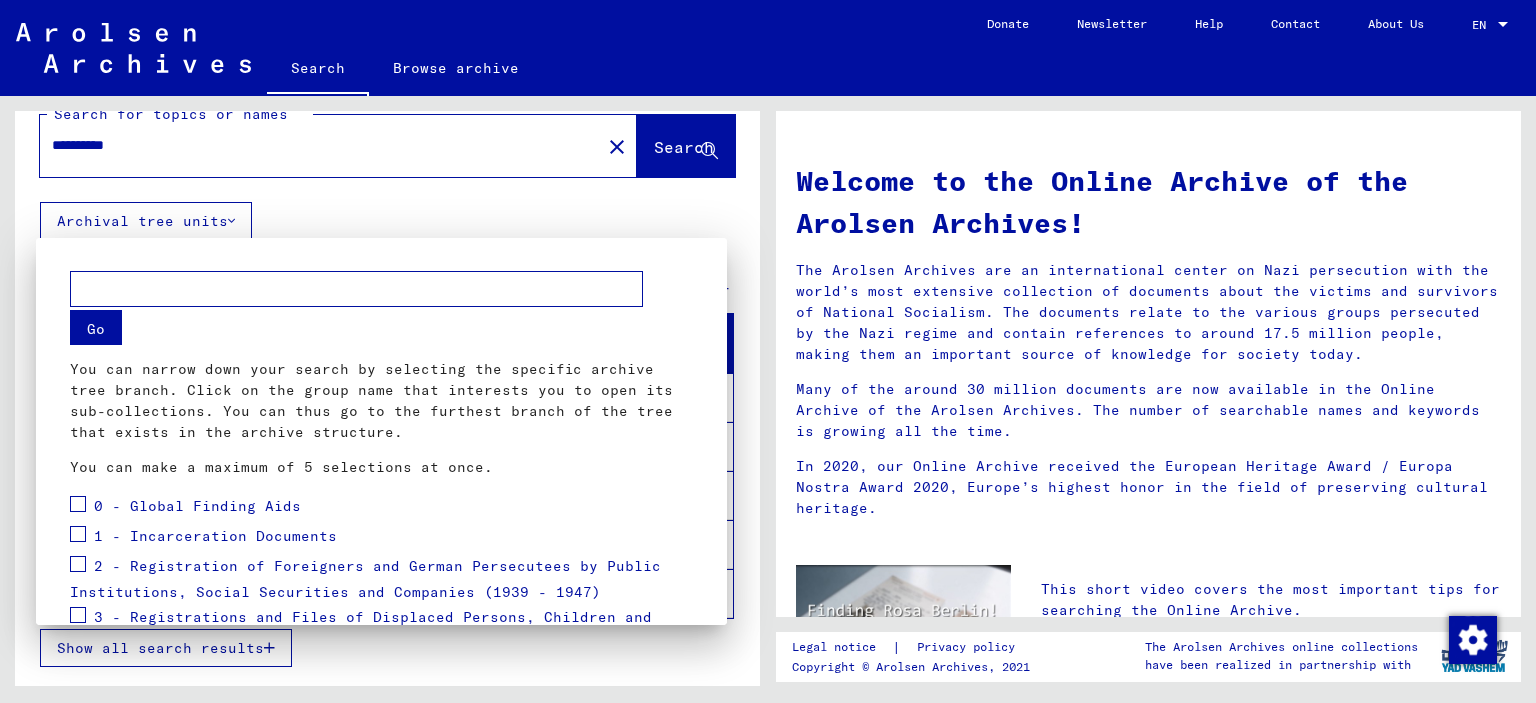 click at bounding box center (768, 351) 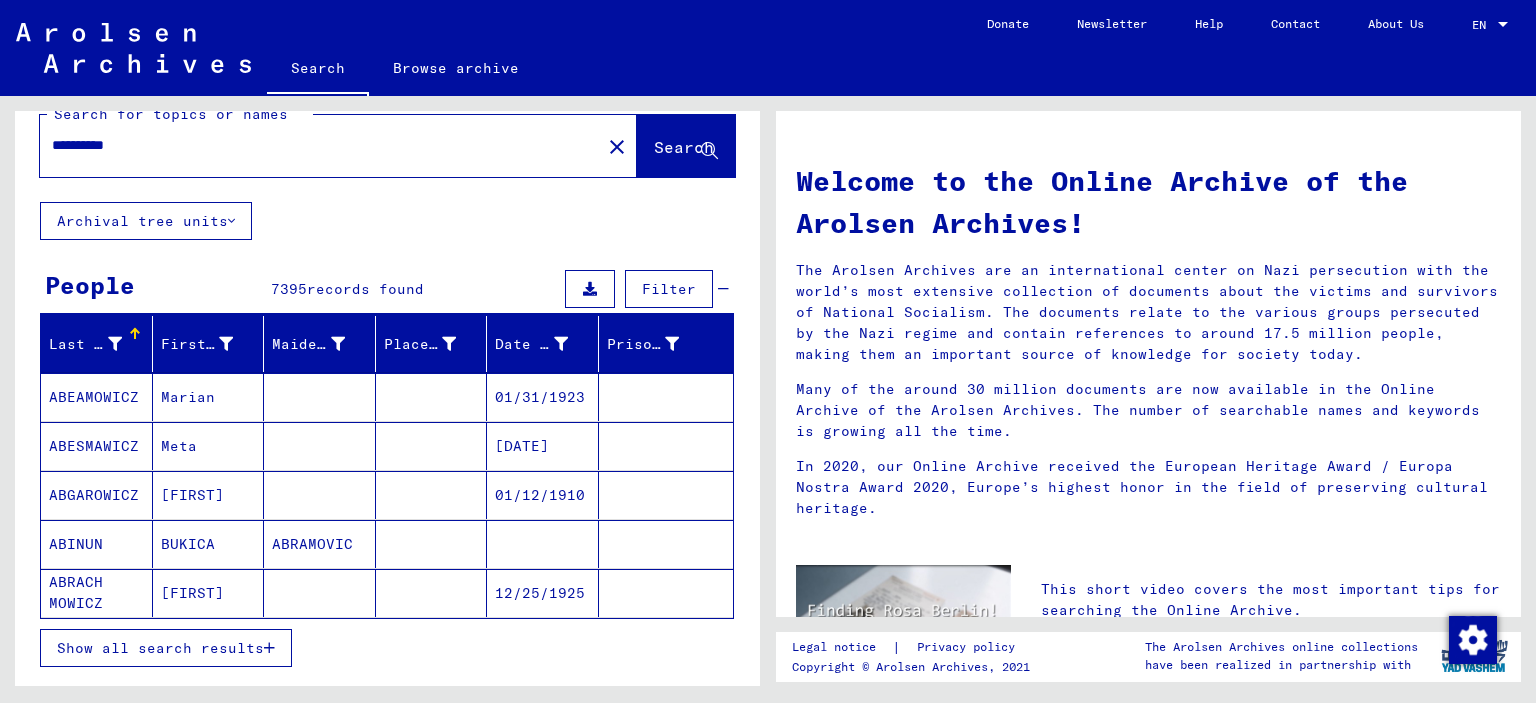 scroll, scrollTop: 0, scrollLeft: 0, axis: both 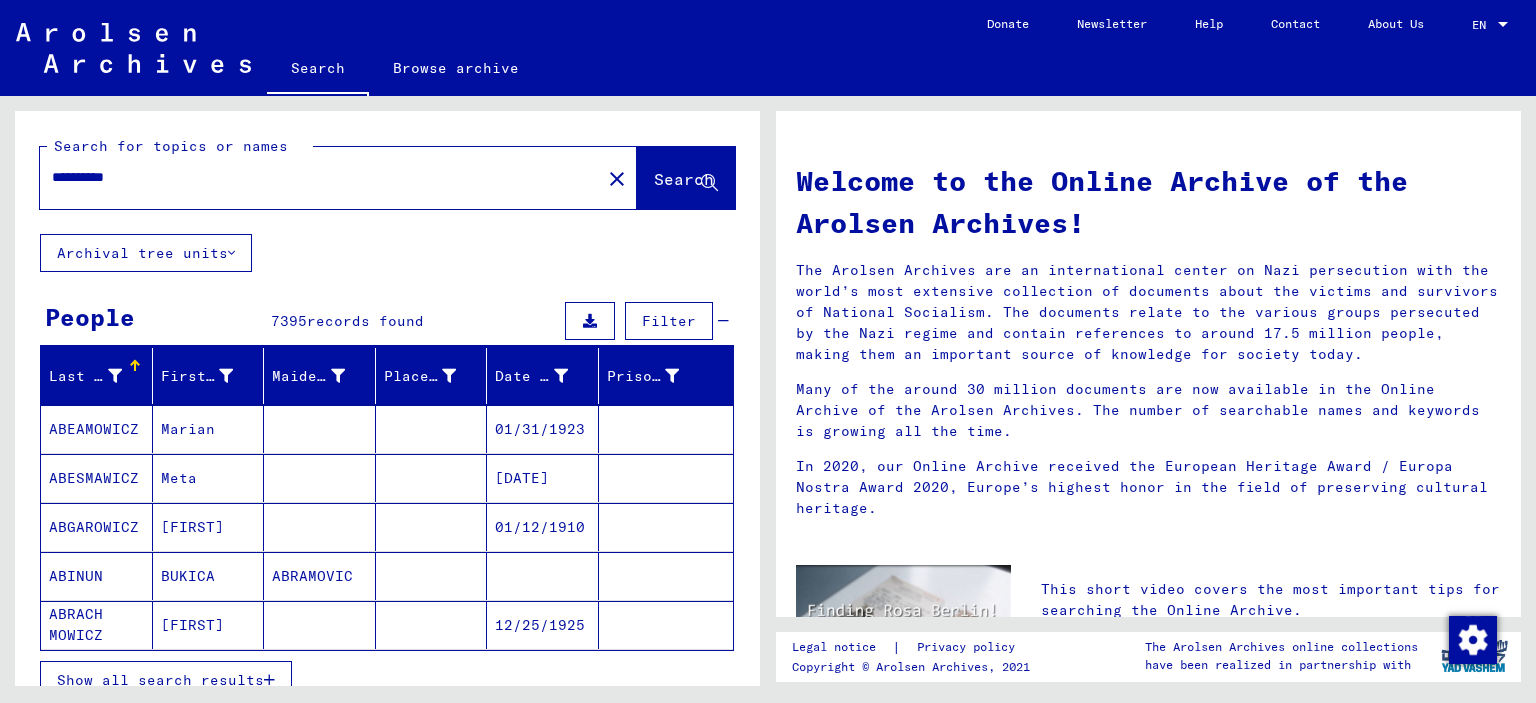 click on "**********" at bounding box center [314, 177] 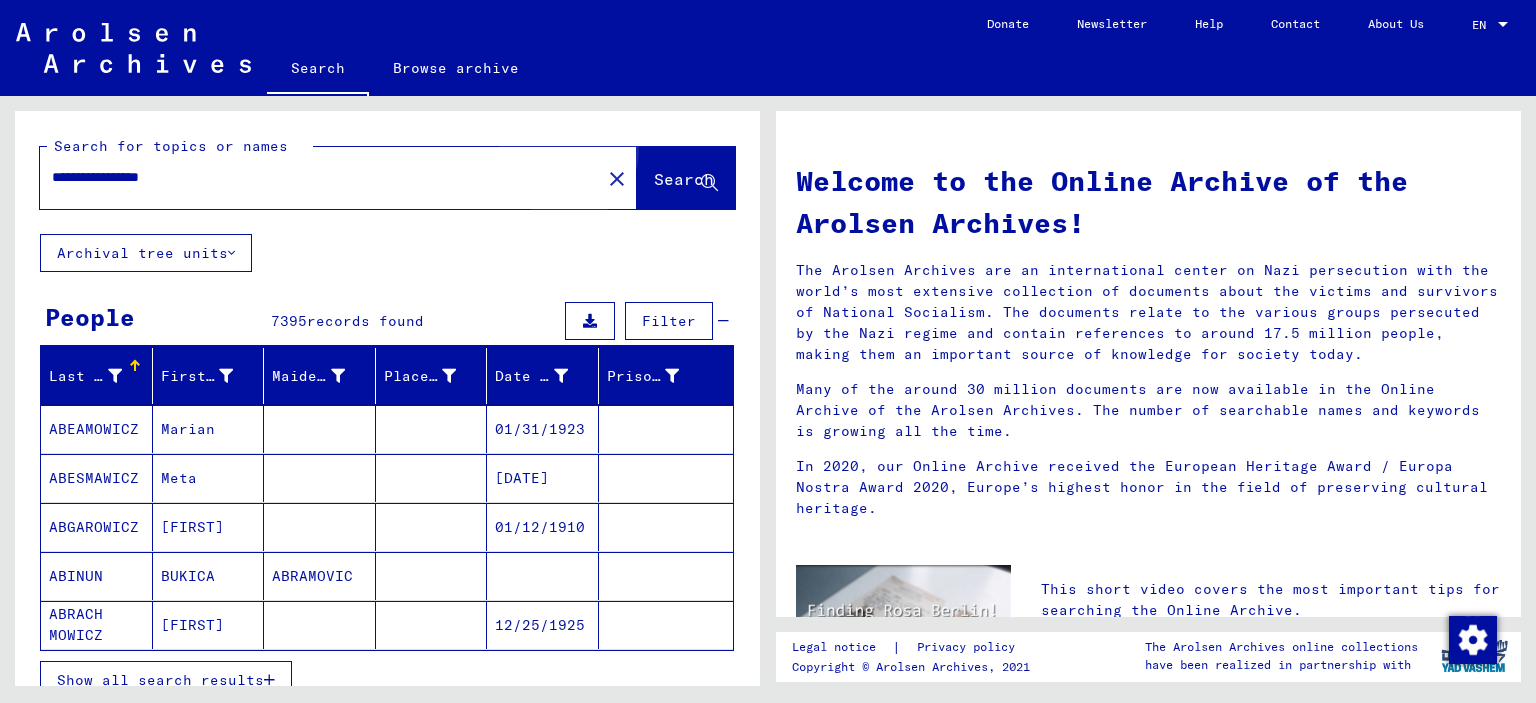 click on "Search" 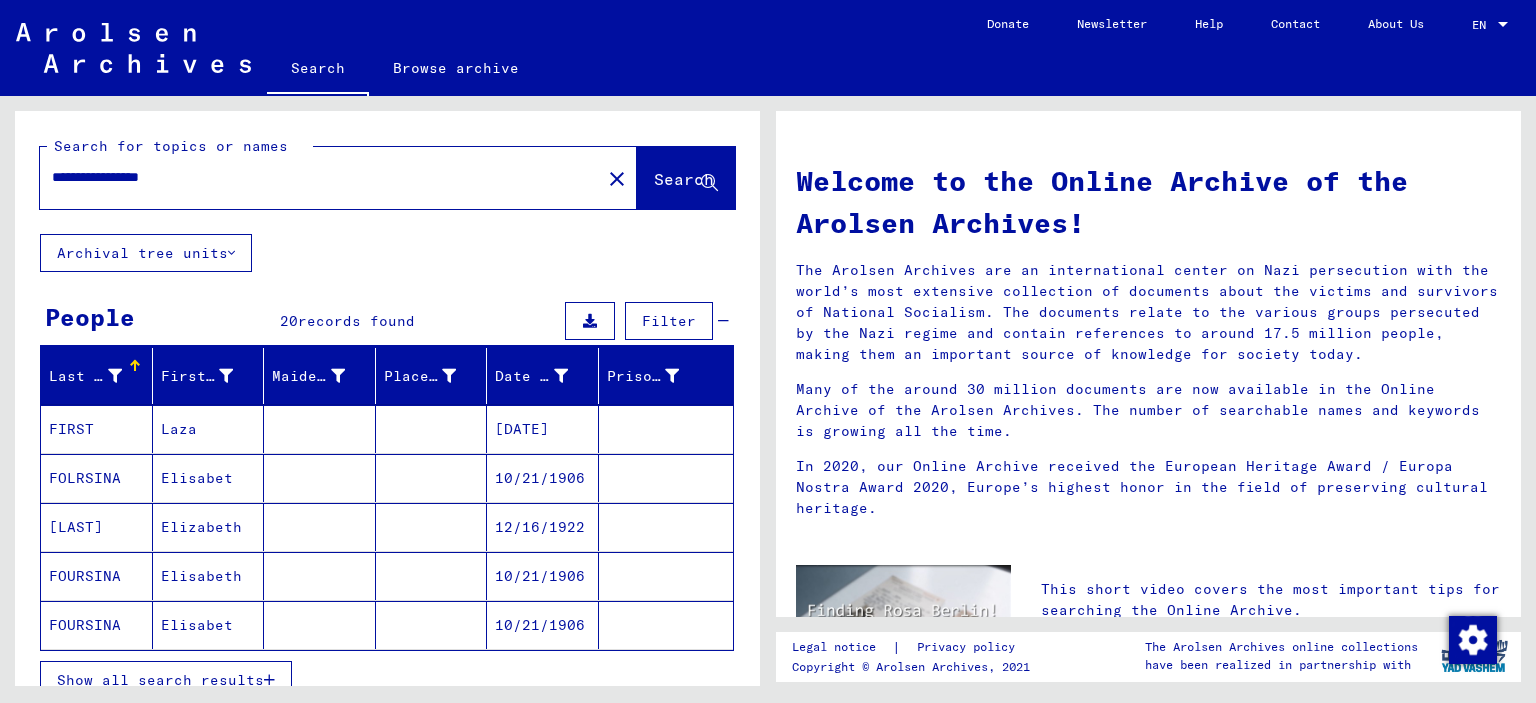 click 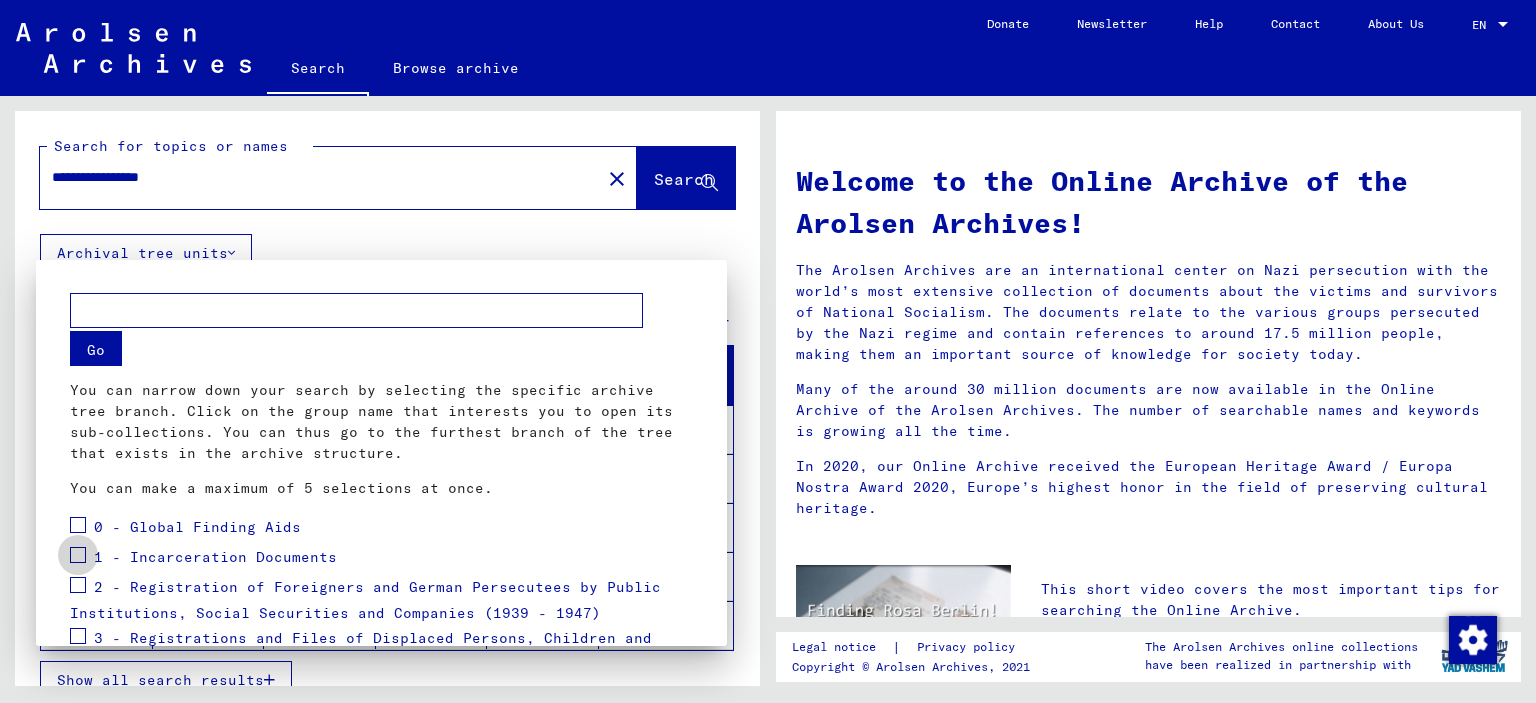 click at bounding box center [78, 555] 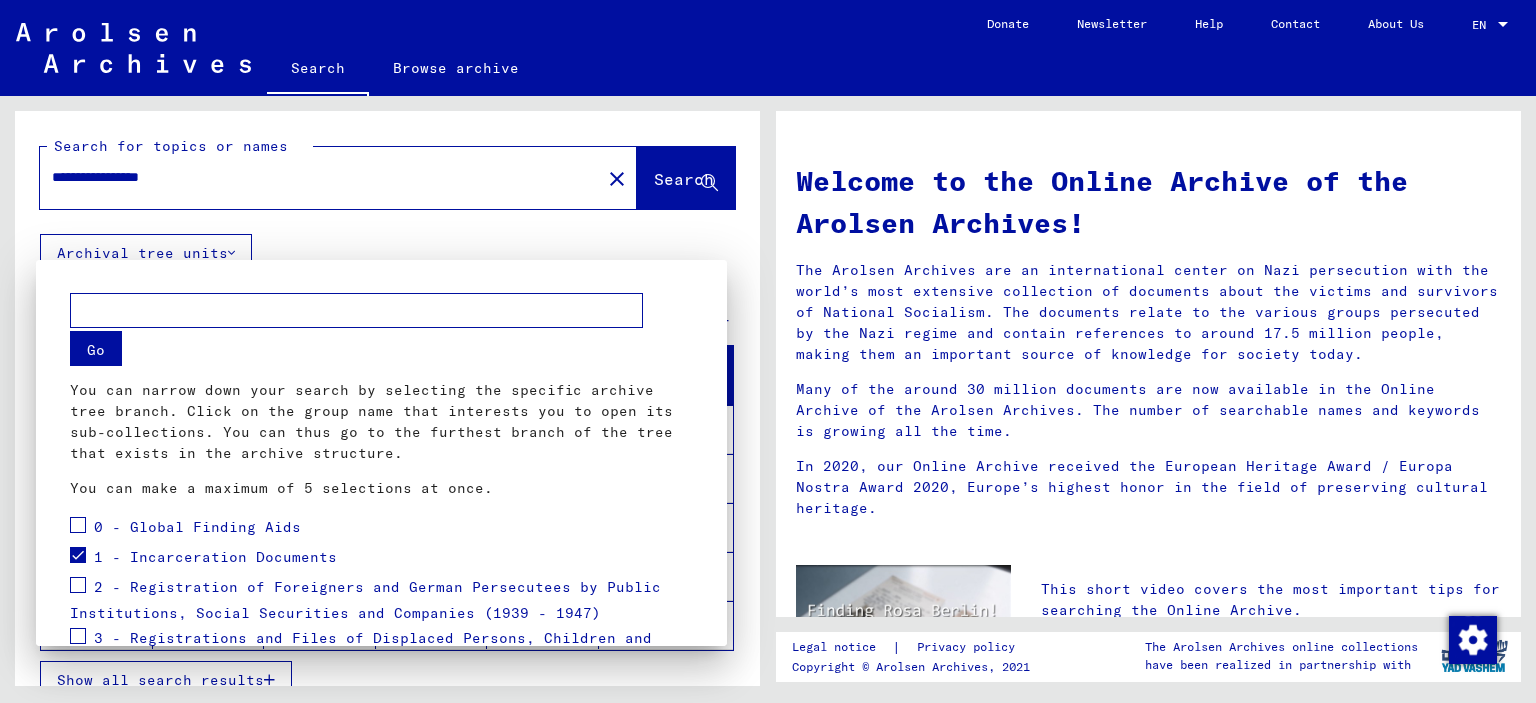 click on "Go" at bounding box center [96, 348] 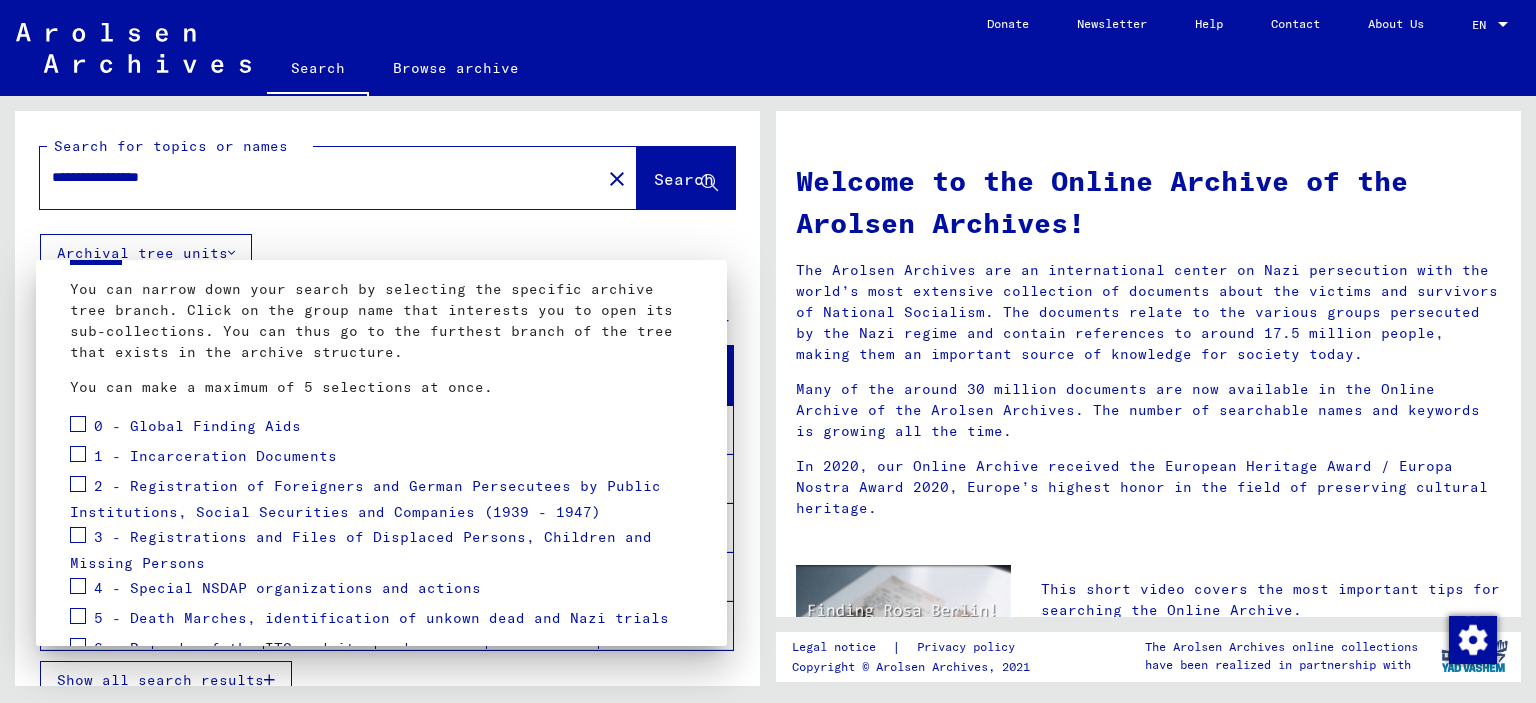 scroll, scrollTop: 40, scrollLeft: 0, axis: vertical 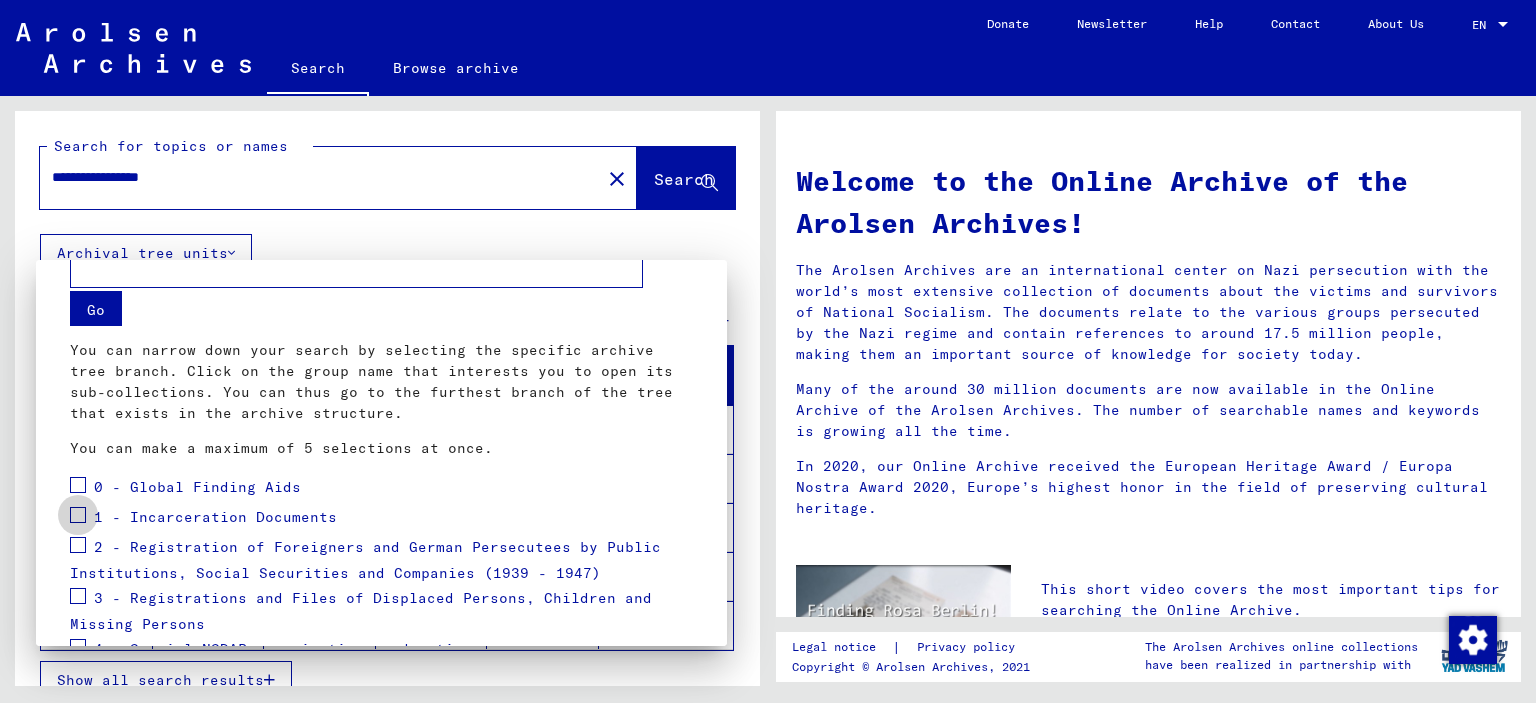 click at bounding box center [78, 515] 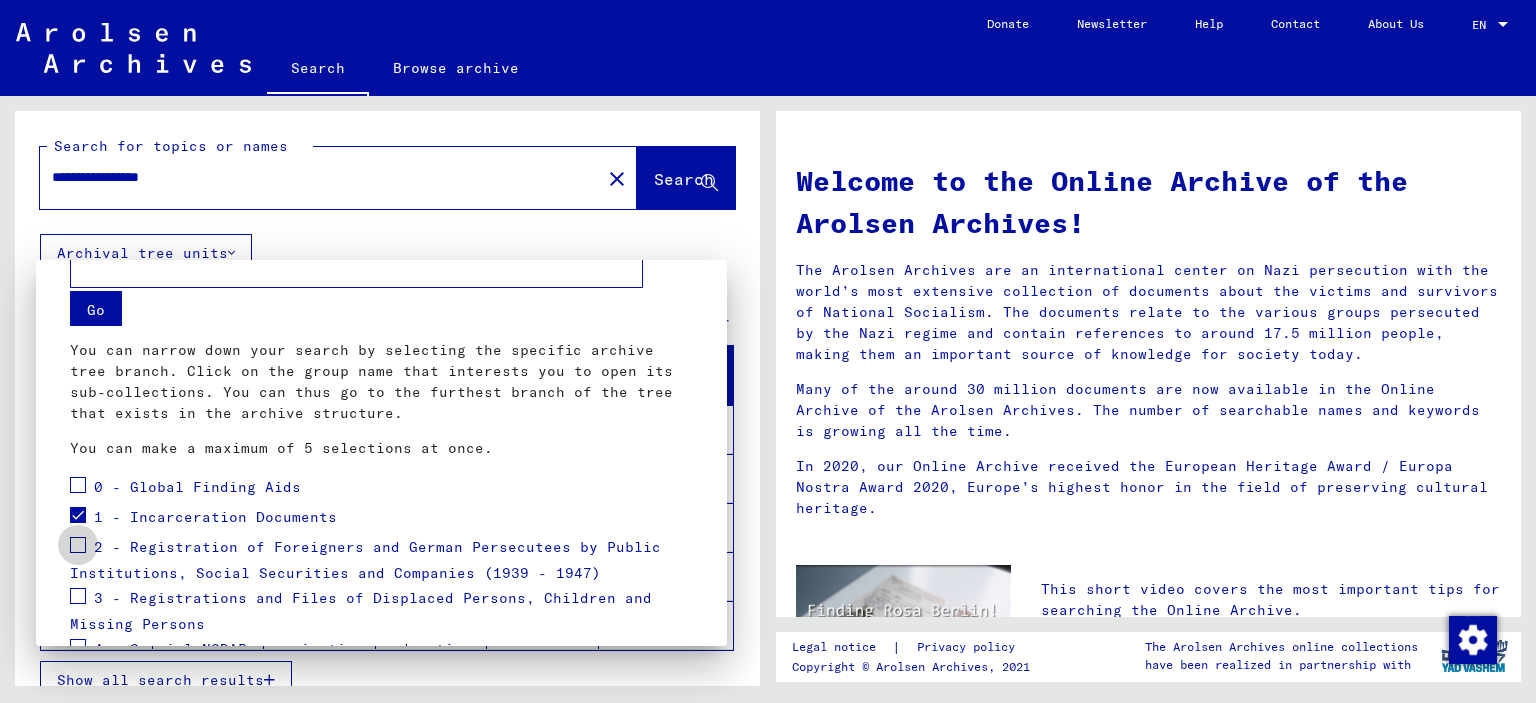 click at bounding box center (78, 545) 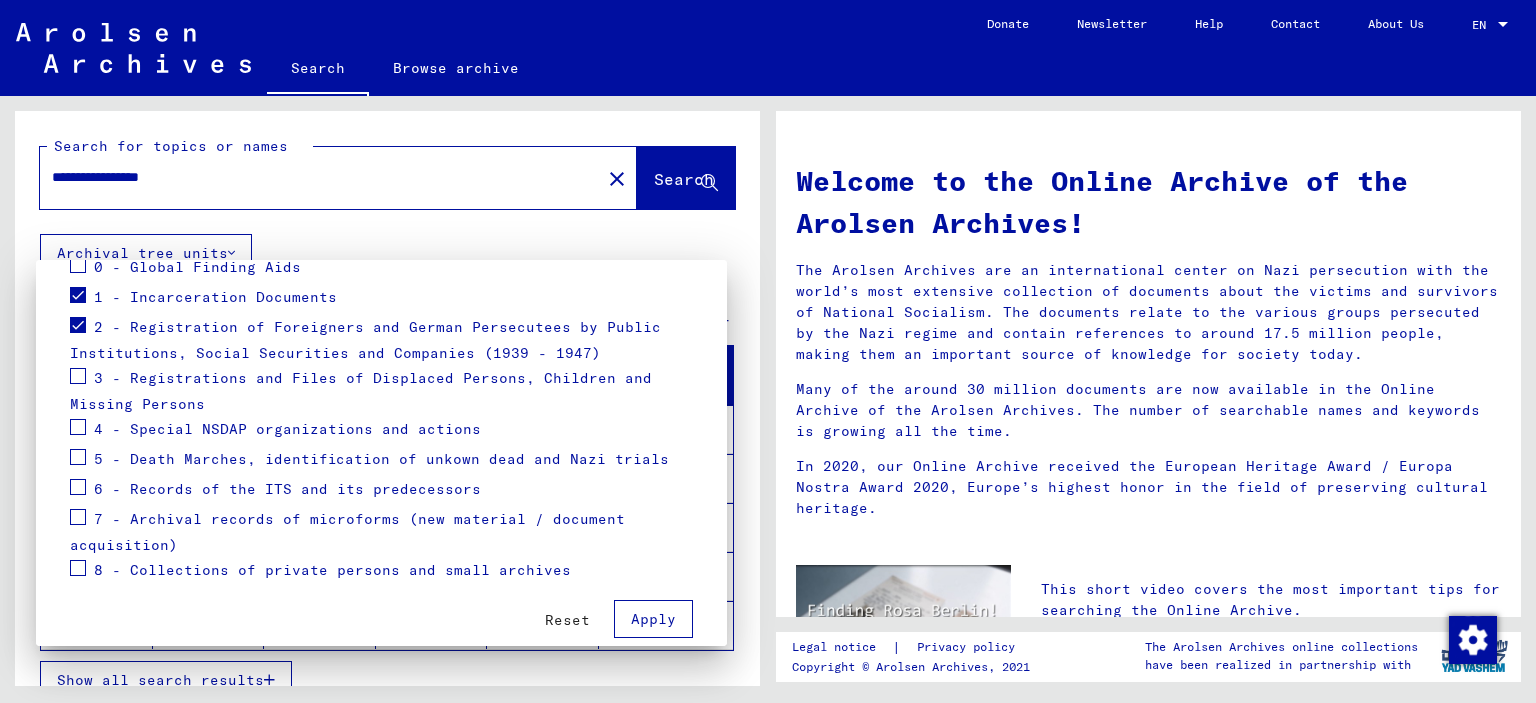 scroll, scrollTop: 261, scrollLeft: 0, axis: vertical 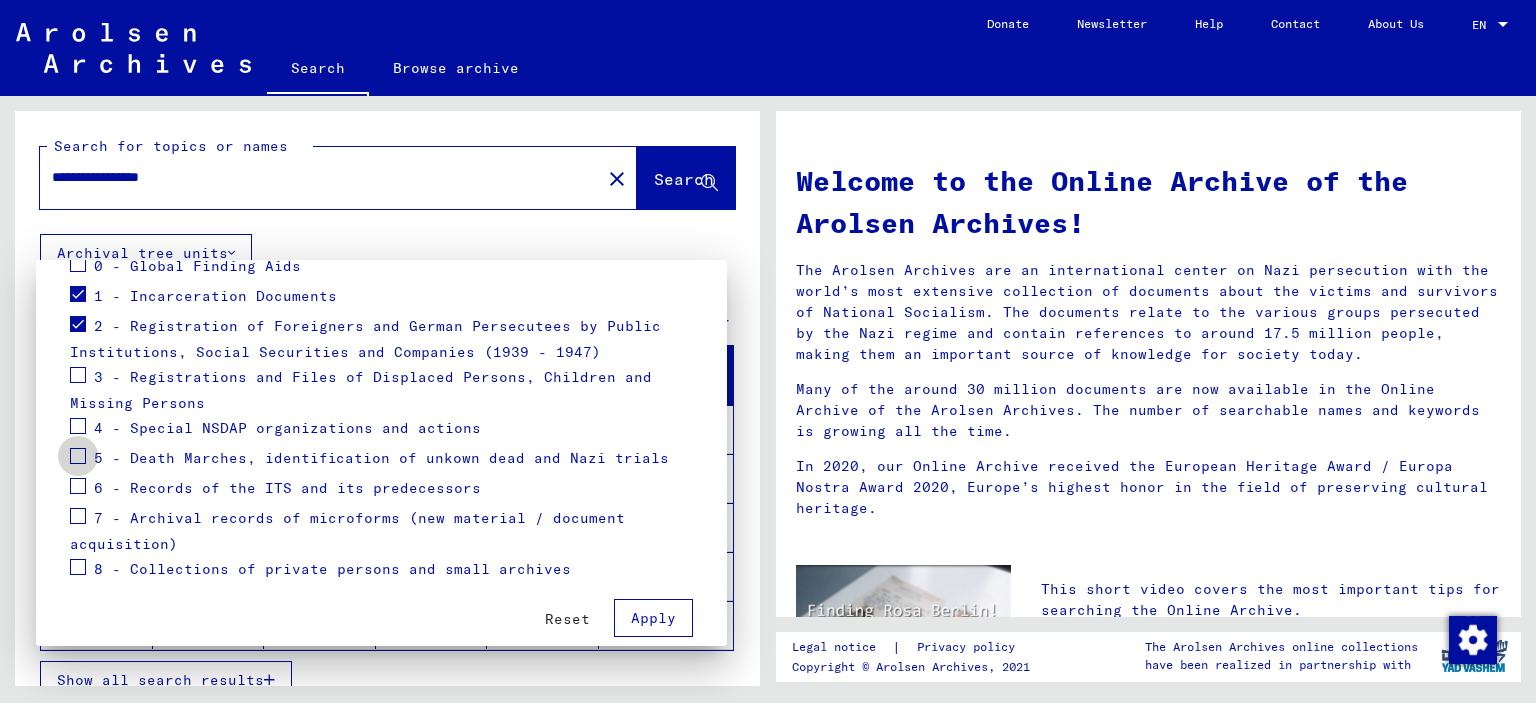 click at bounding box center (78, 456) 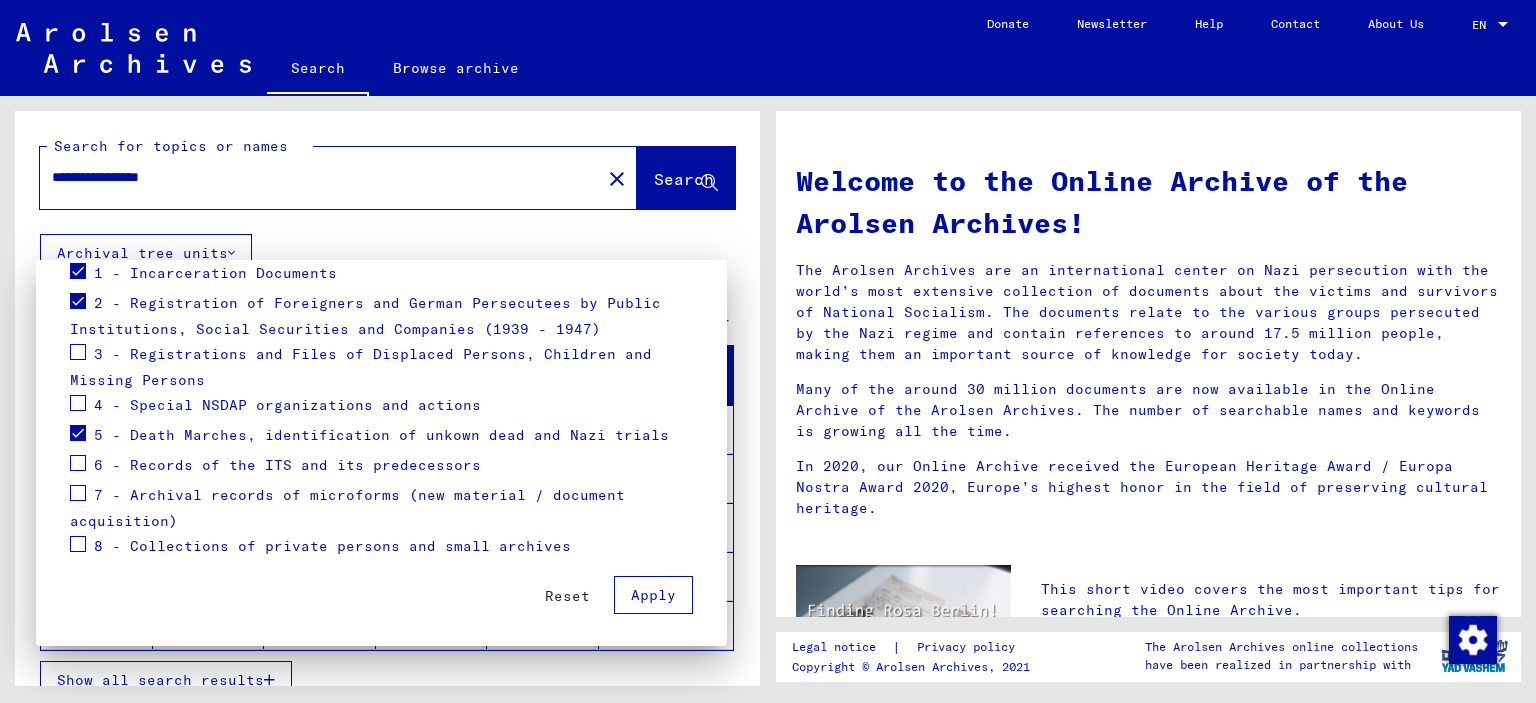 scroll, scrollTop: 285, scrollLeft: 0, axis: vertical 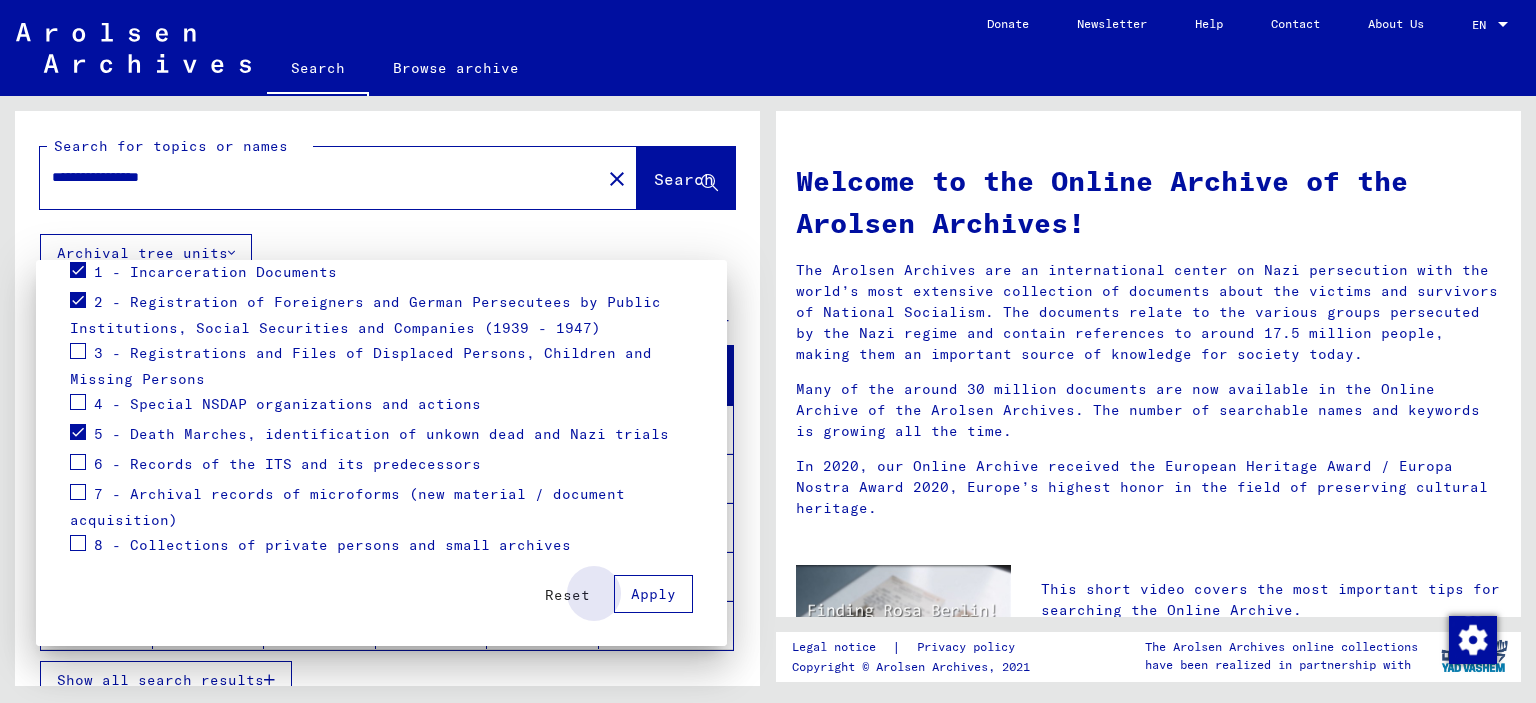 click on "Apply" at bounding box center (653, 594) 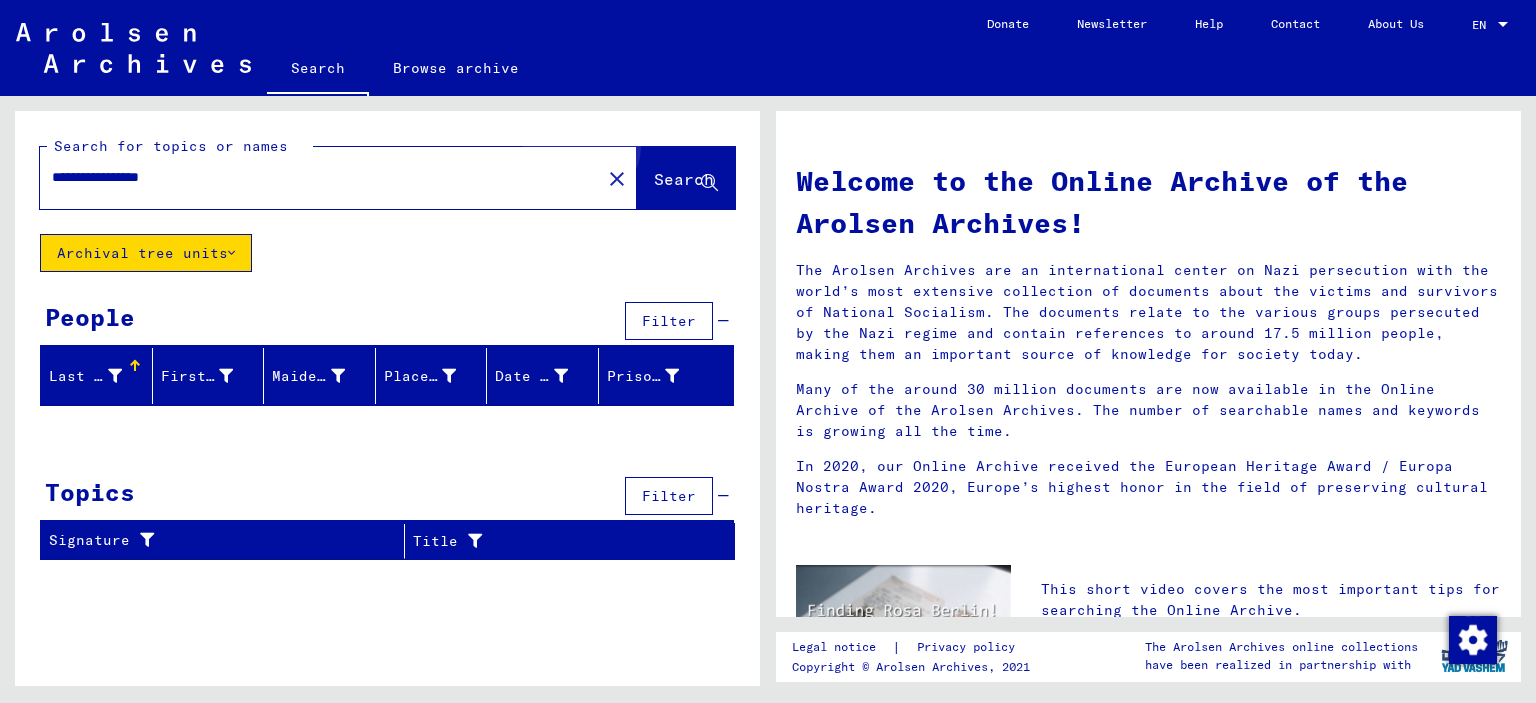 click on "Search" 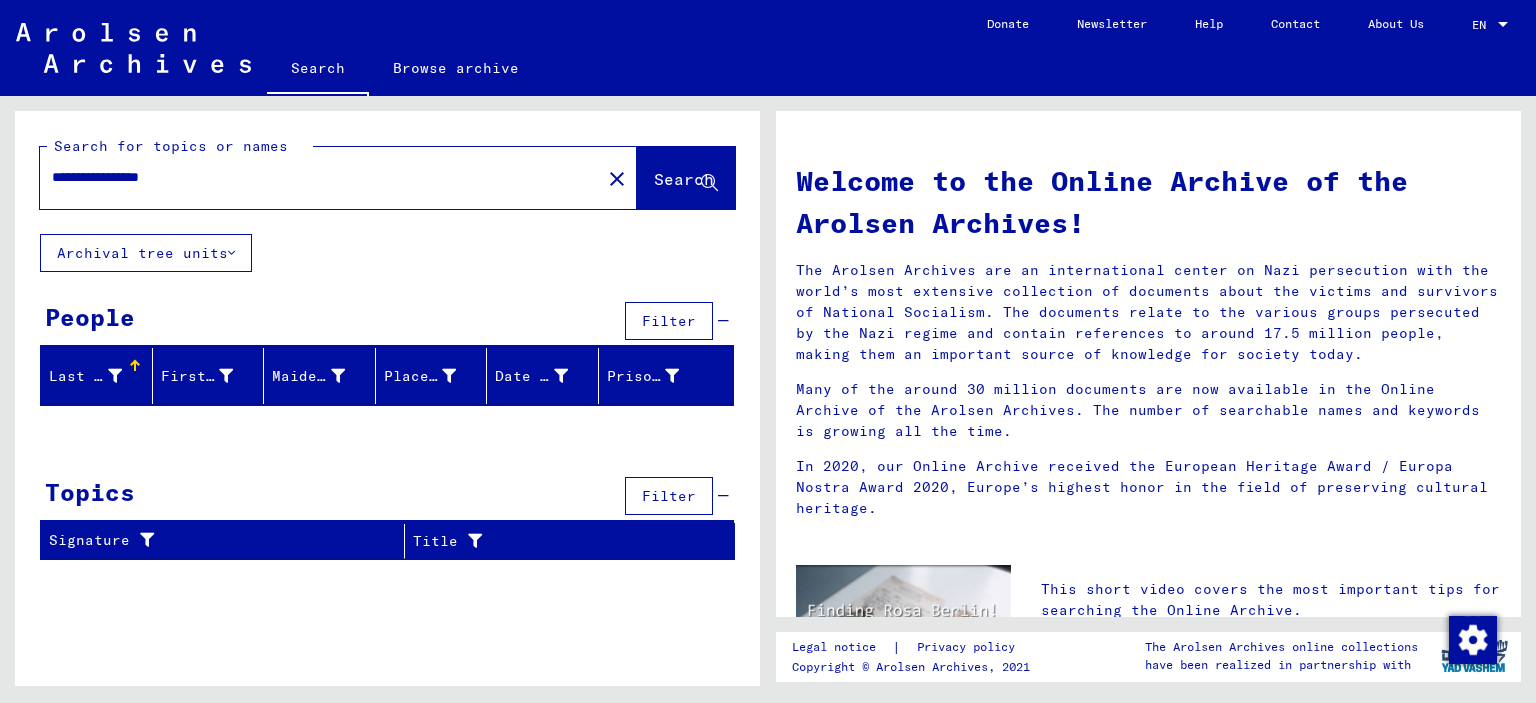 scroll, scrollTop: 0, scrollLeft: 0, axis: both 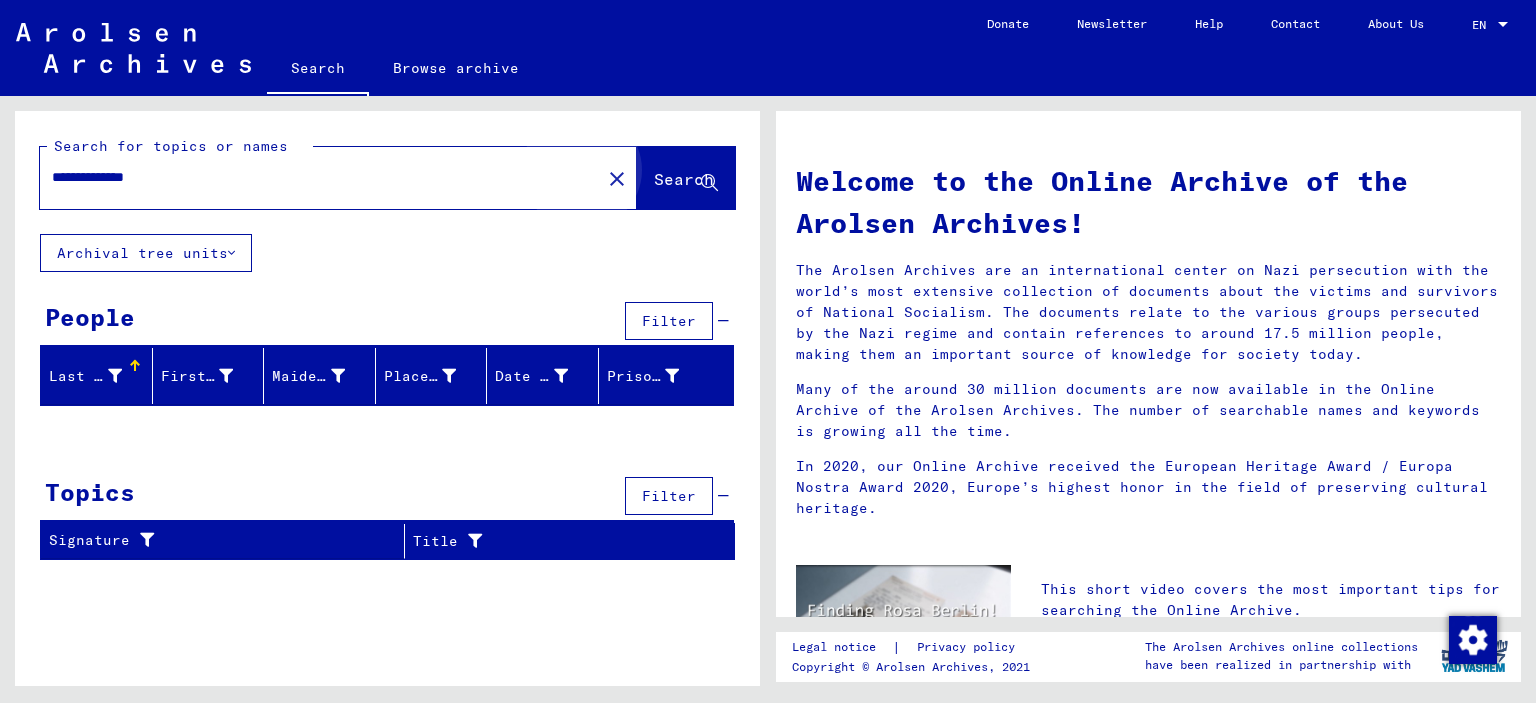 click on "Search" 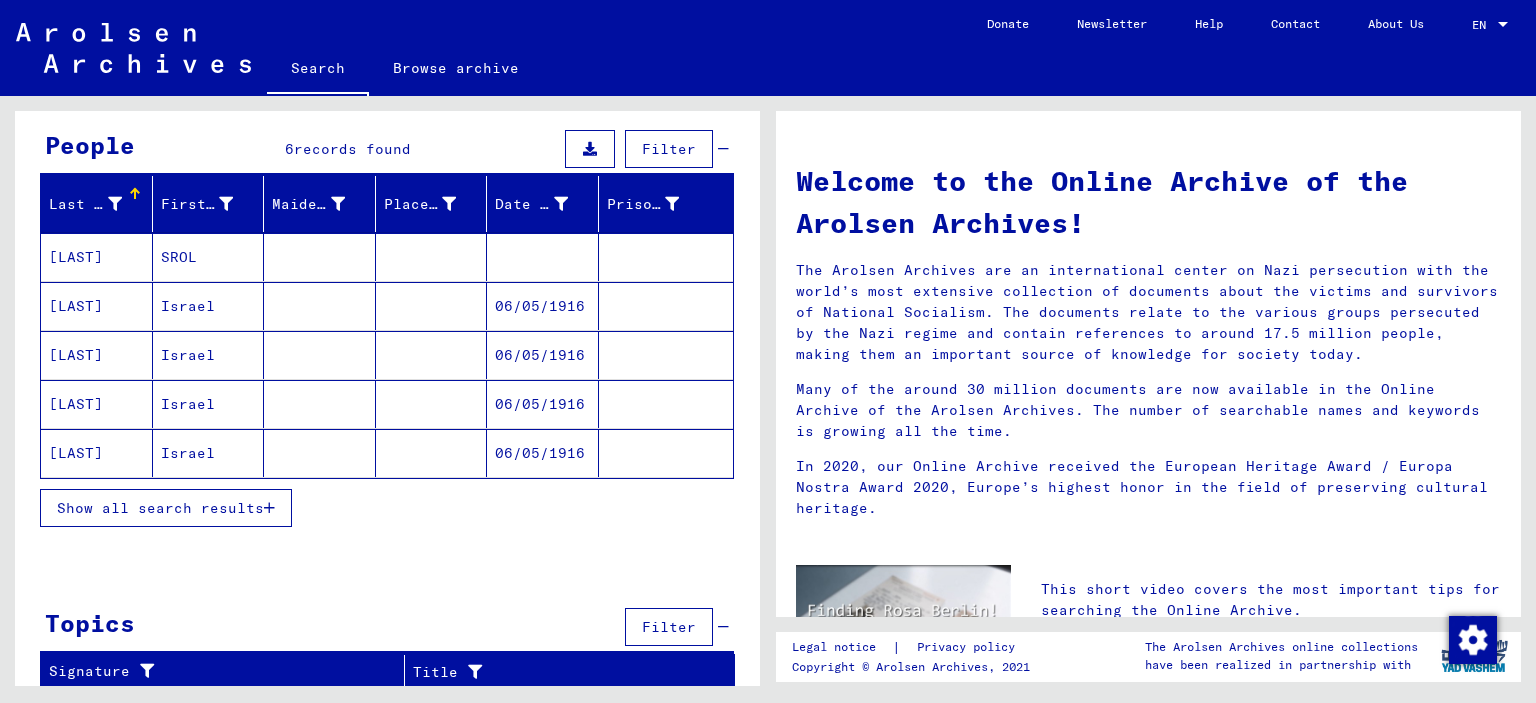 scroll, scrollTop: 0, scrollLeft: 0, axis: both 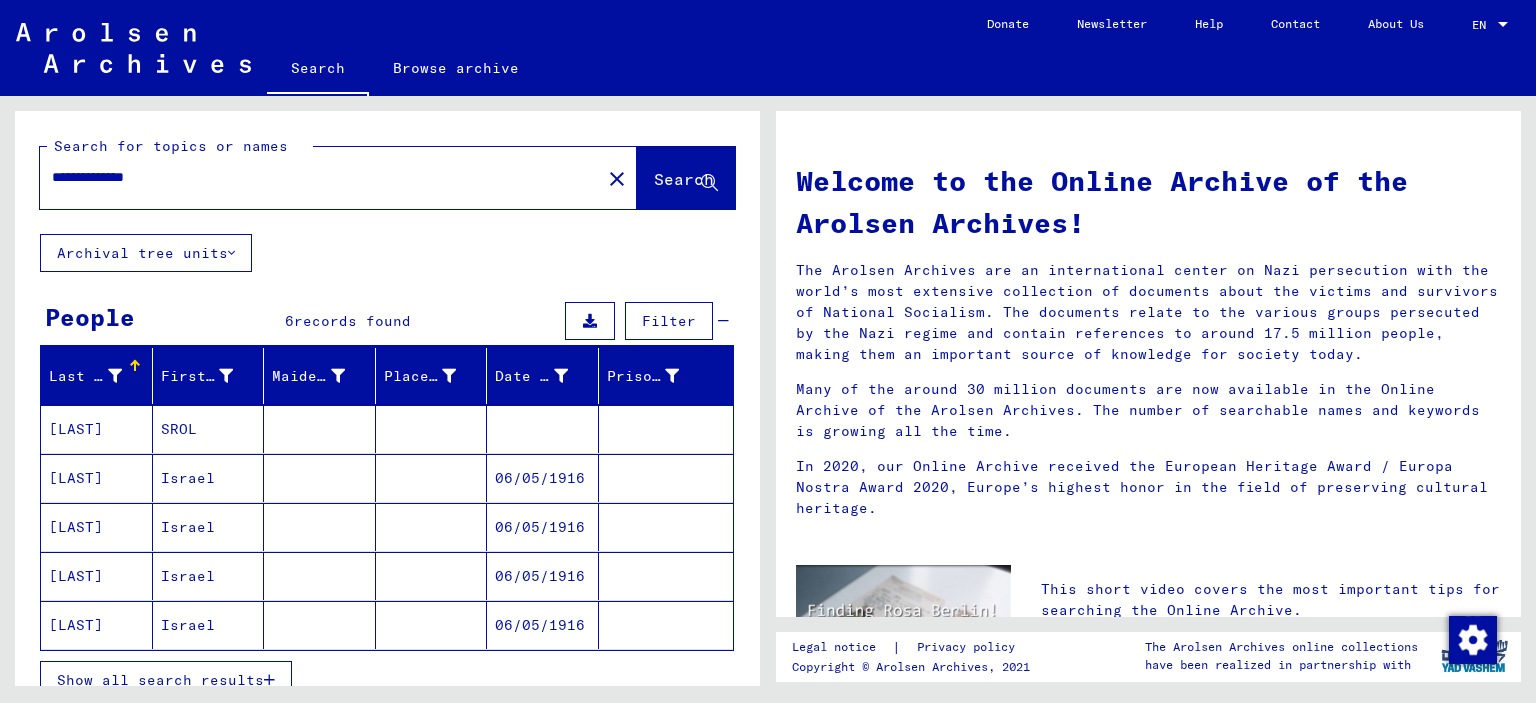 click on "**********" at bounding box center (314, 177) 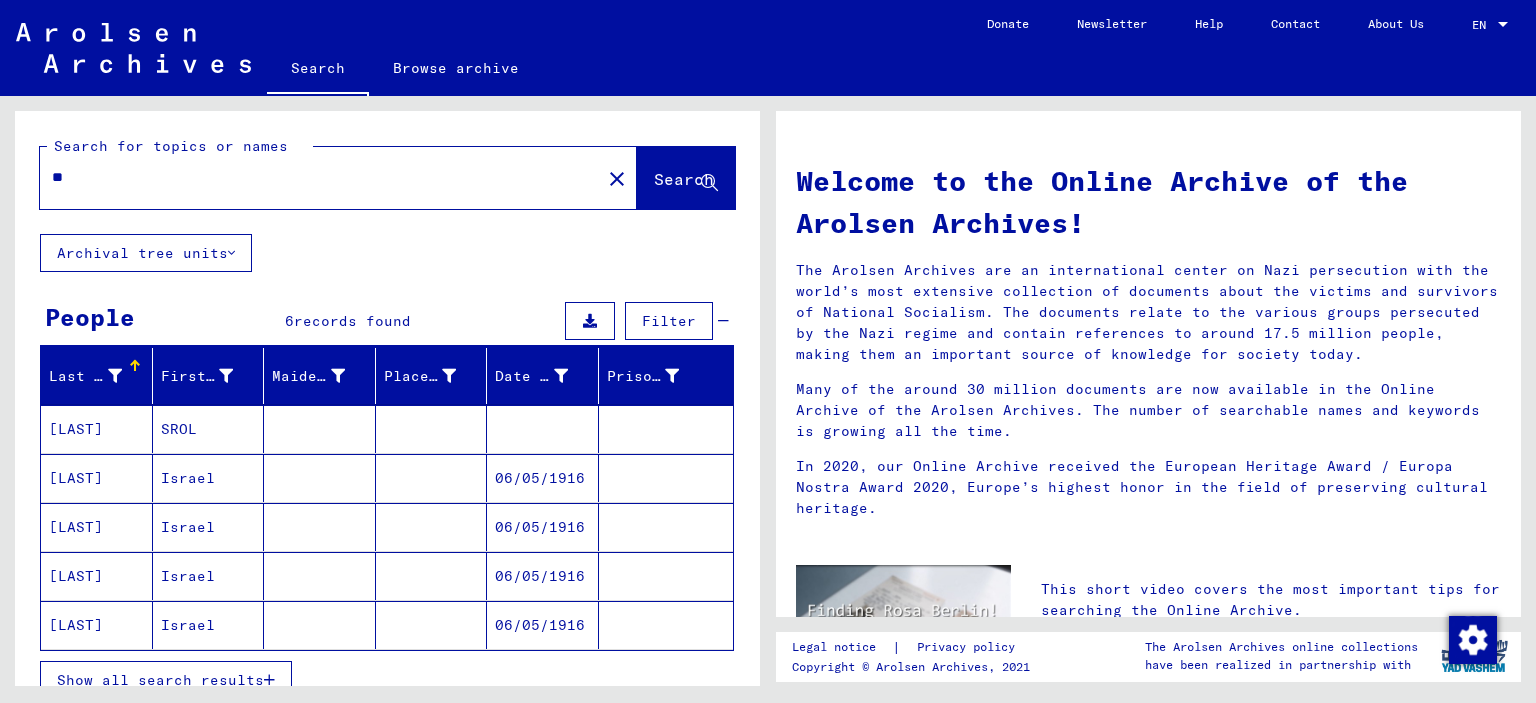 type on "*" 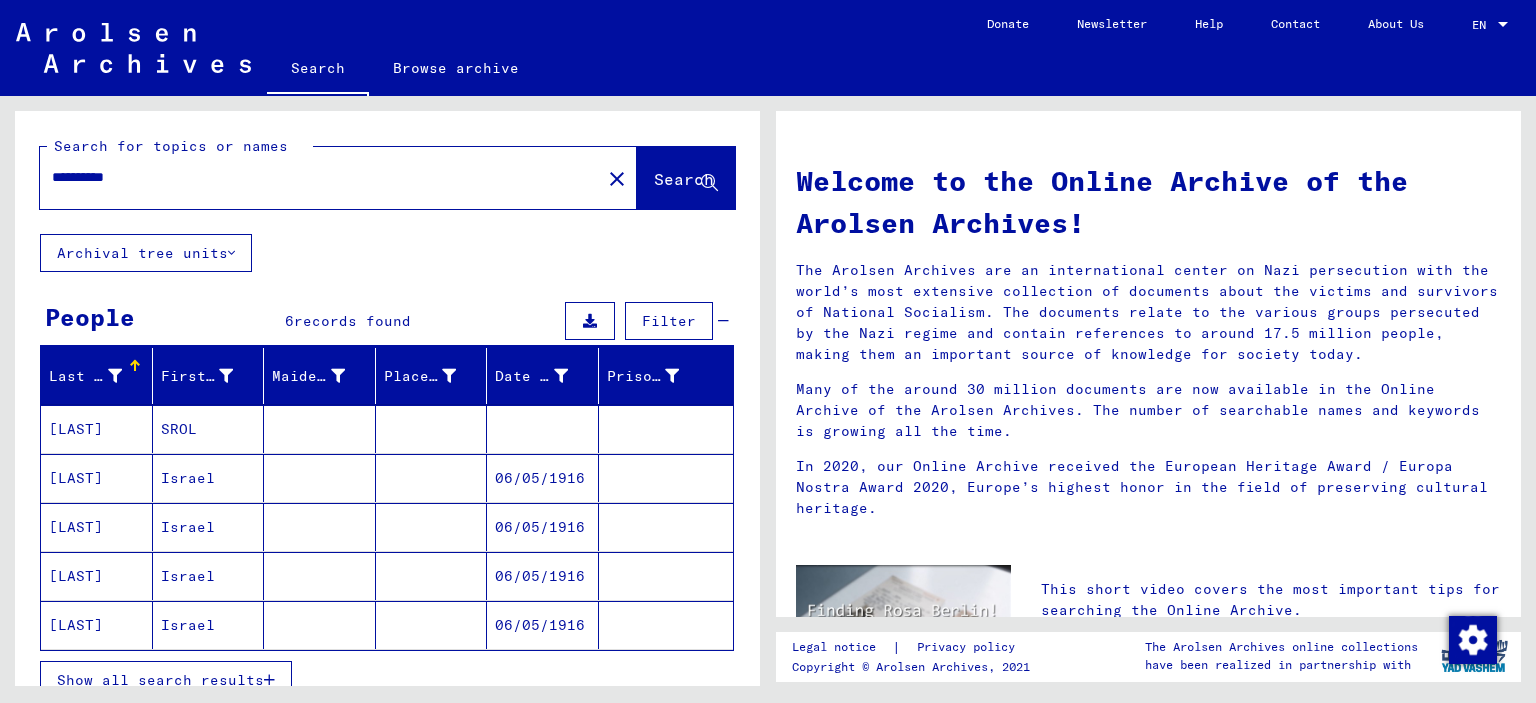 type on "**********" 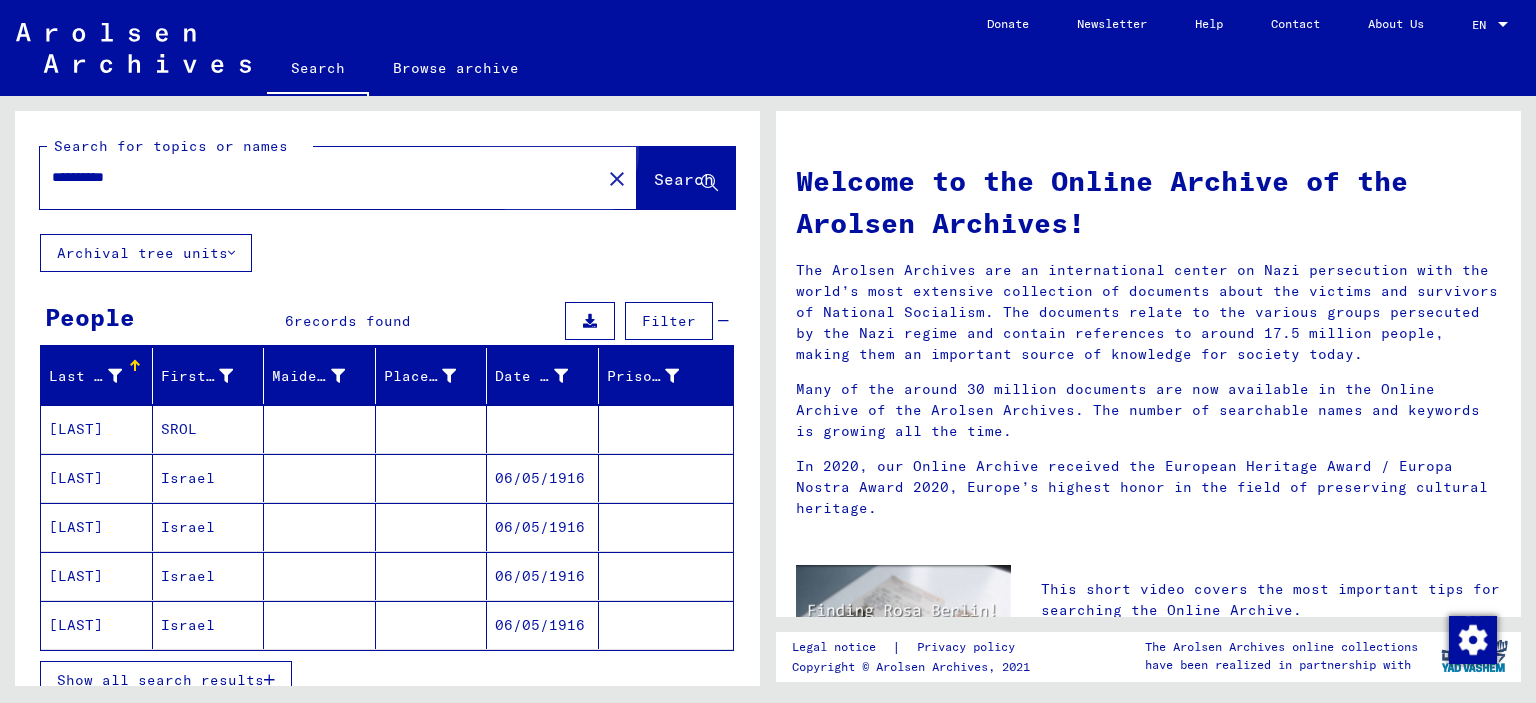 click on "Search" 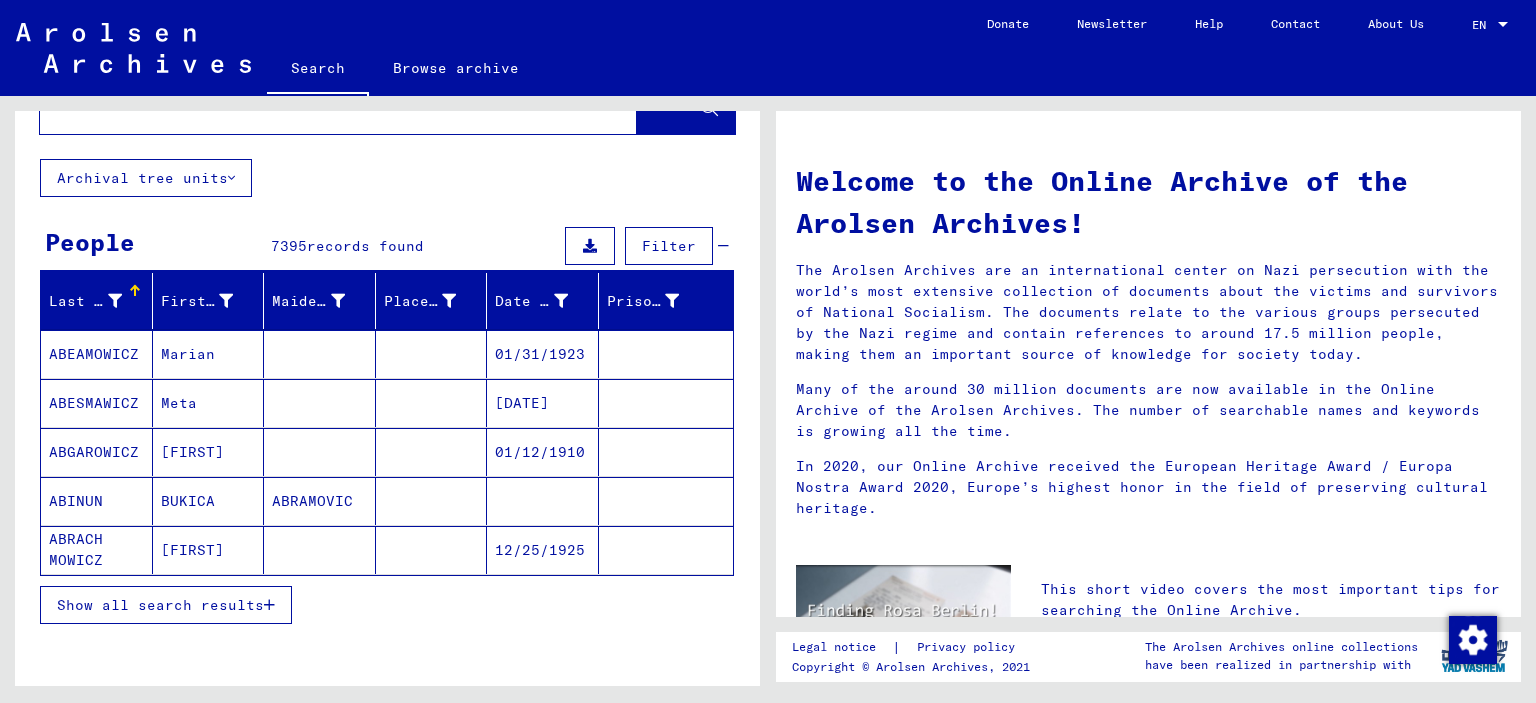 scroll, scrollTop: 76, scrollLeft: 0, axis: vertical 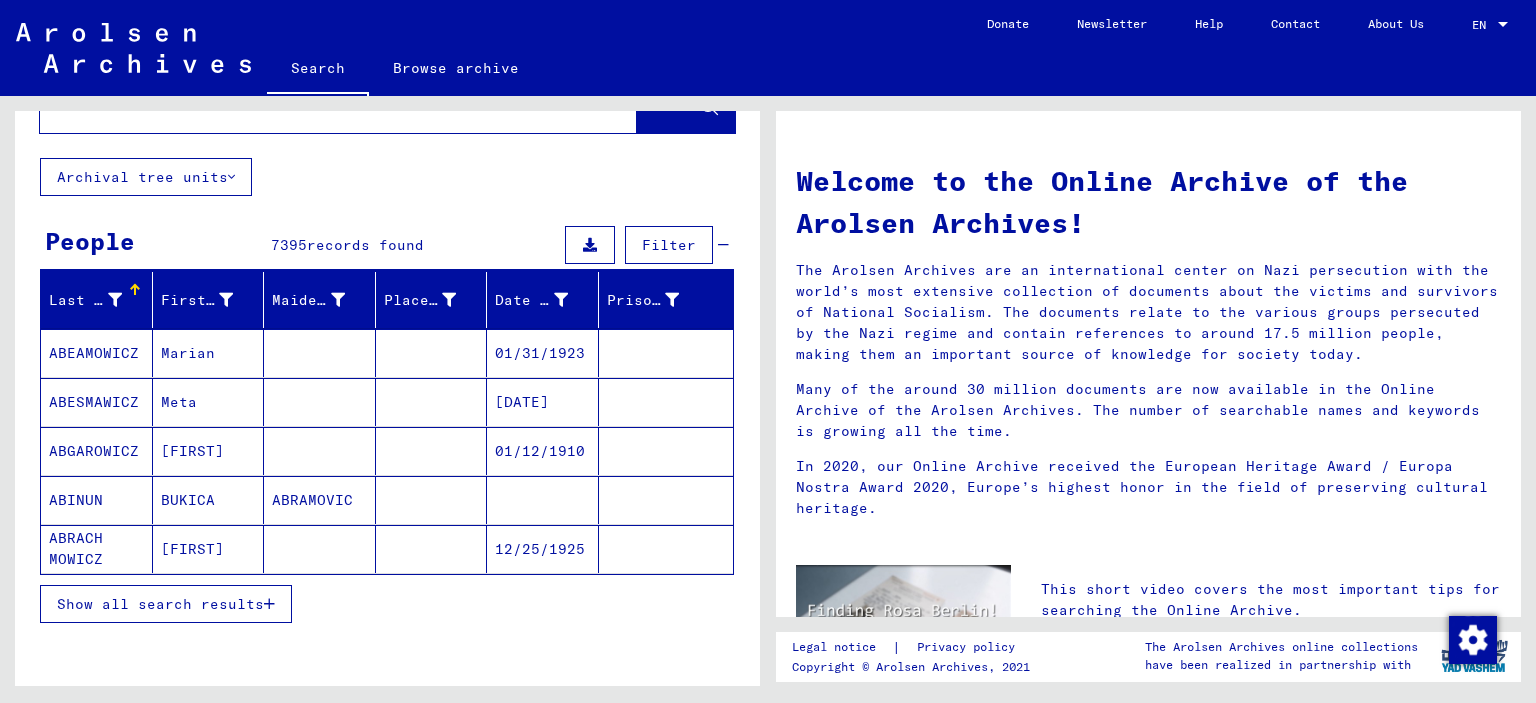 click on "Show all search results" at bounding box center [160, 604] 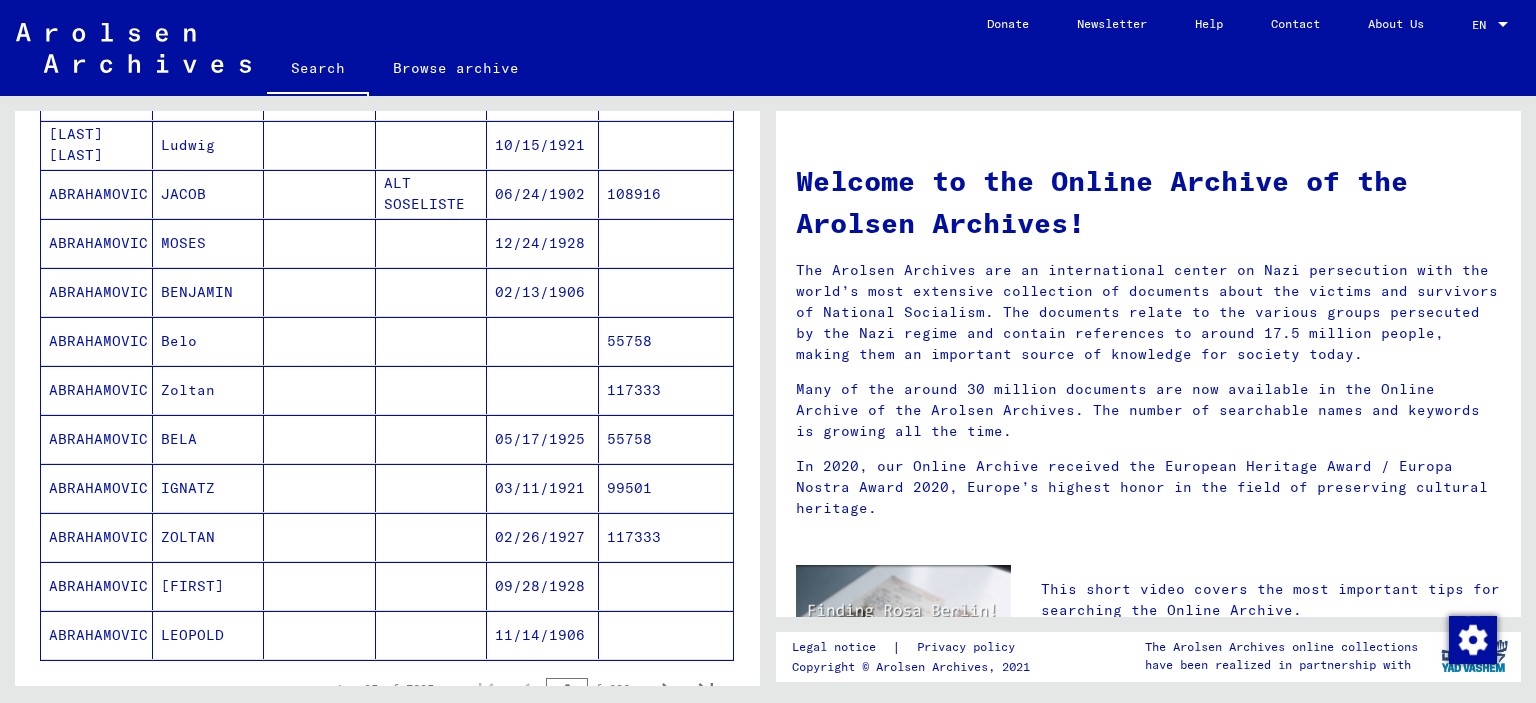scroll, scrollTop: 986, scrollLeft: 0, axis: vertical 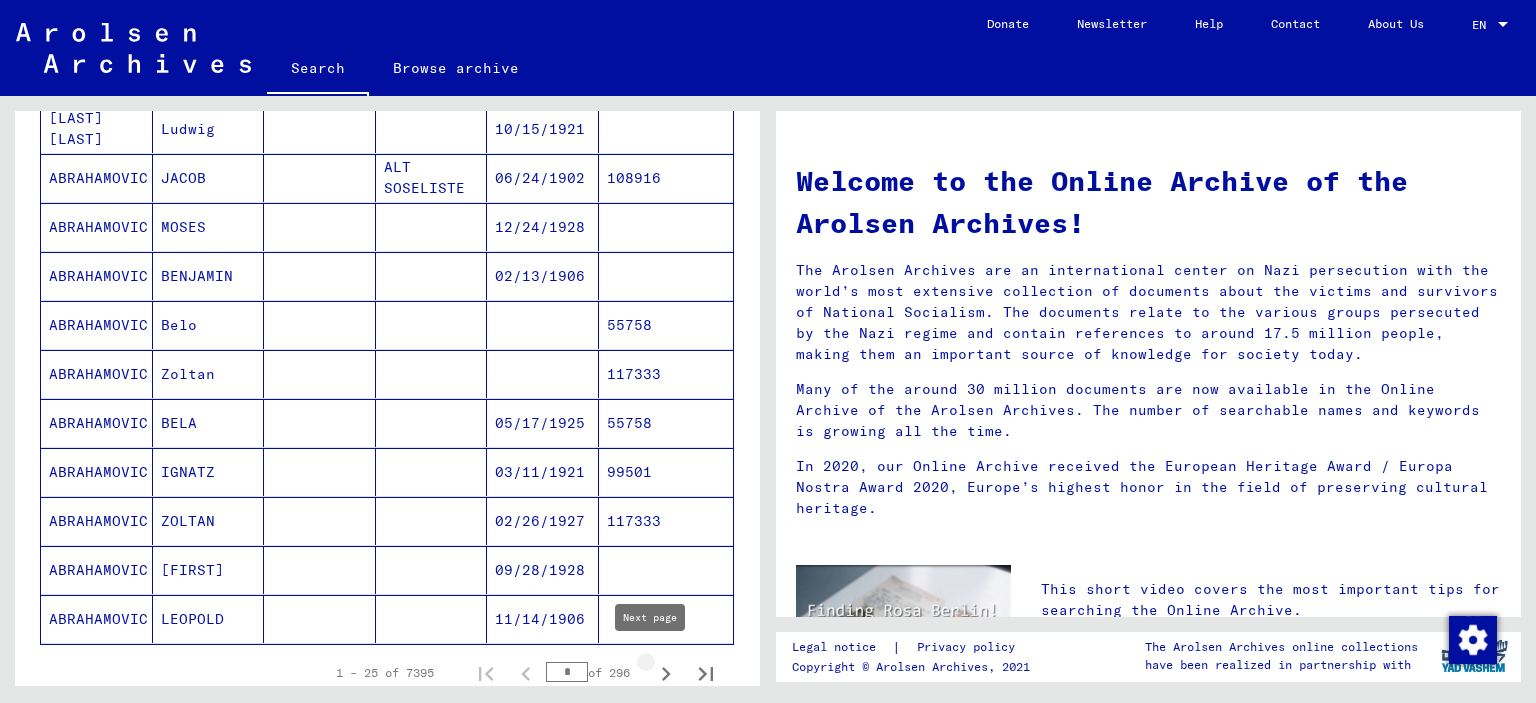 click 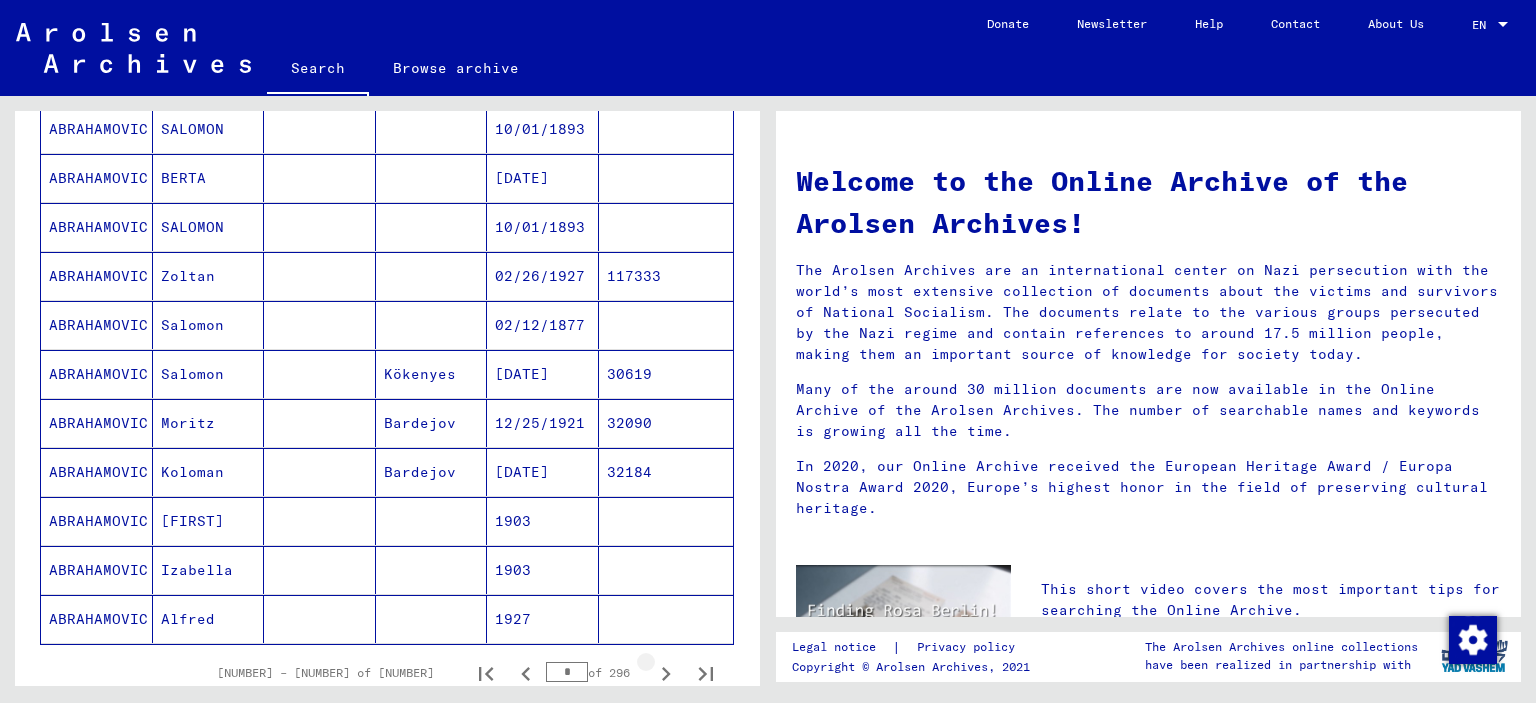 click 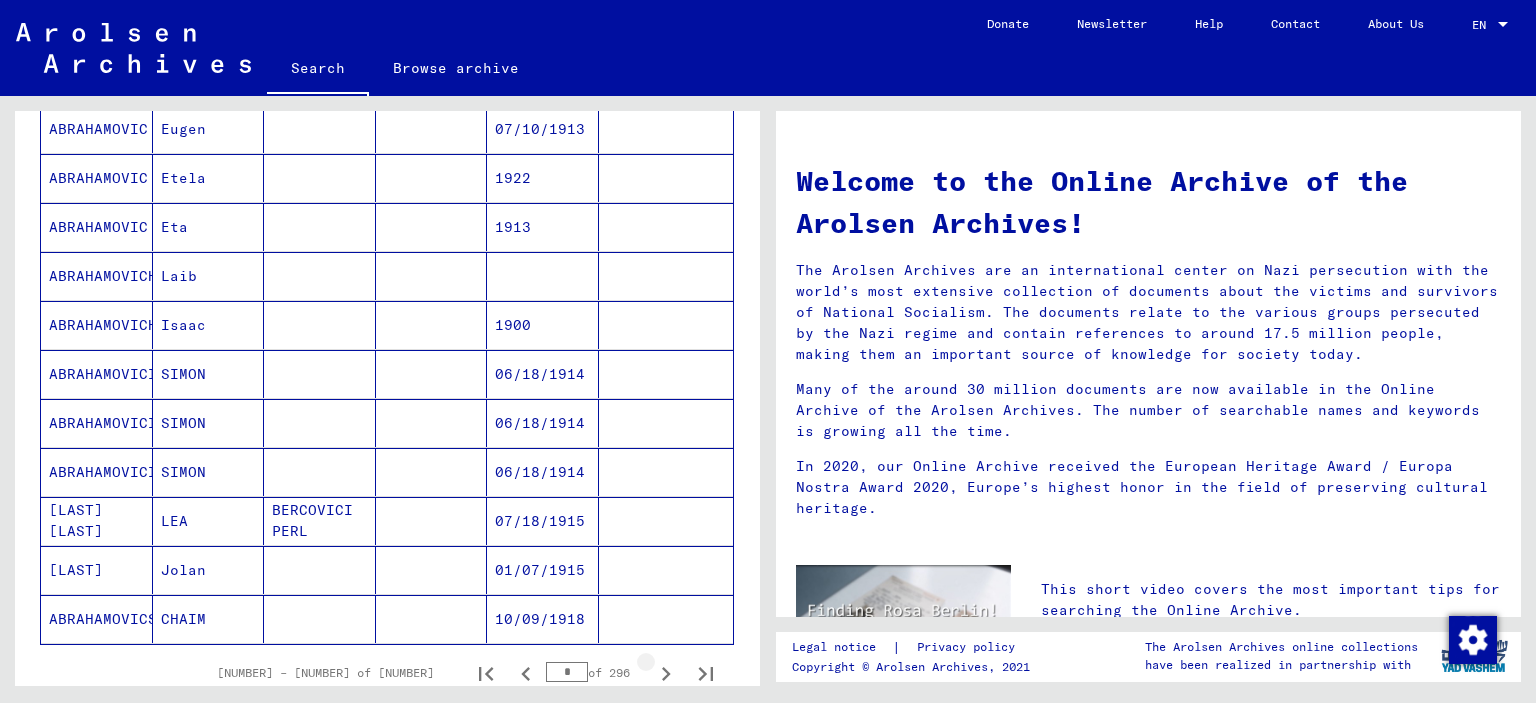 click 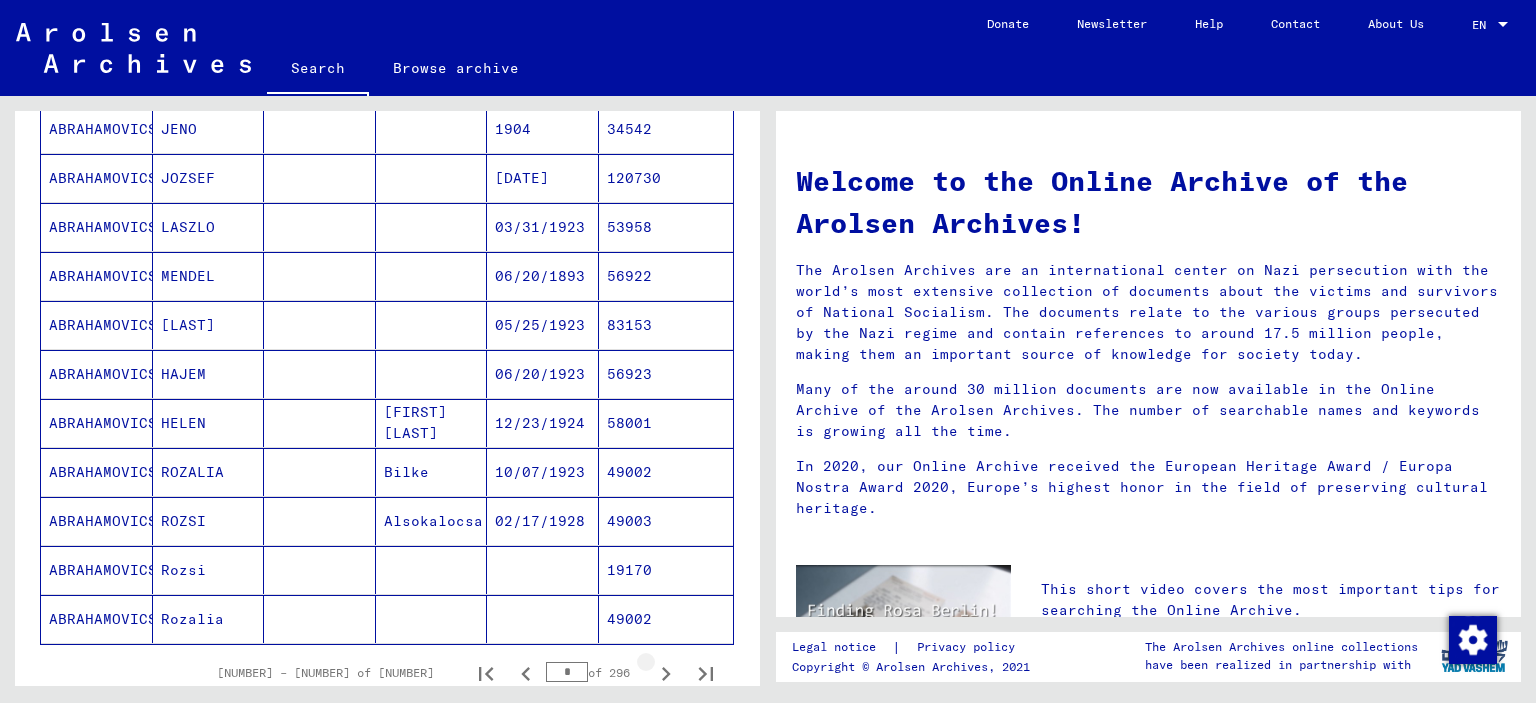 click 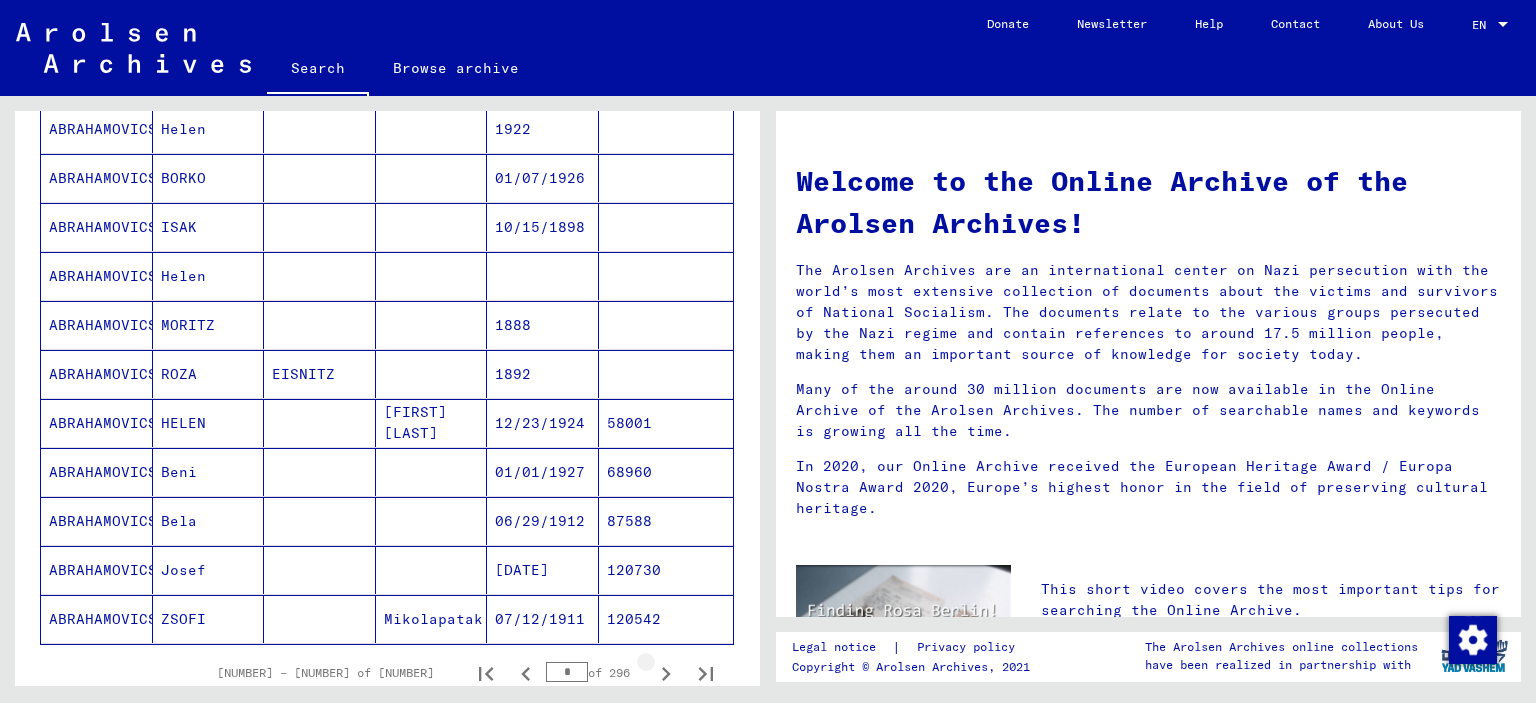 click 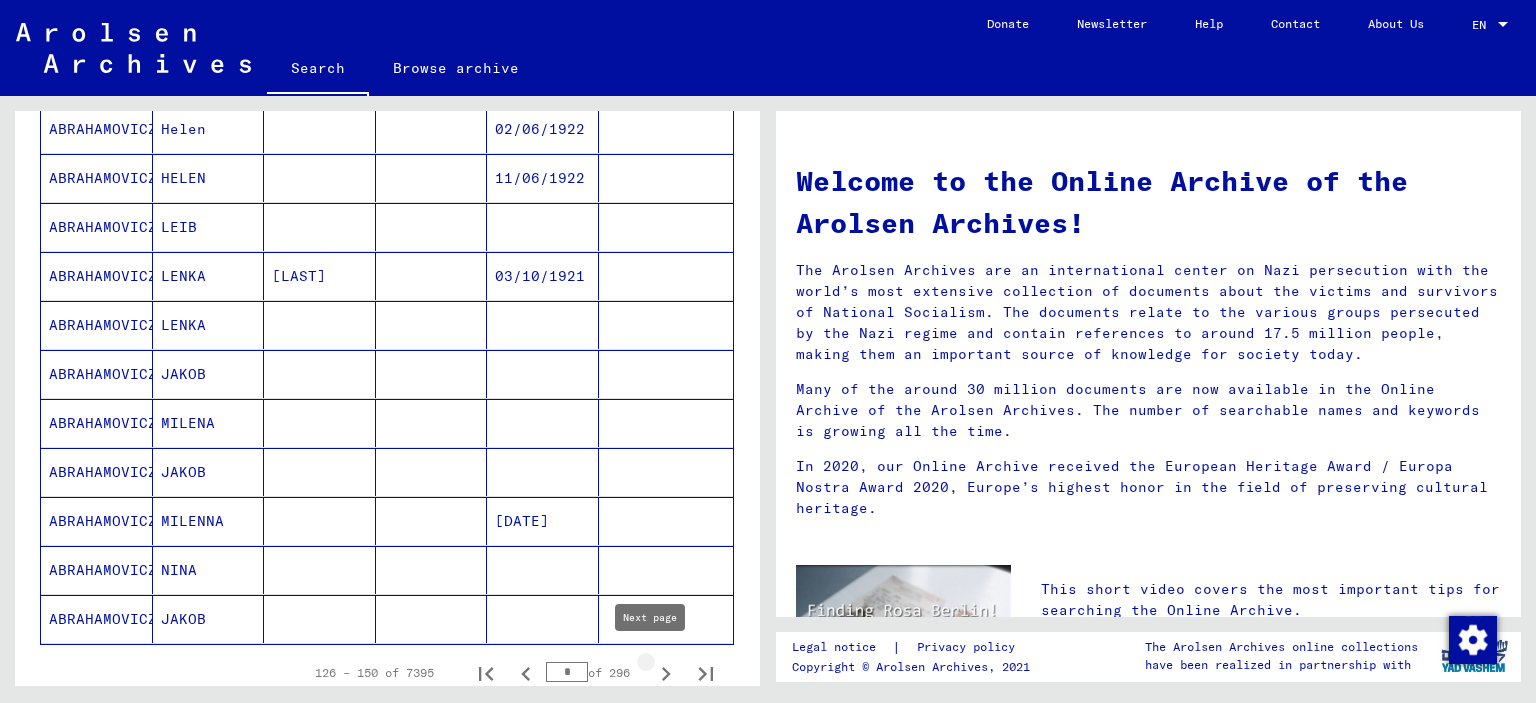 click 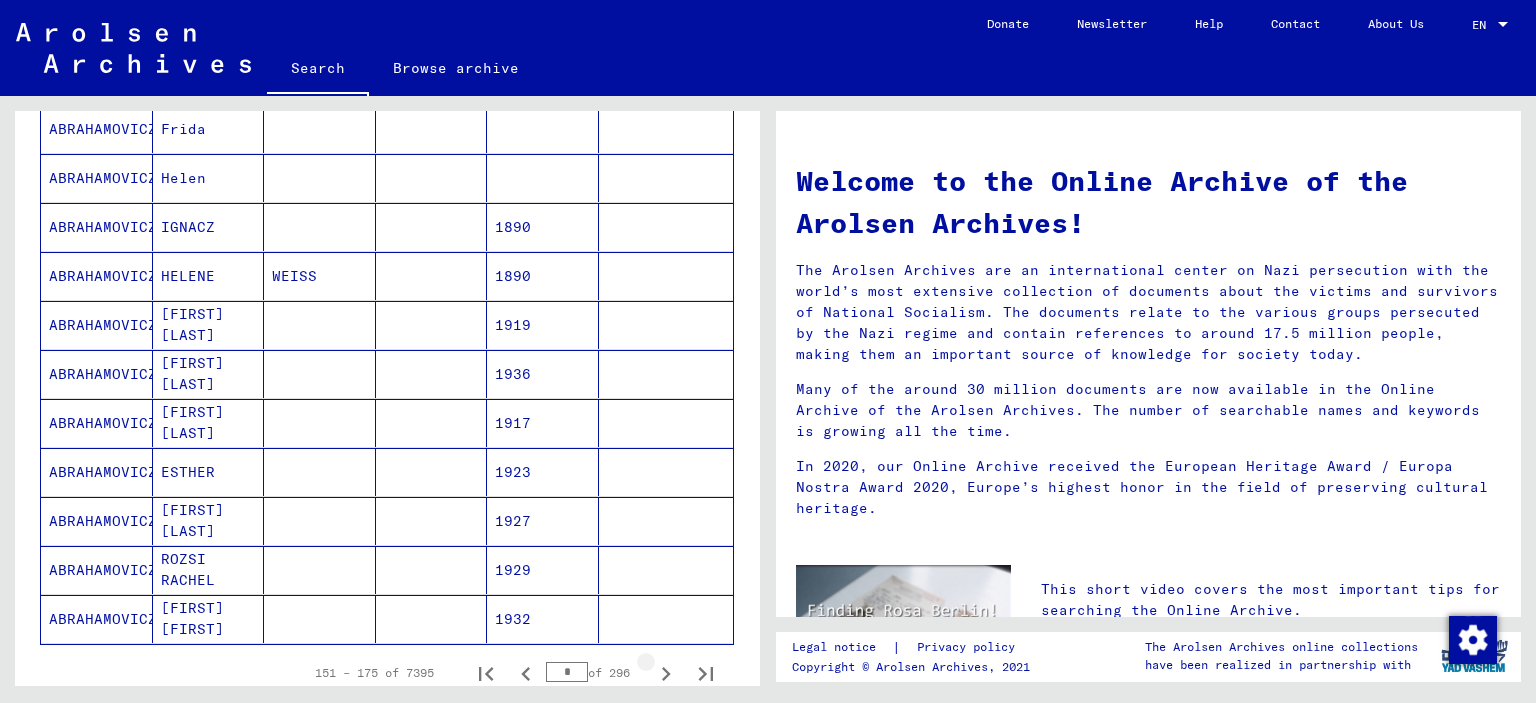 click 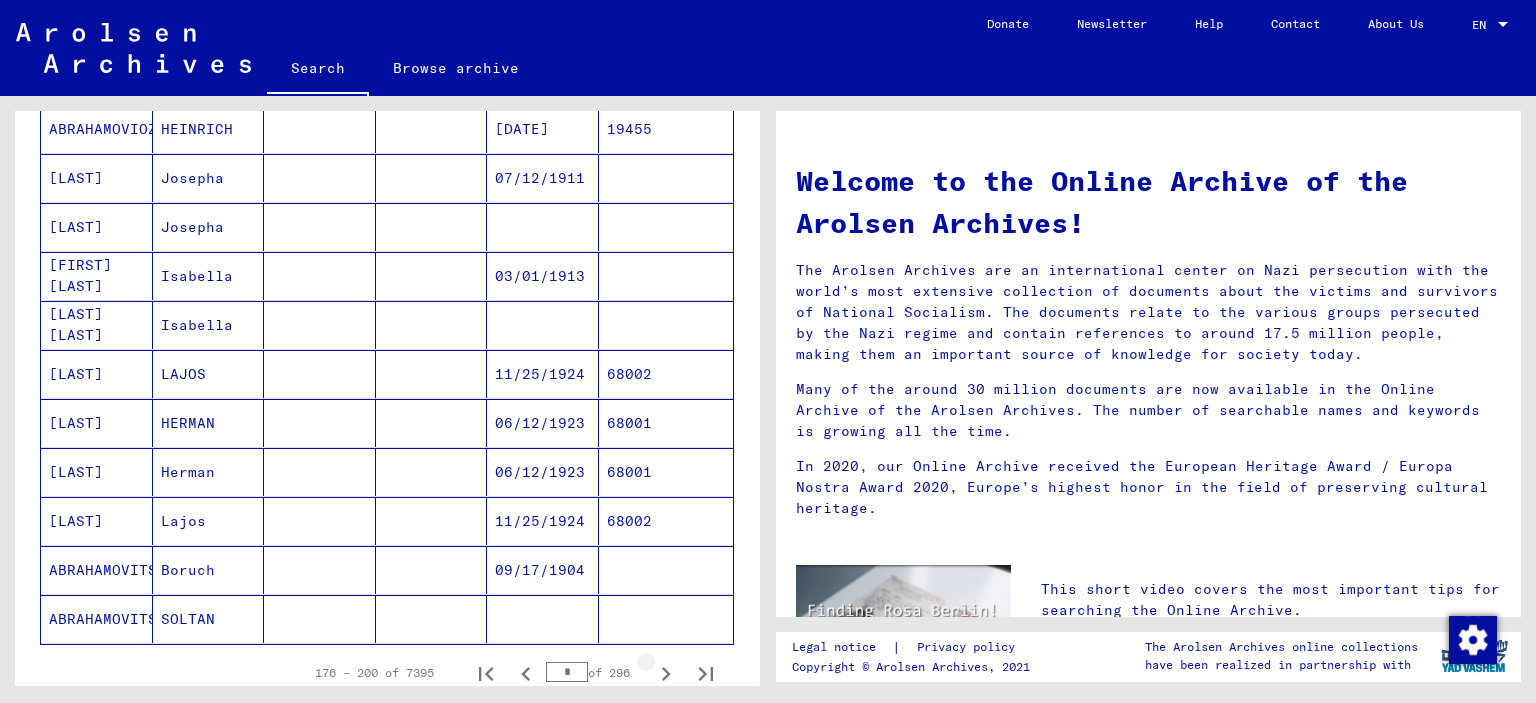 click 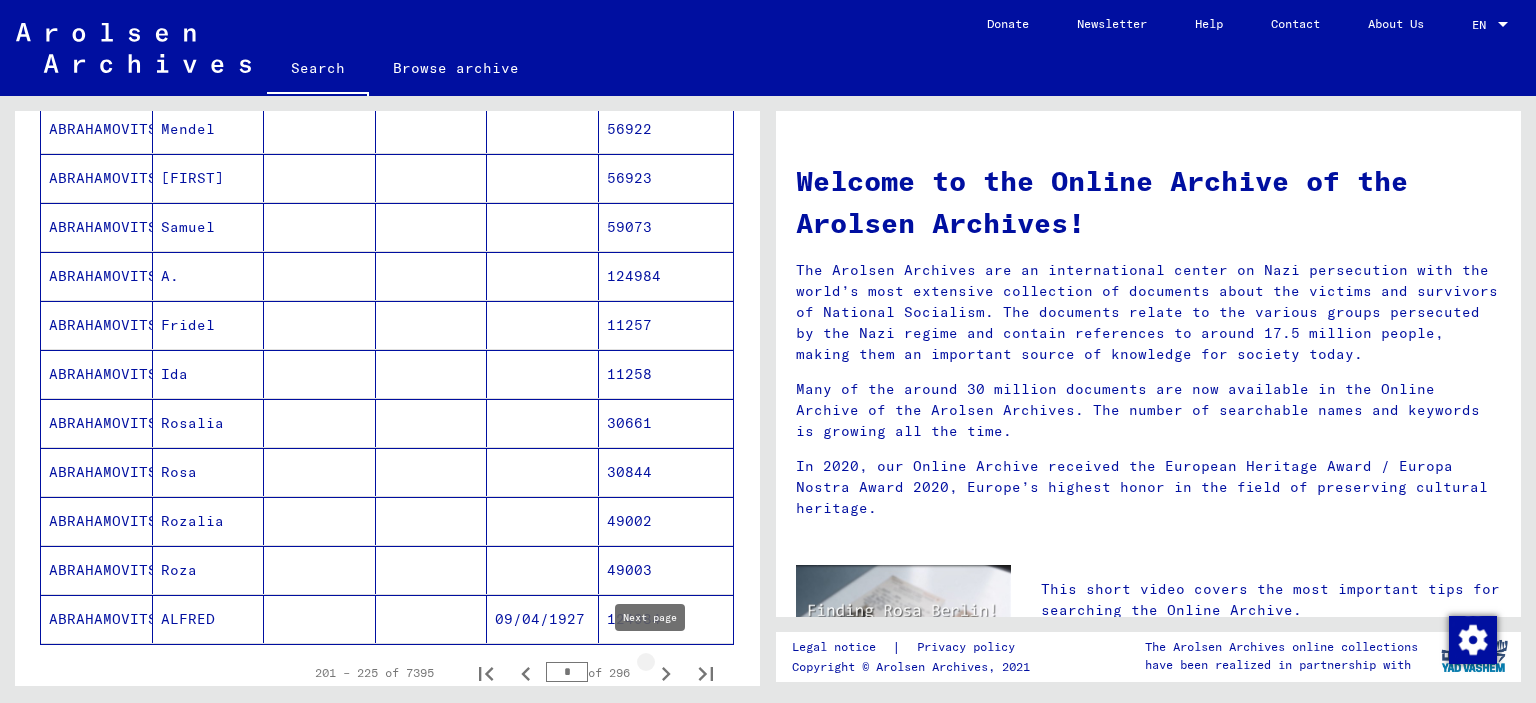 click 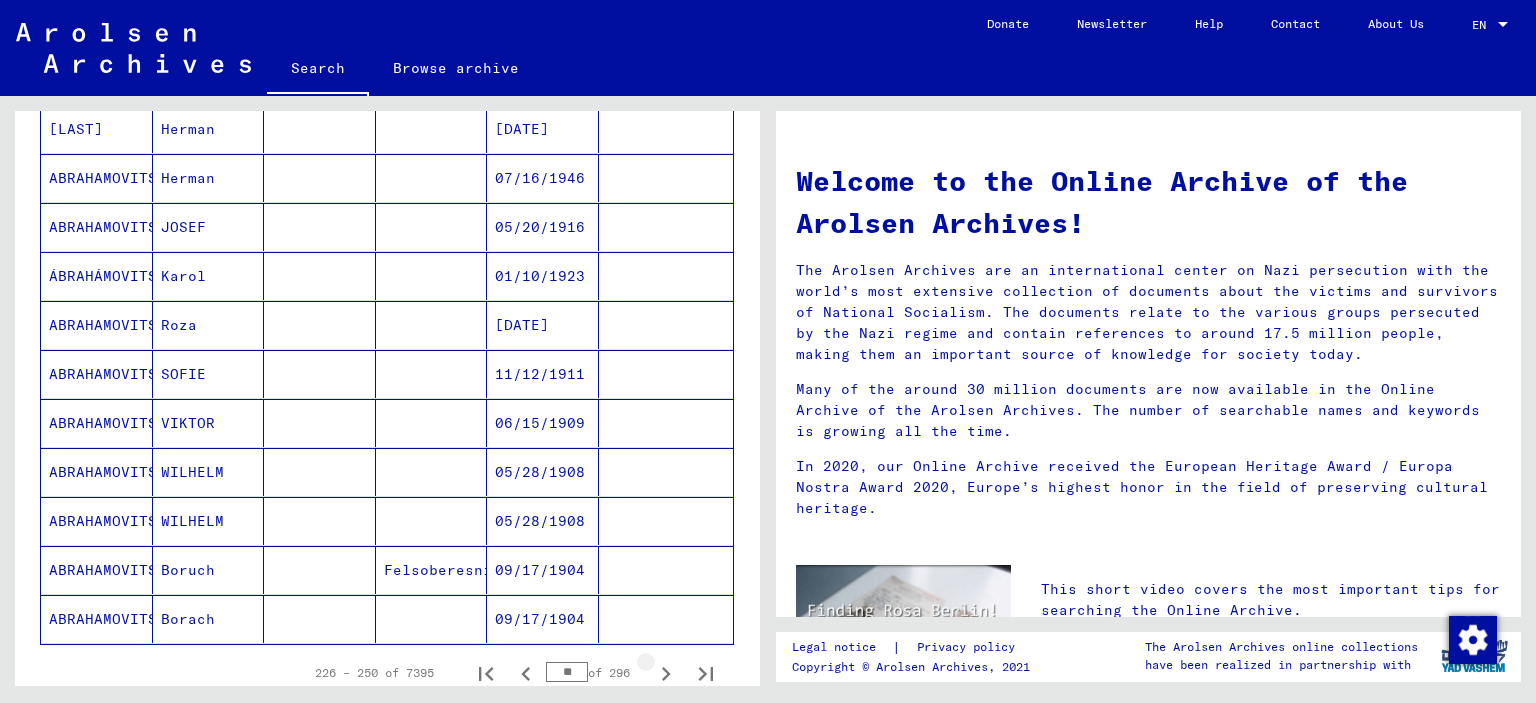 click 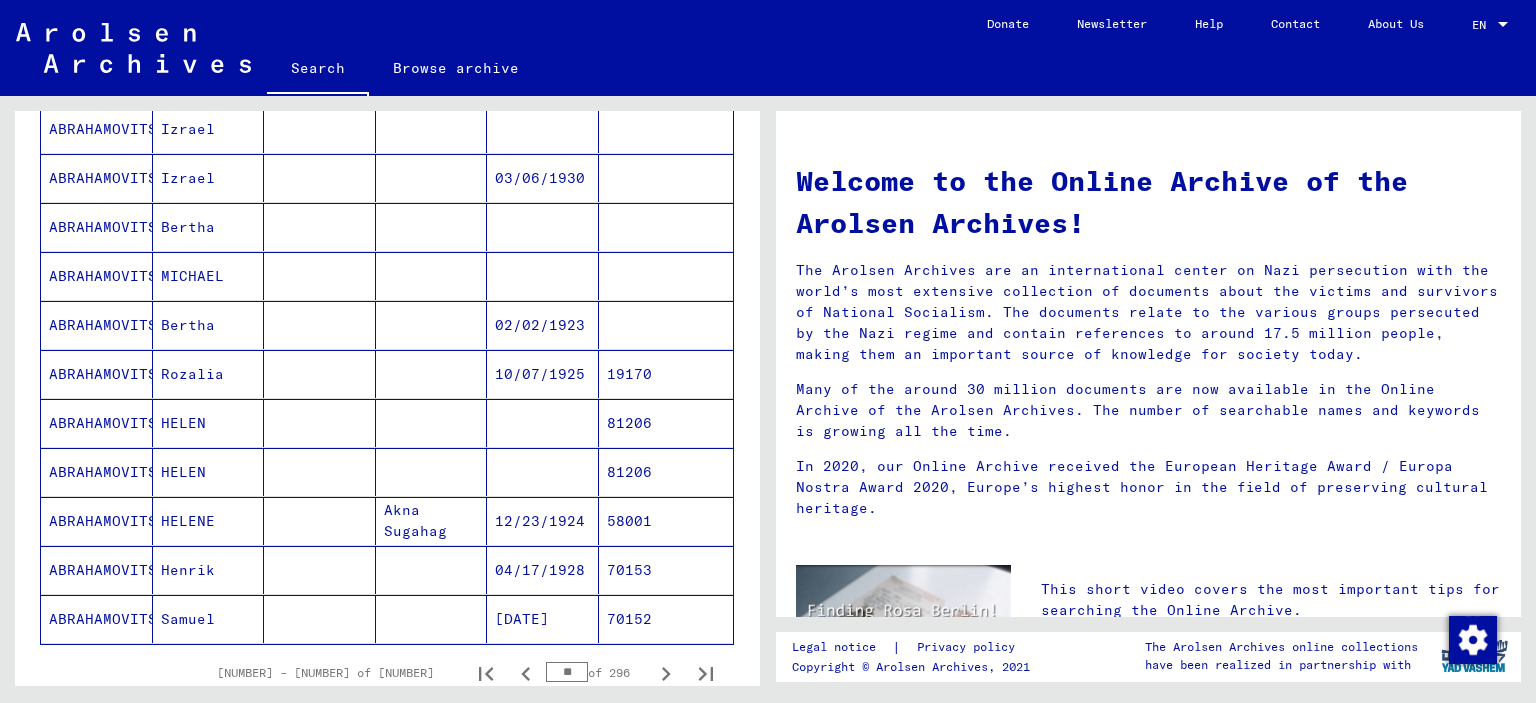 click 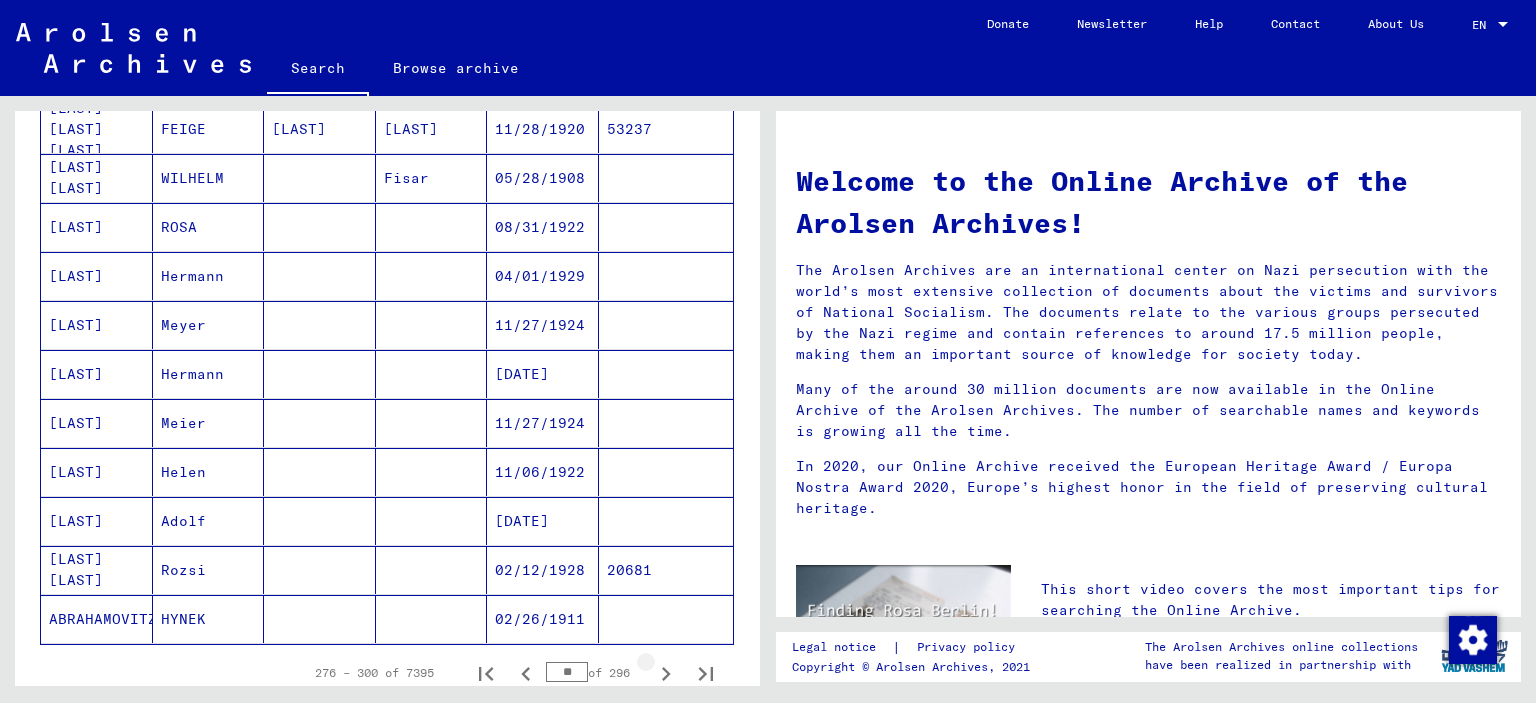 click 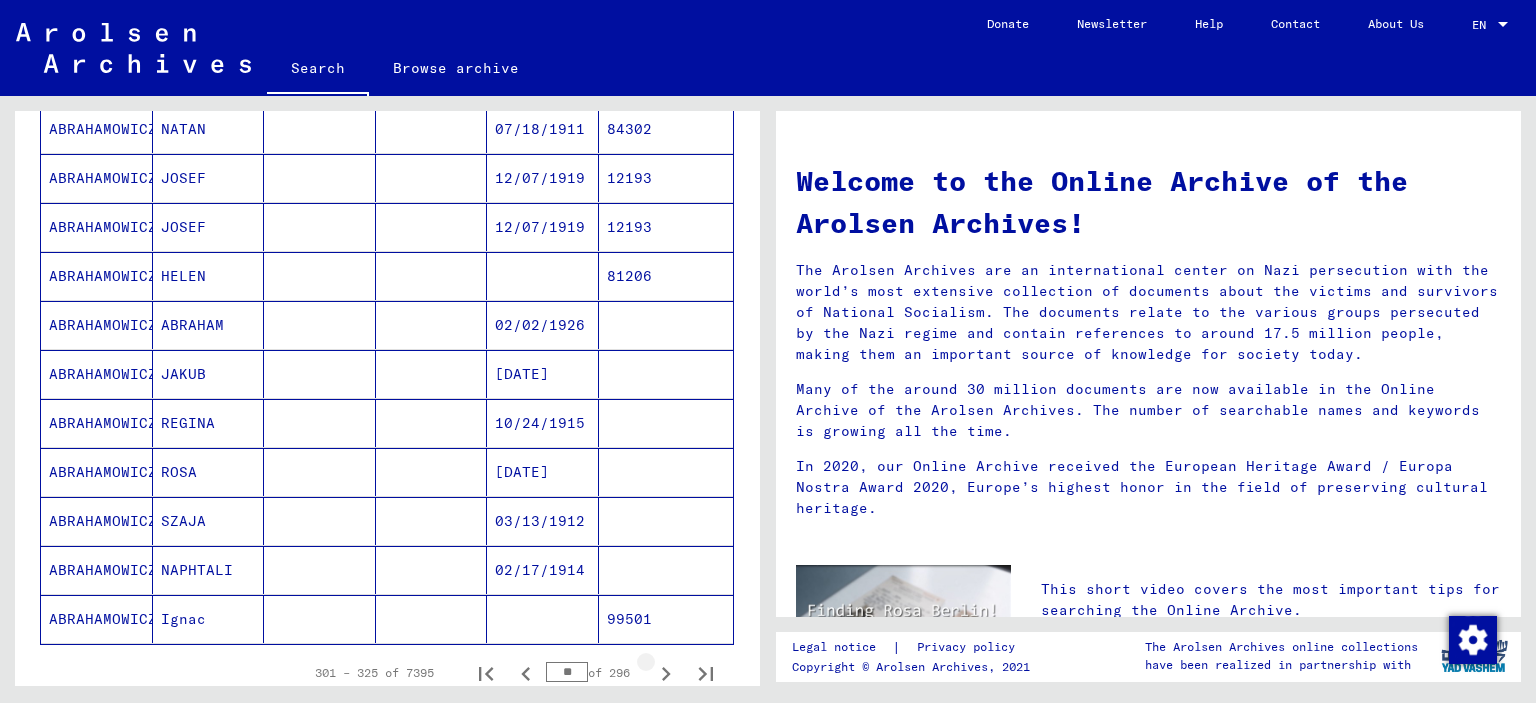 click 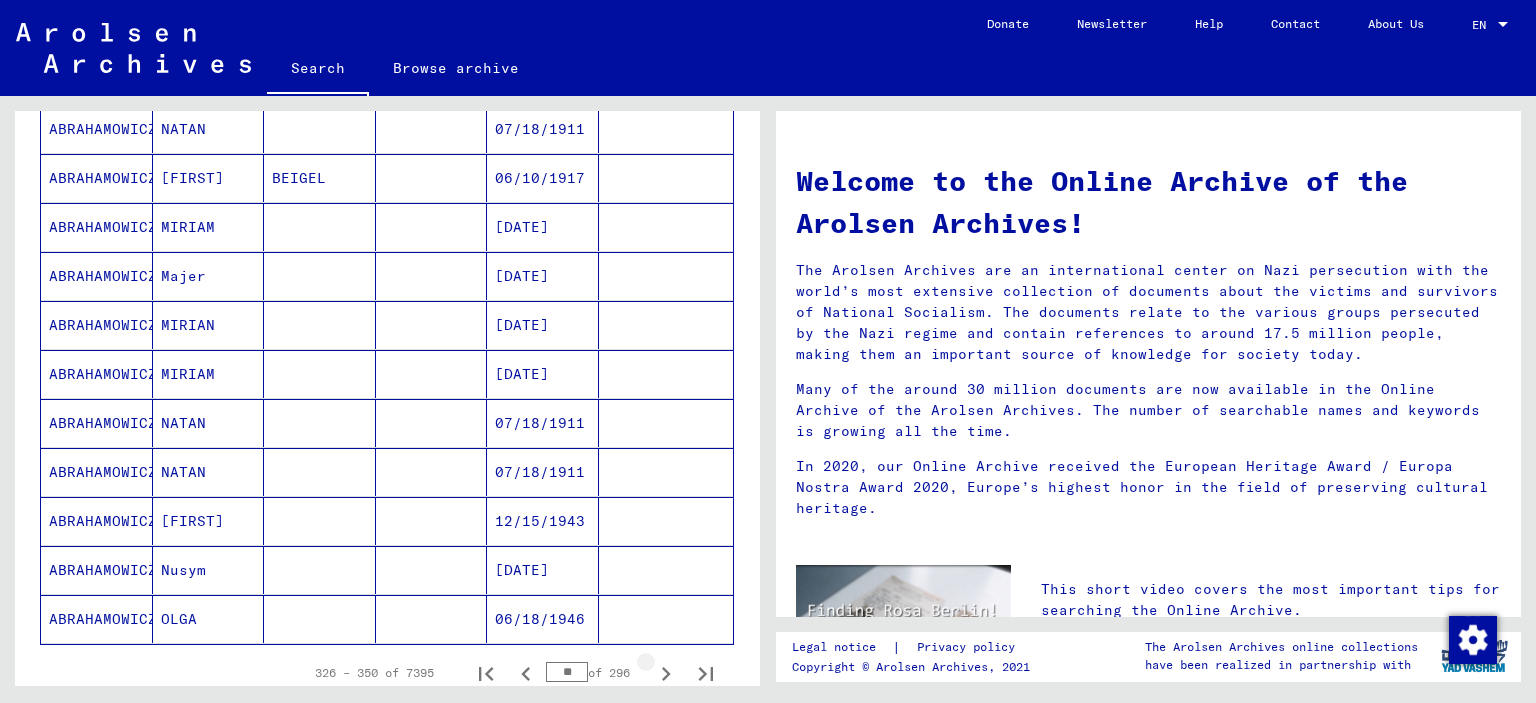 click 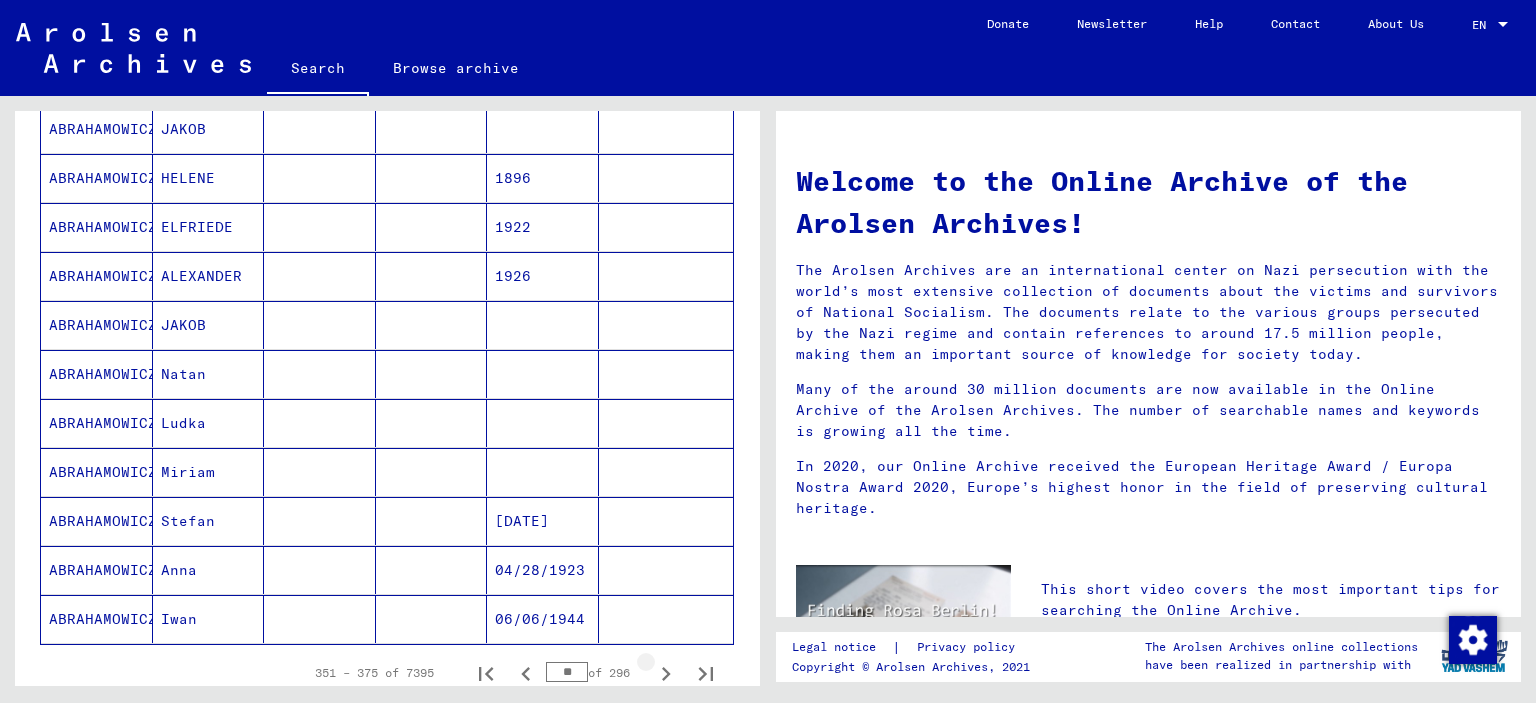 click 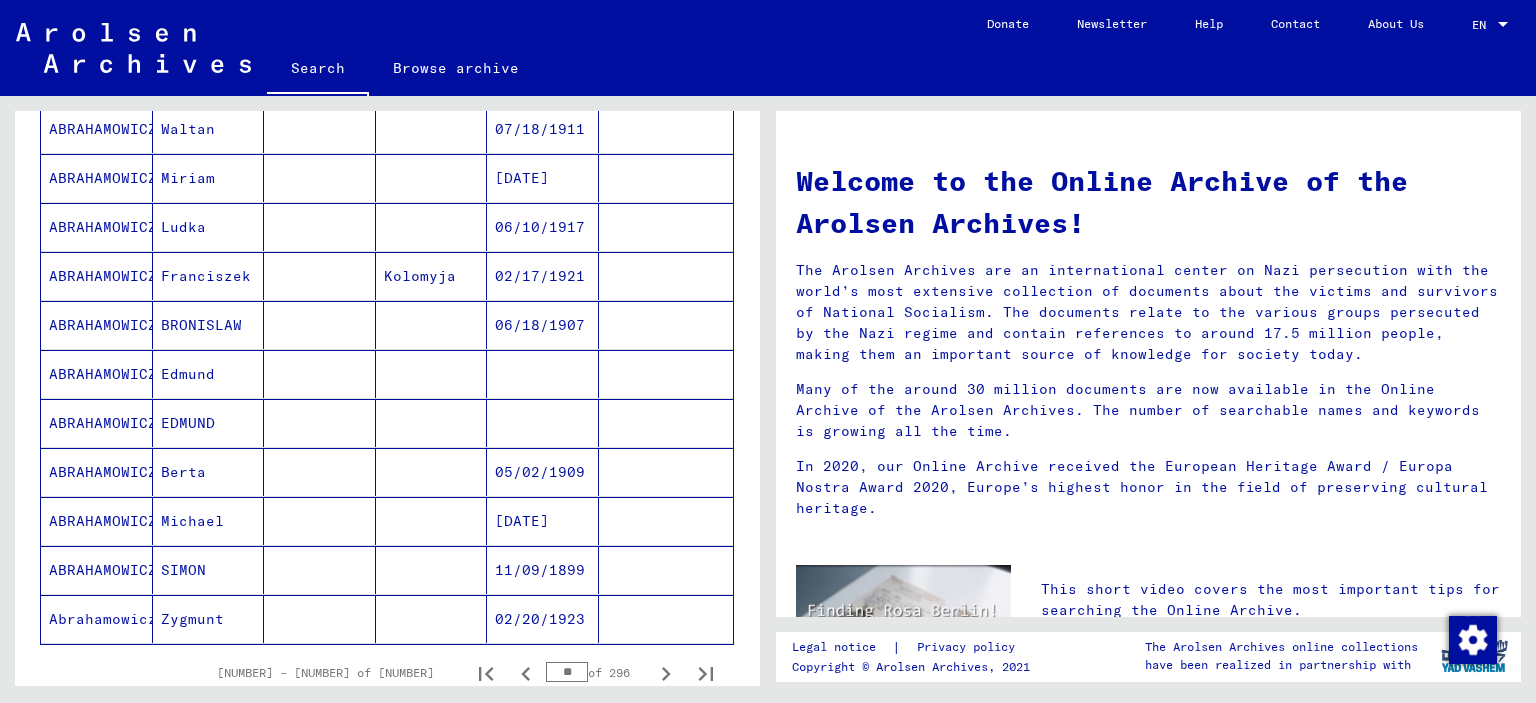 click 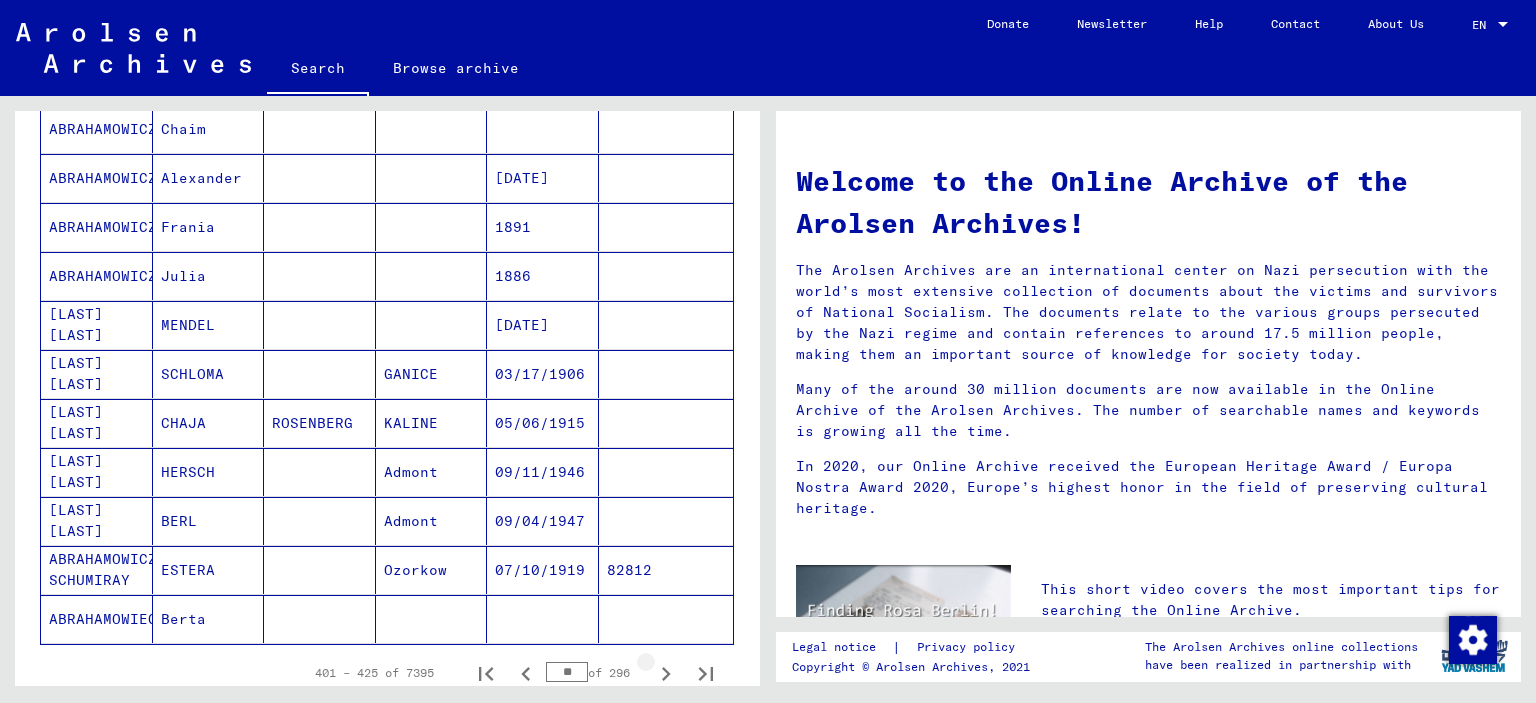 click 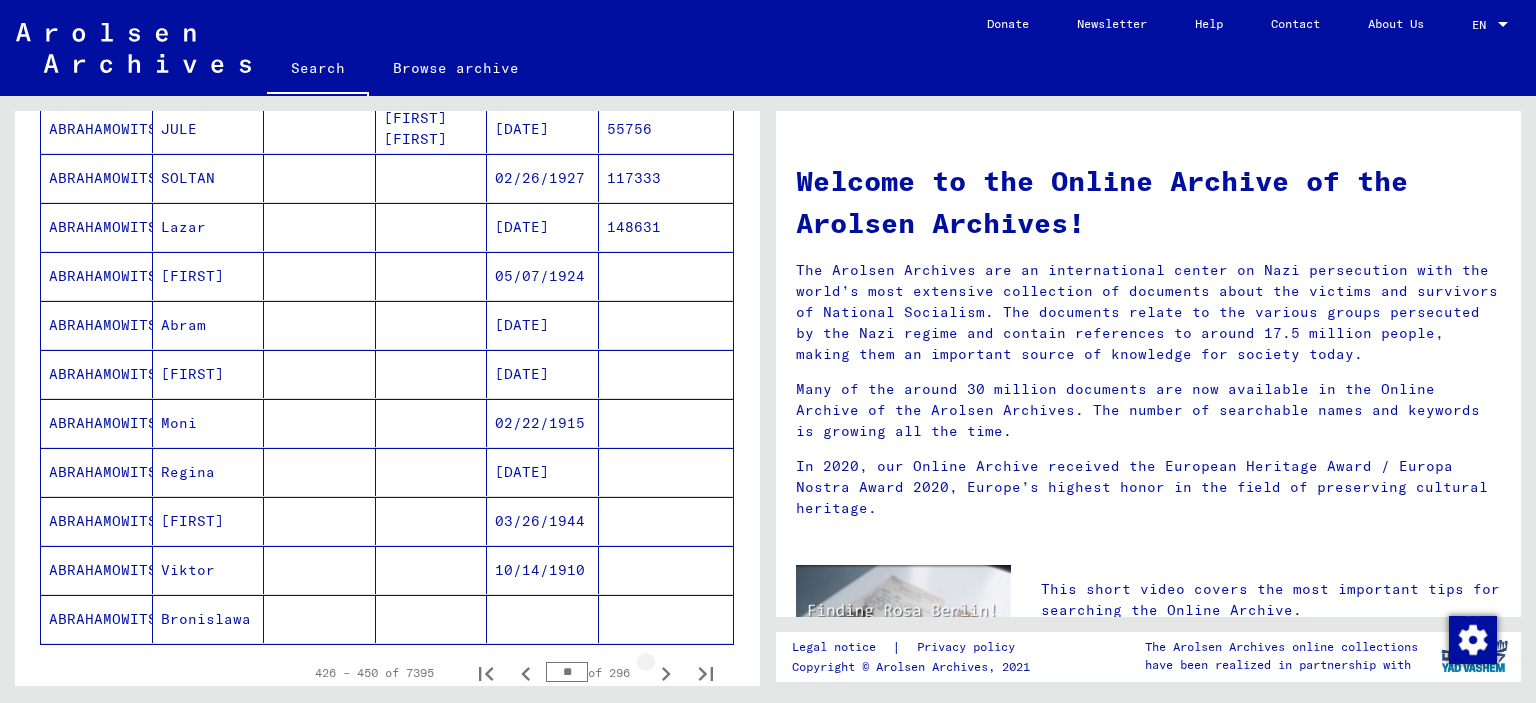 click 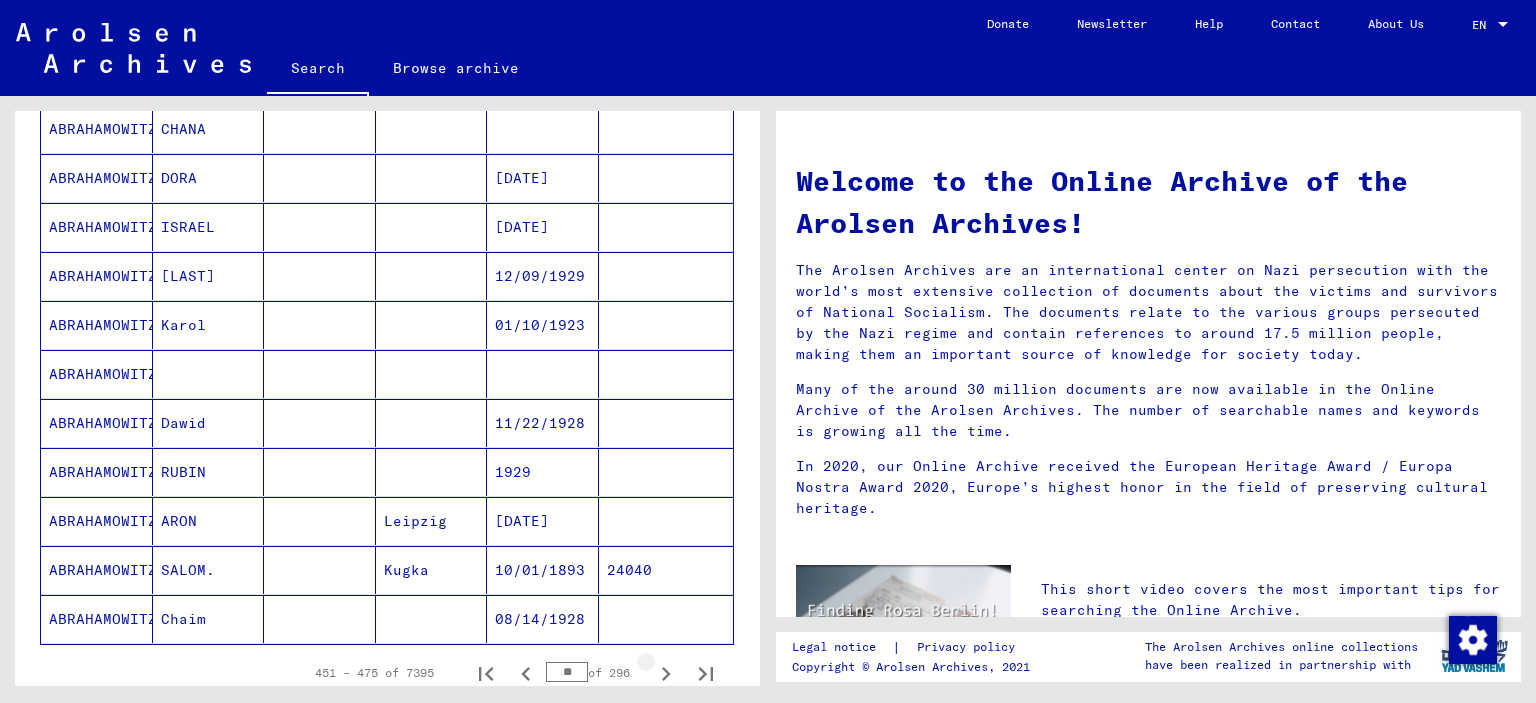 click 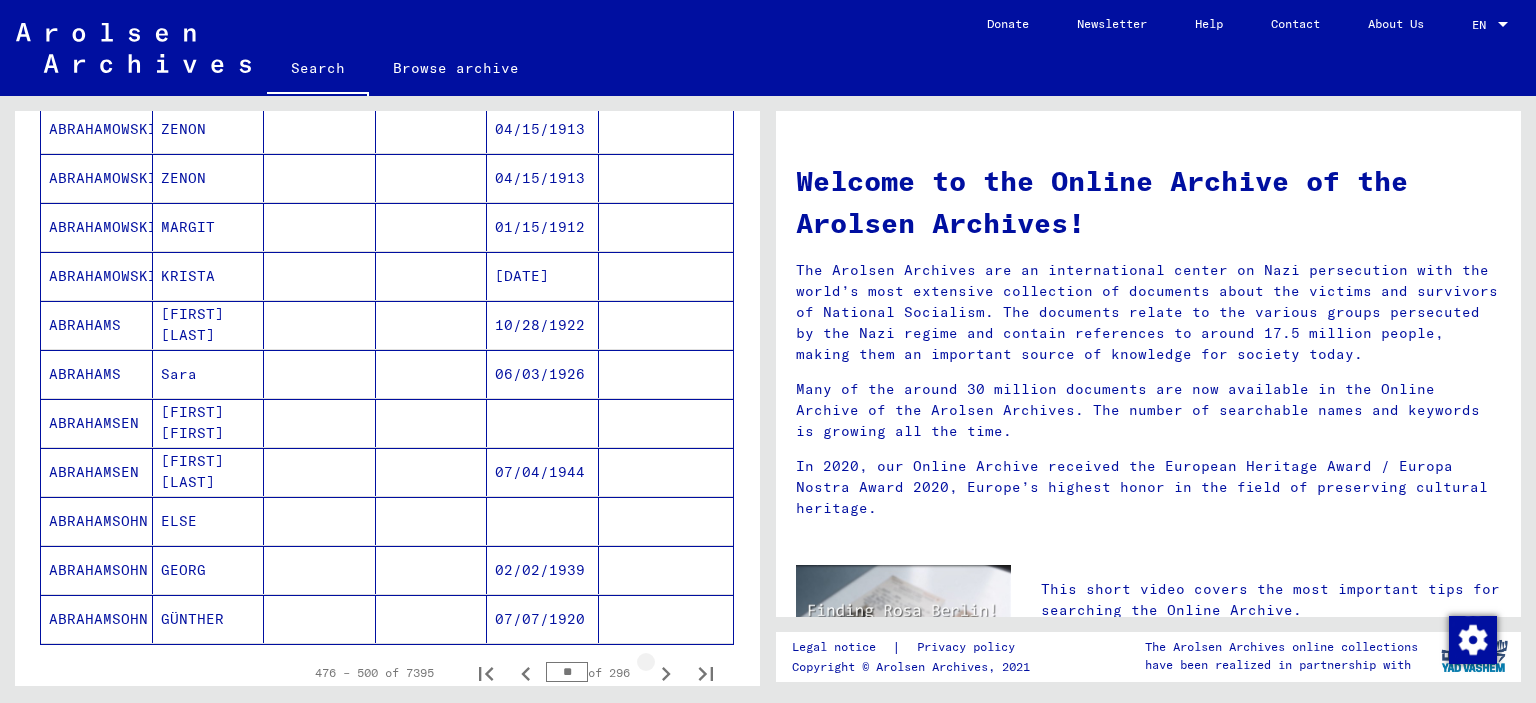 click 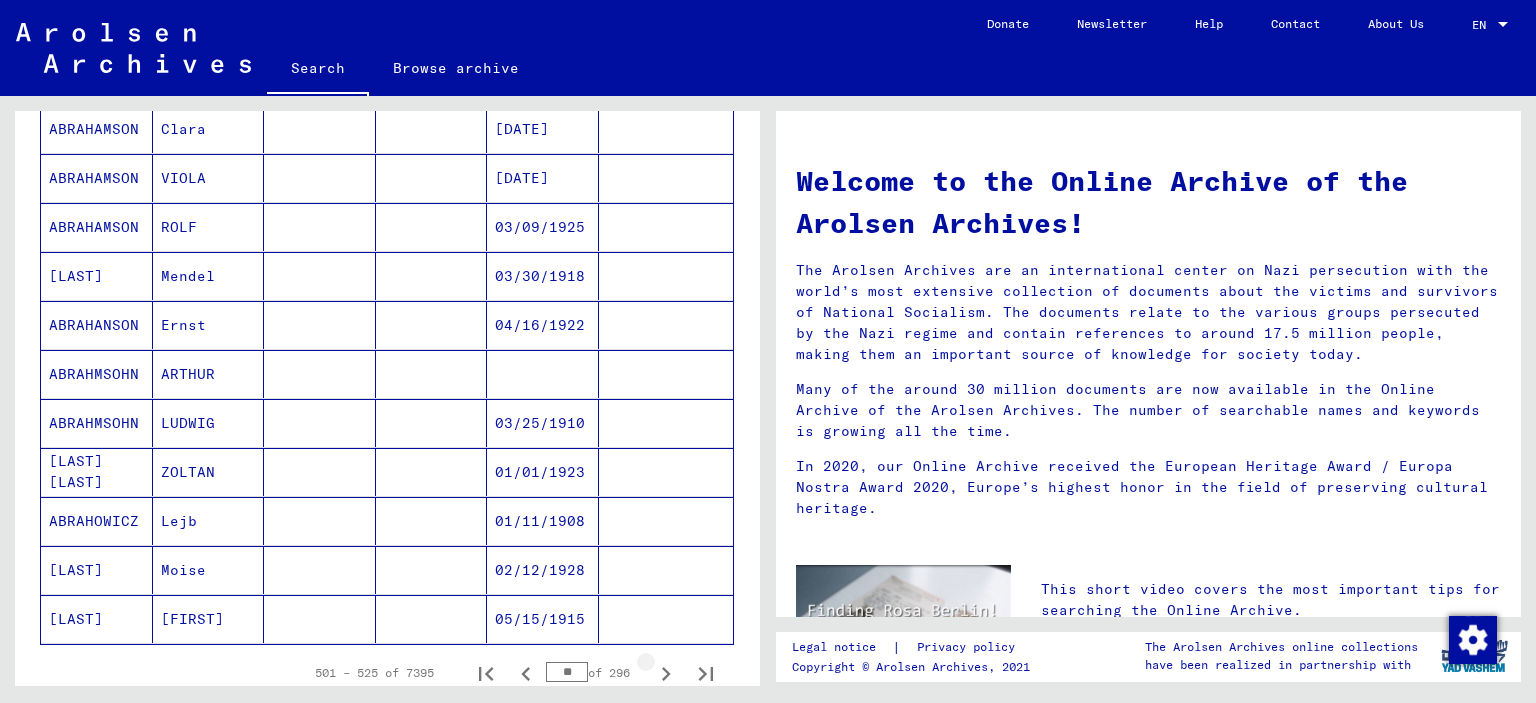 click 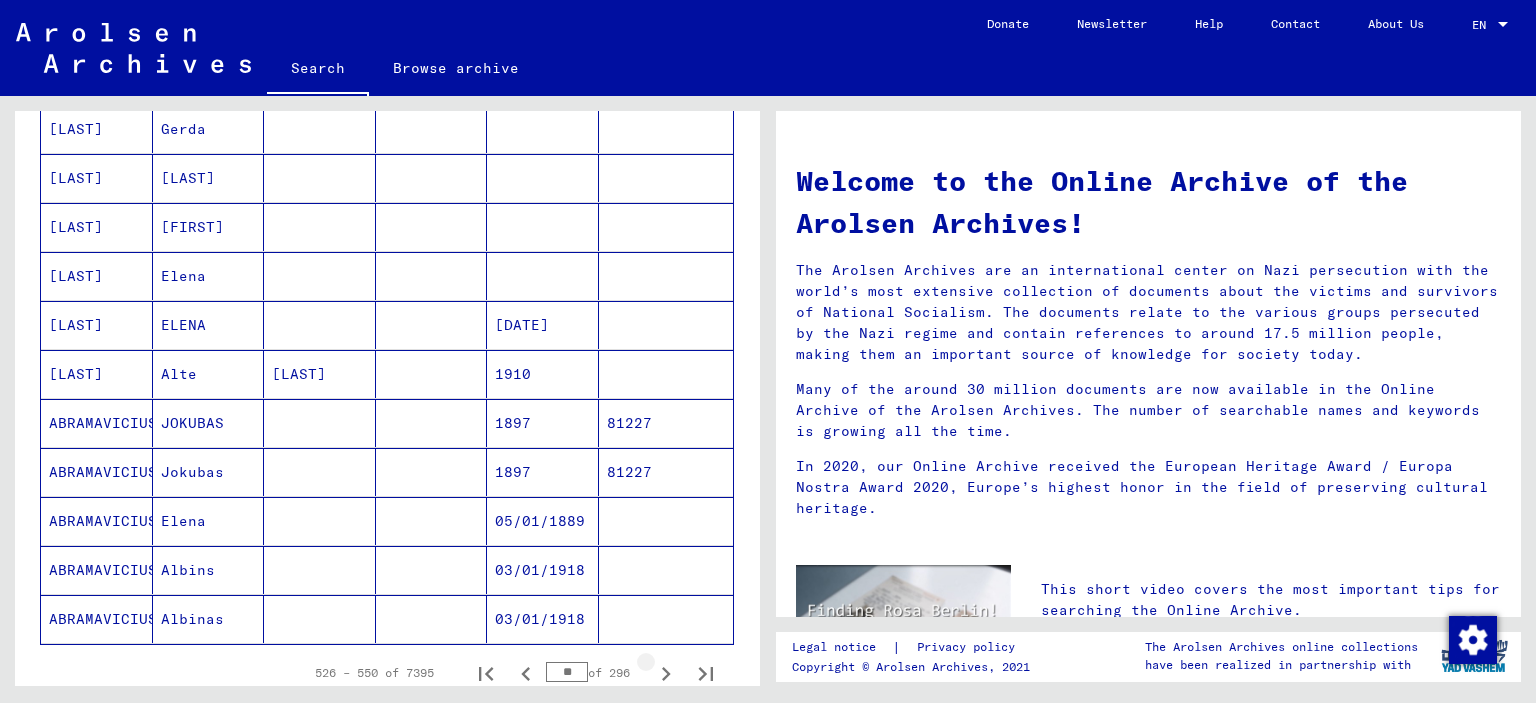 click 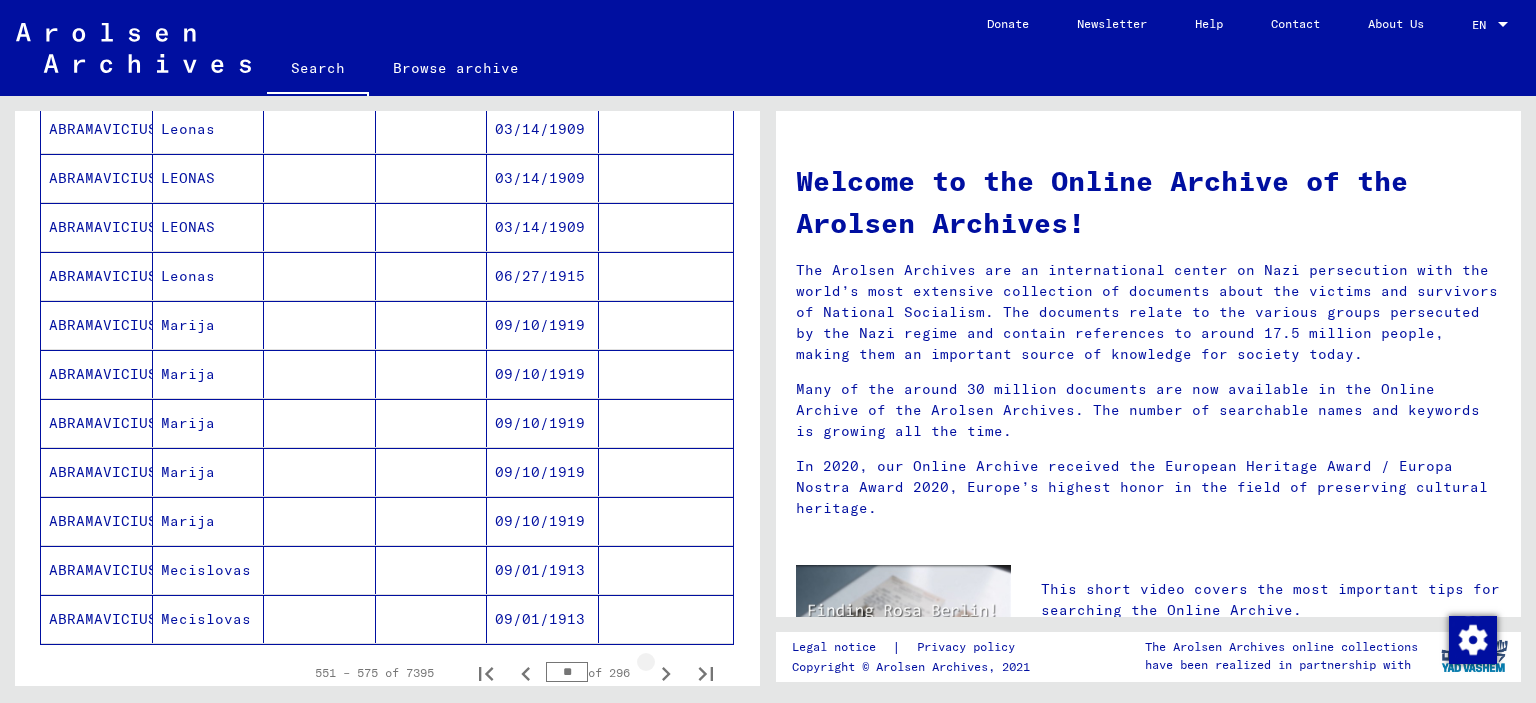 click 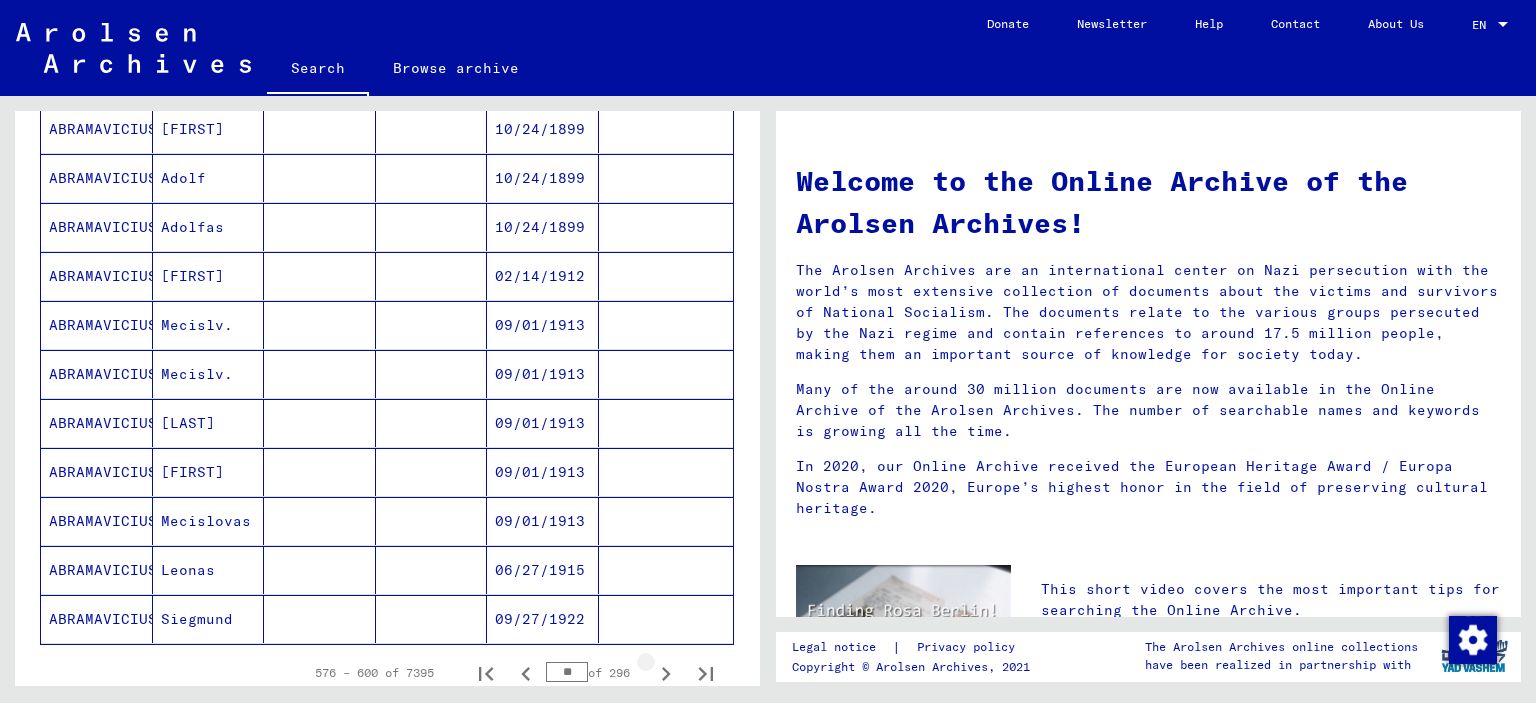 click 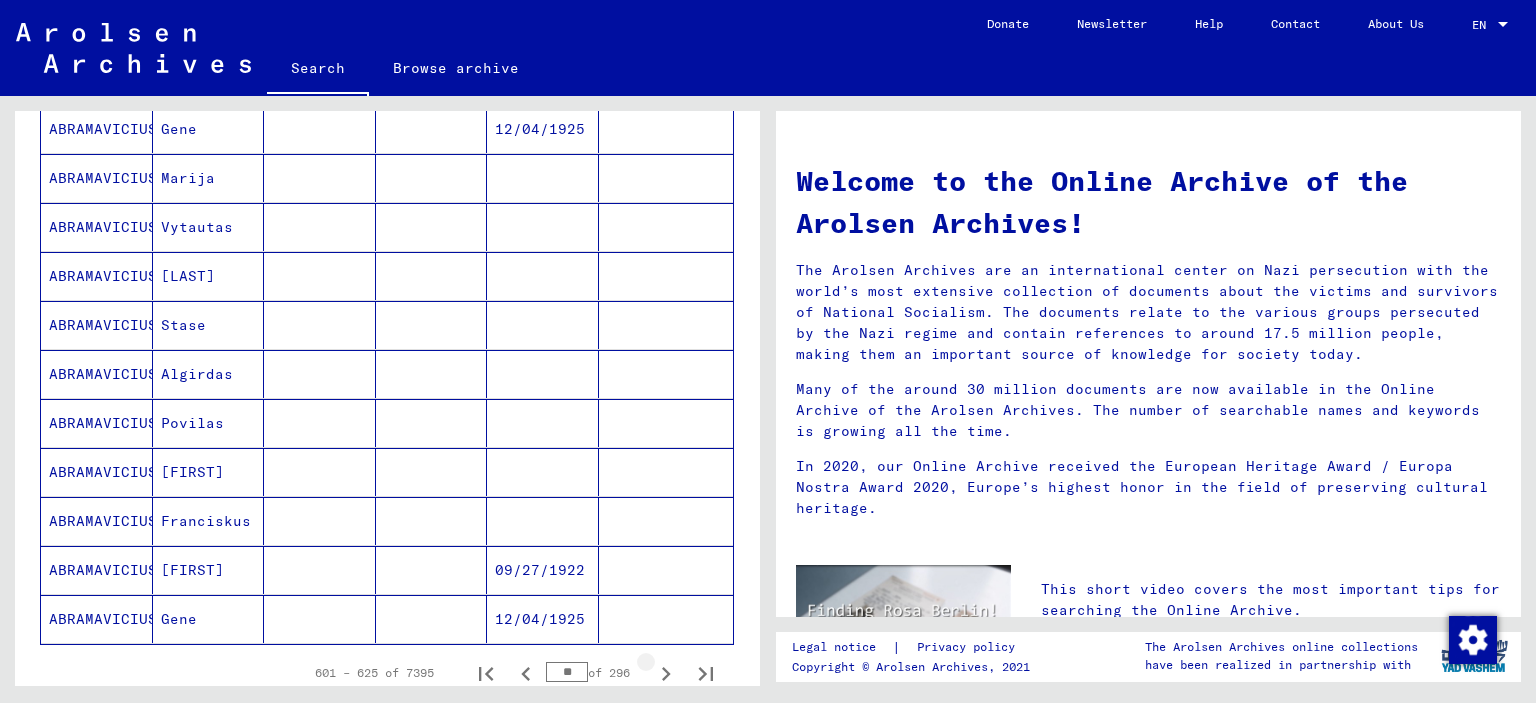 click 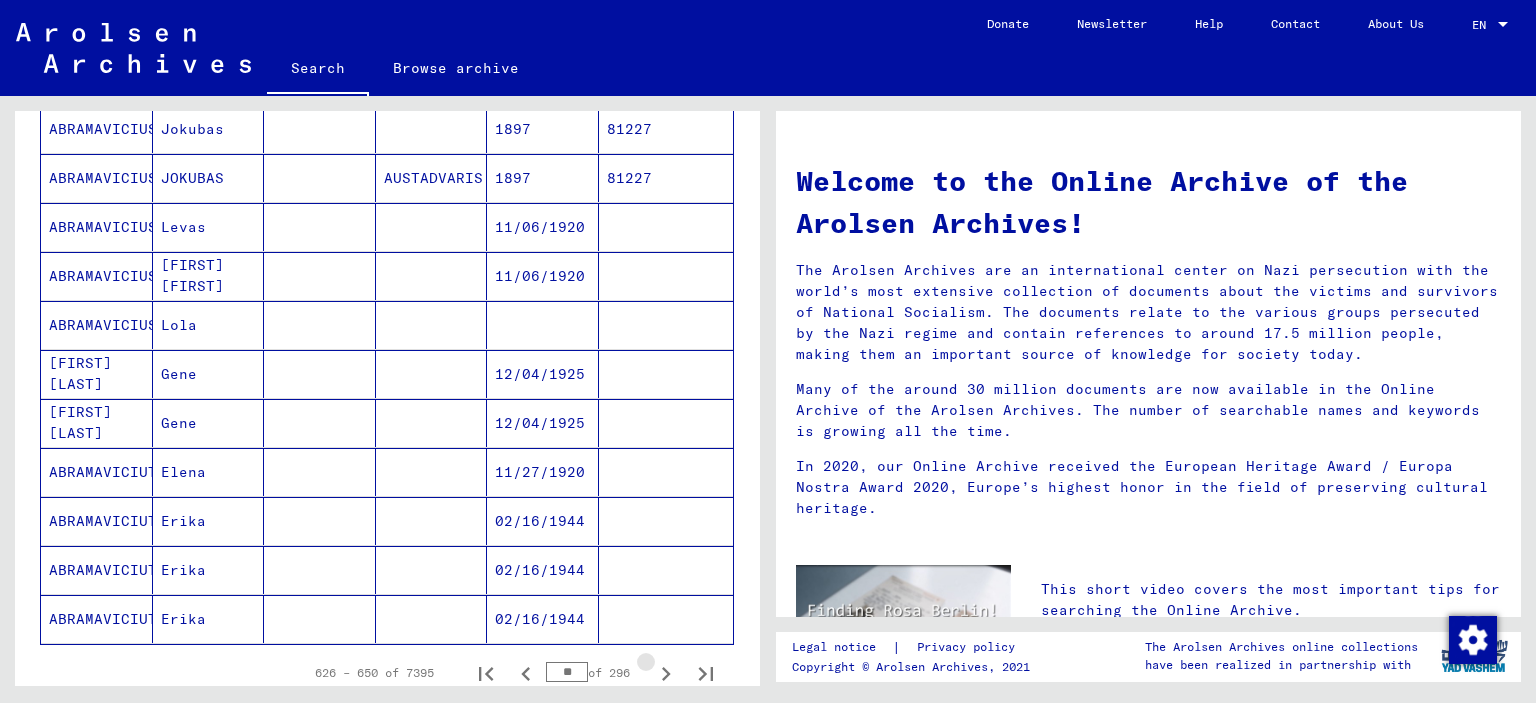 click 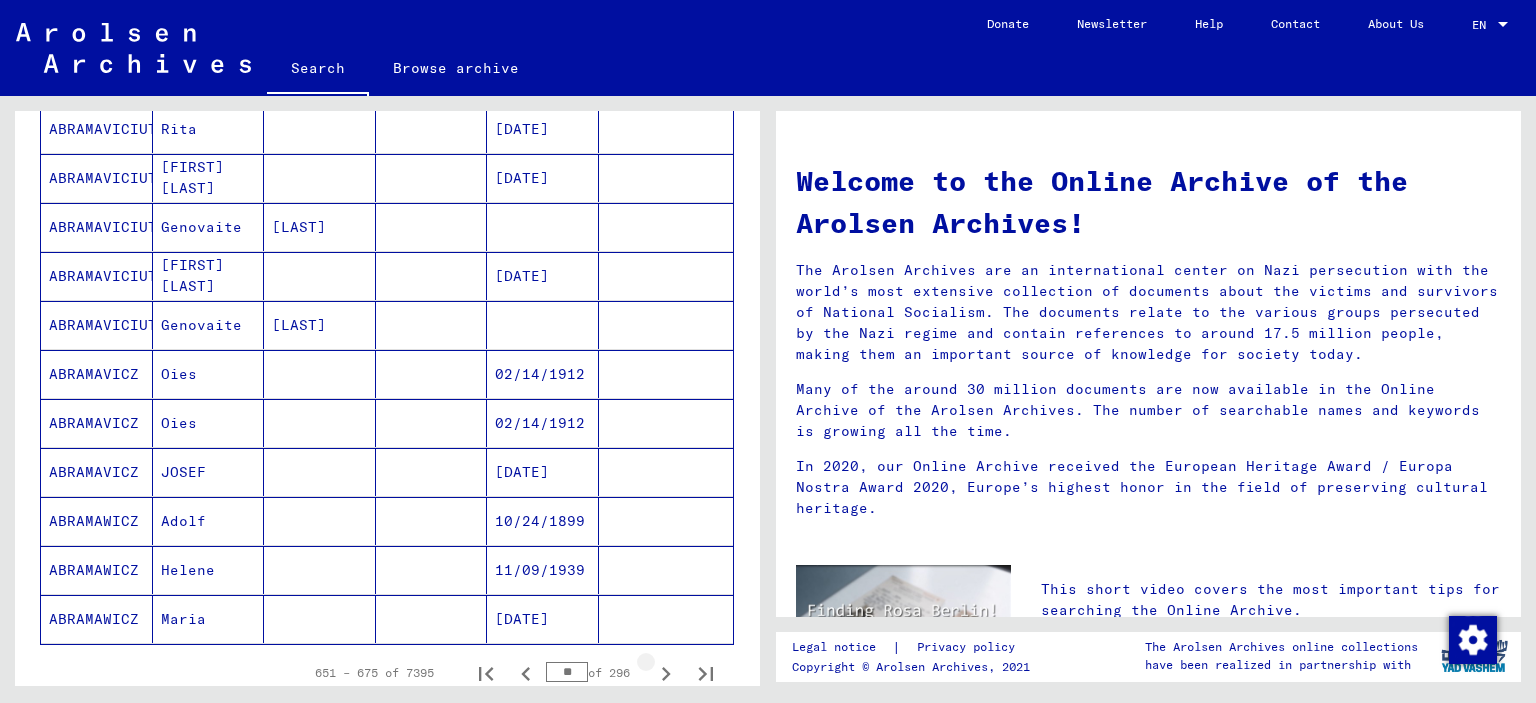 click 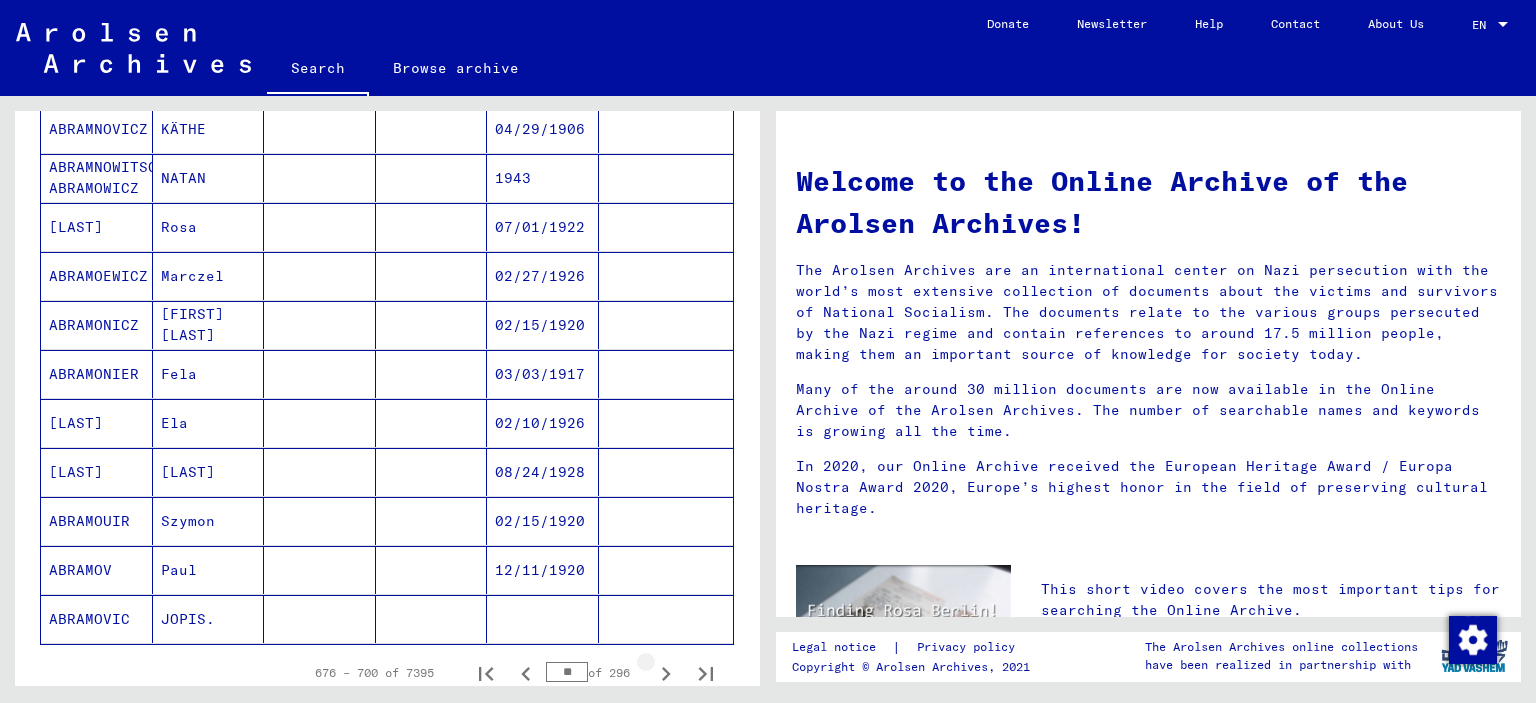 click 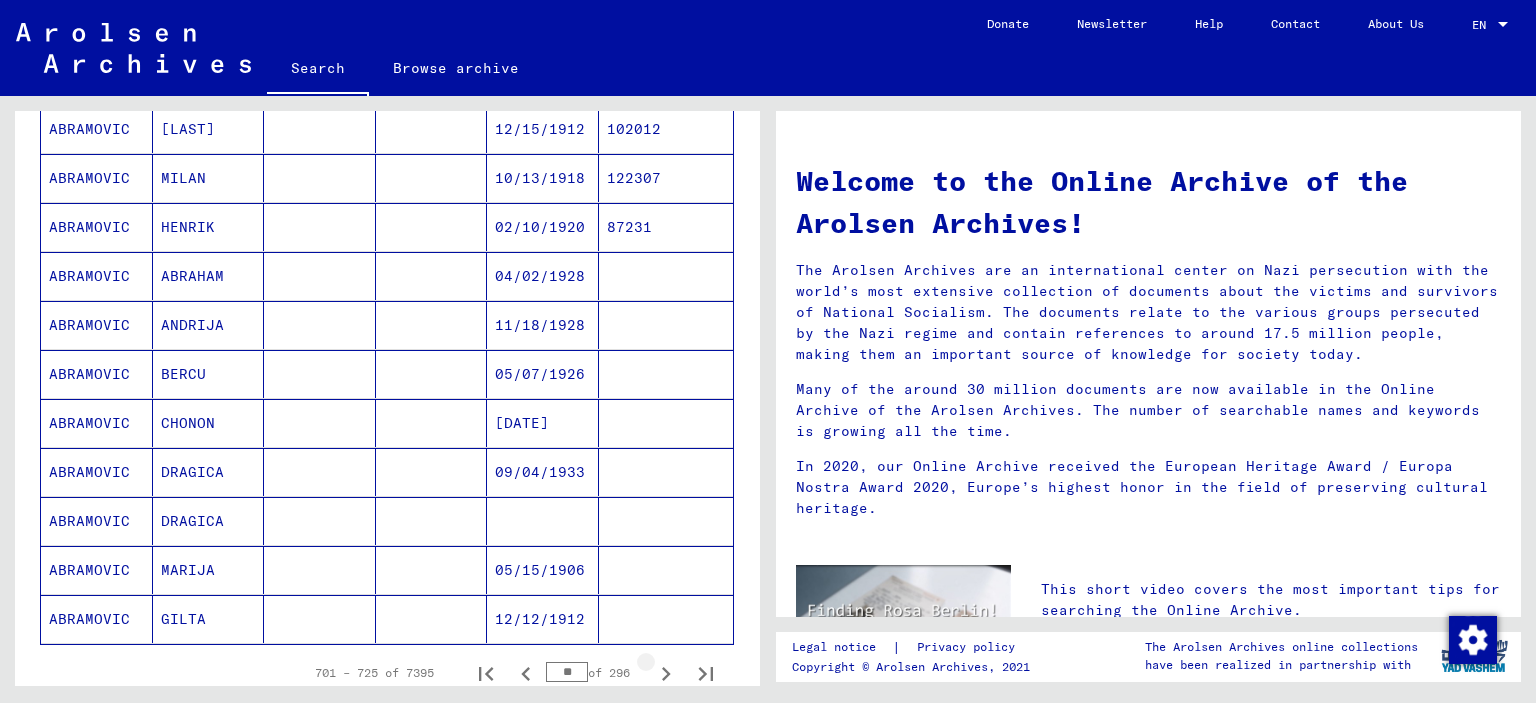 click 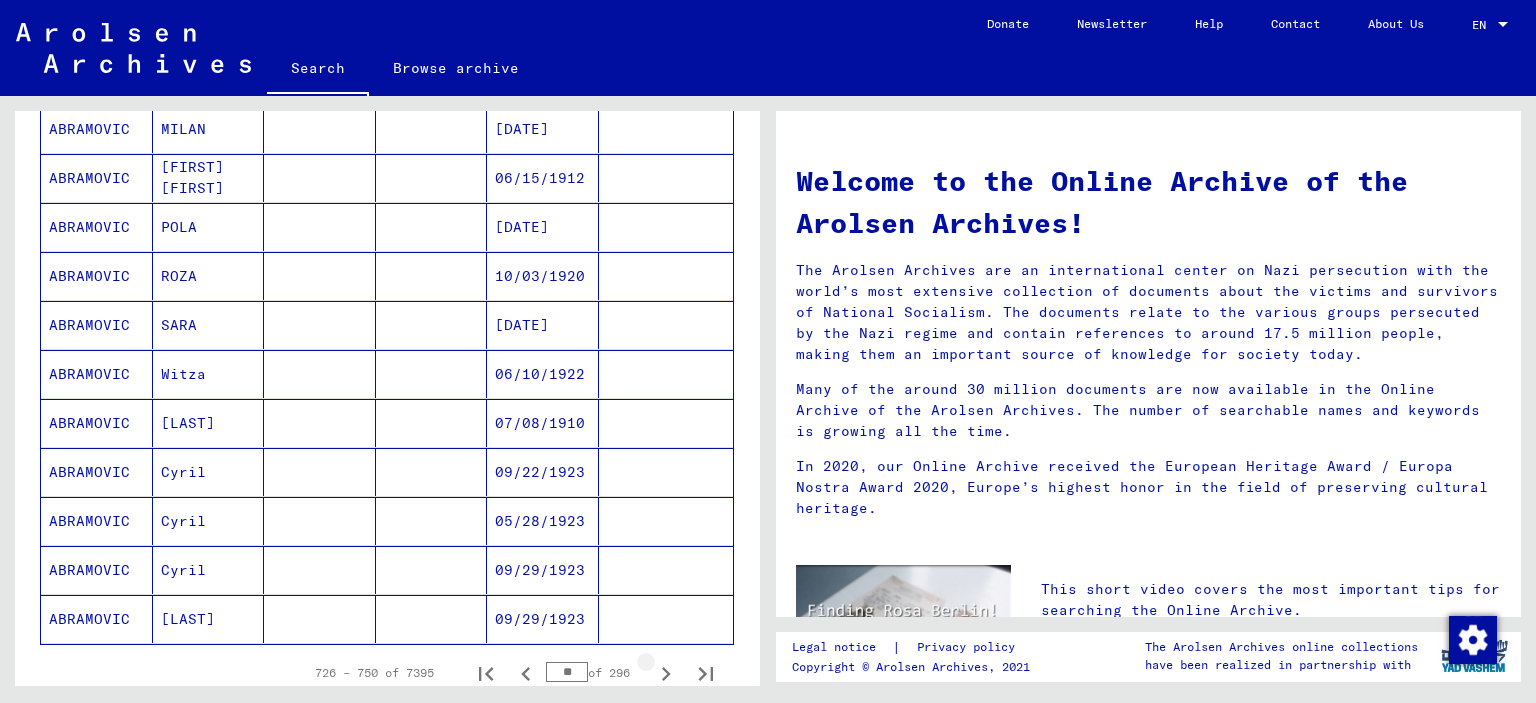click 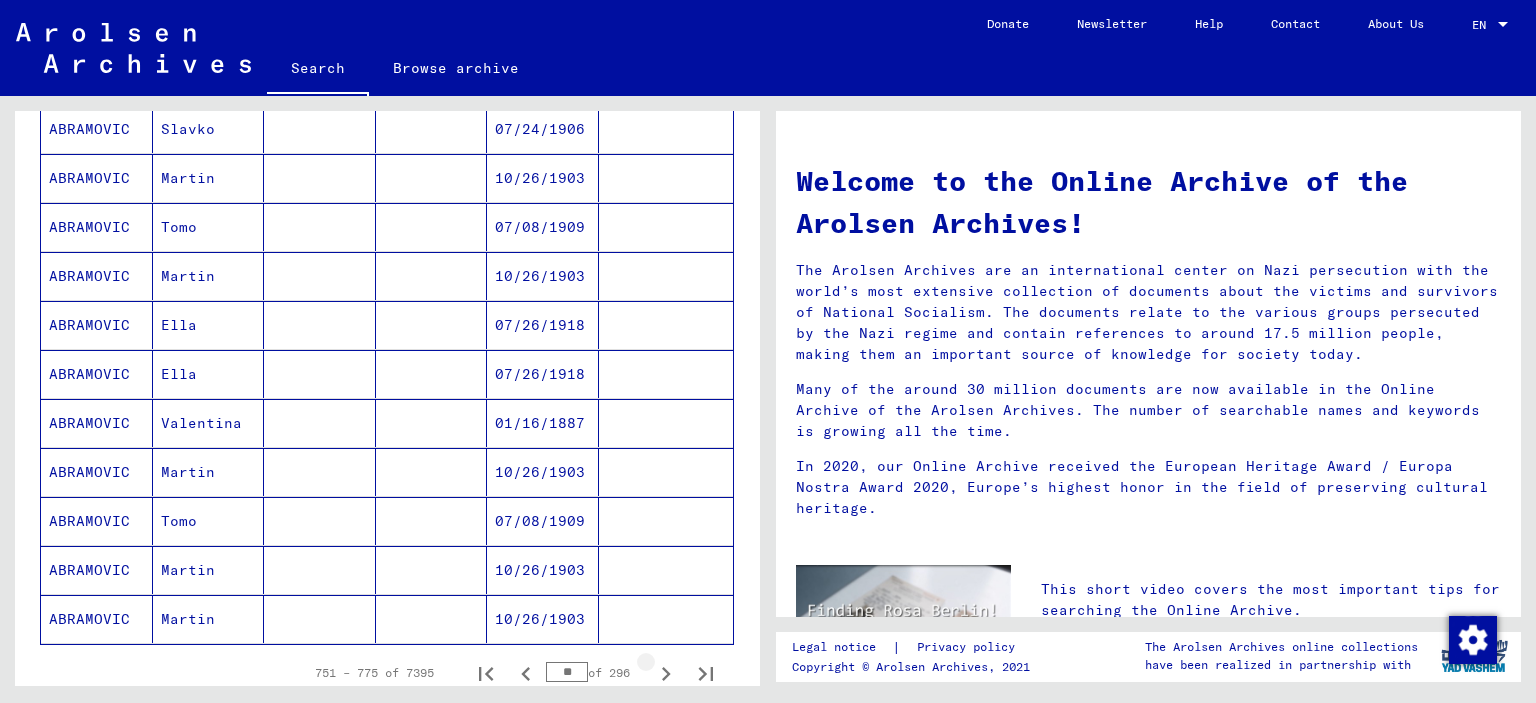 click 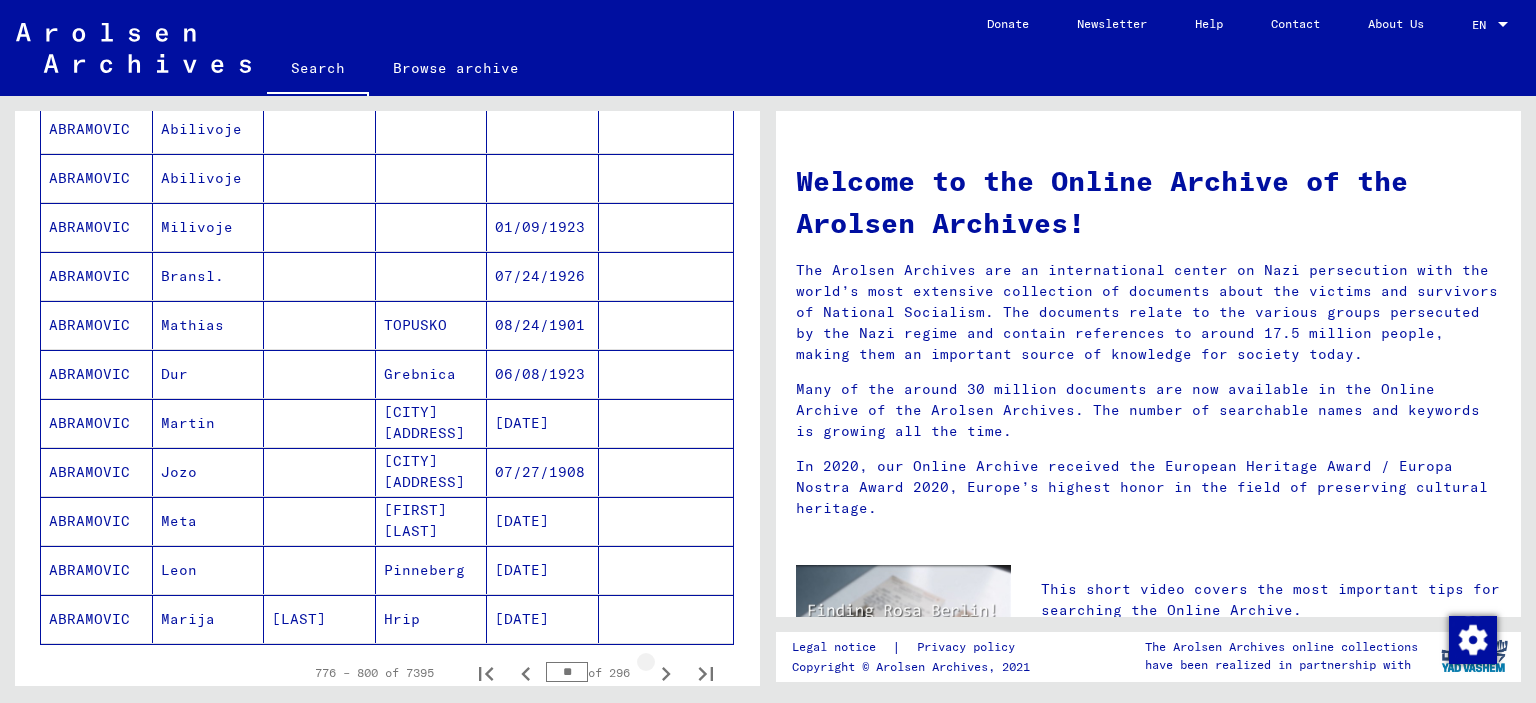click 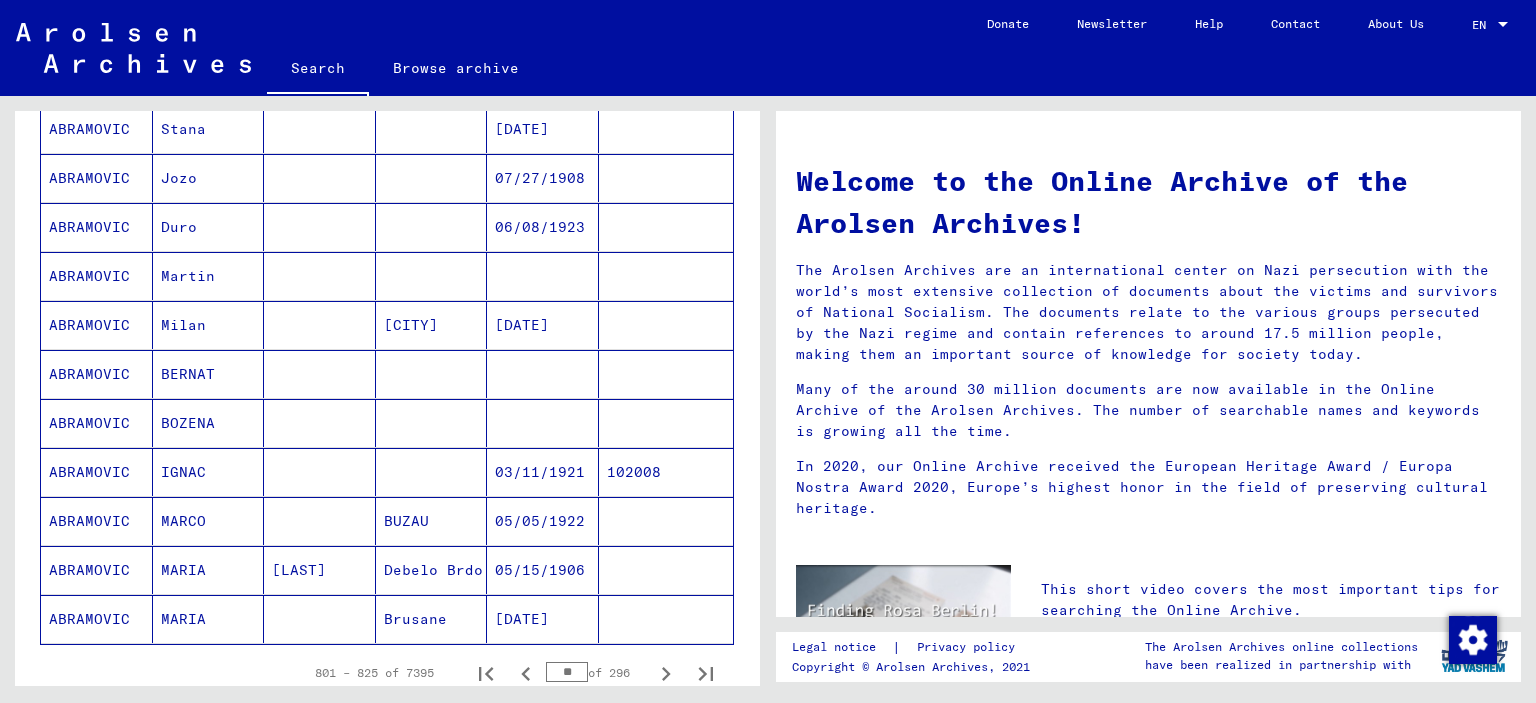 click 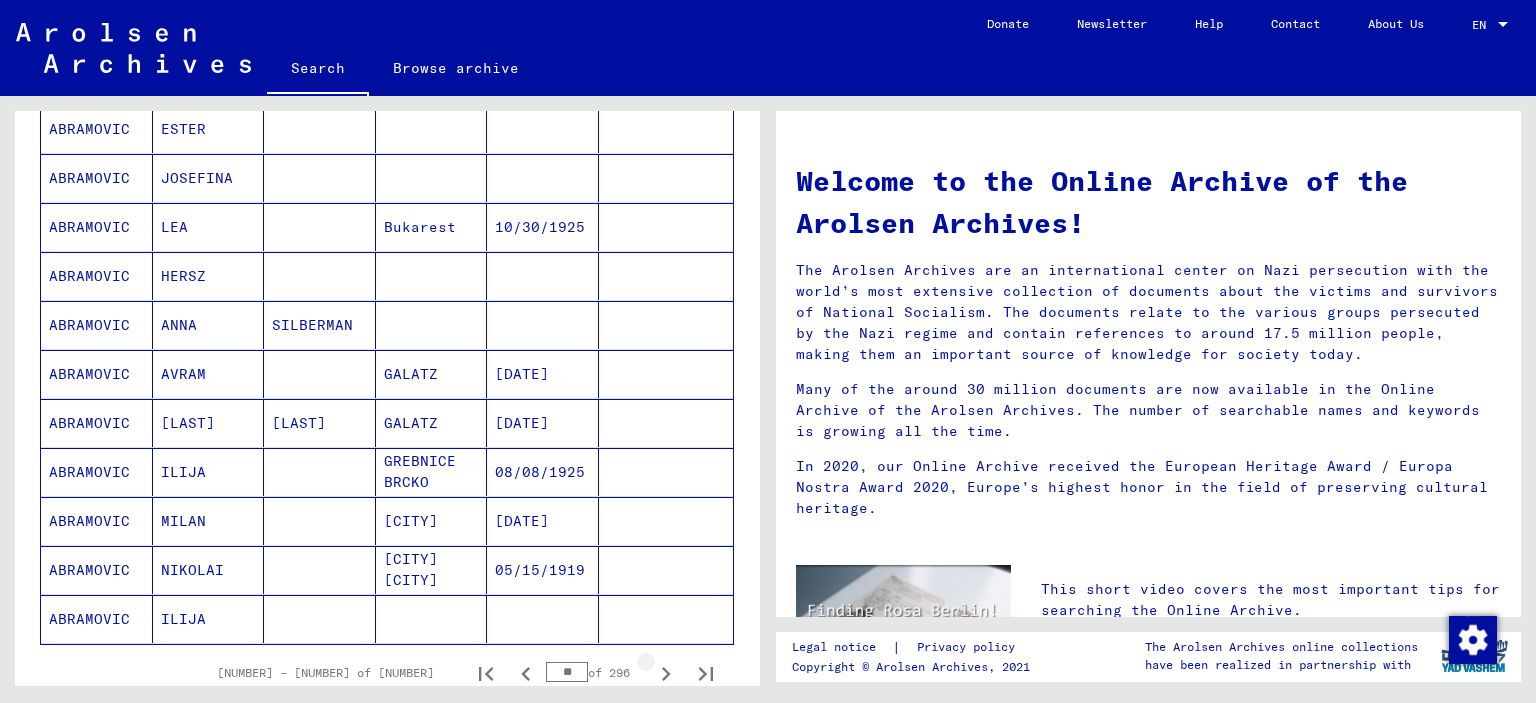 click 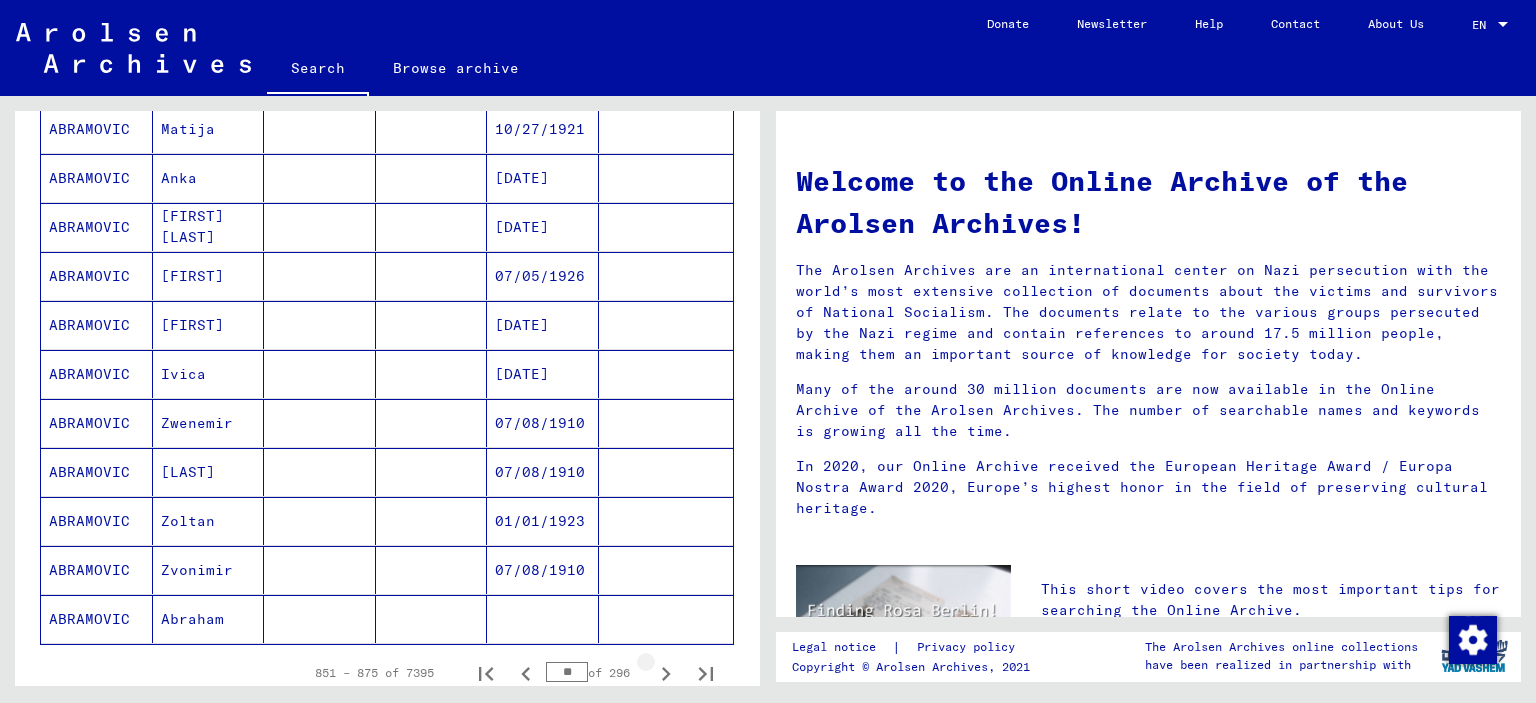 click 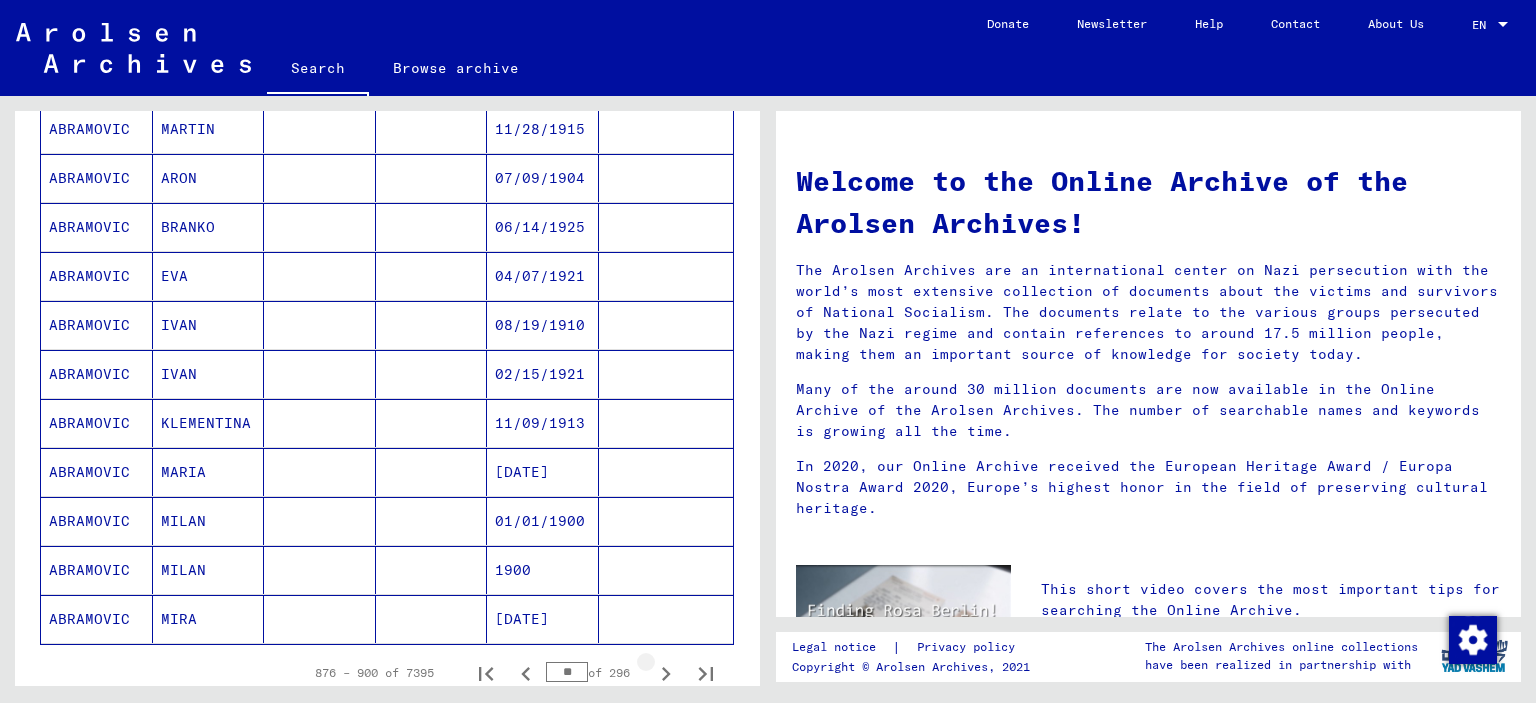 click 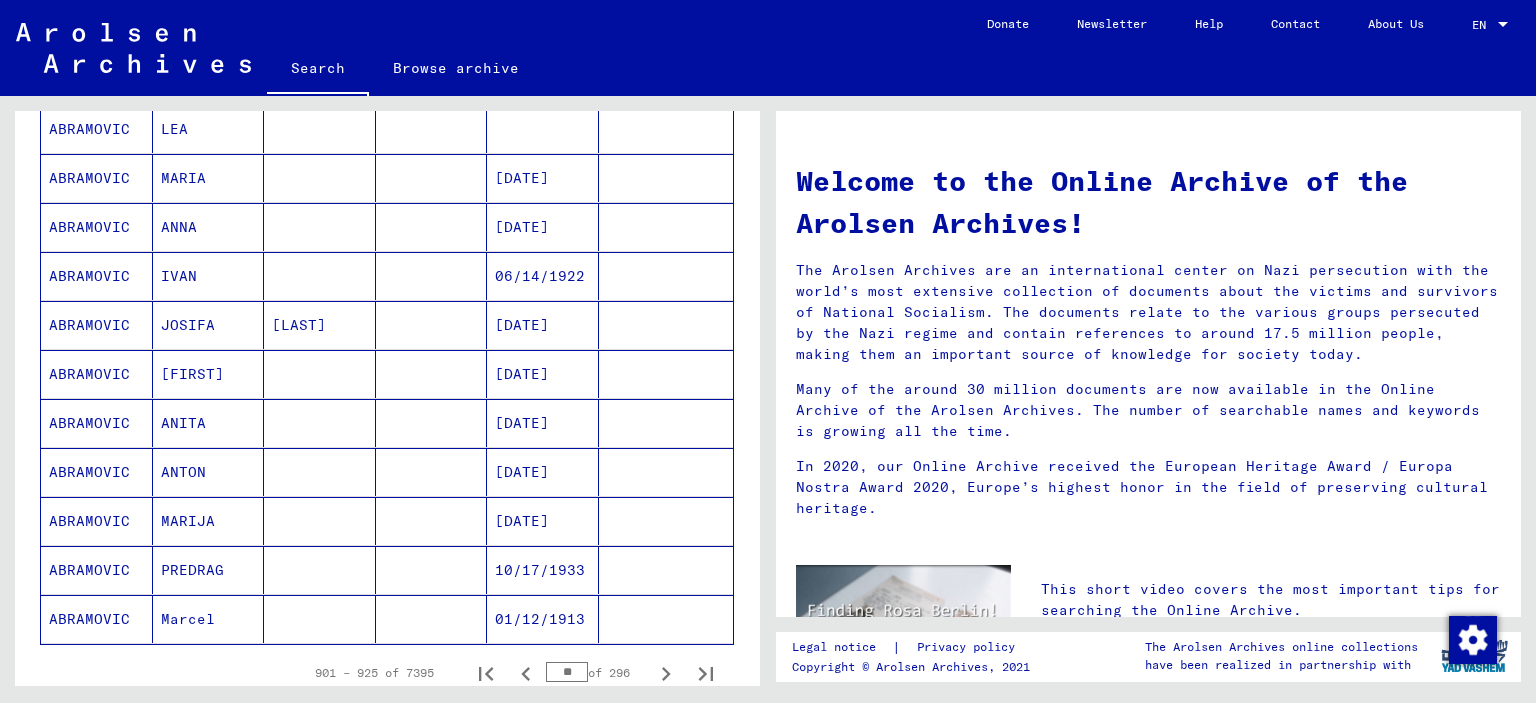 click 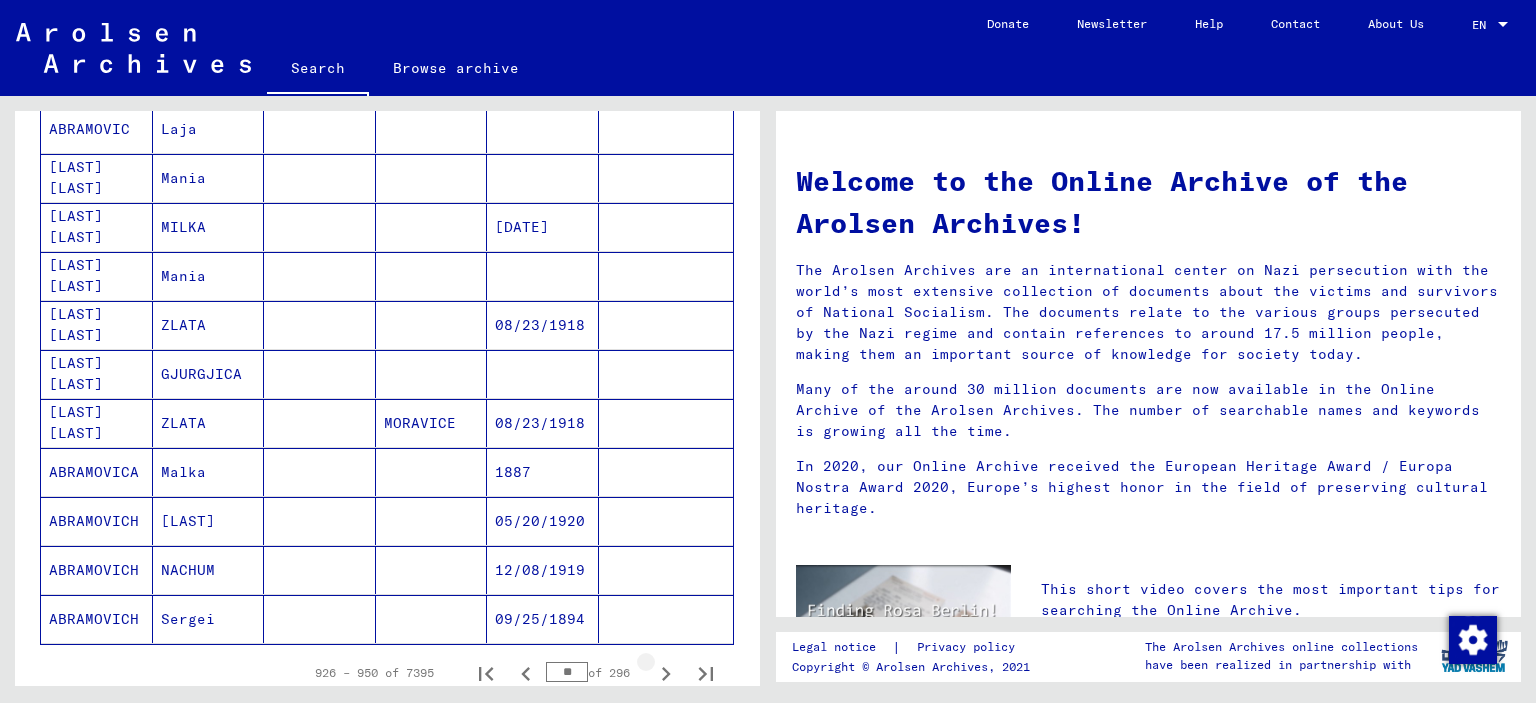 click 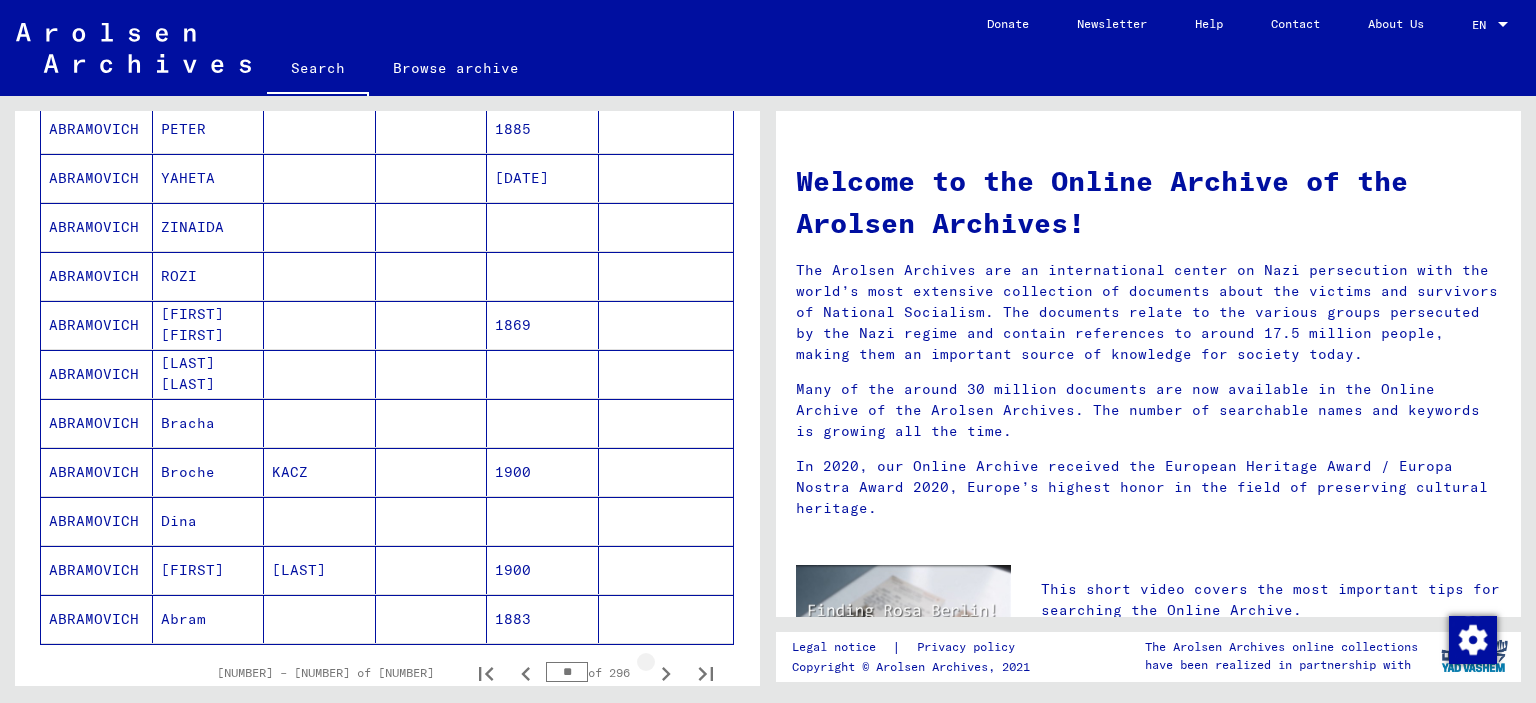click 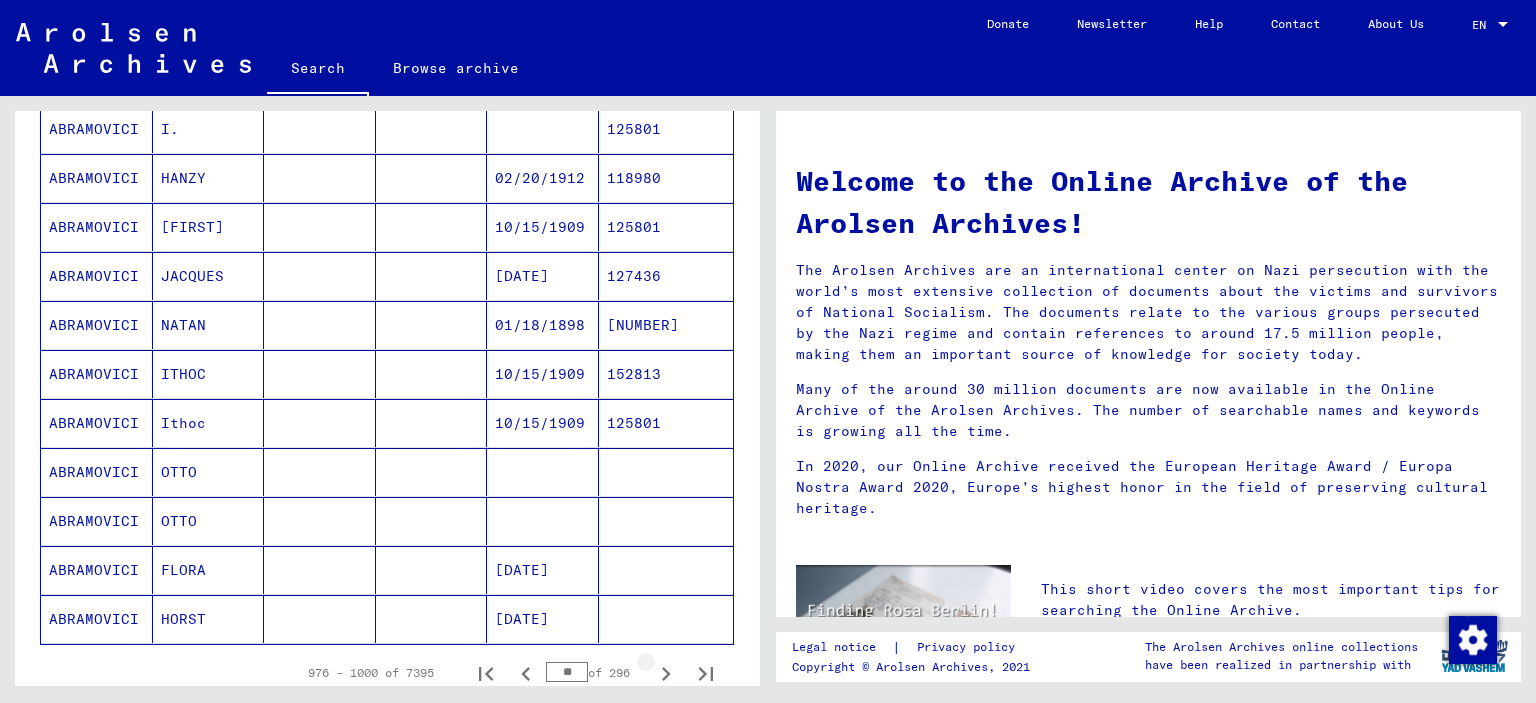 click 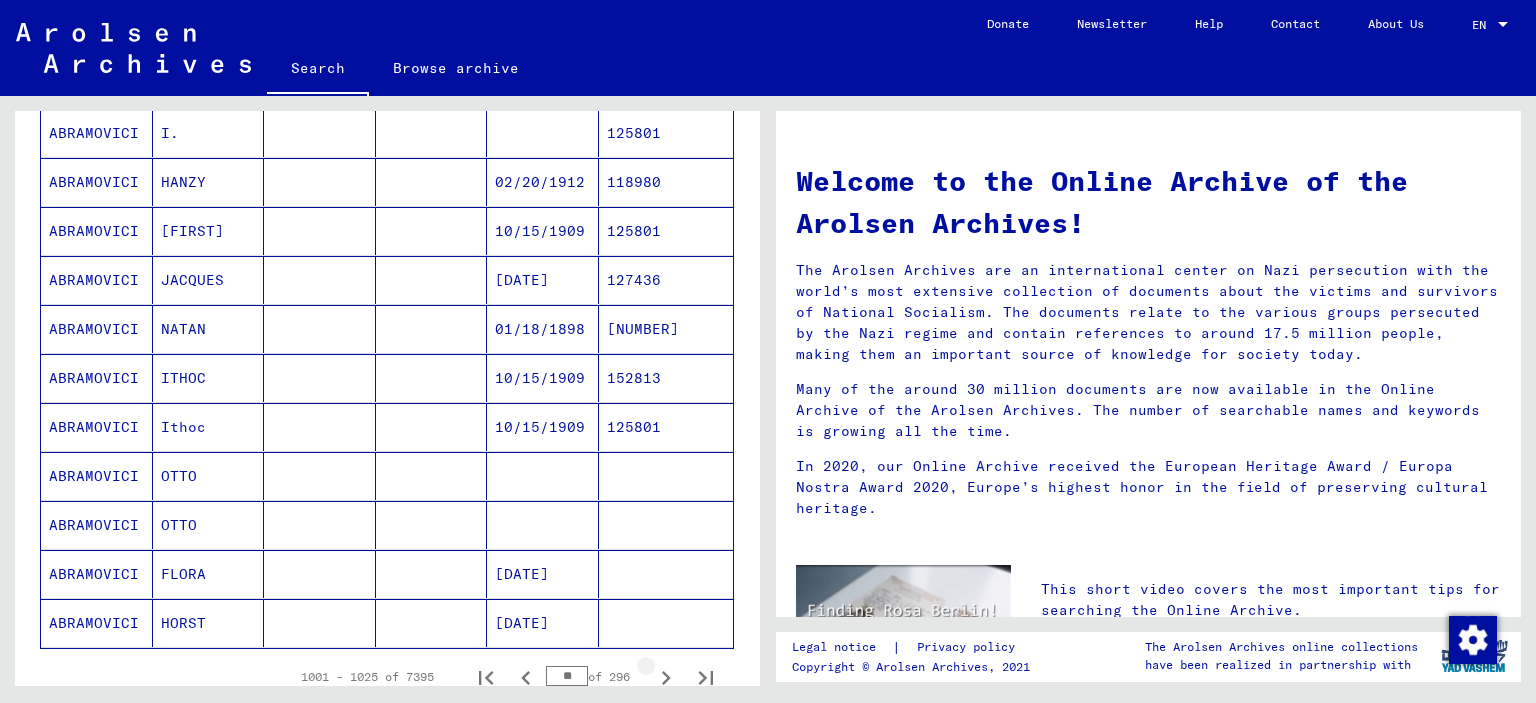 scroll, scrollTop: 990, scrollLeft: 0, axis: vertical 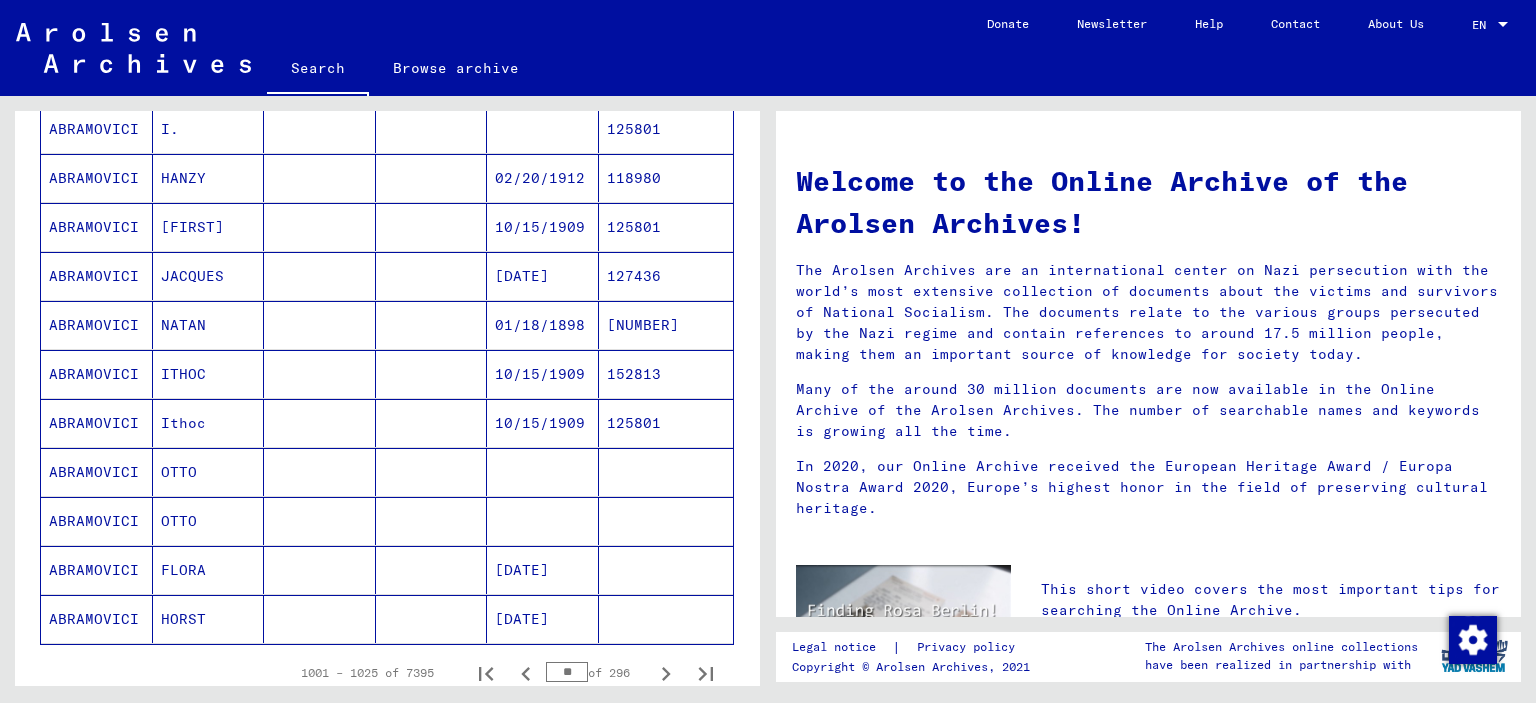 click 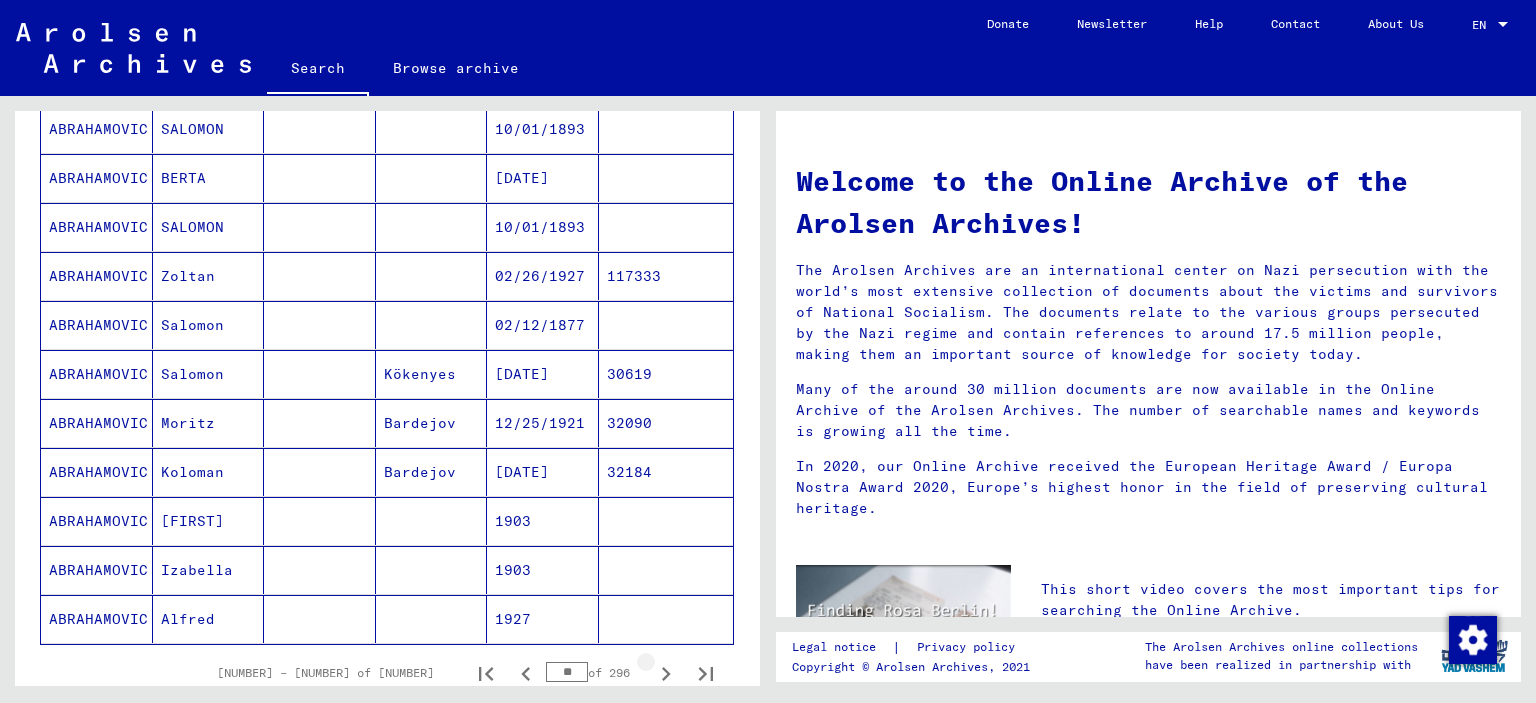 click 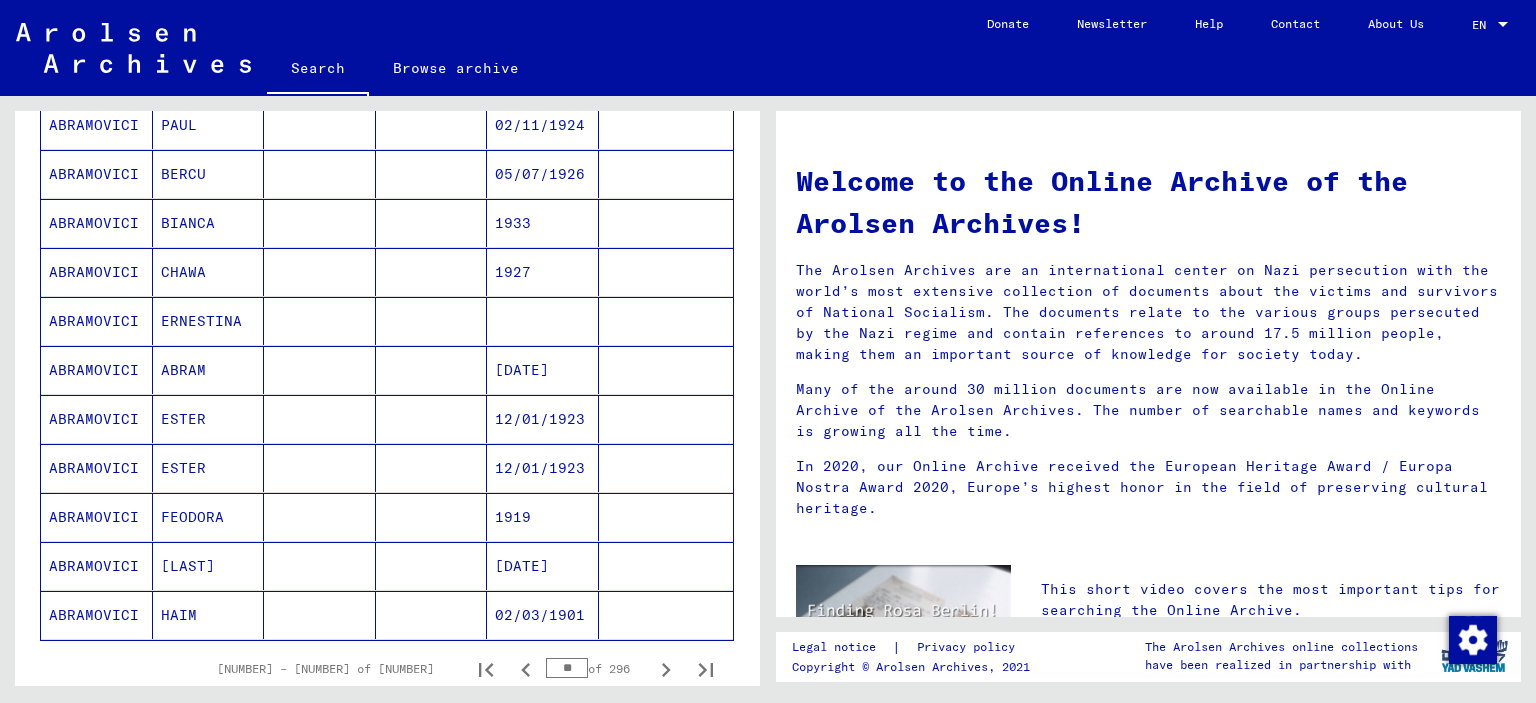 click 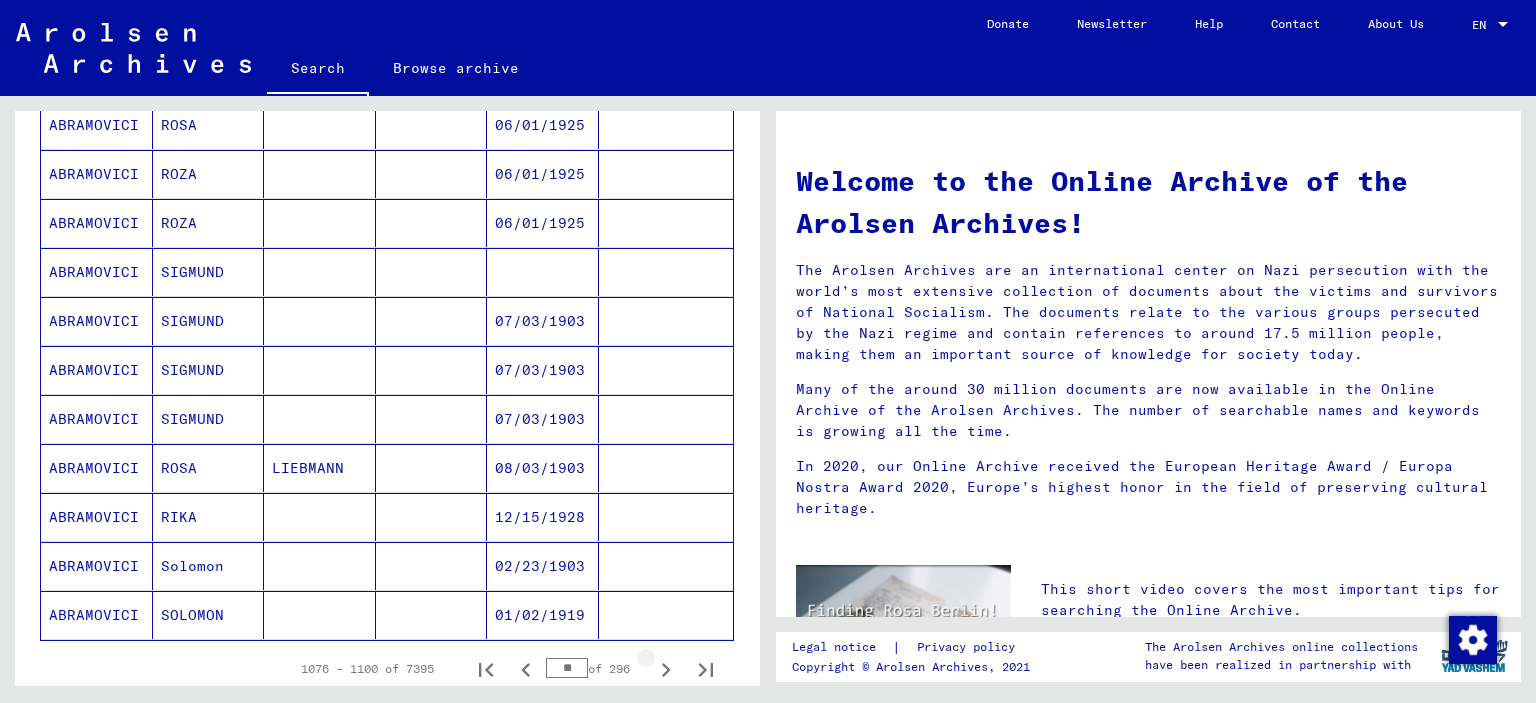 scroll, scrollTop: 986, scrollLeft: 0, axis: vertical 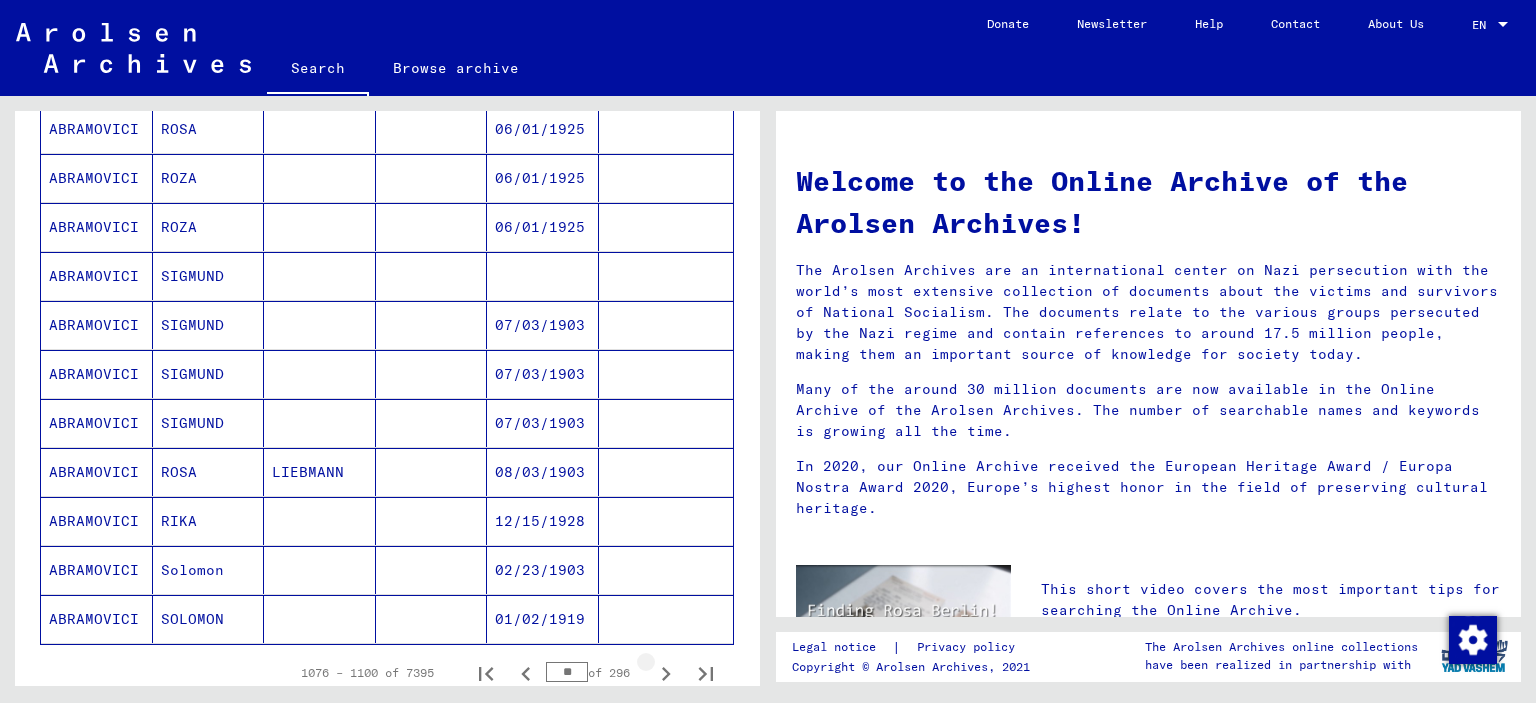 click 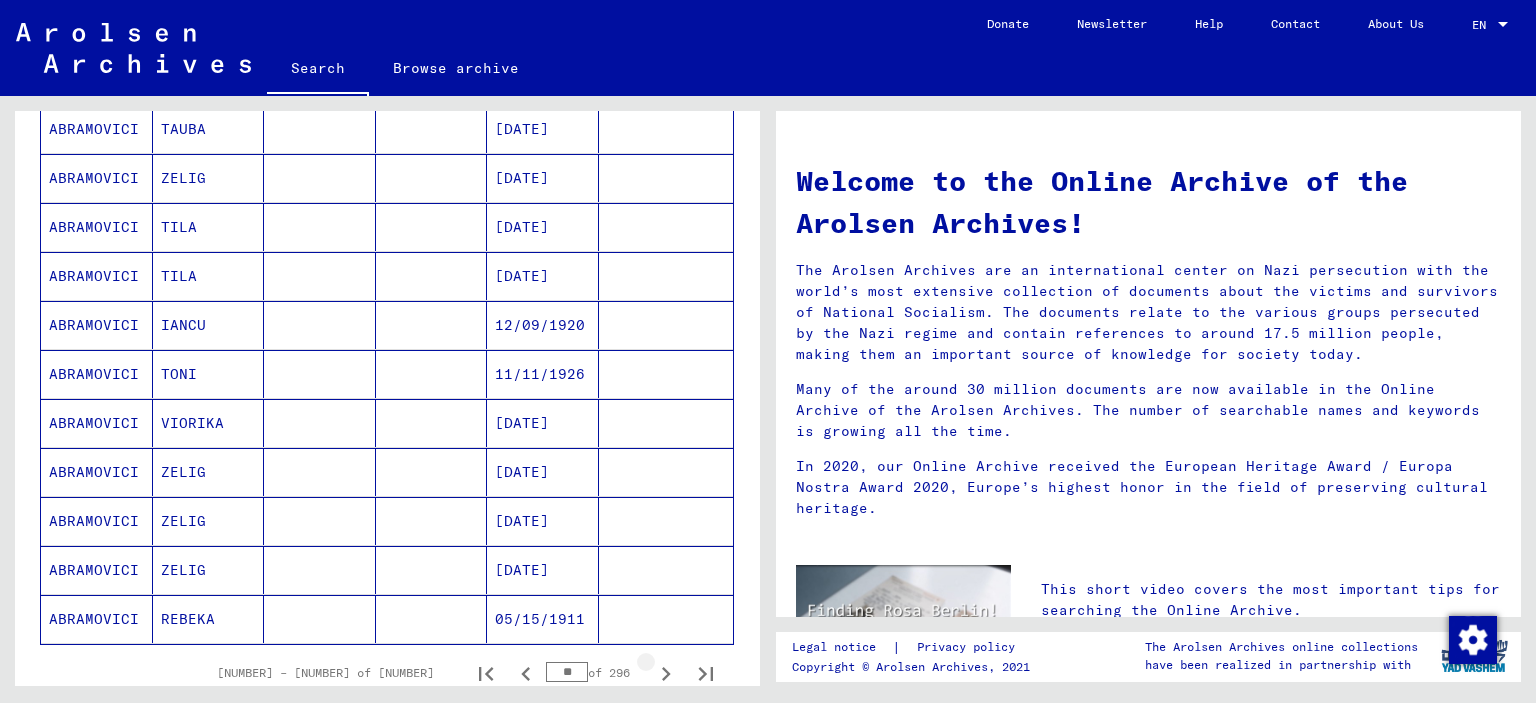 click 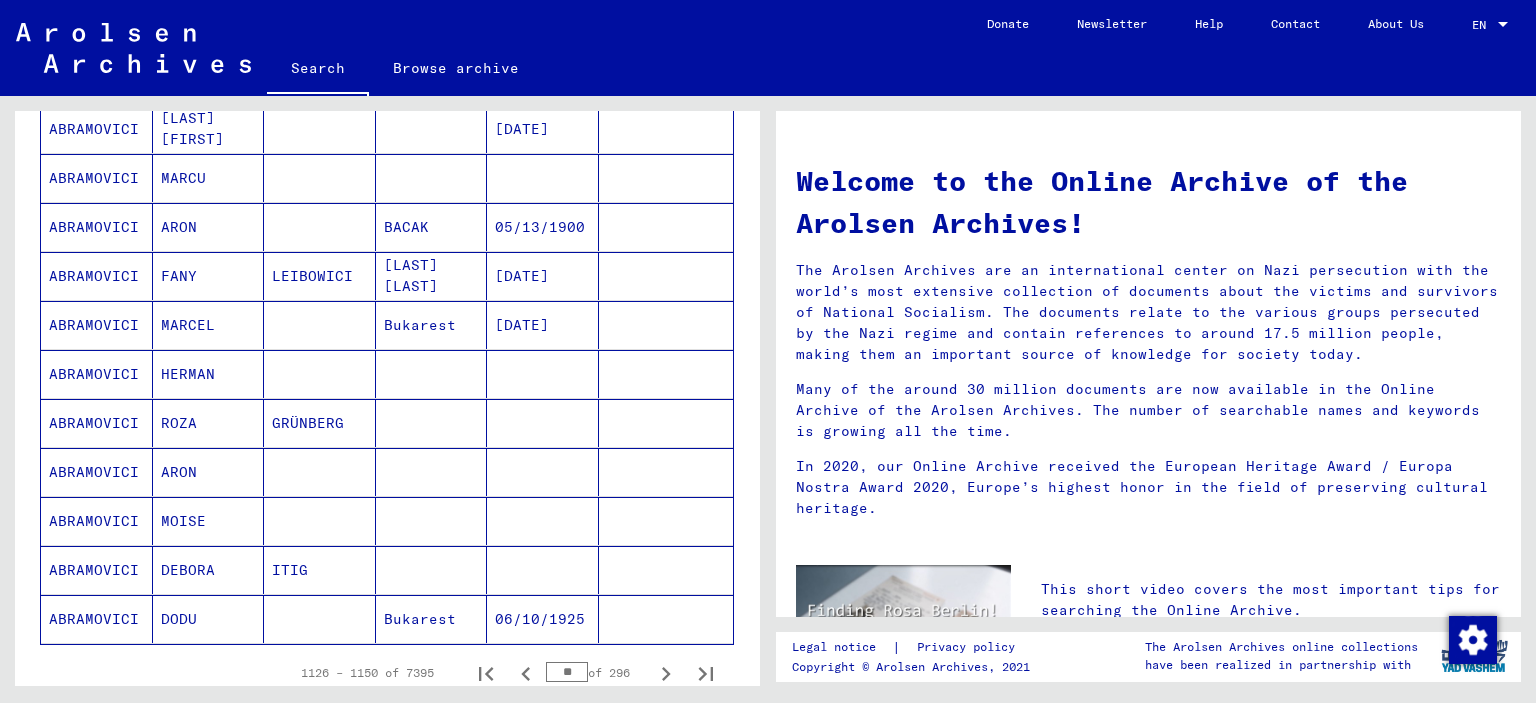 click 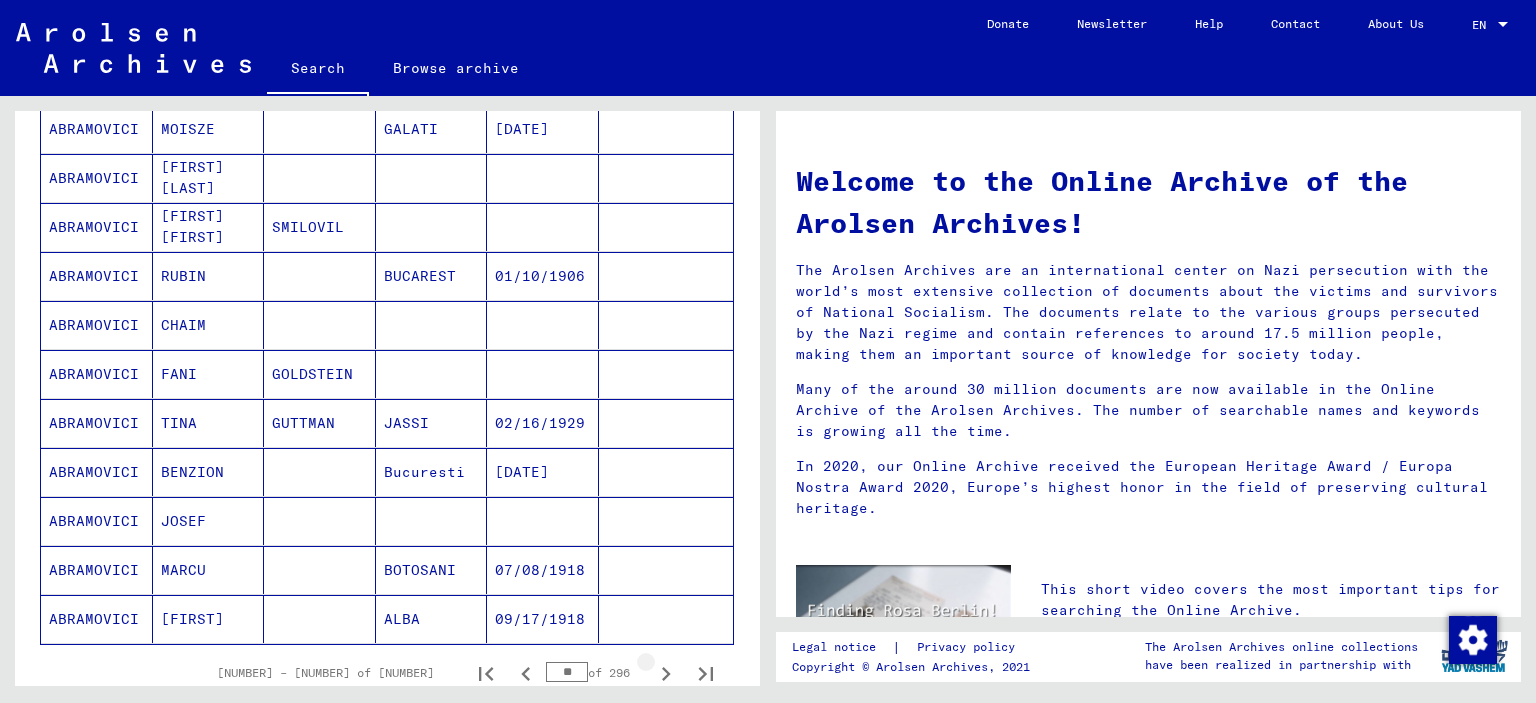 click 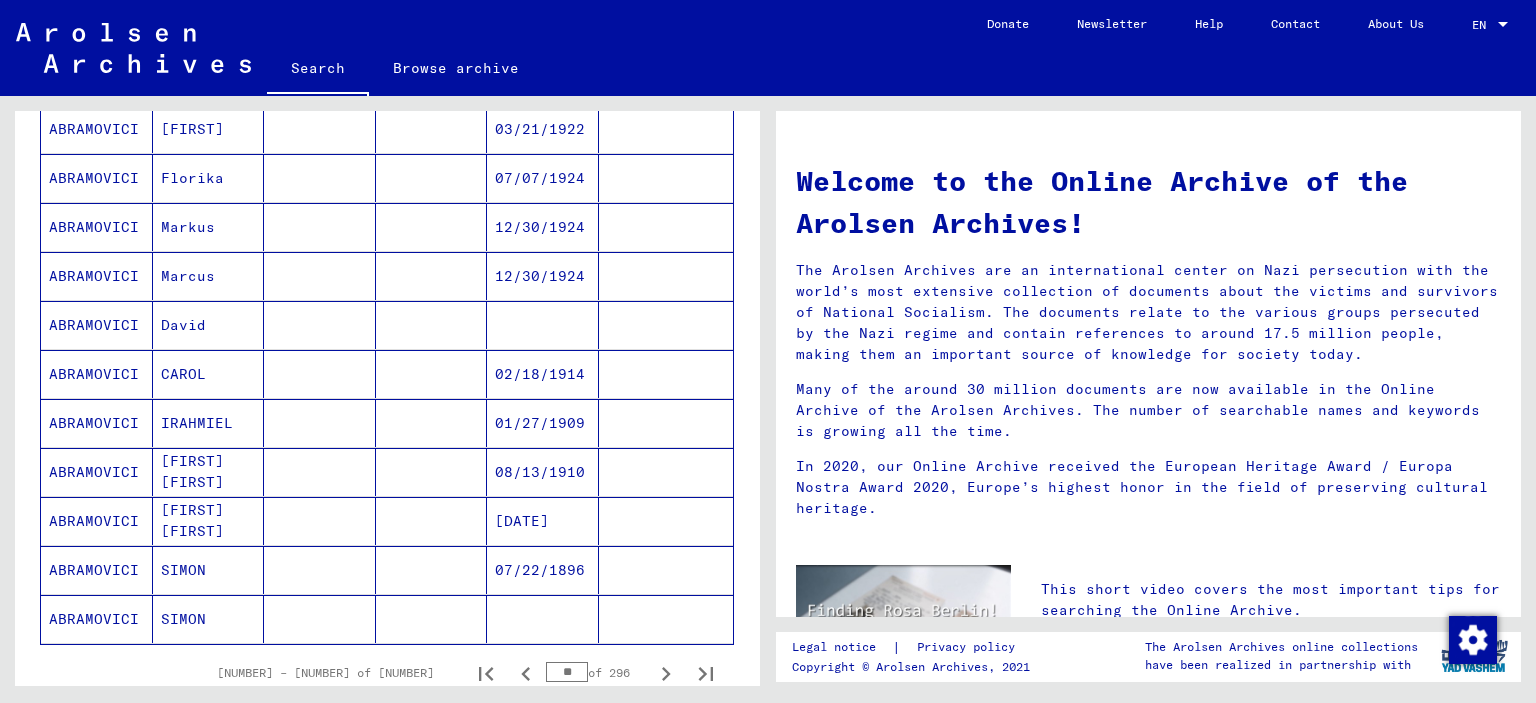 click 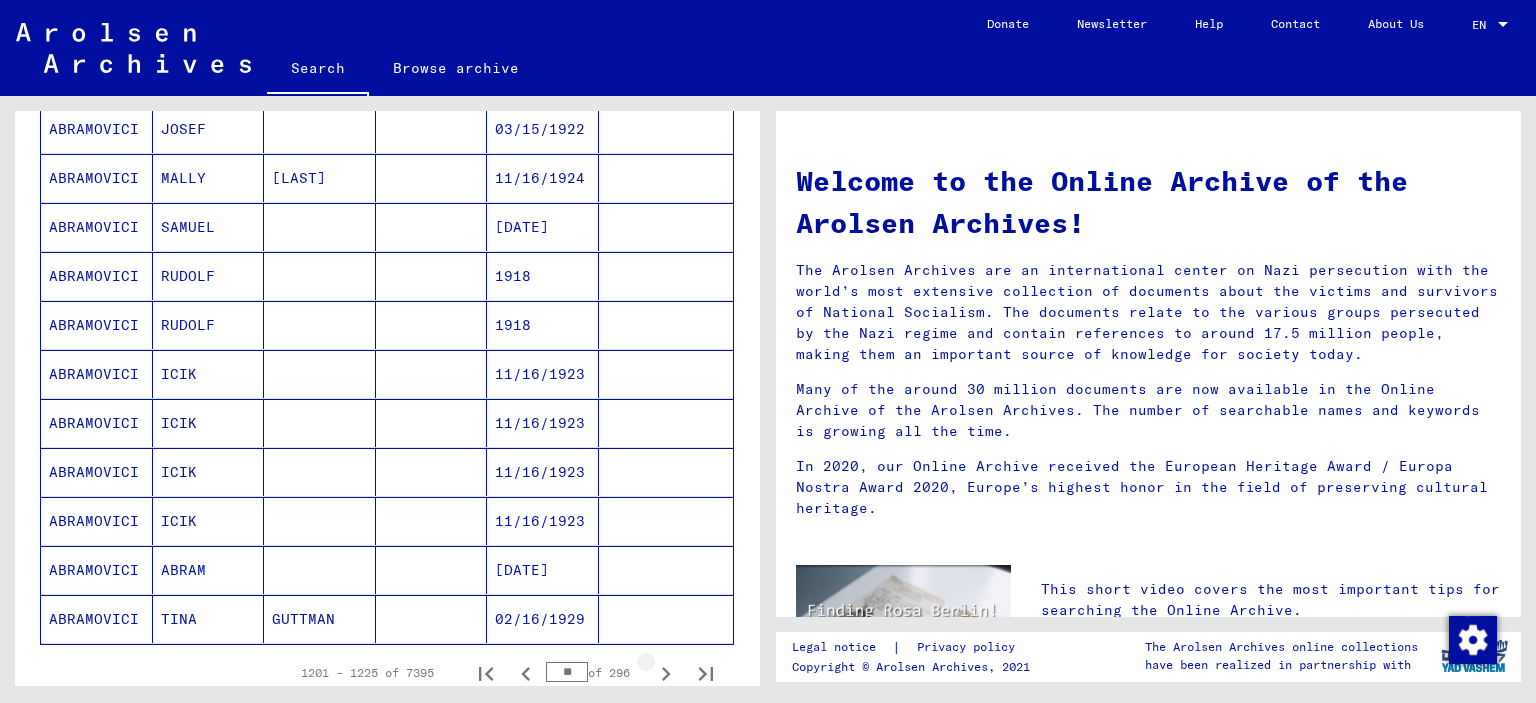click 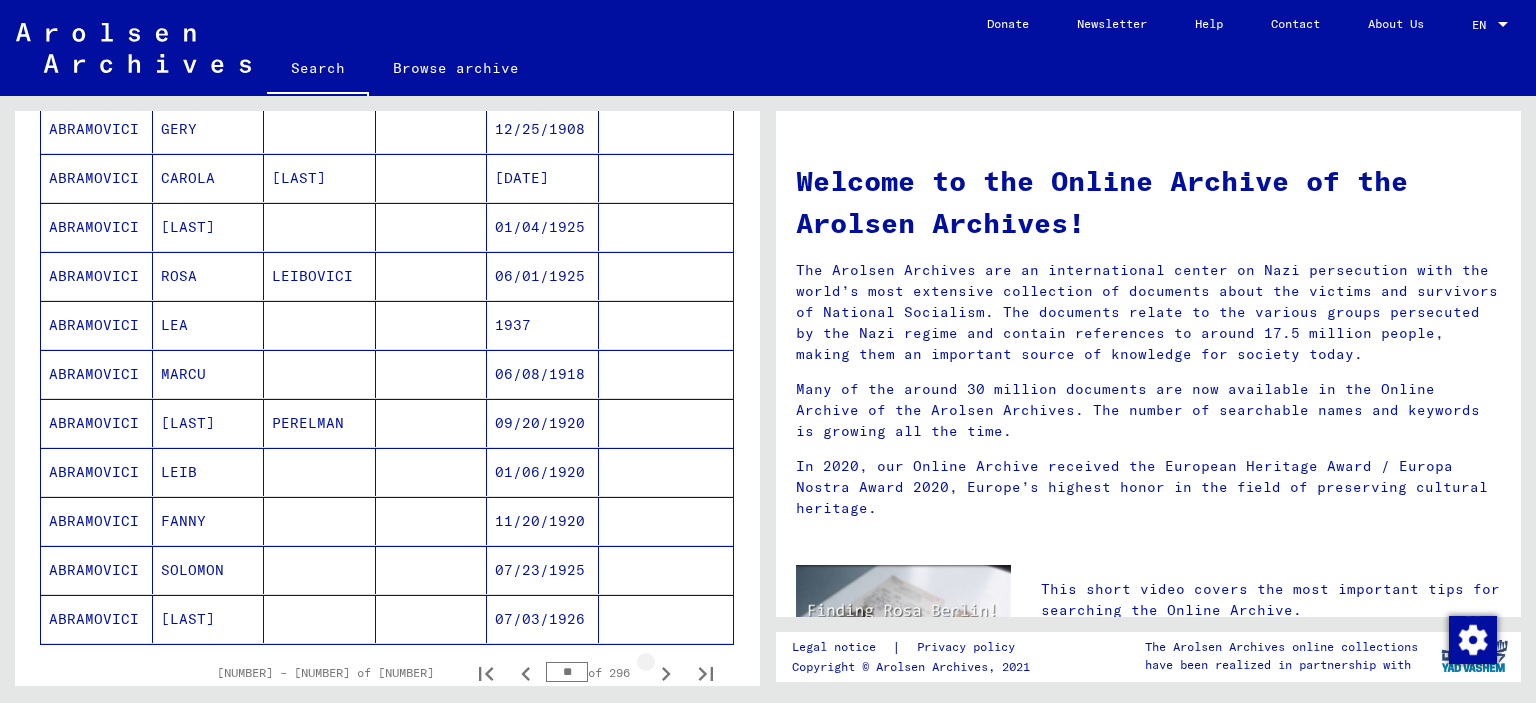 click 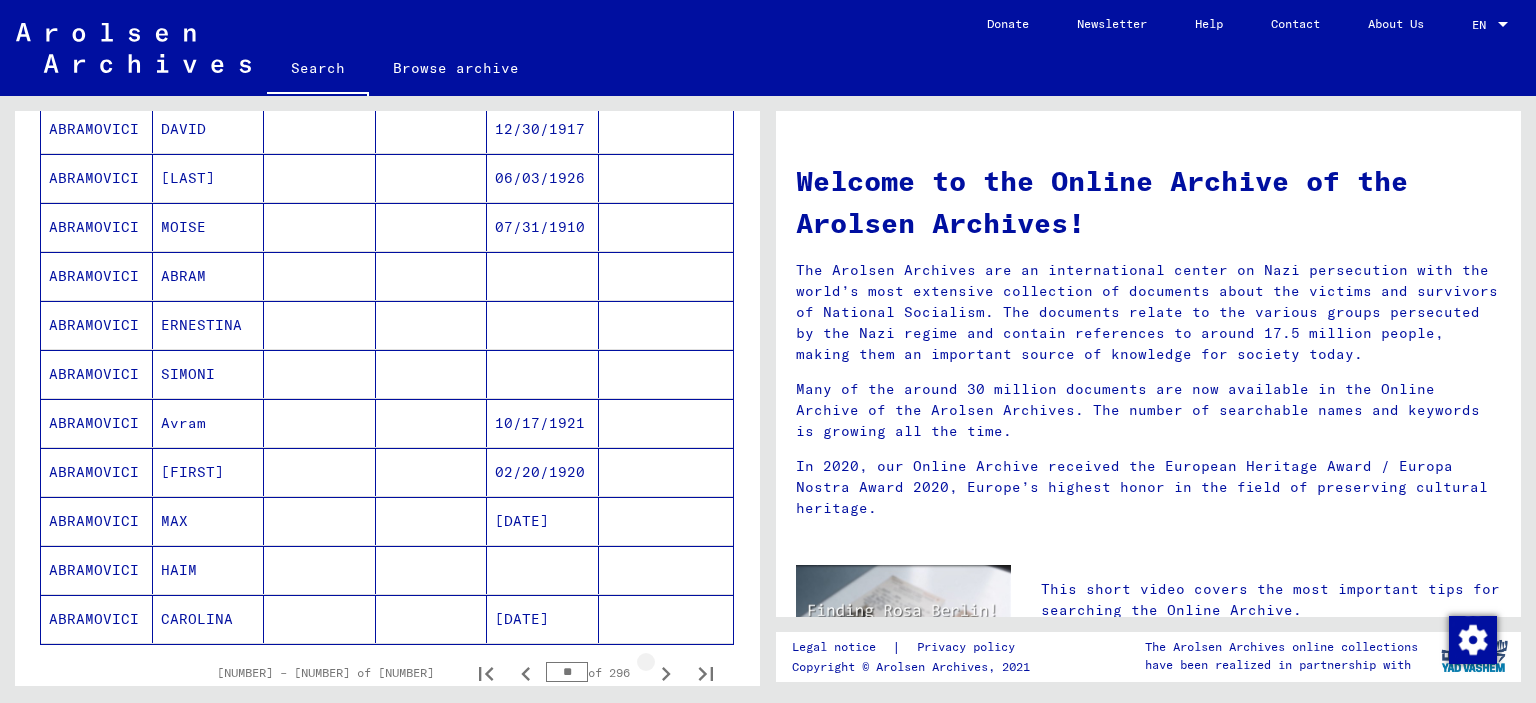 click 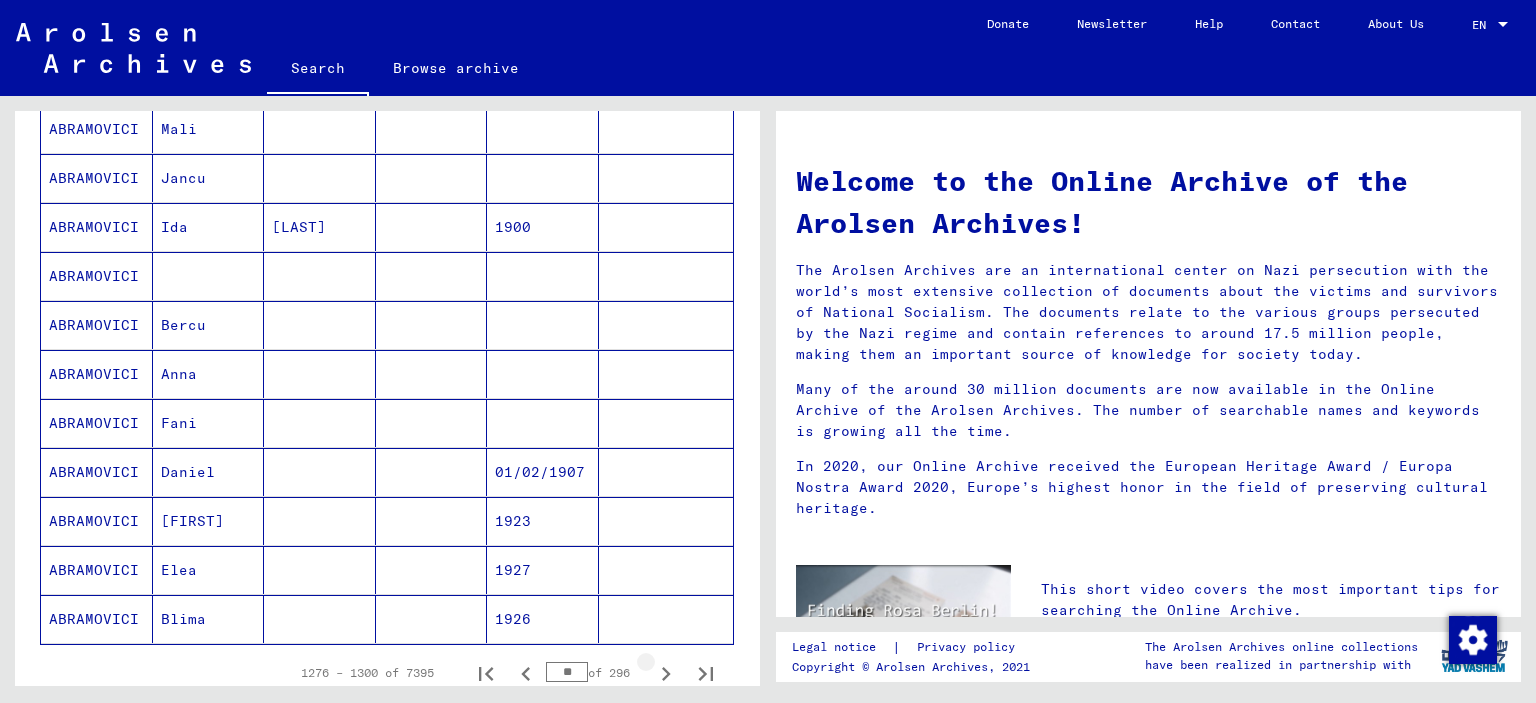 click 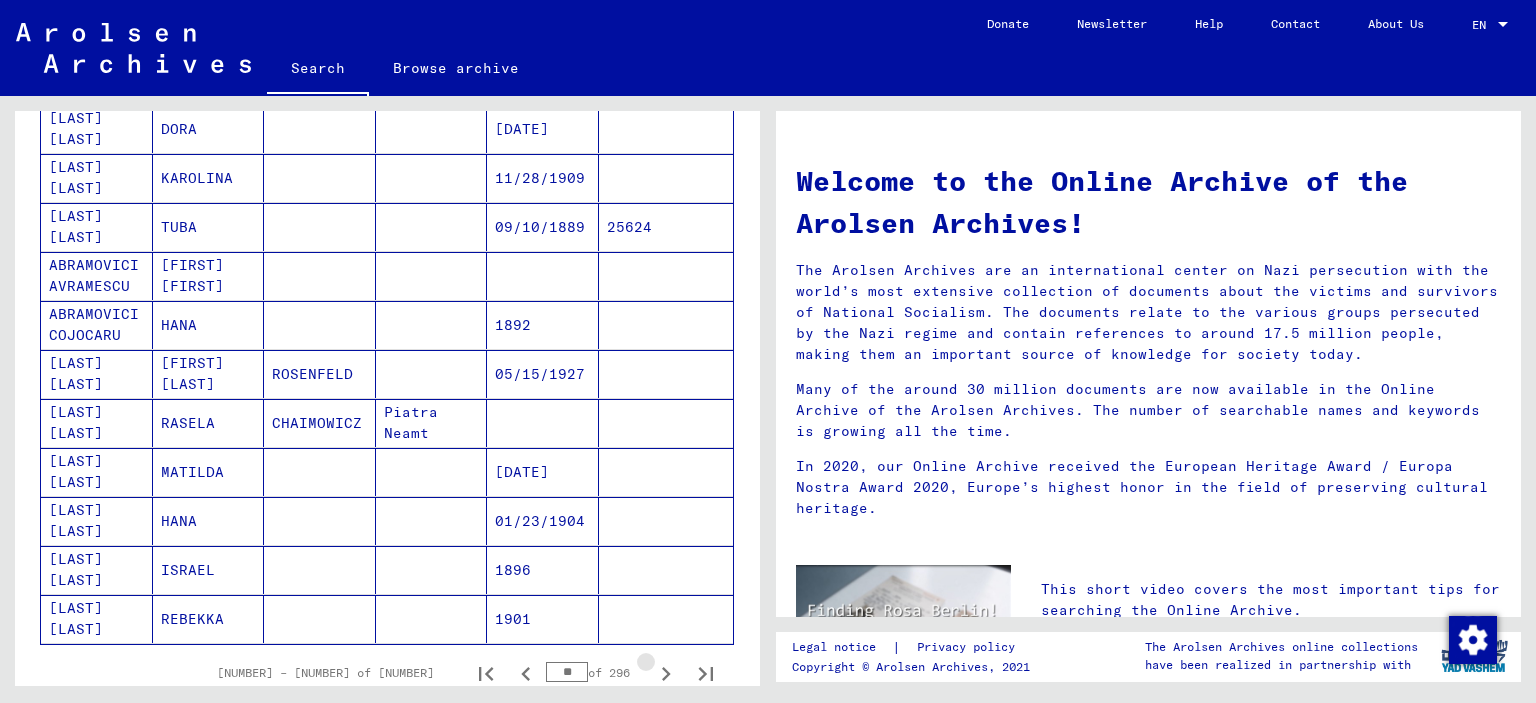 click 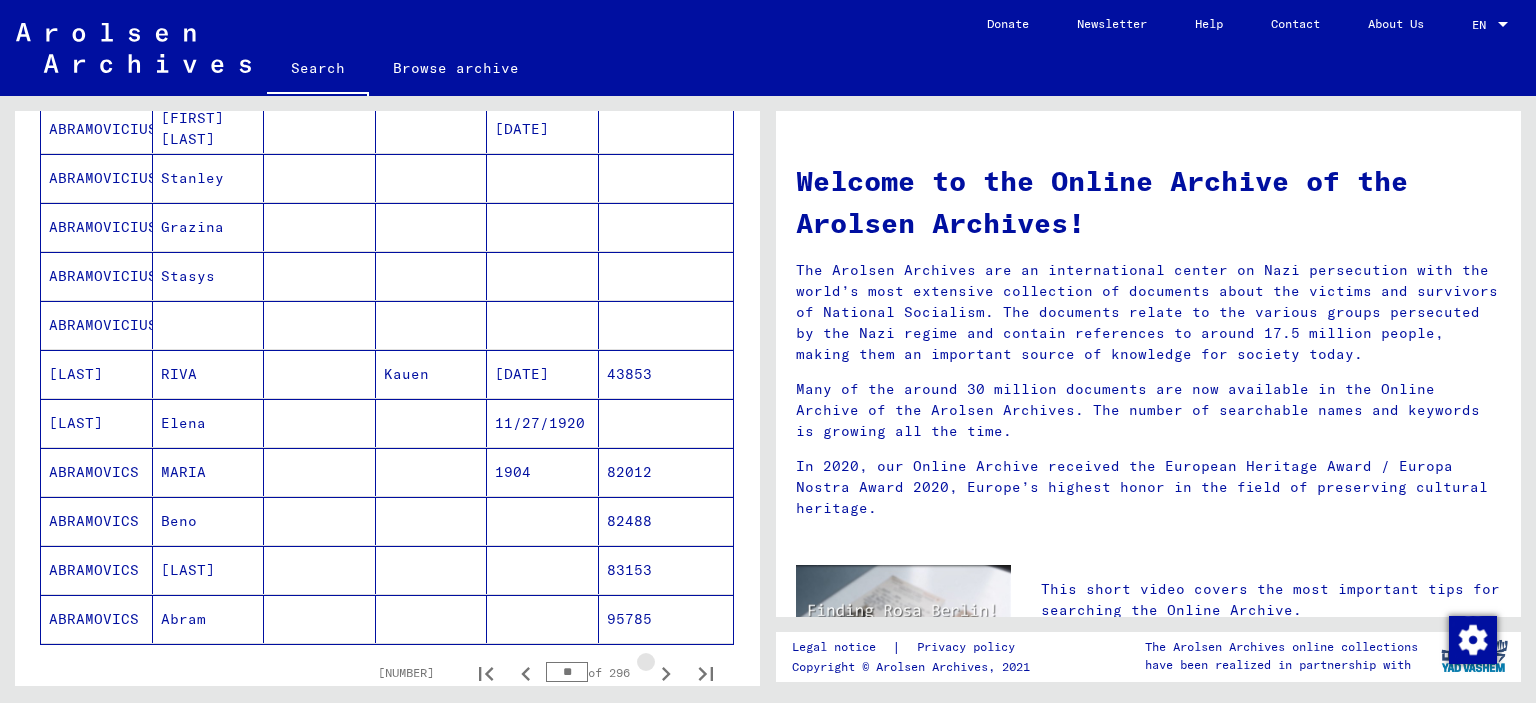 click 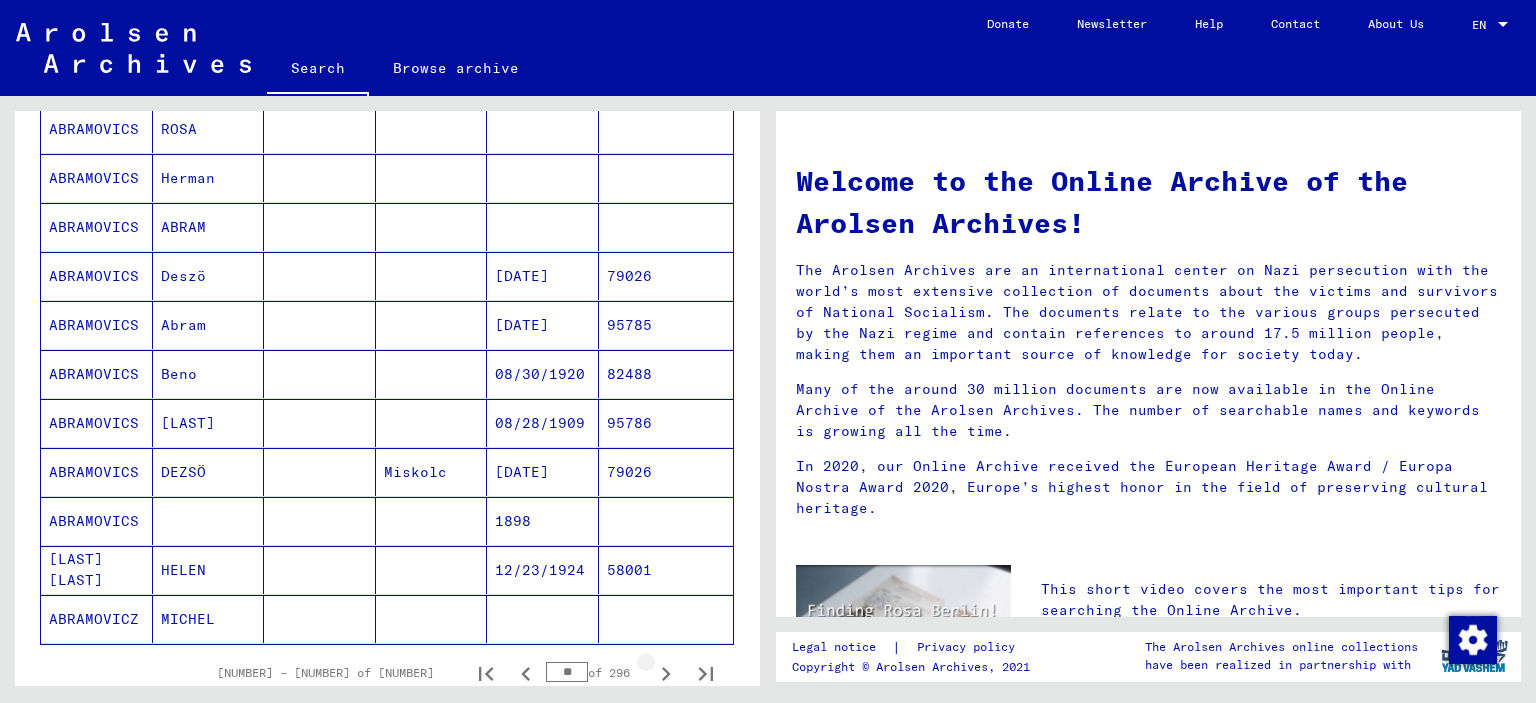 click 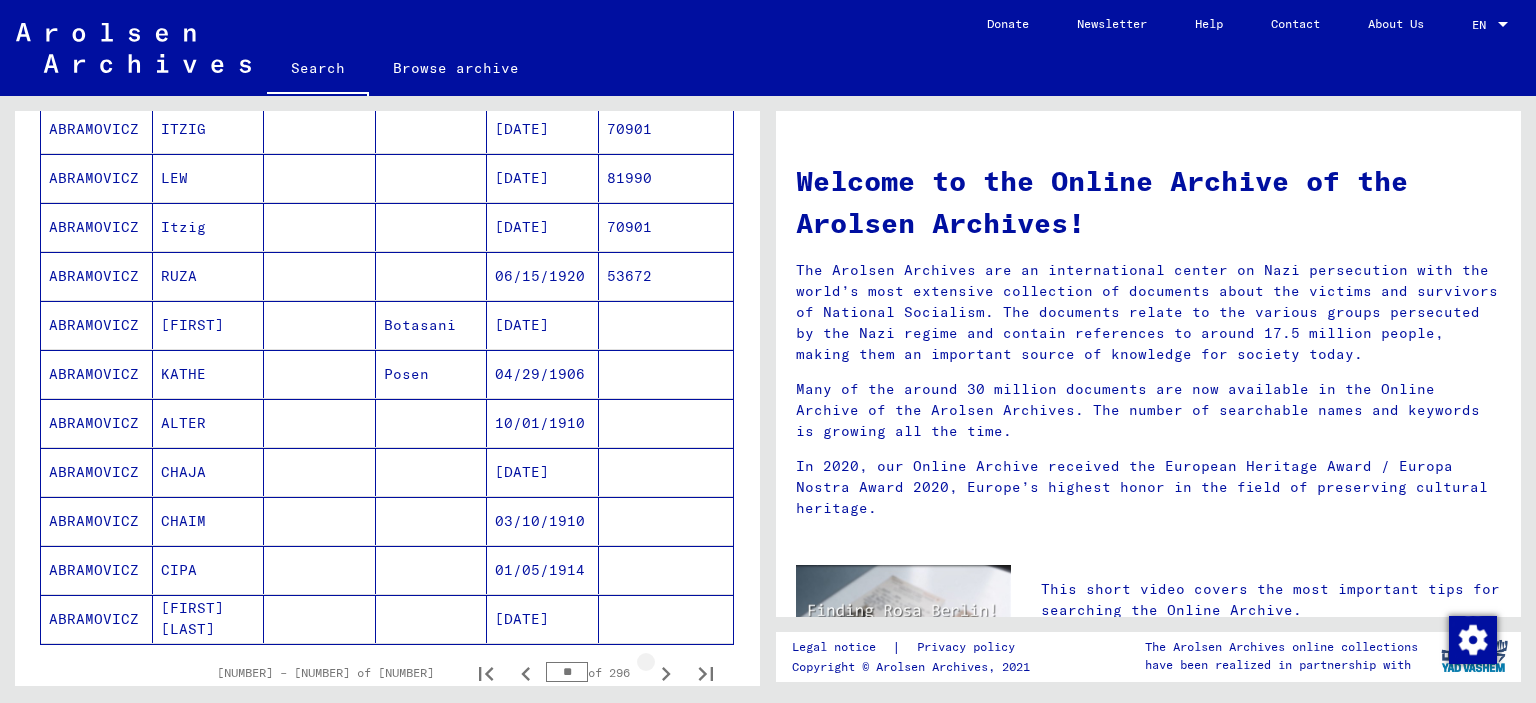 click 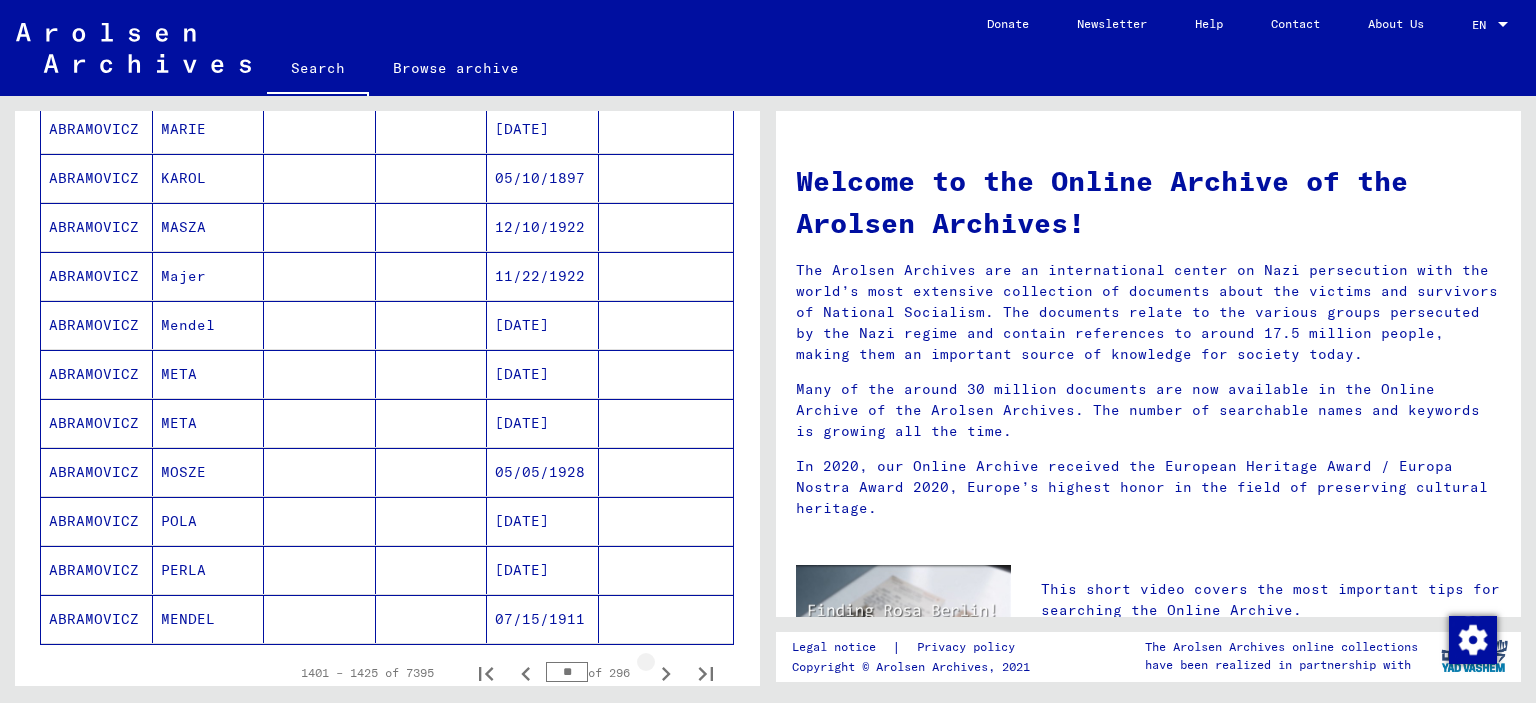 click 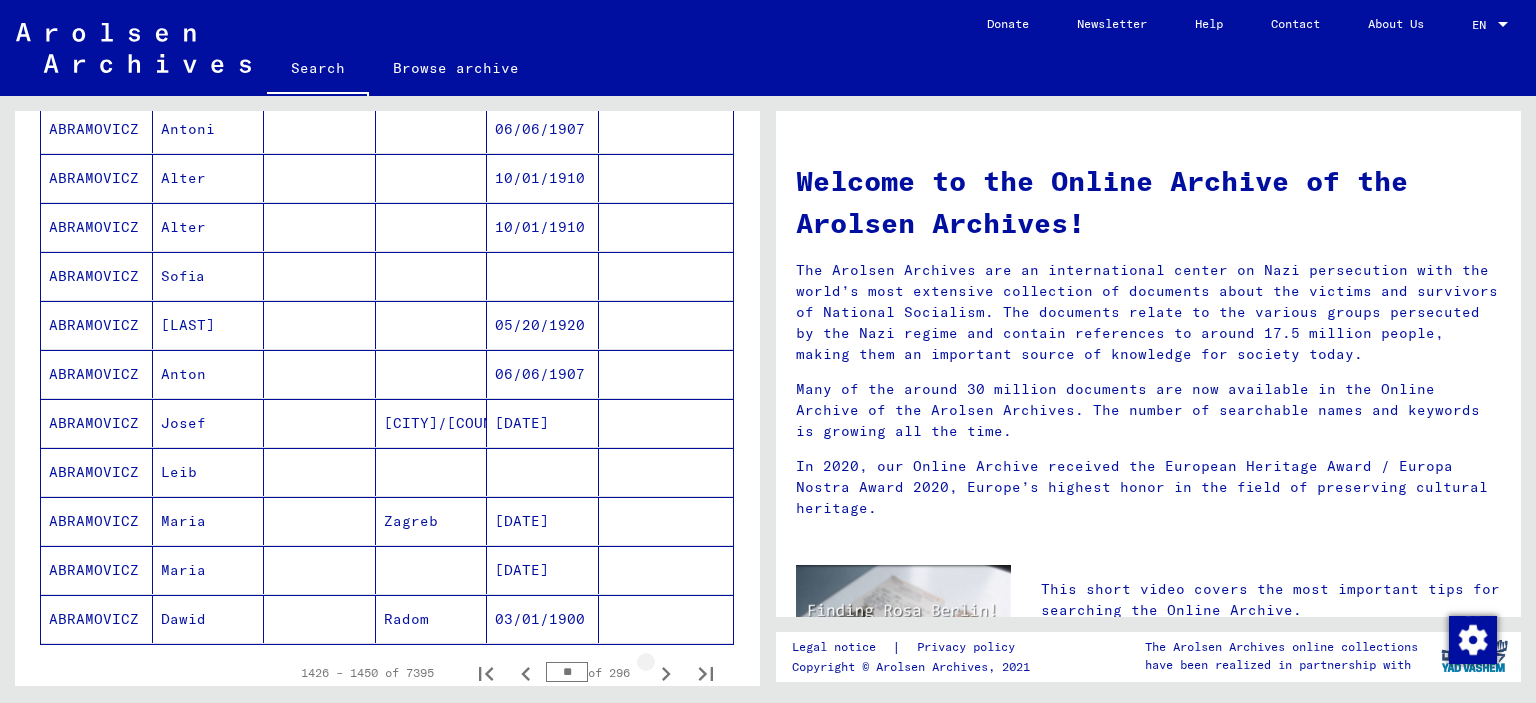 click 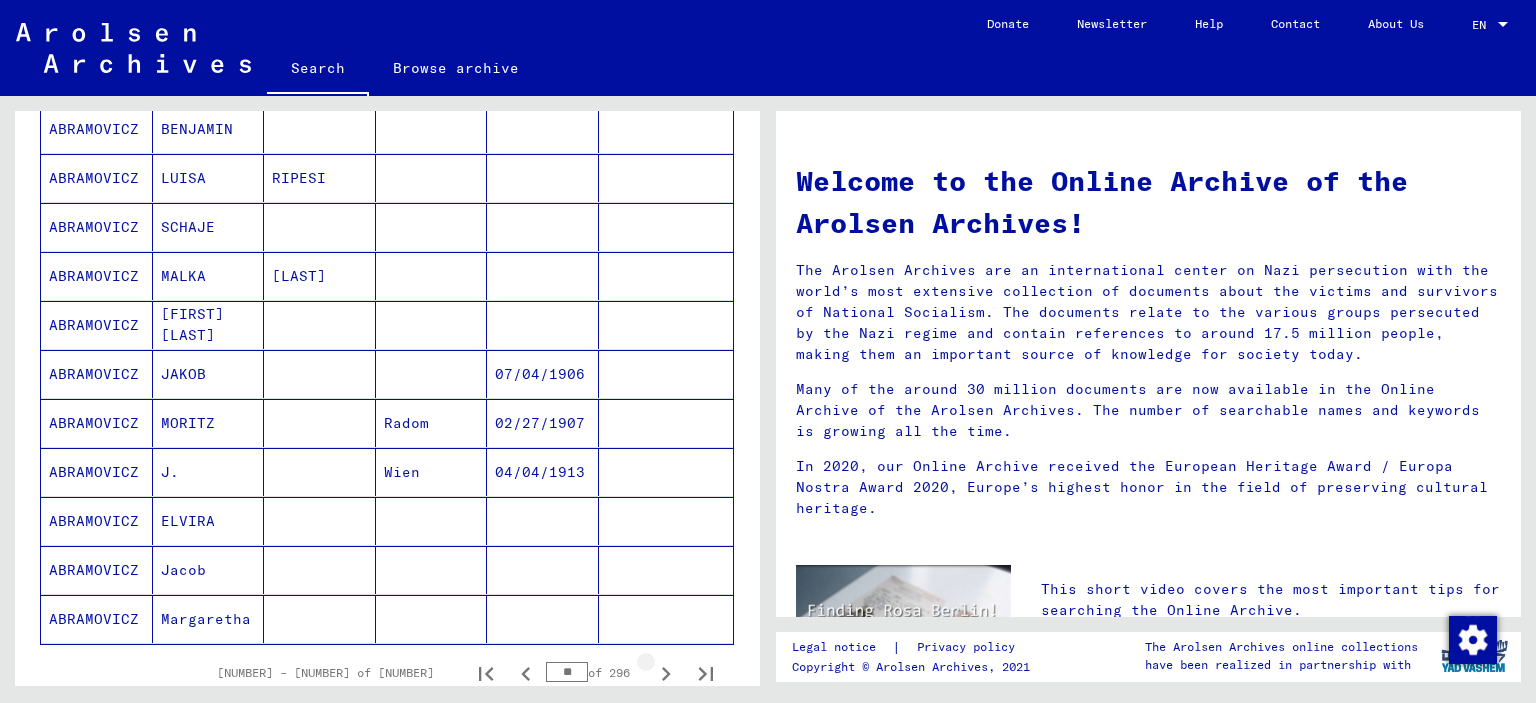 click 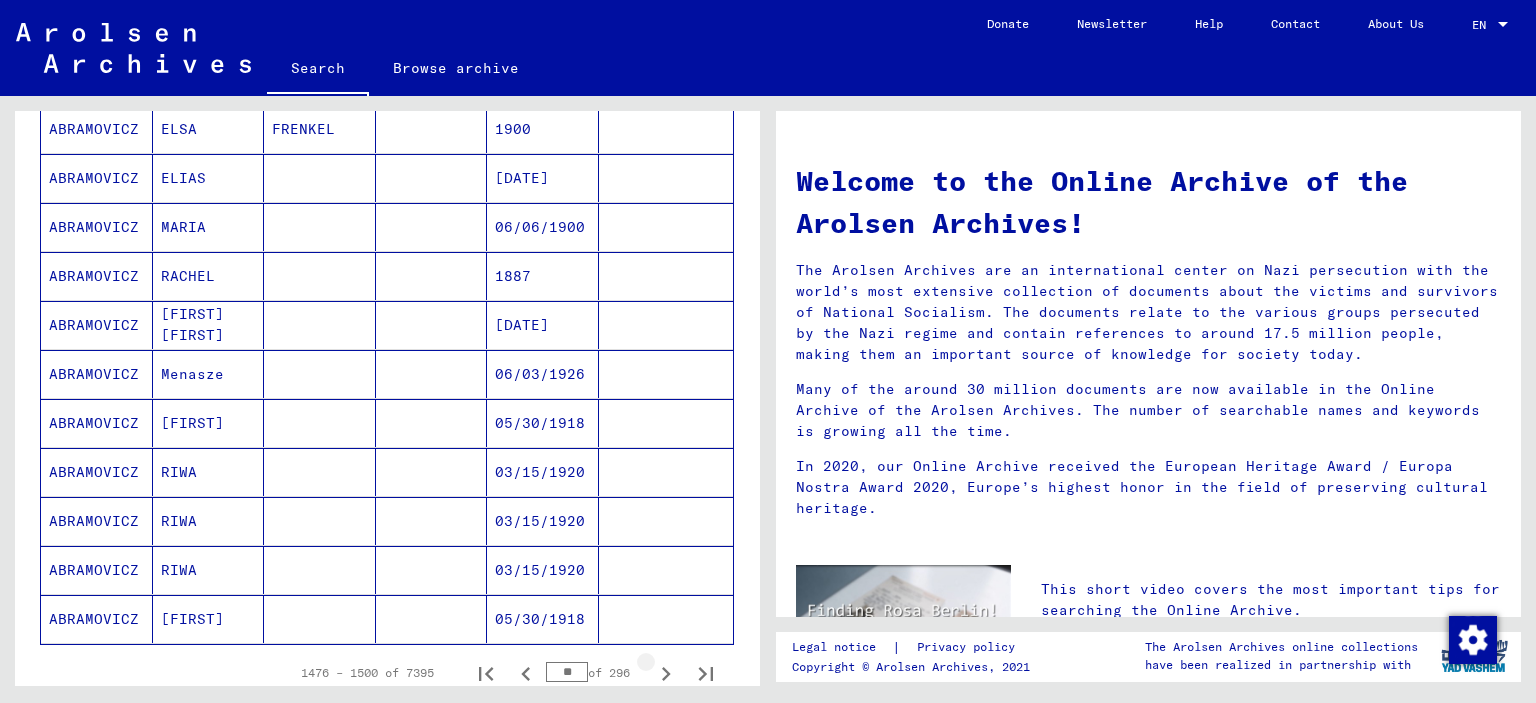 click 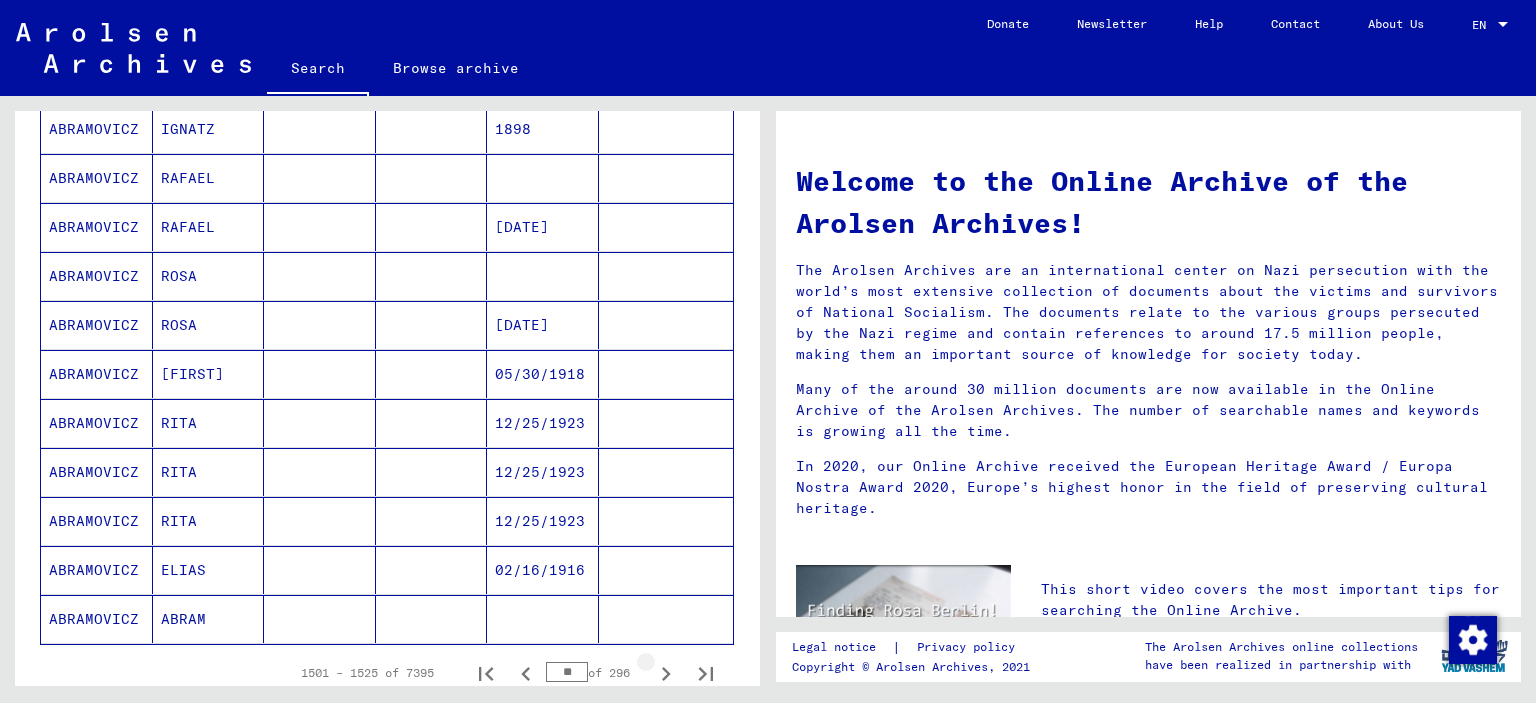 click 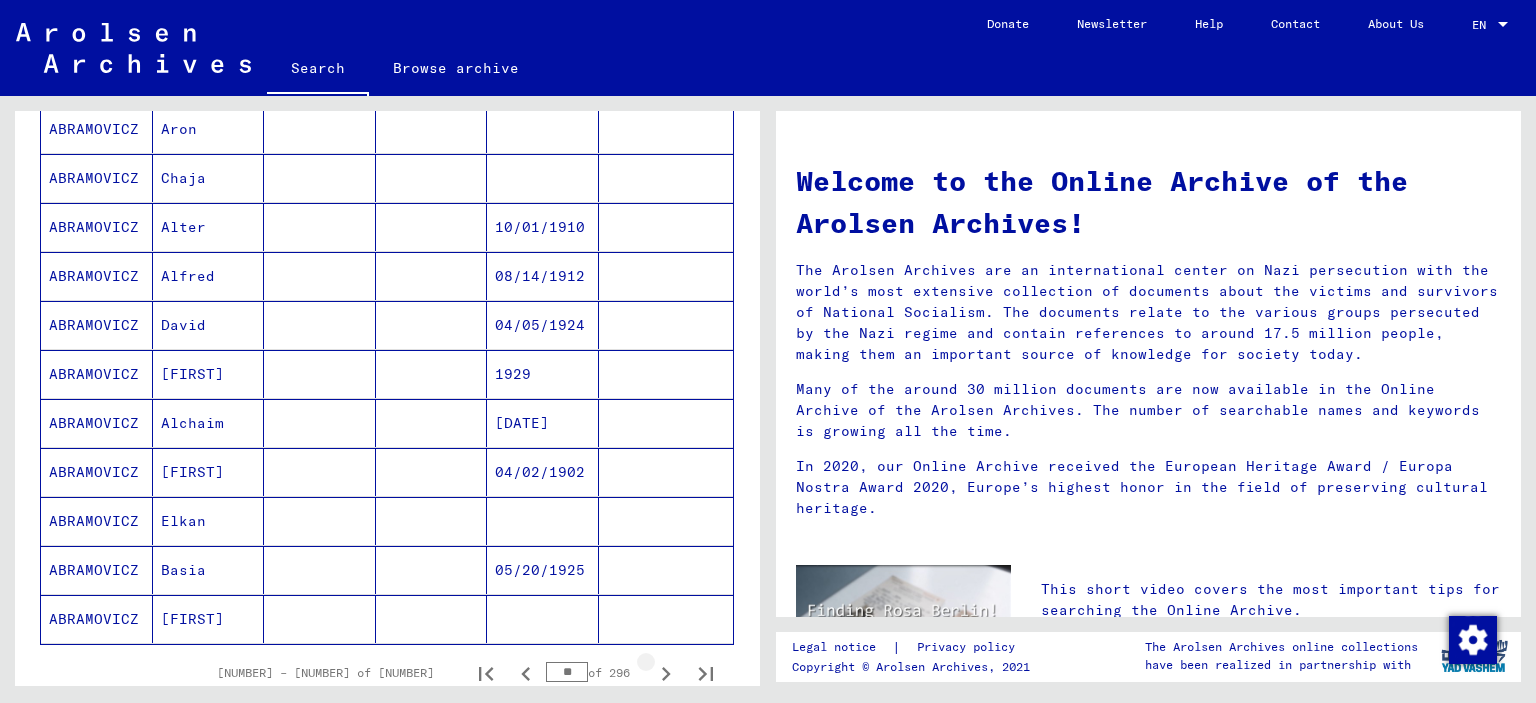 click 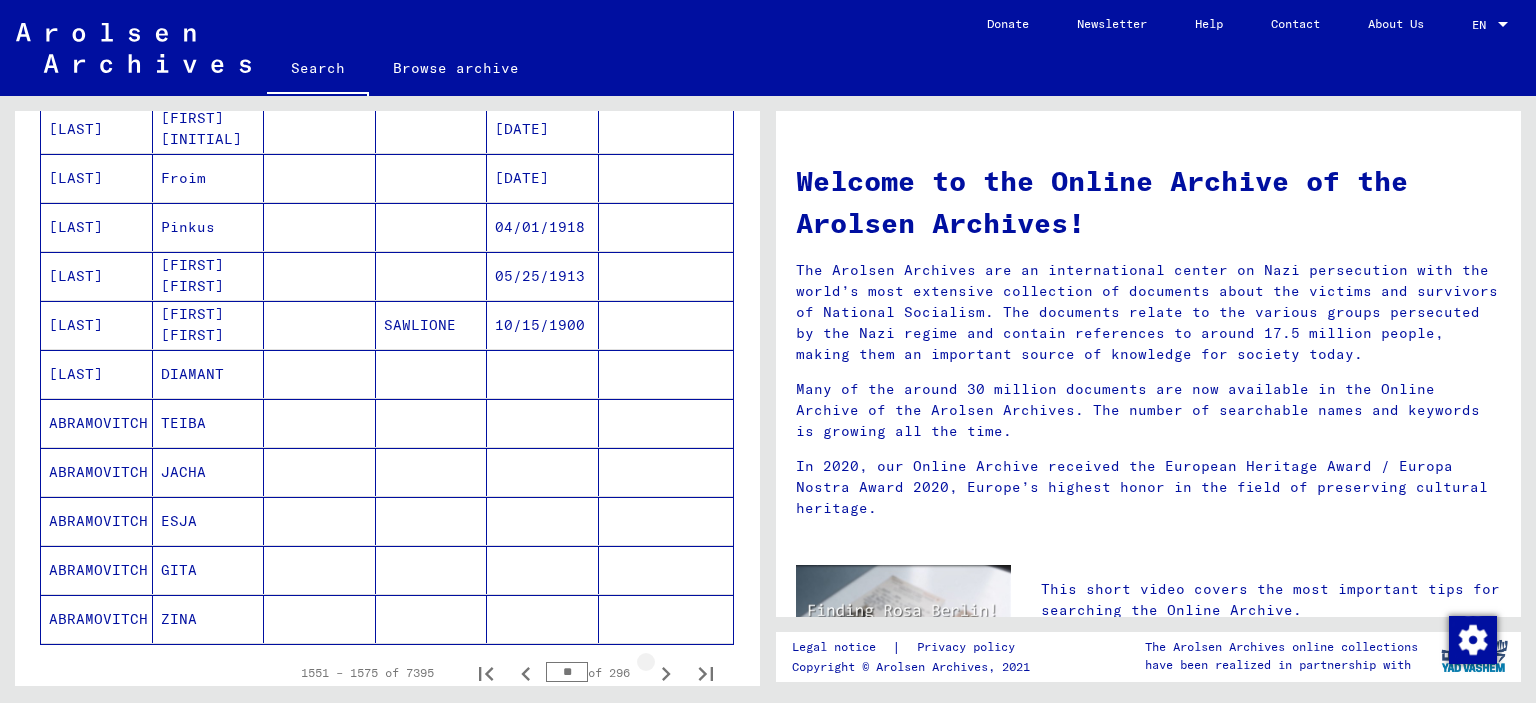 click 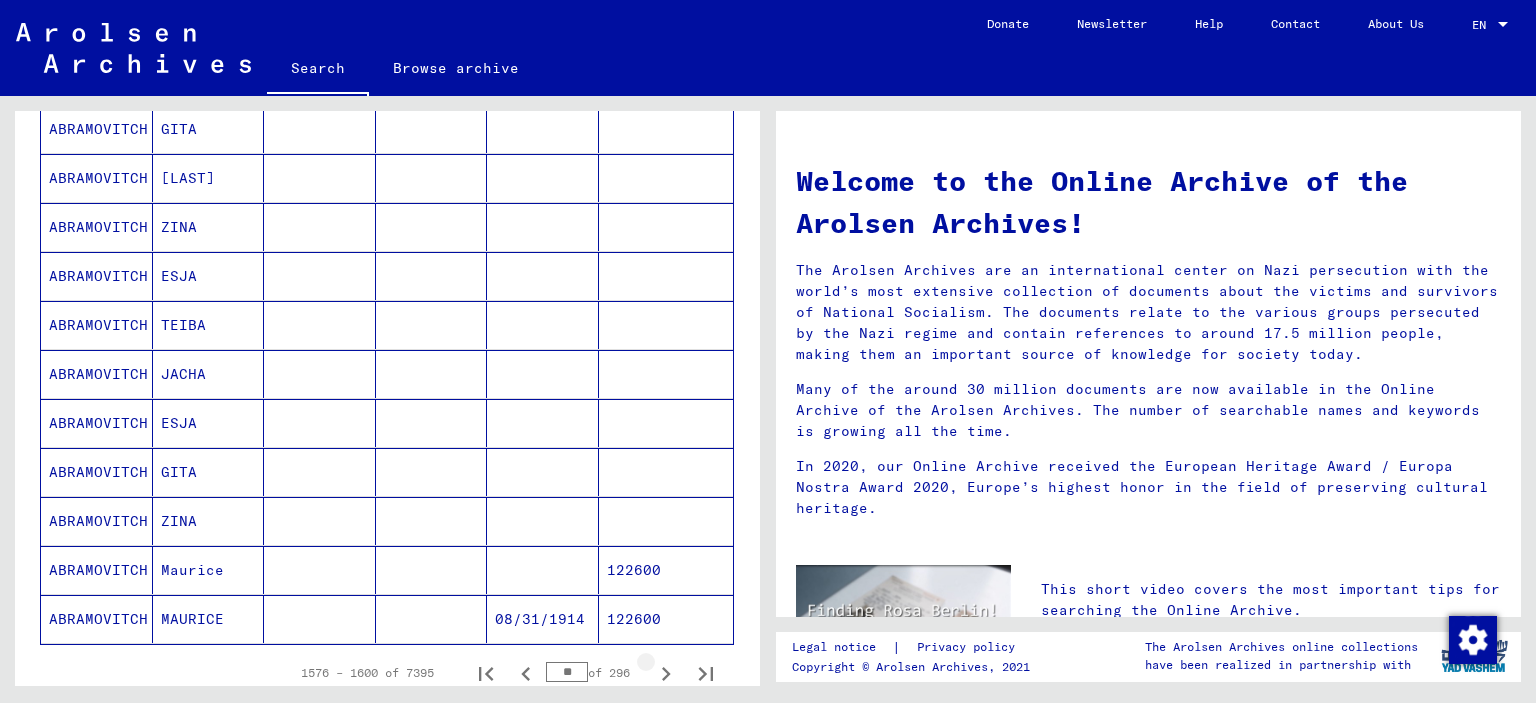 click 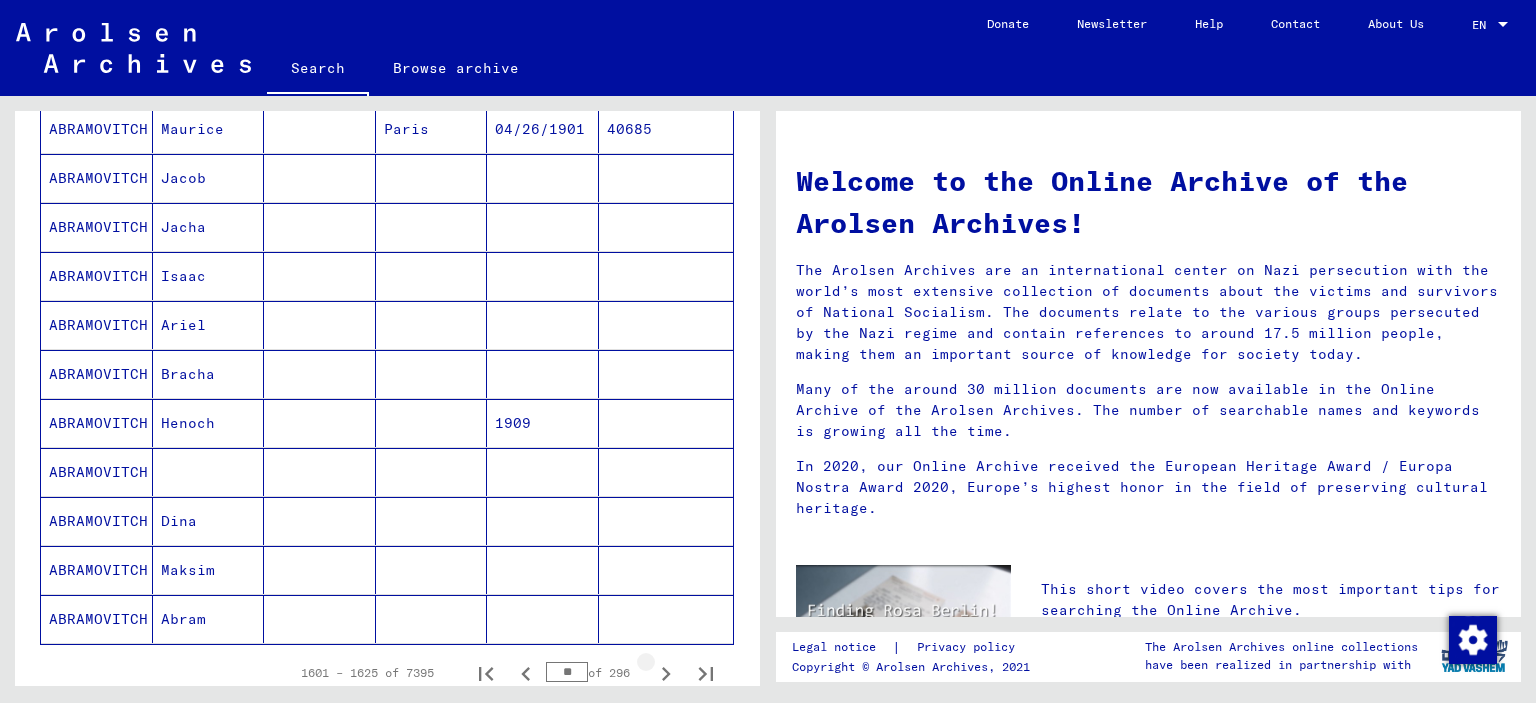 click 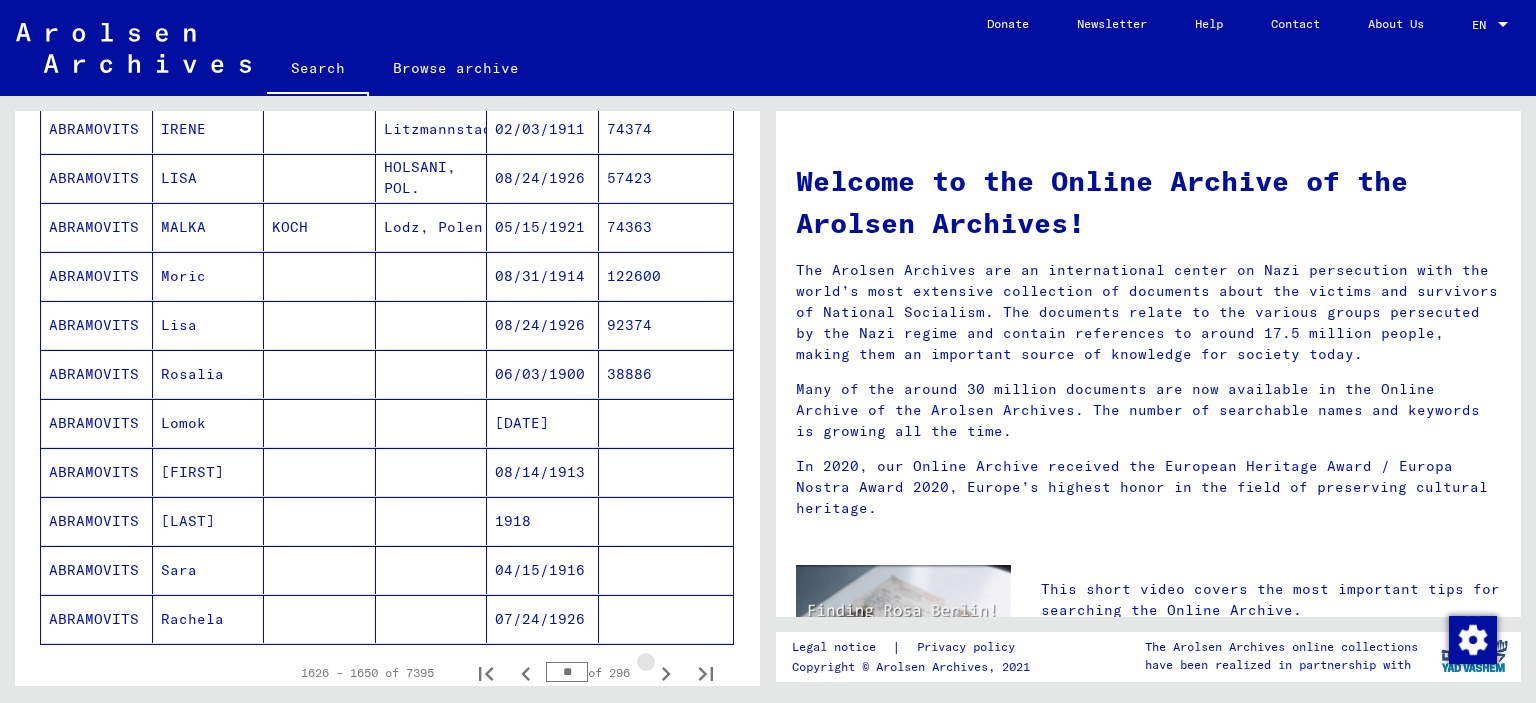 click 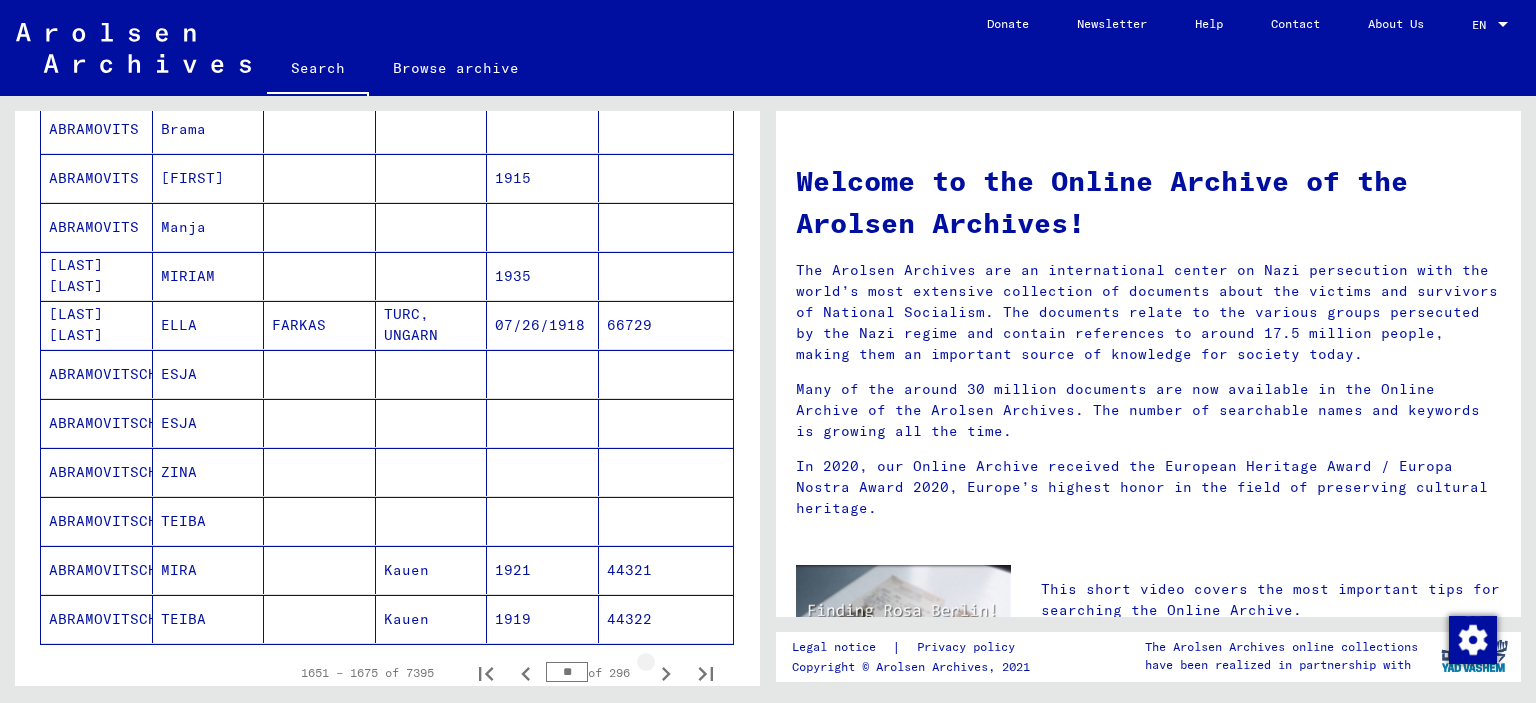 click 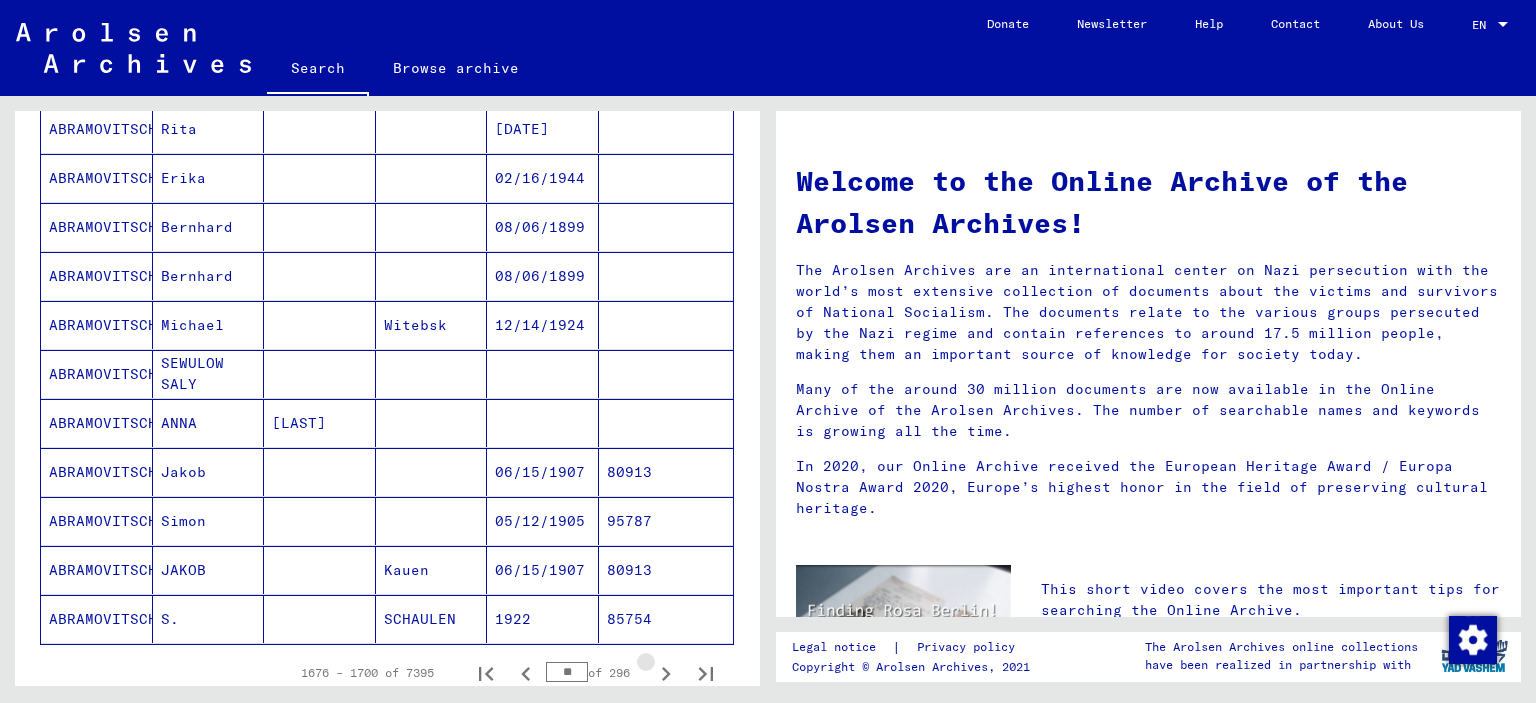 click 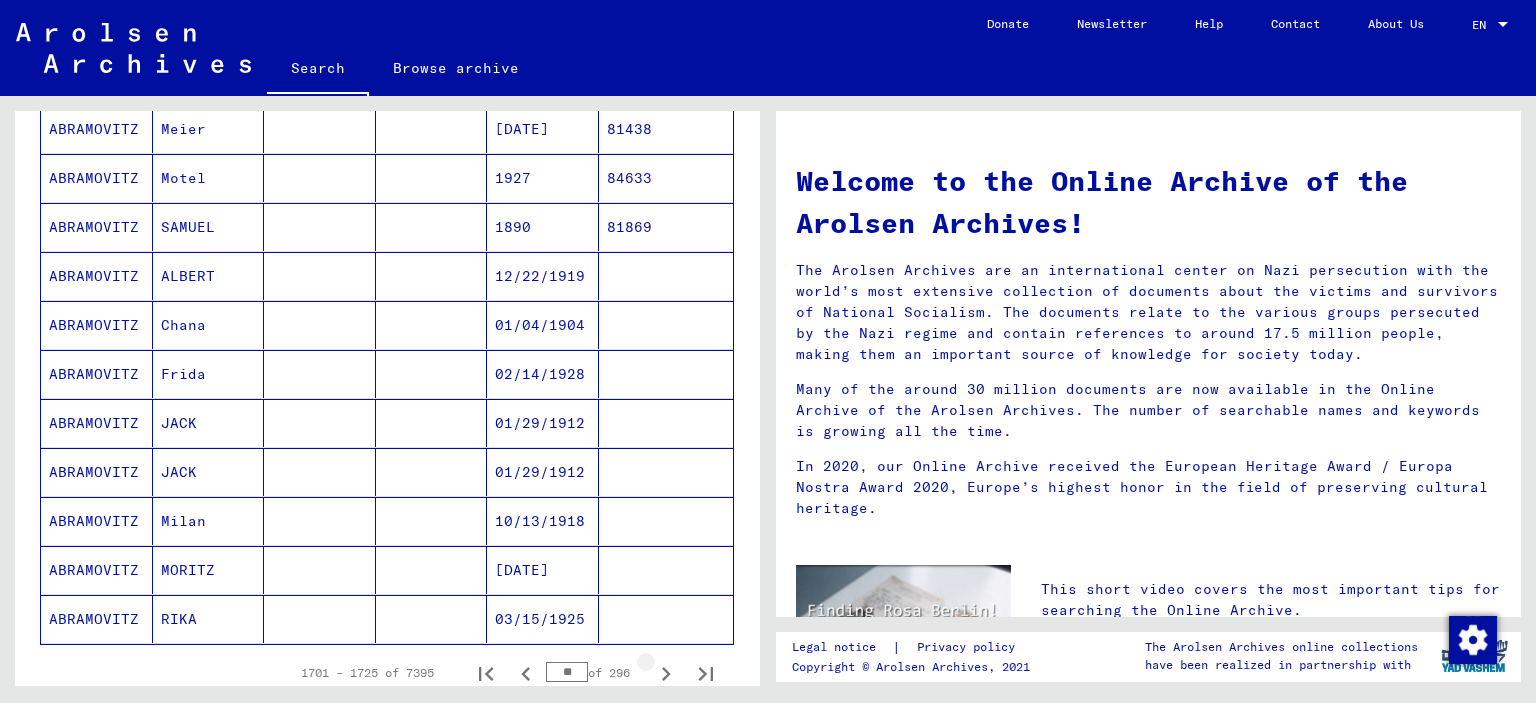 click 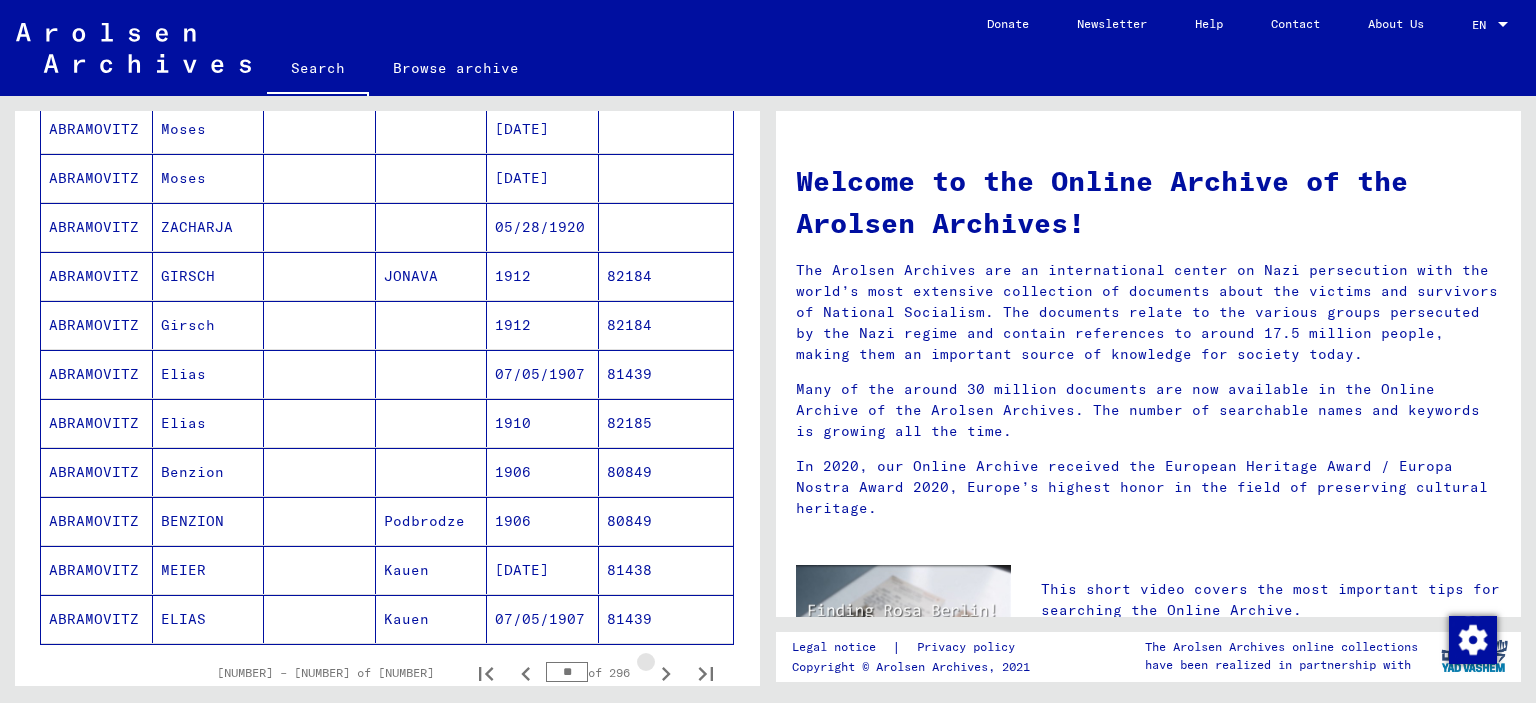 click 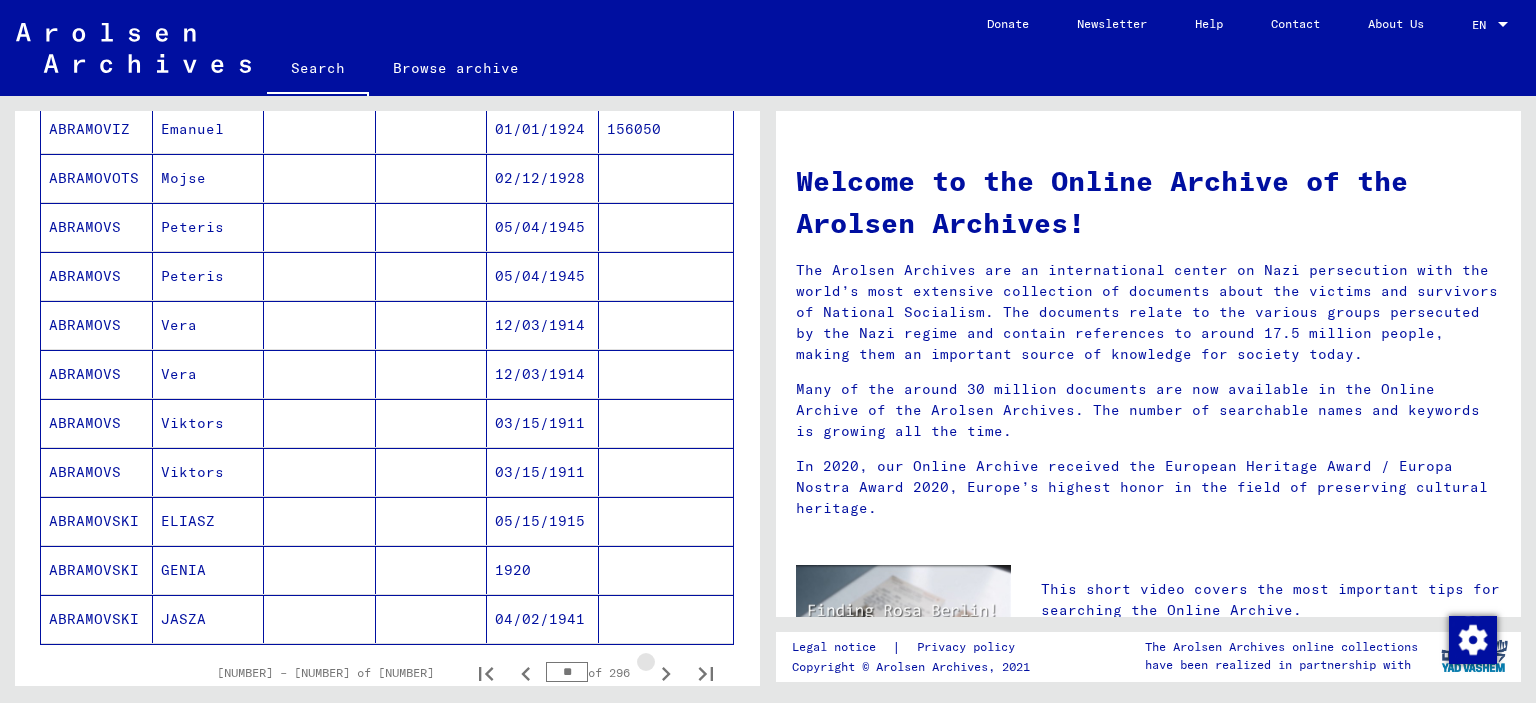 click 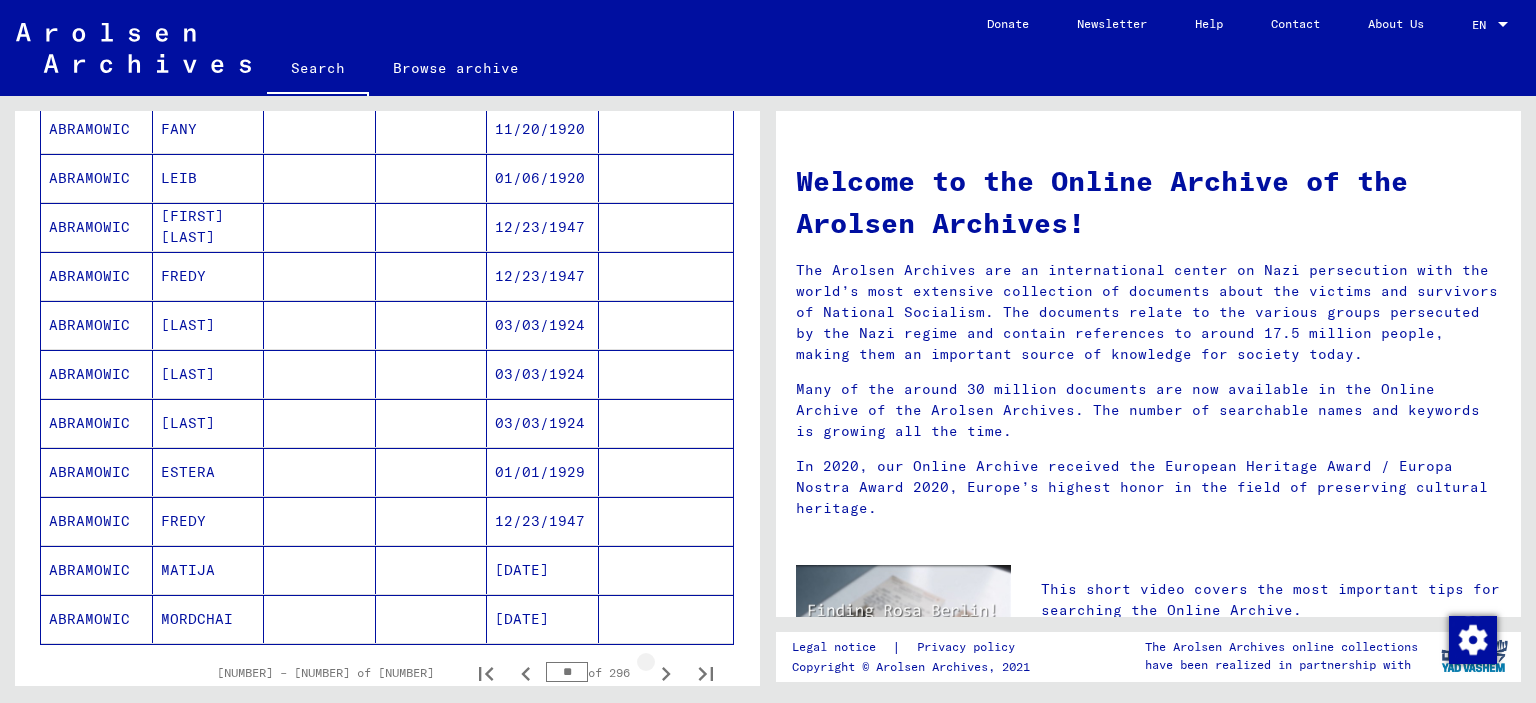 click 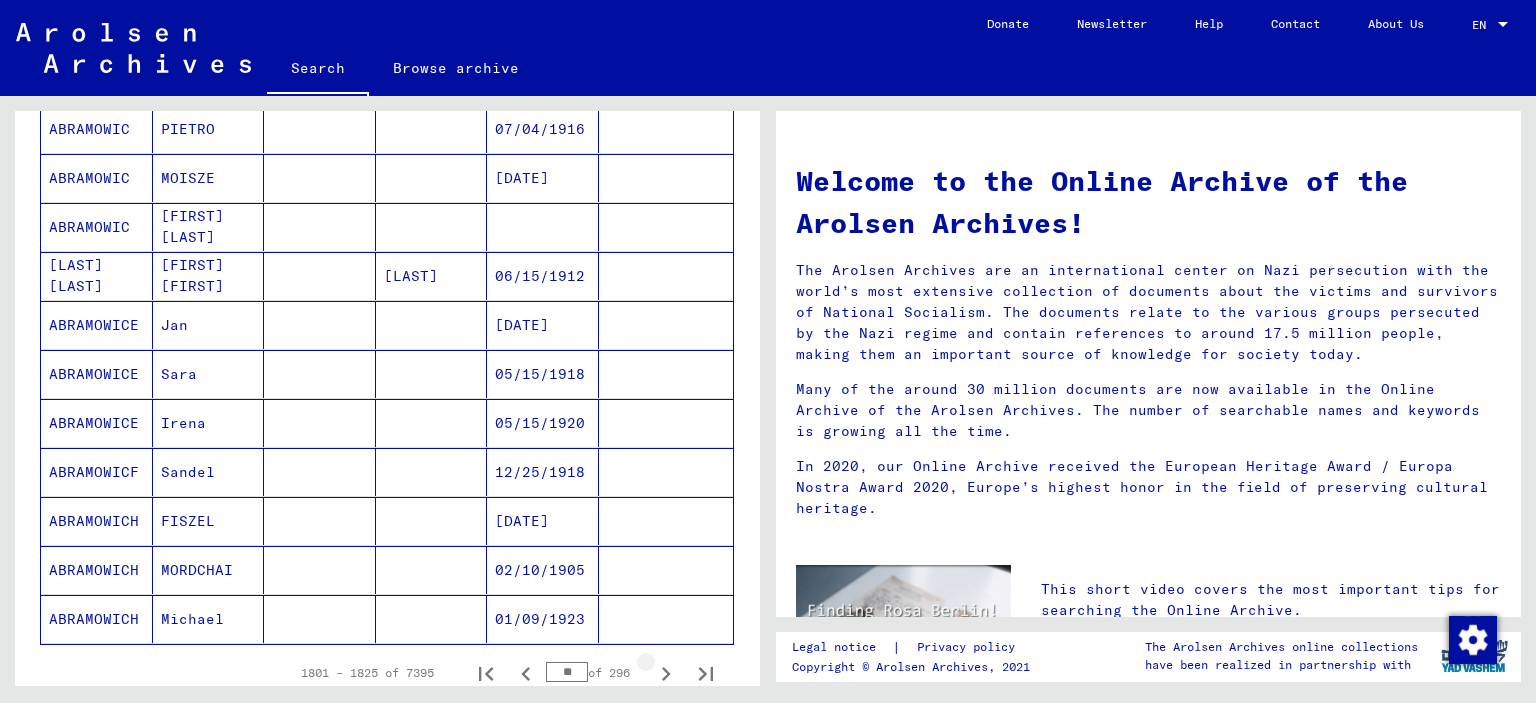 click 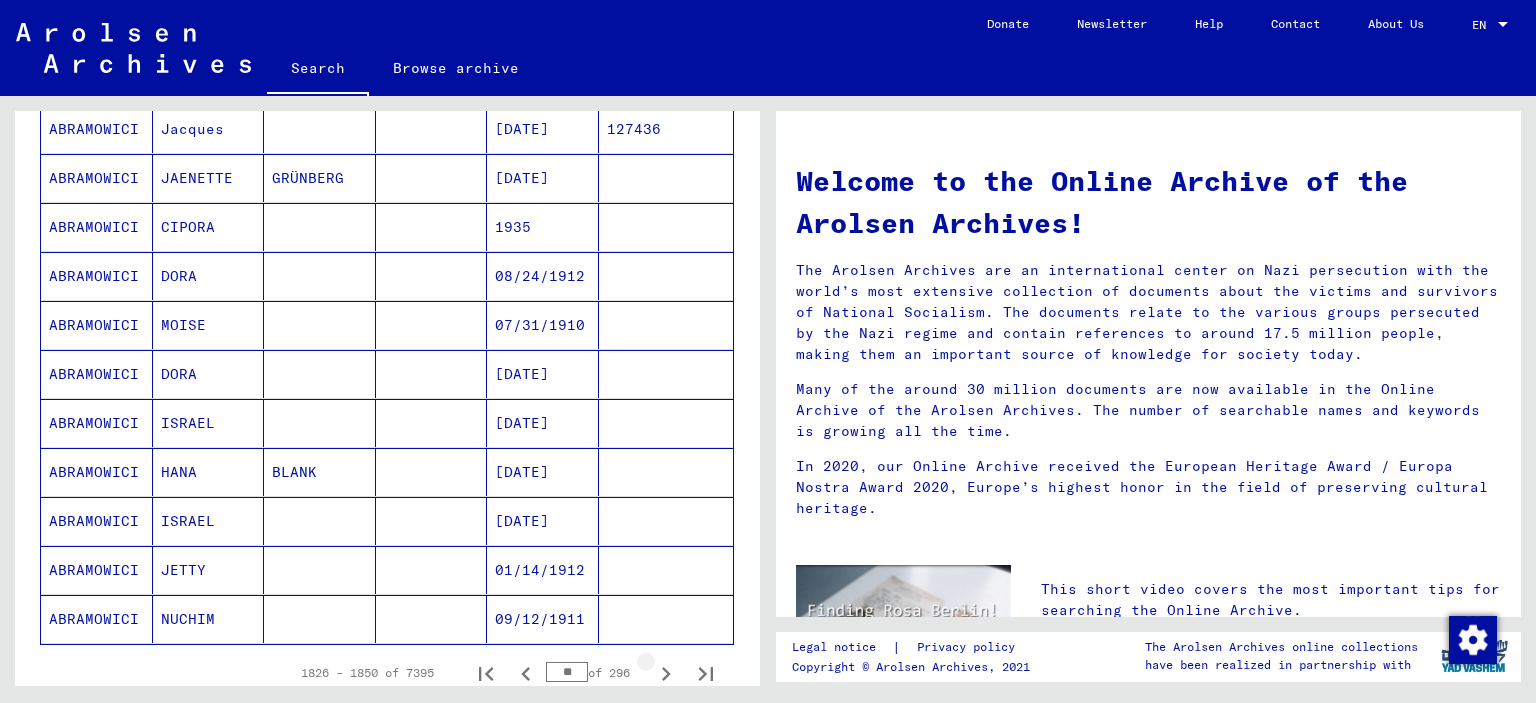 click 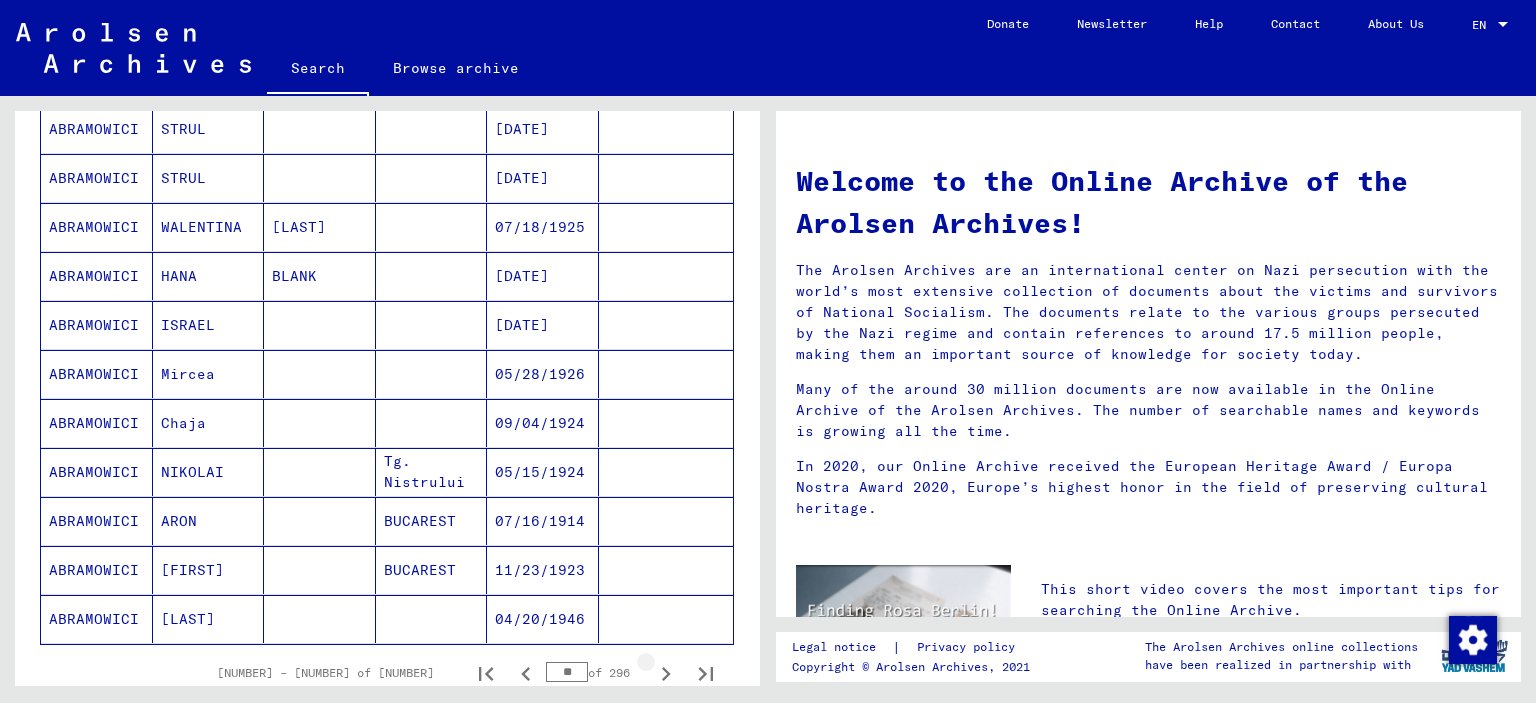 click 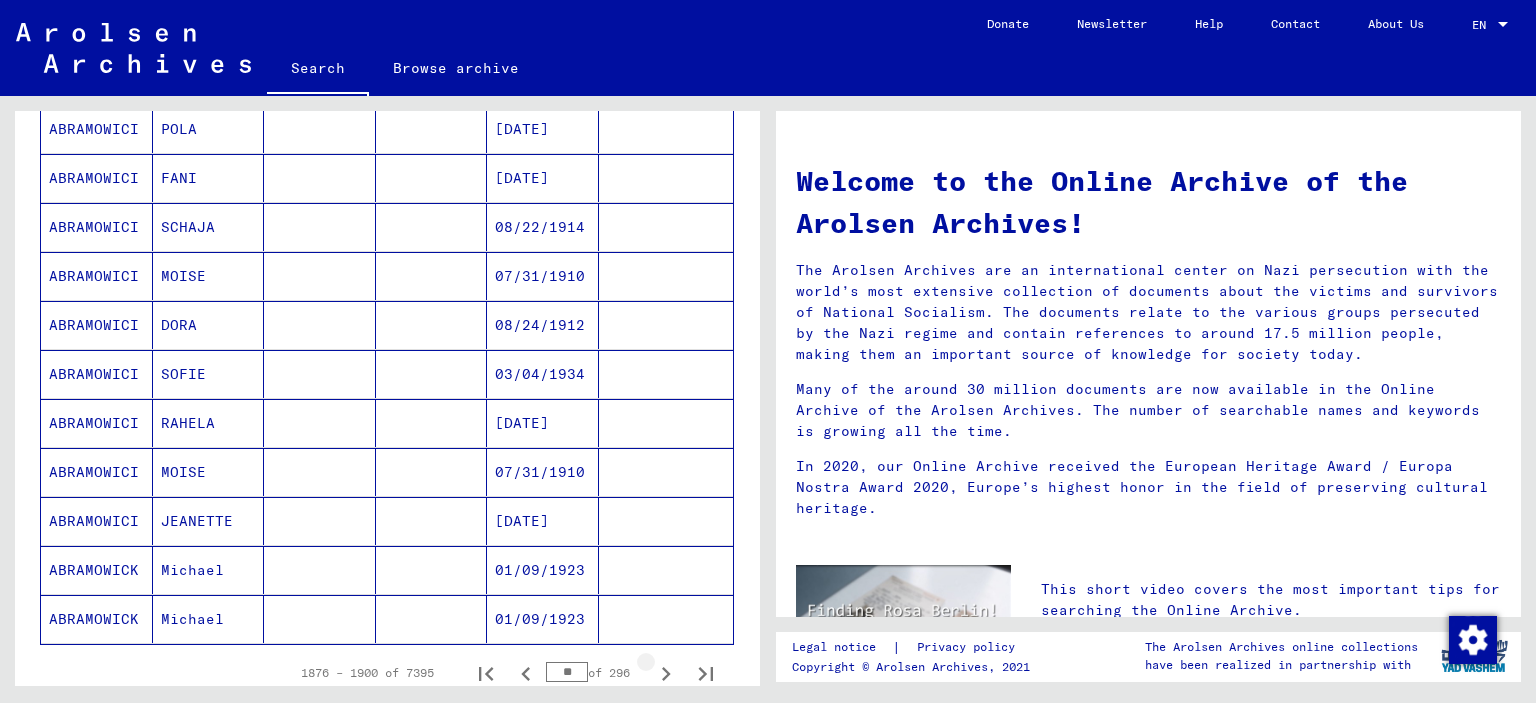 click 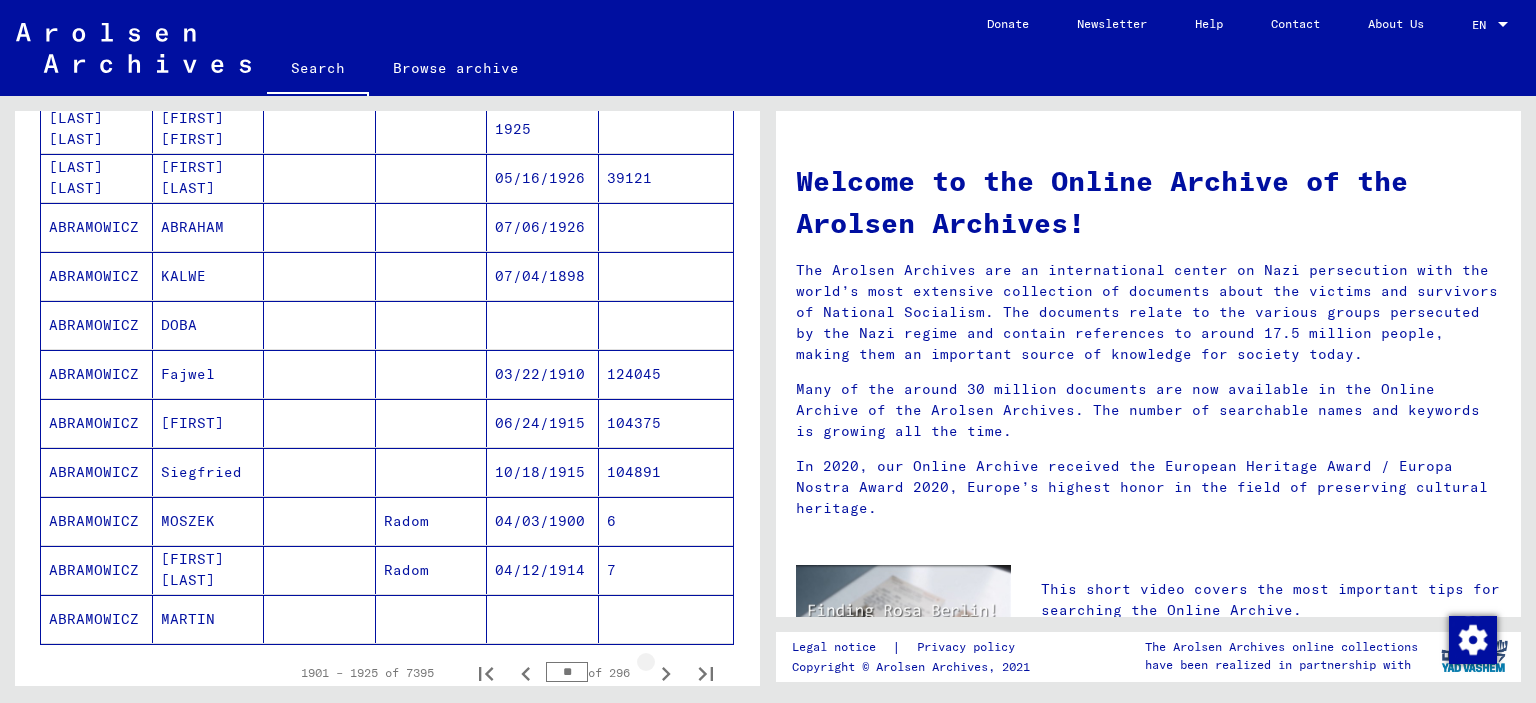 click 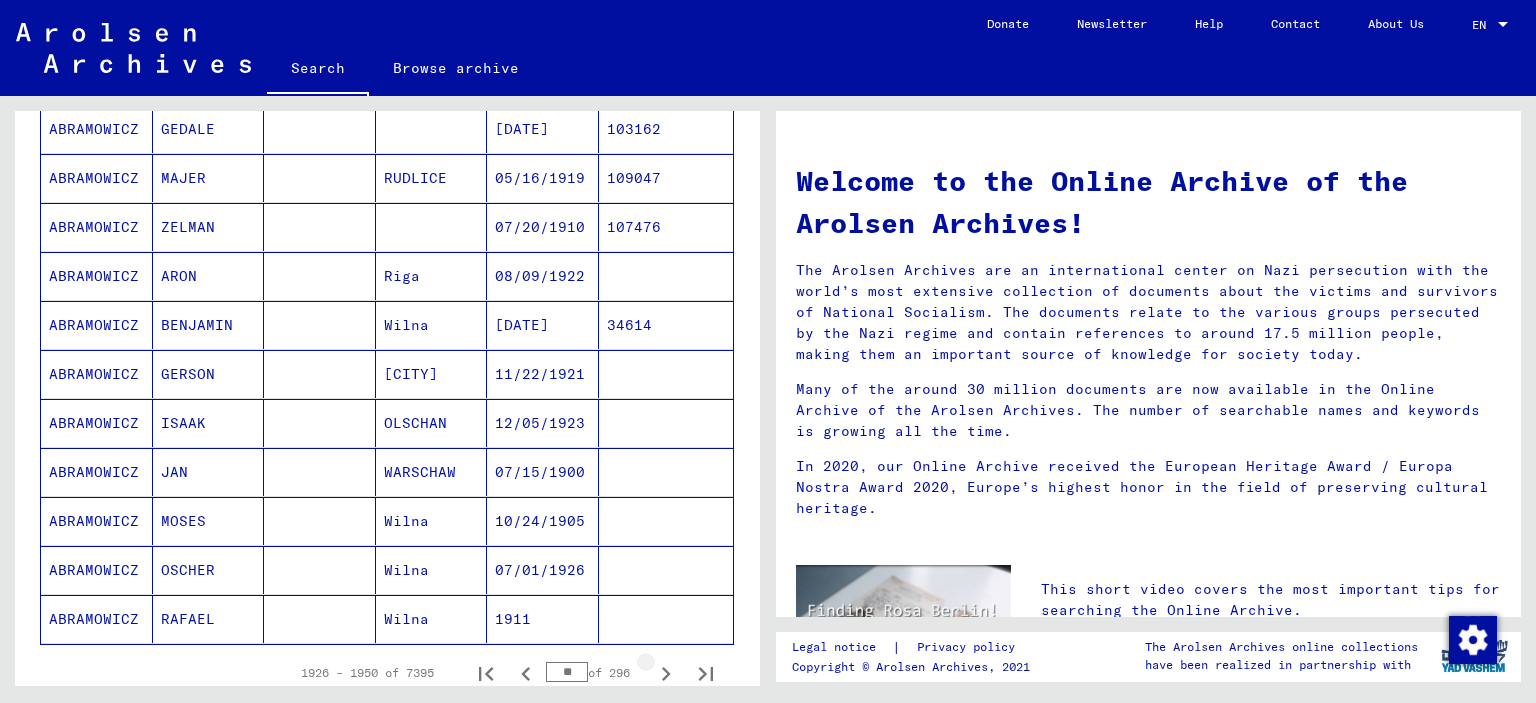 click 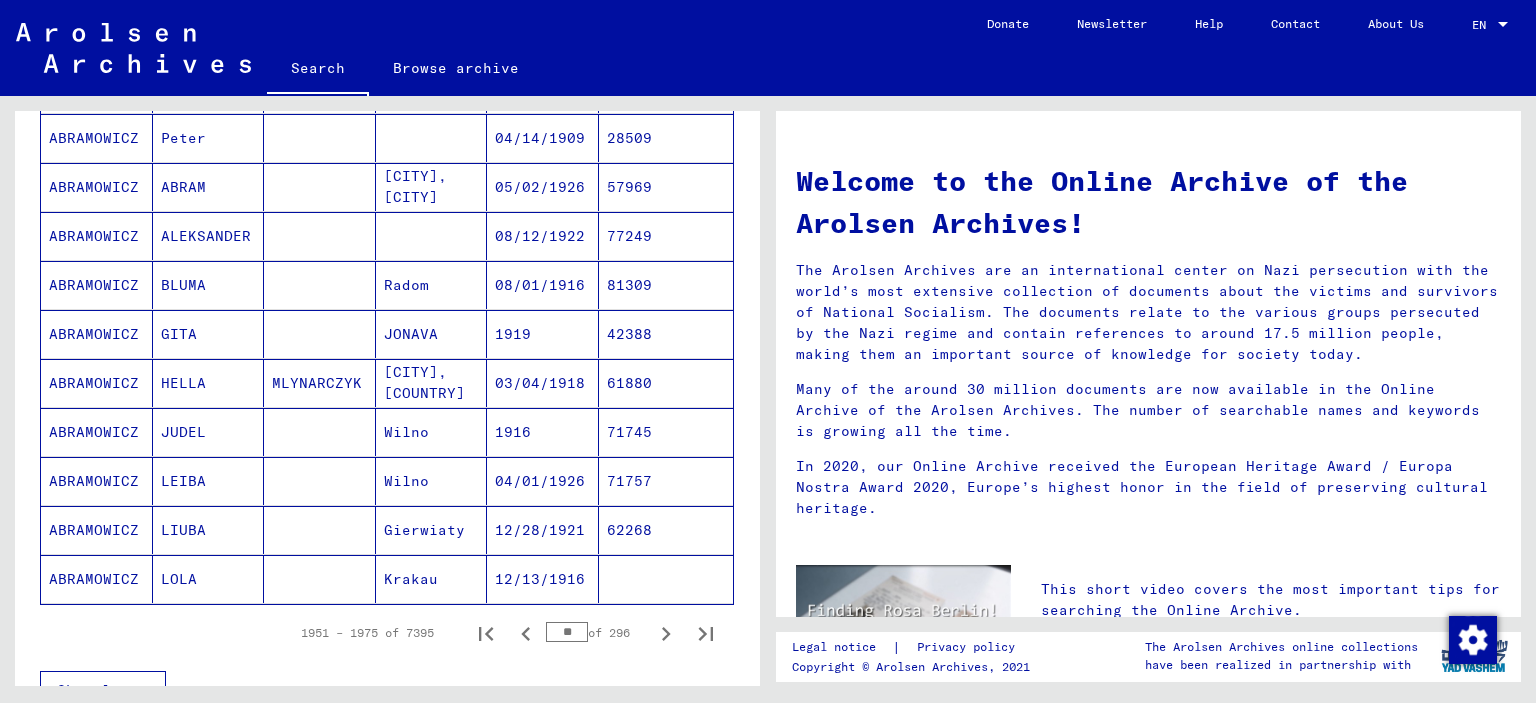 scroll, scrollTop: 1130, scrollLeft: 0, axis: vertical 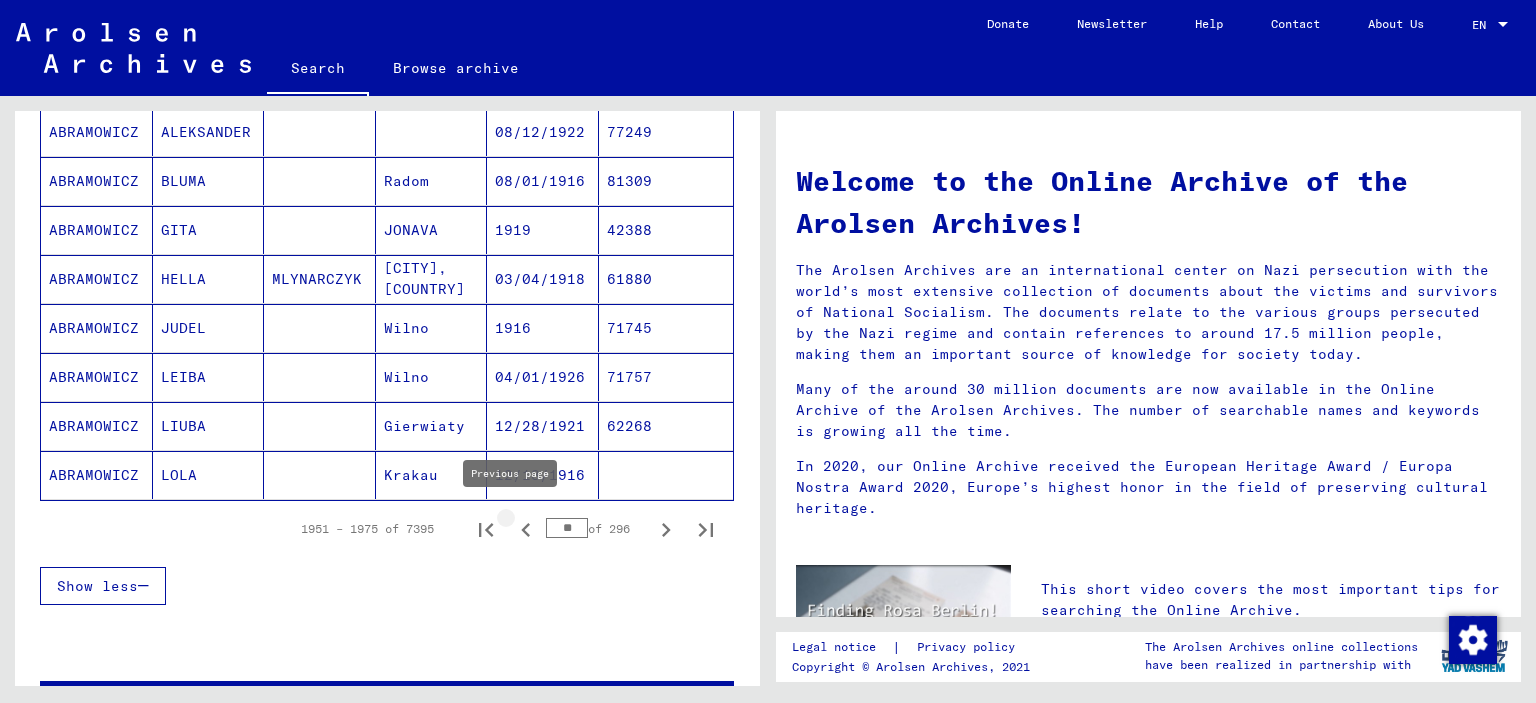 click 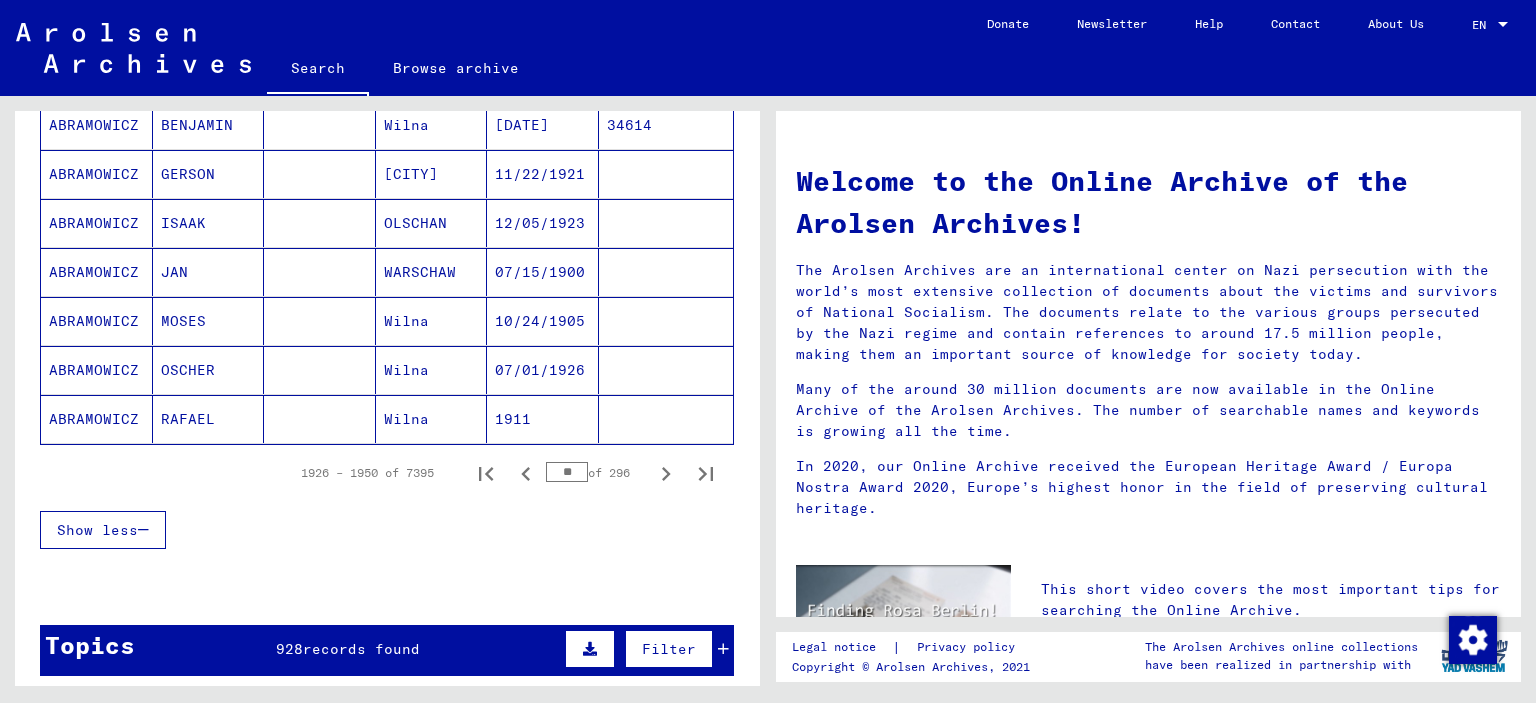 scroll, scrollTop: 1186, scrollLeft: 0, axis: vertical 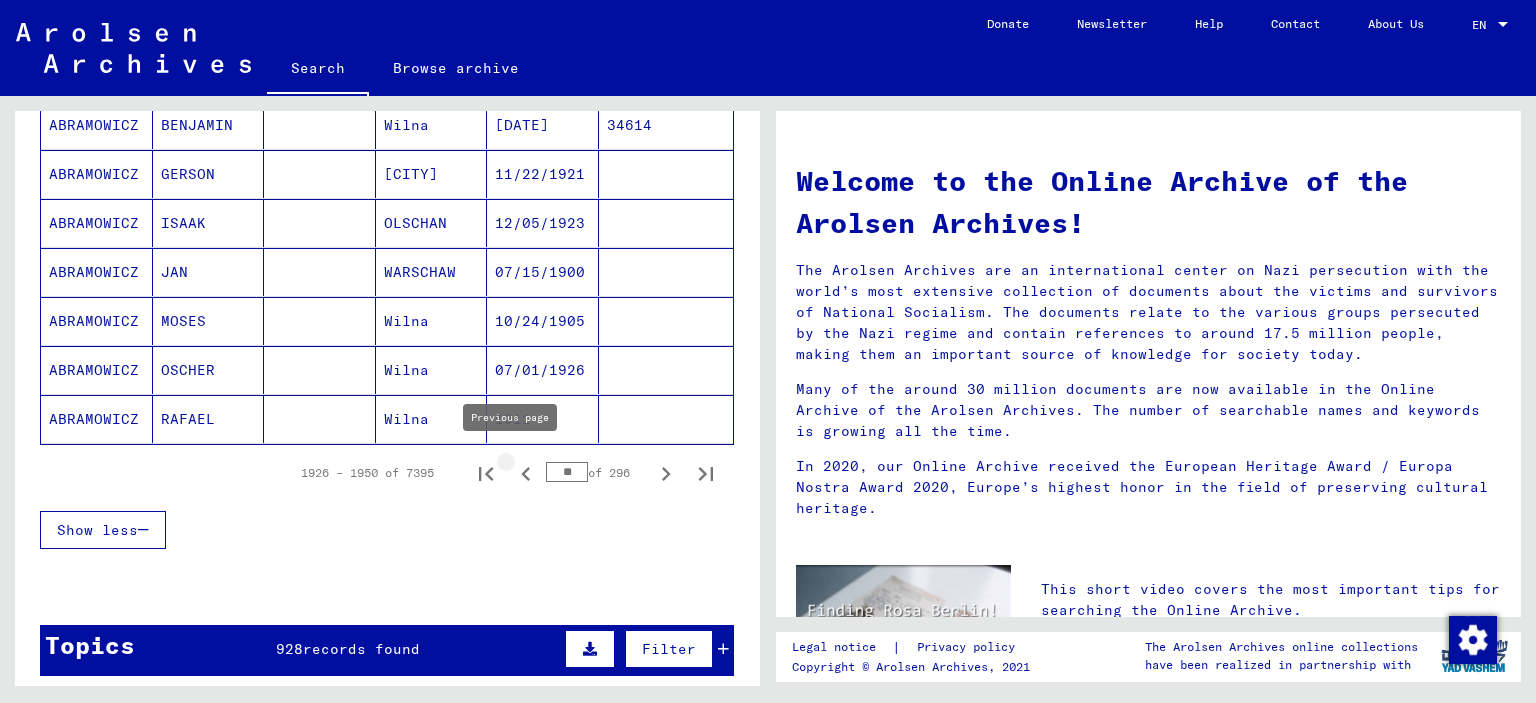 click 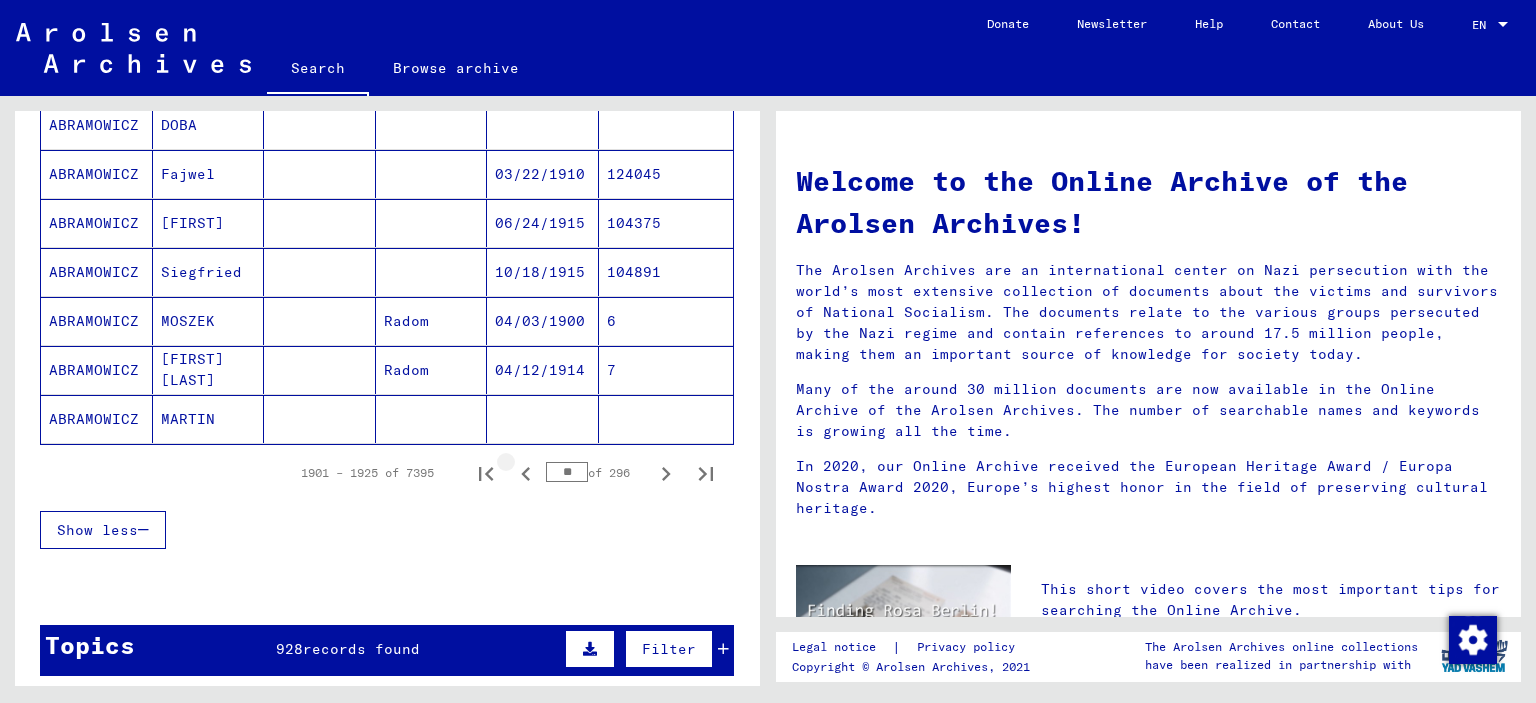 click 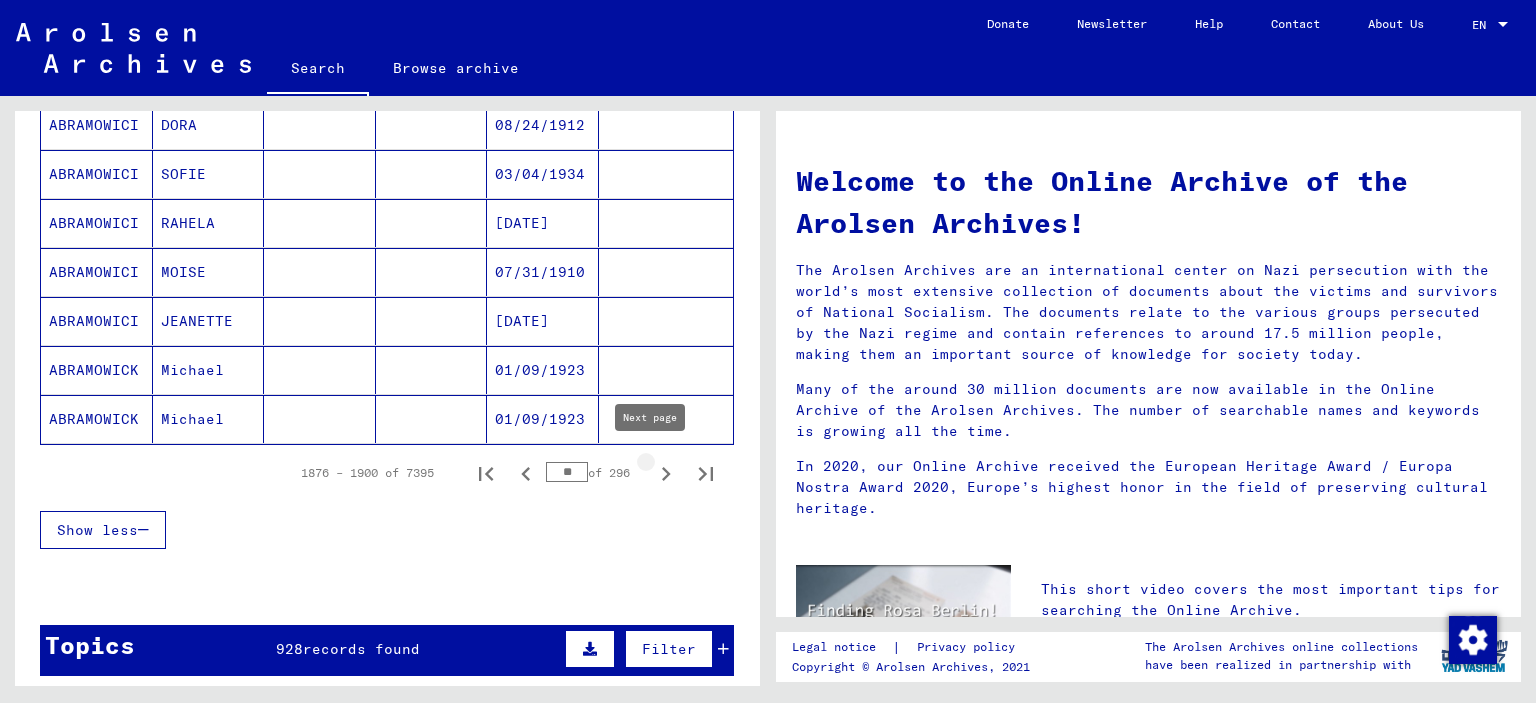click 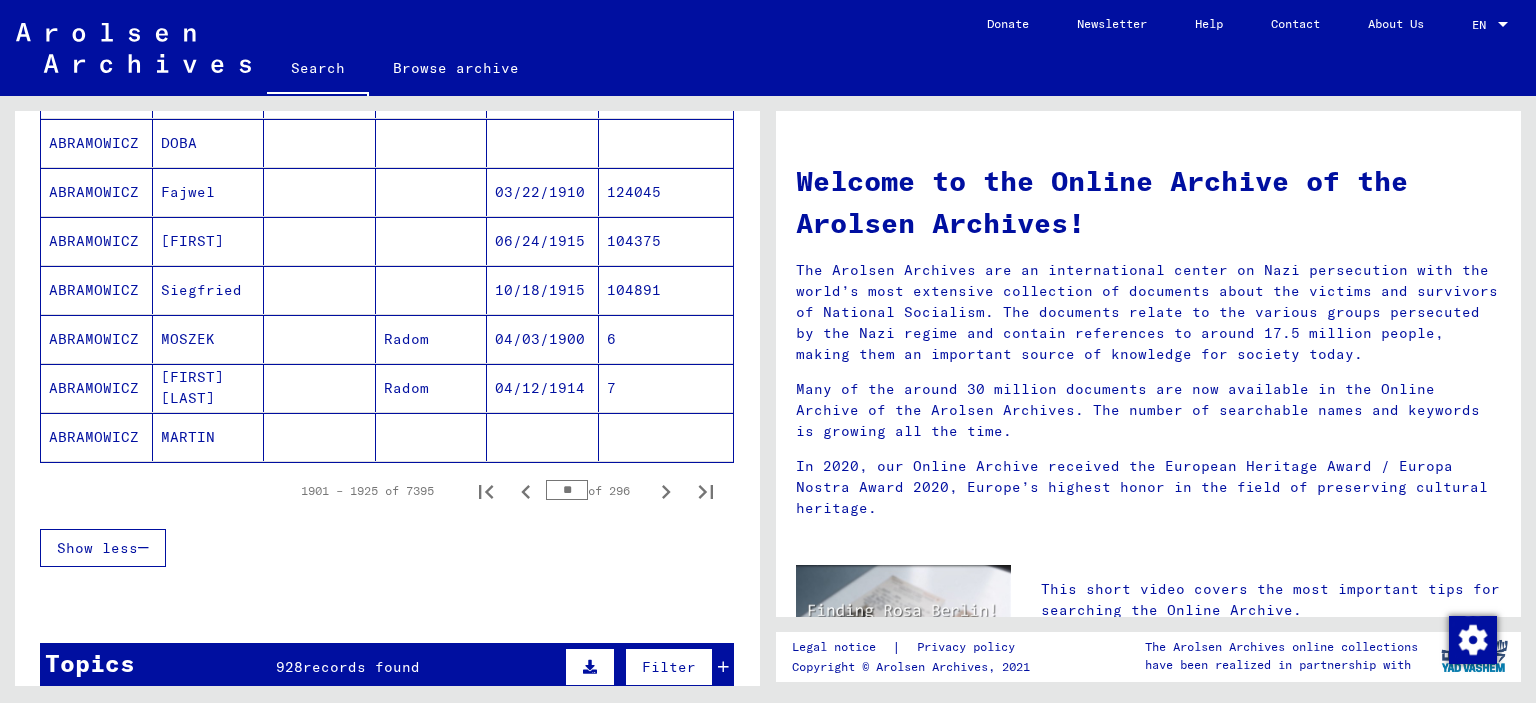 scroll, scrollTop: 1170, scrollLeft: 0, axis: vertical 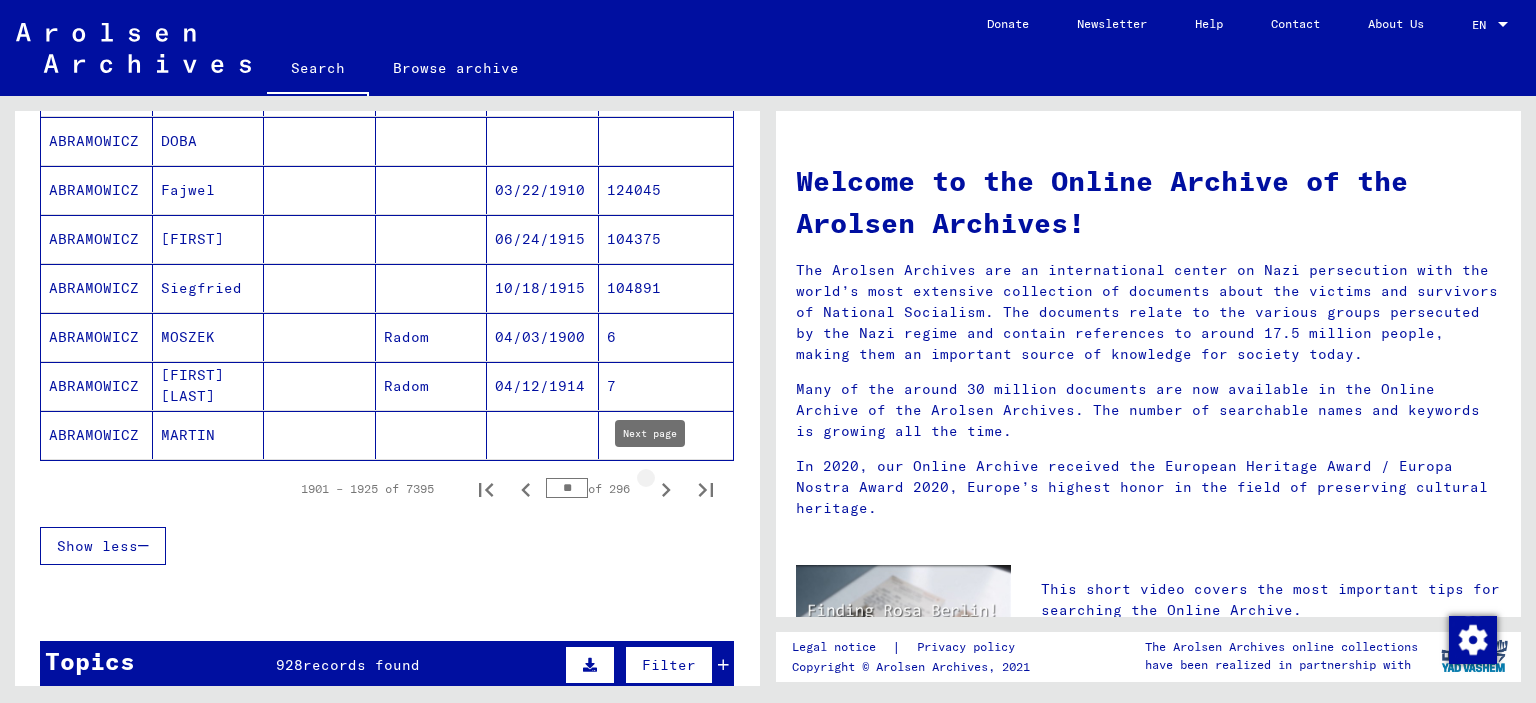 click 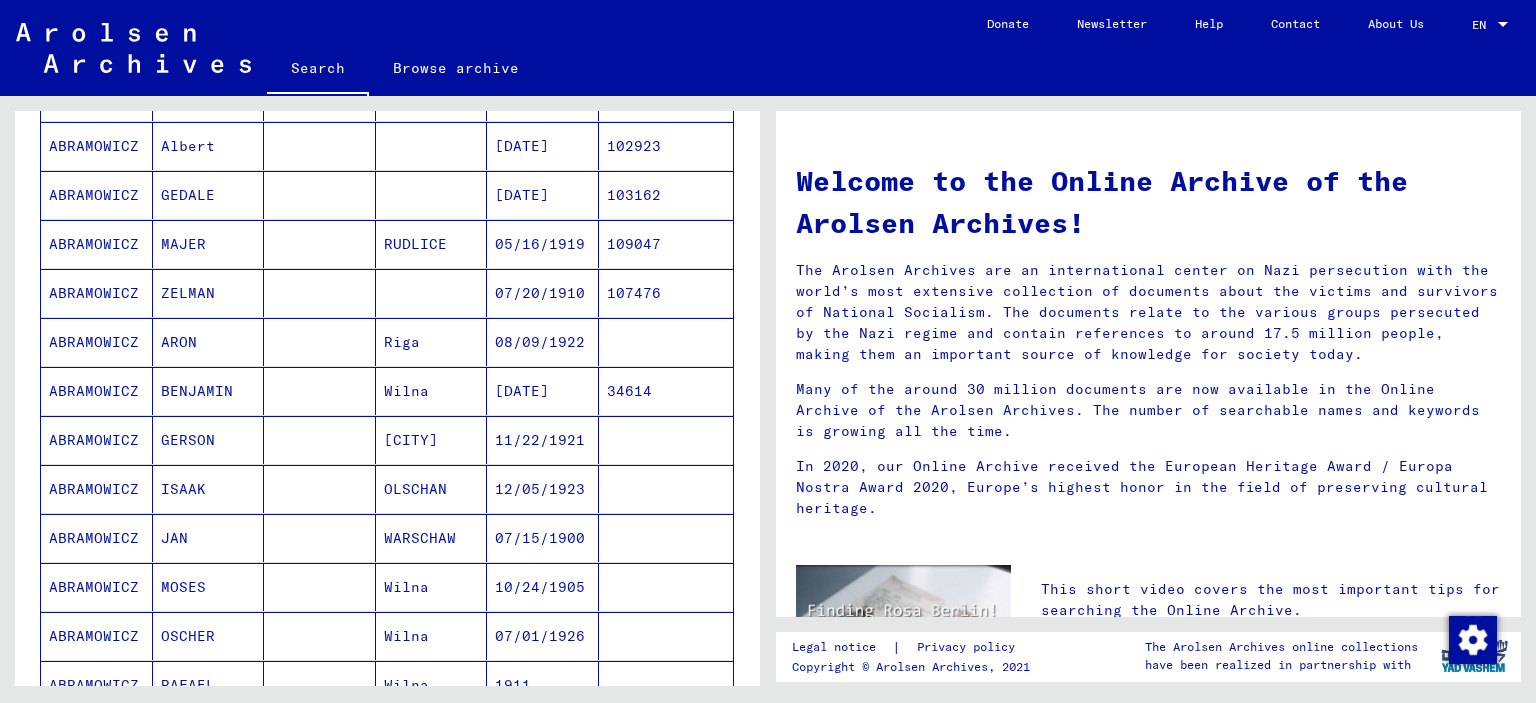 scroll, scrollTop: 1024, scrollLeft: 0, axis: vertical 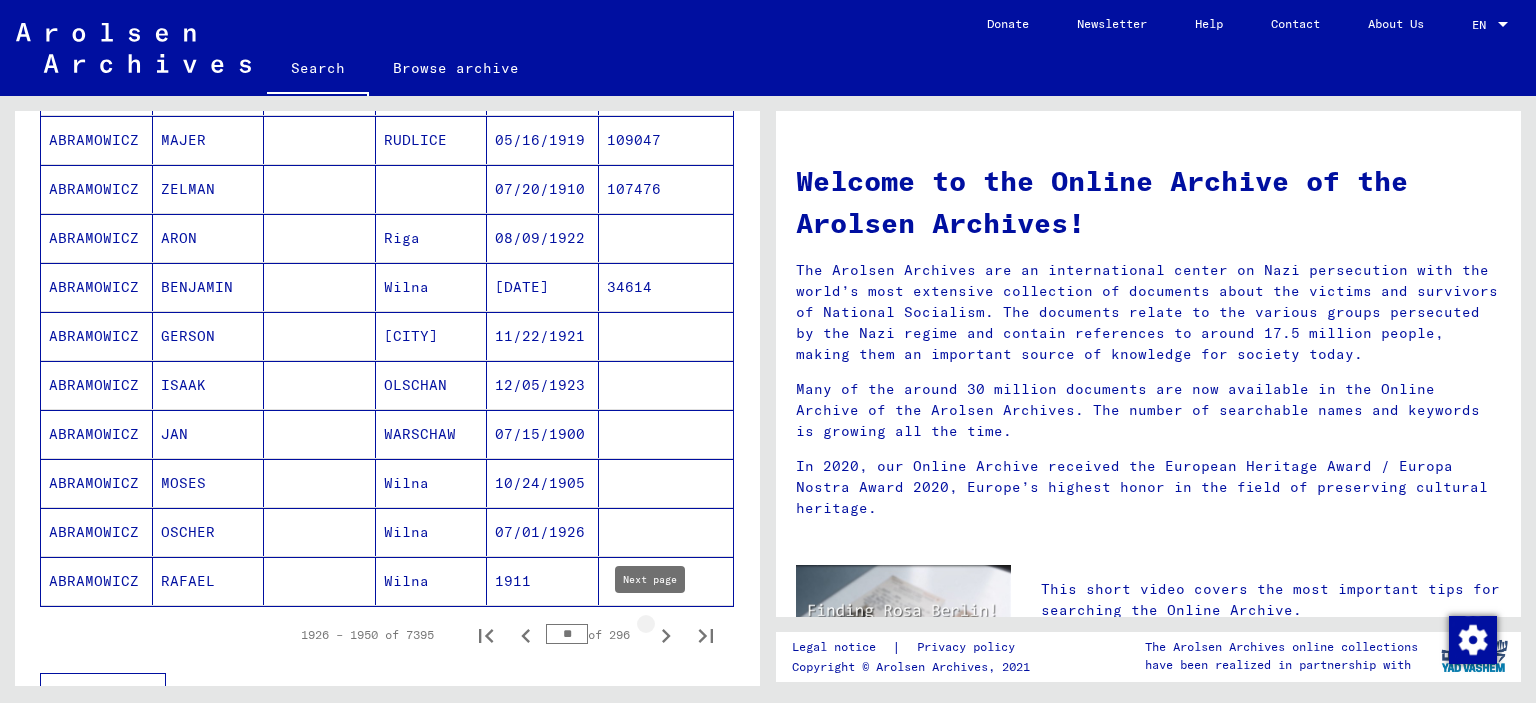 click 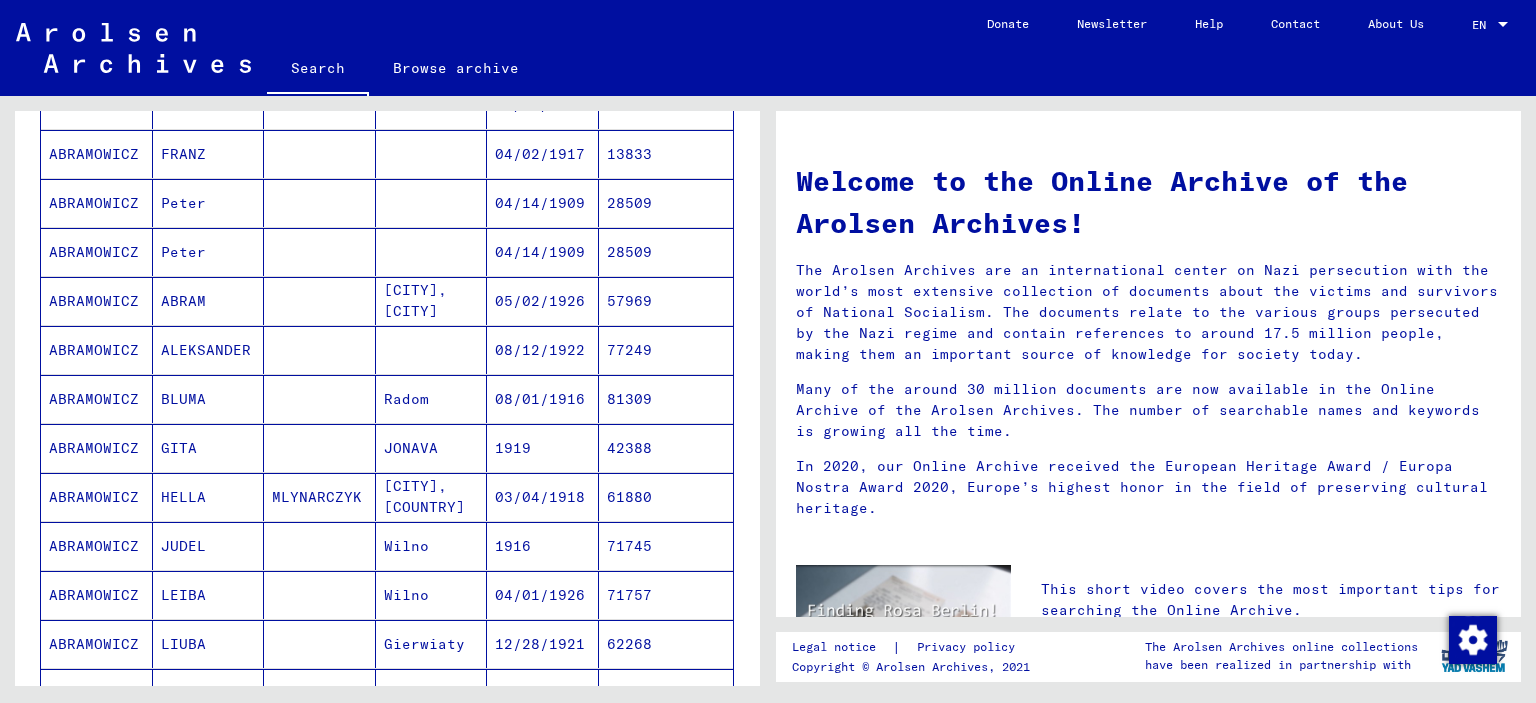 scroll, scrollTop: 1080, scrollLeft: 0, axis: vertical 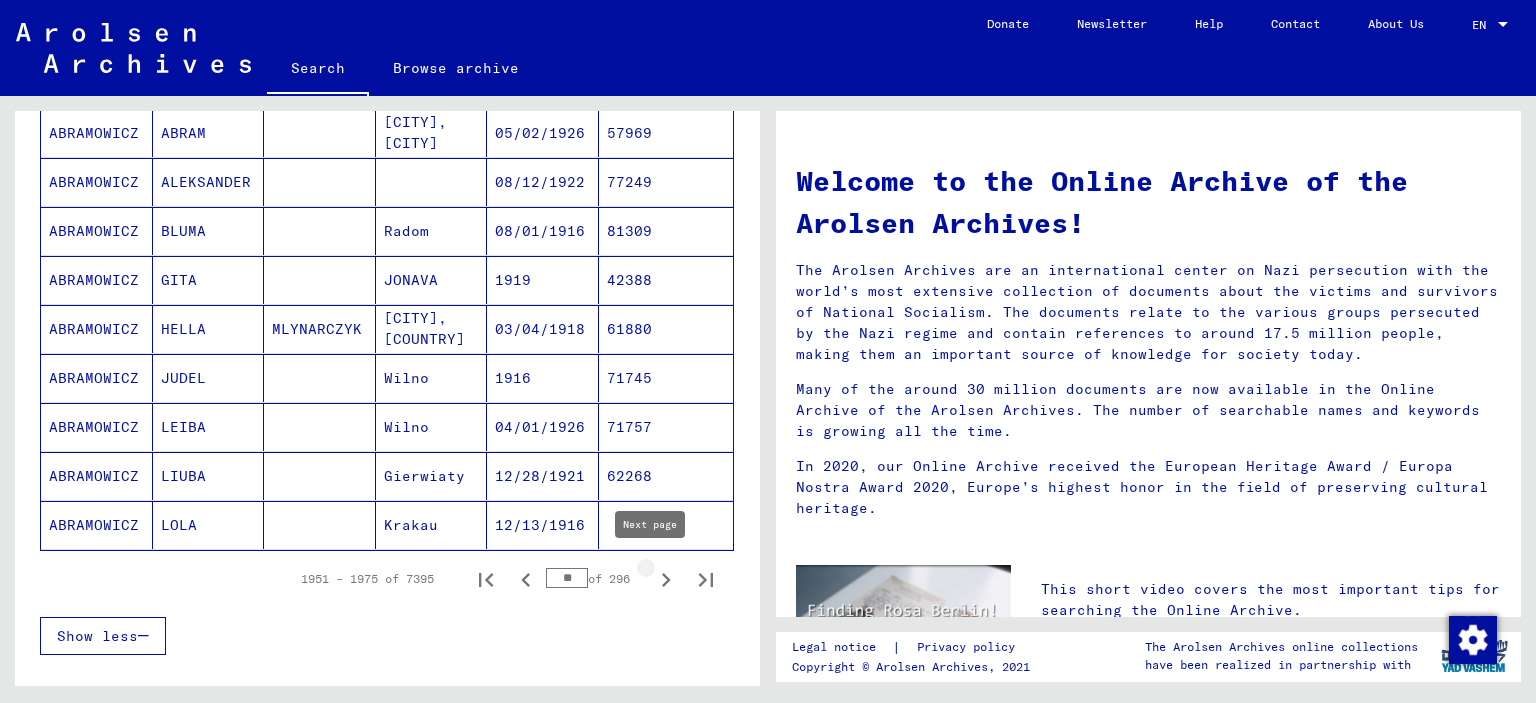 click 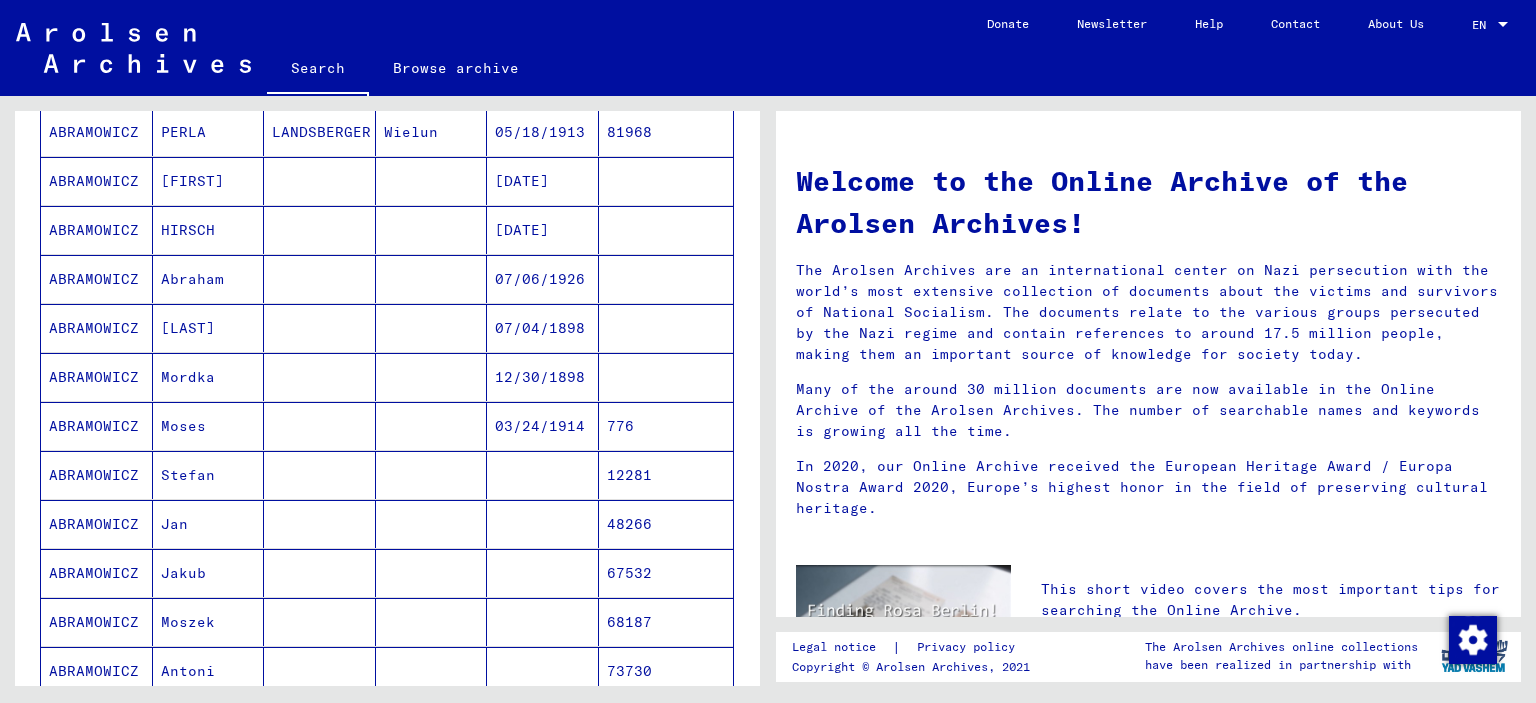 scroll, scrollTop: 644, scrollLeft: 0, axis: vertical 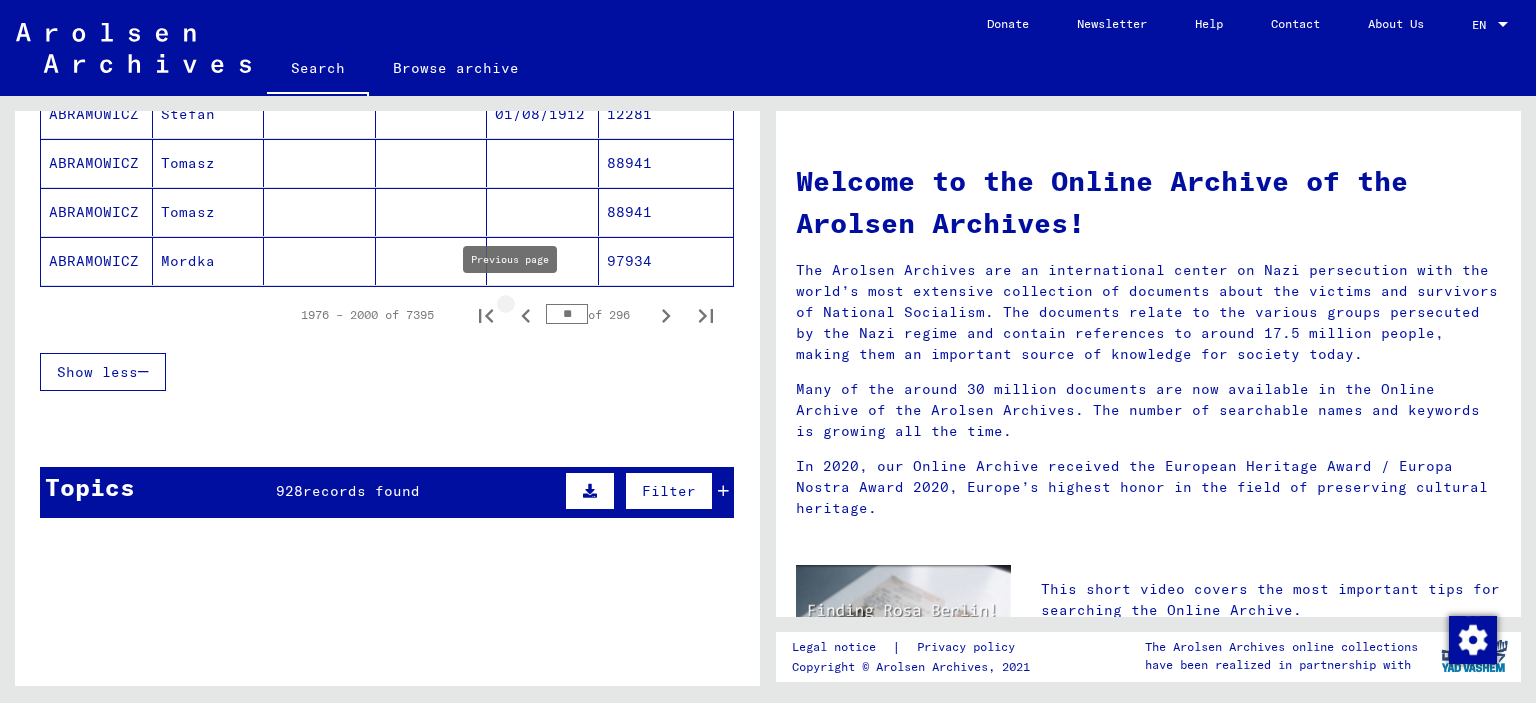 click 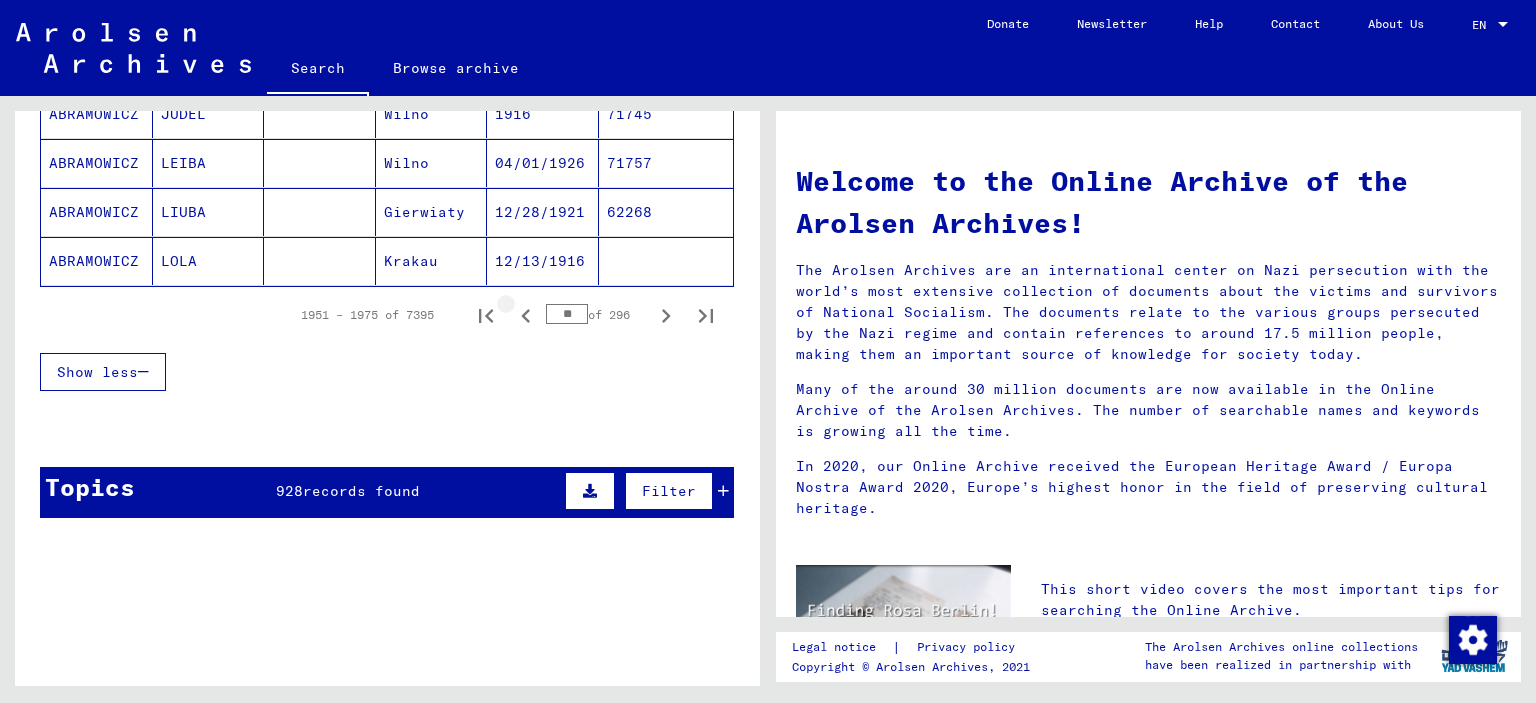 click 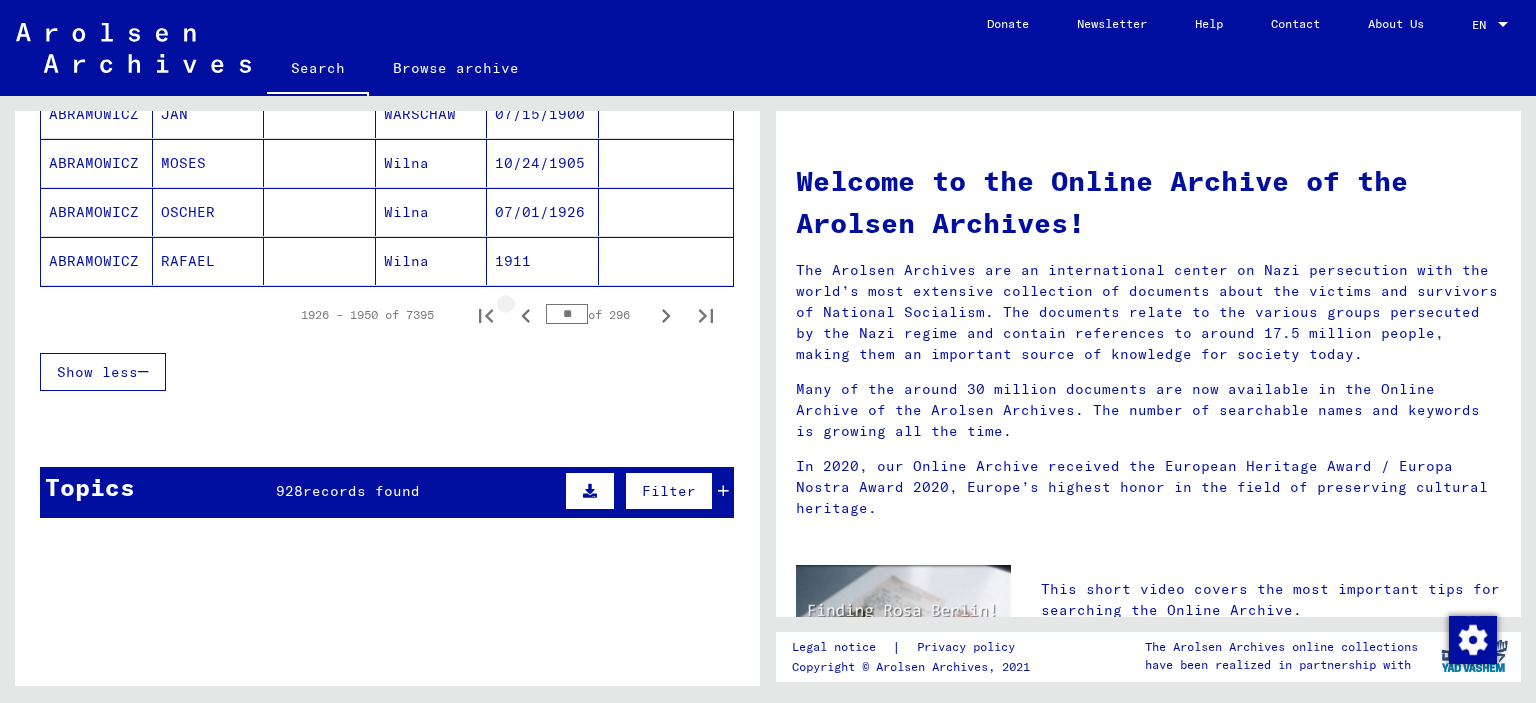 click 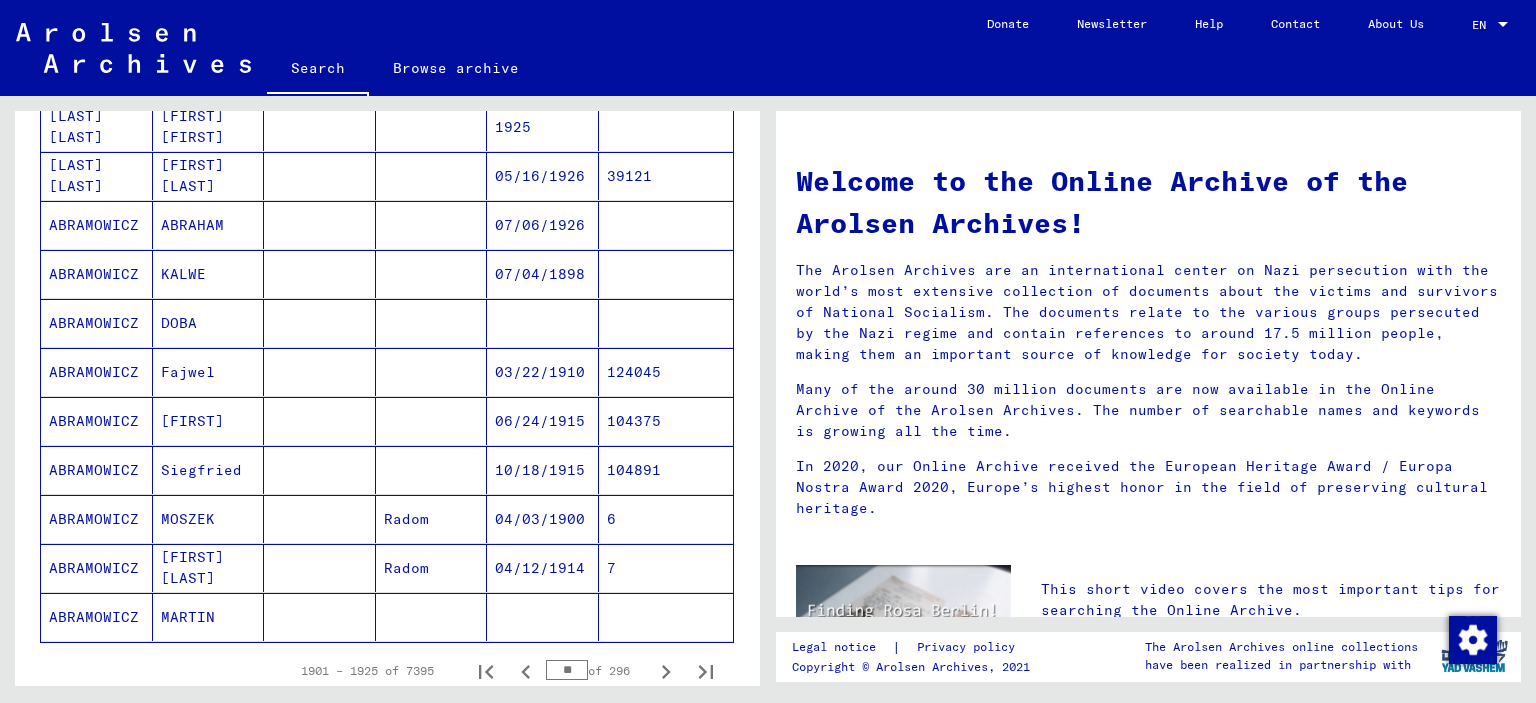 scroll, scrollTop: 1090, scrollLeft: 0, axis: vertical 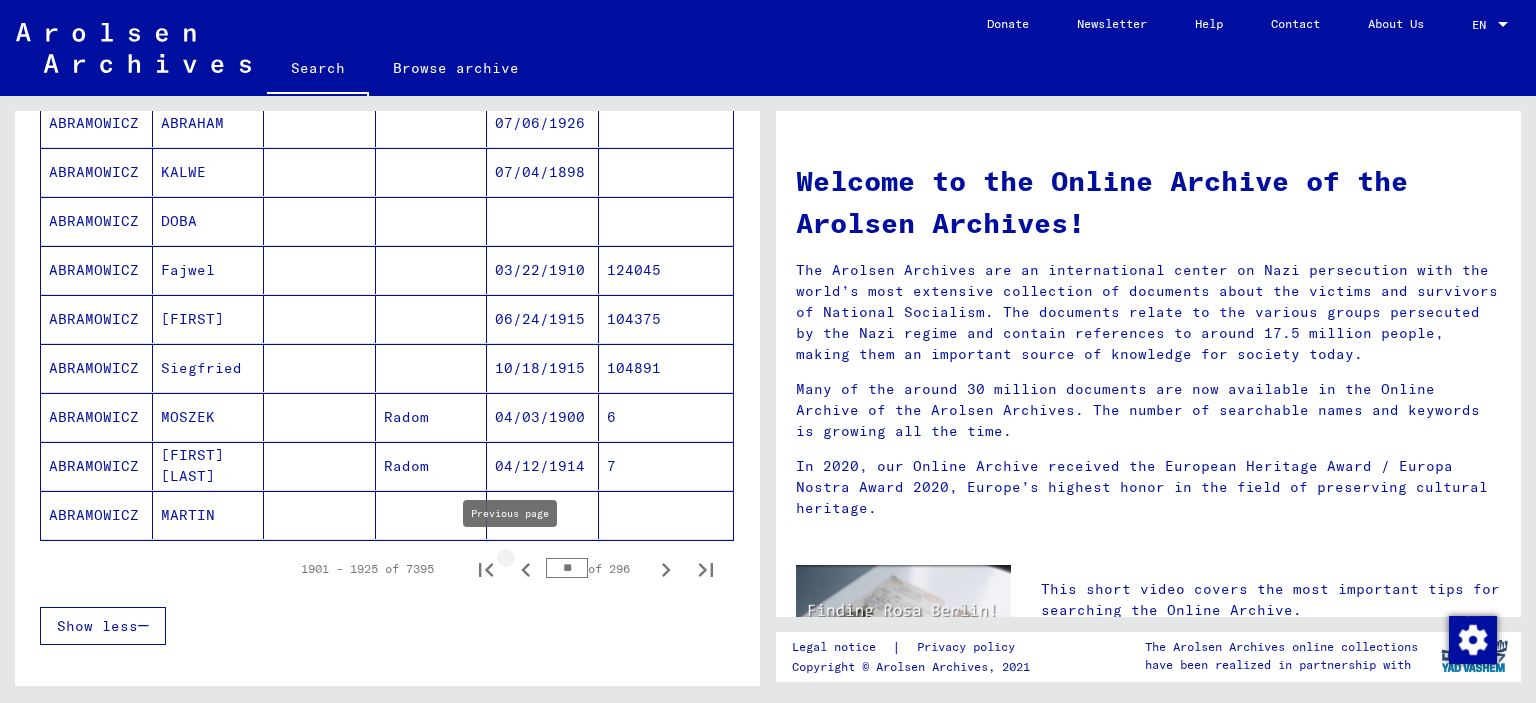 click 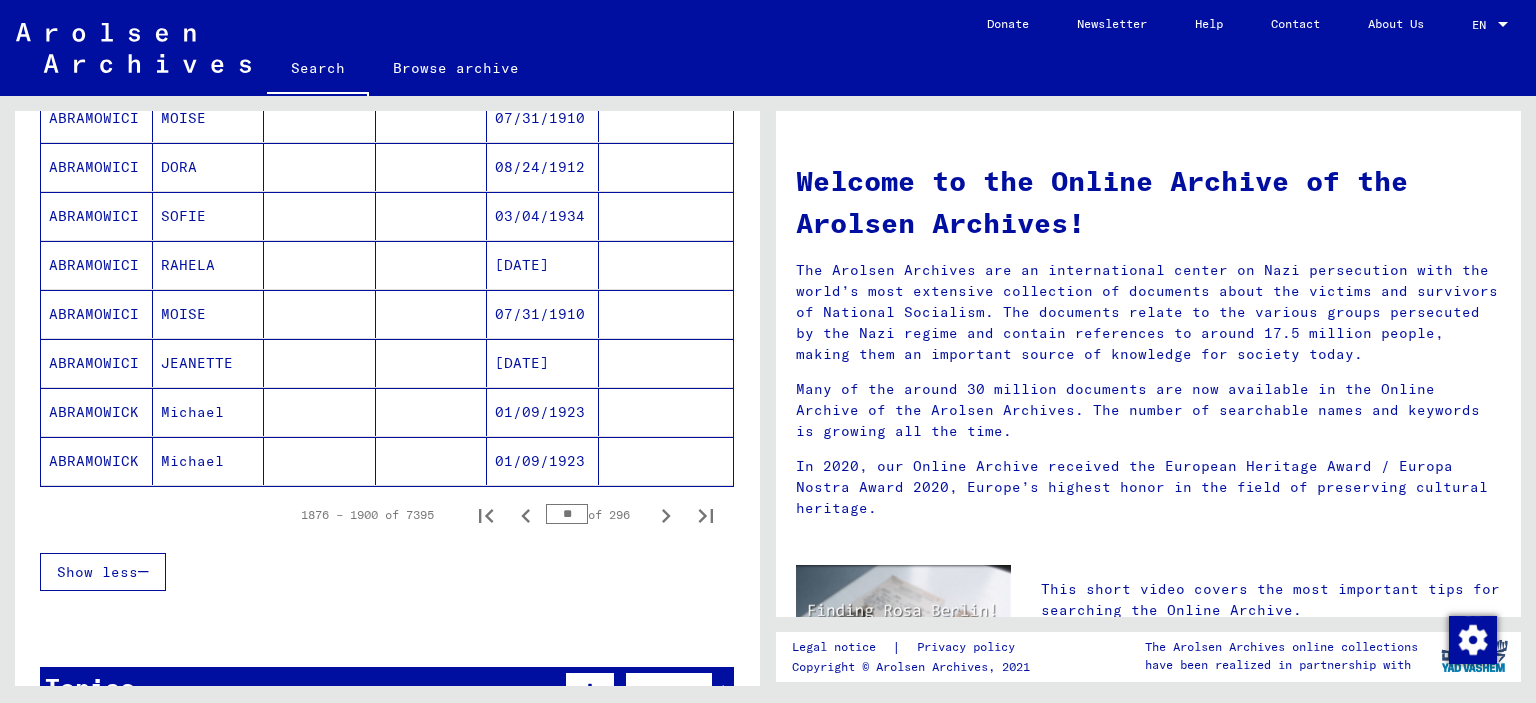 scroll, scrollTop: 1267, scrollLeft: 0, axis: vertical 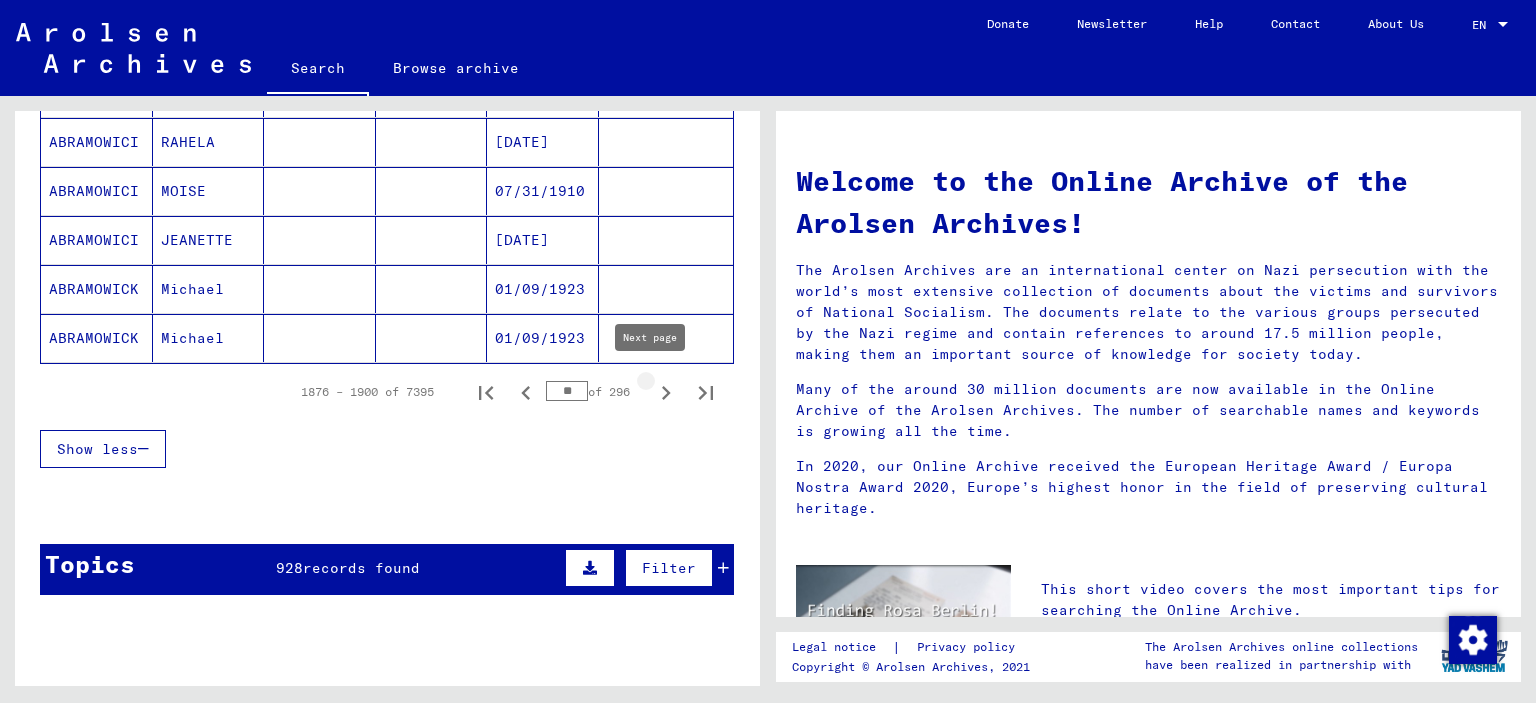 click 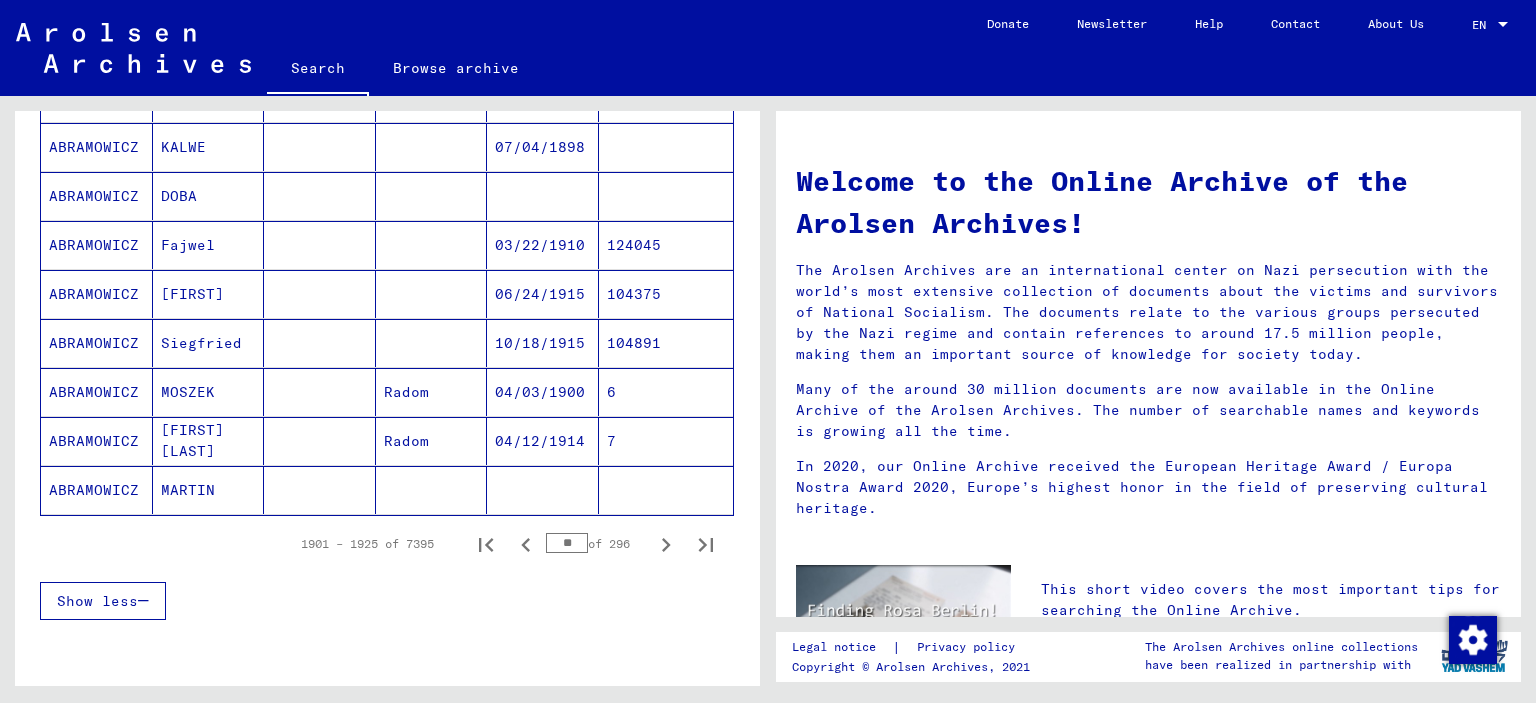 scroll, scrollTop: 1126, scrollLeft: 0, axis: vertical 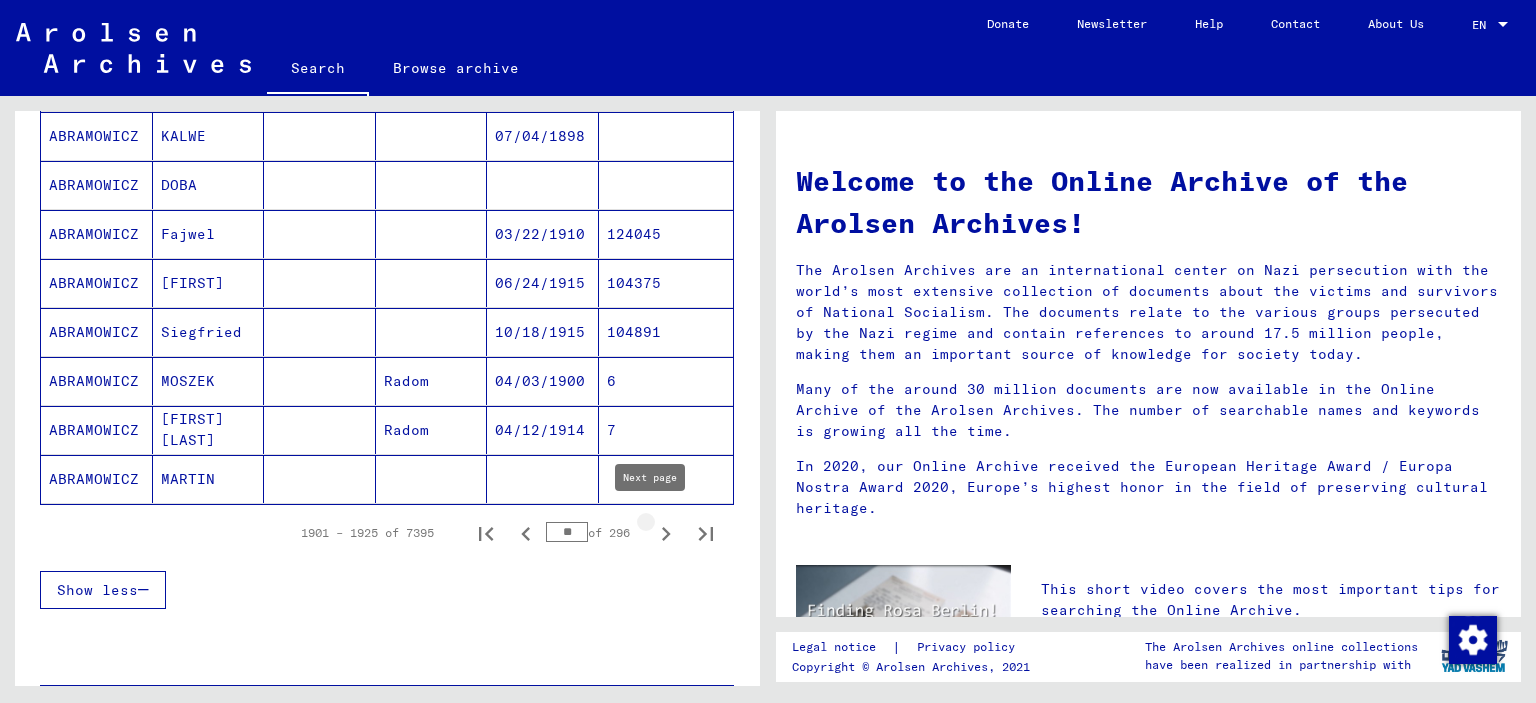 click 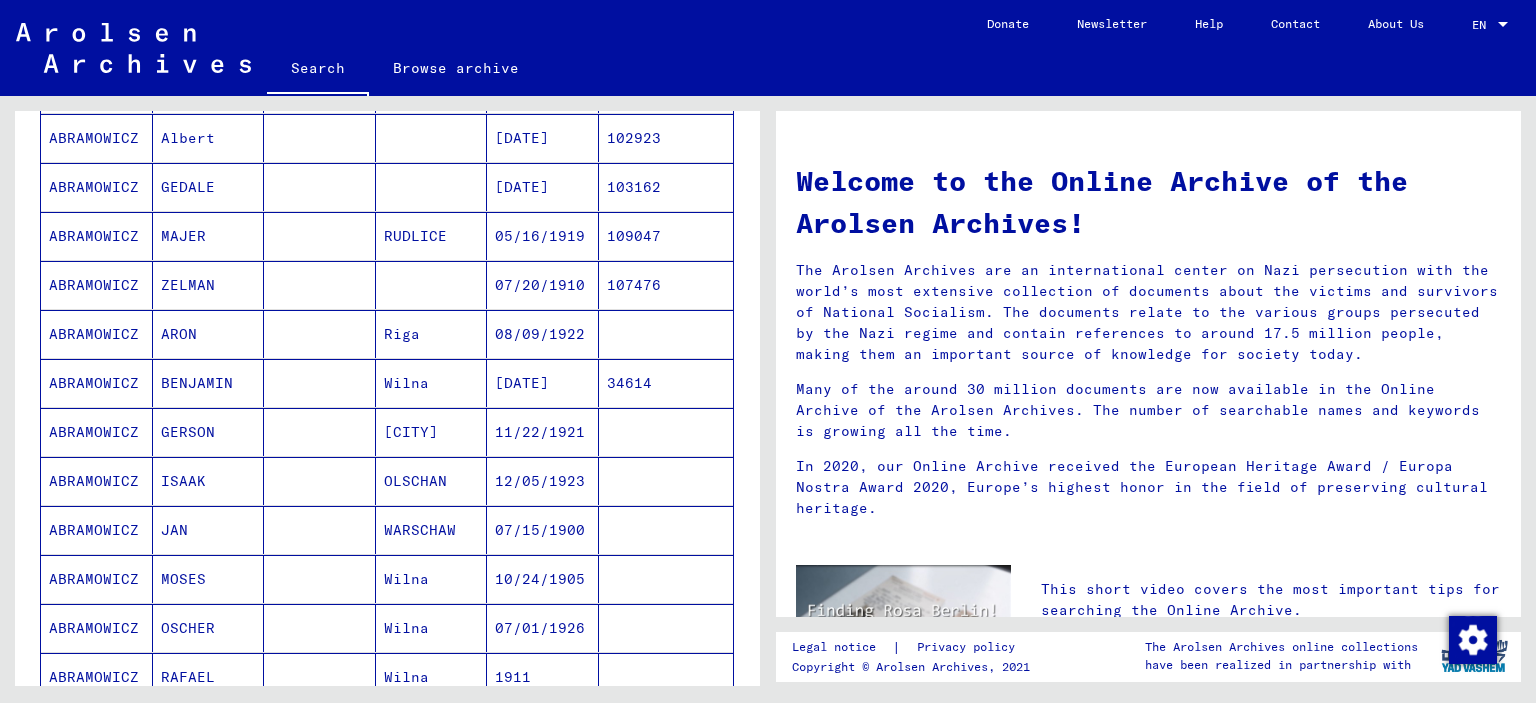 scroll, scrollTop: 1064, scrollLeft: 0, axis: vertical 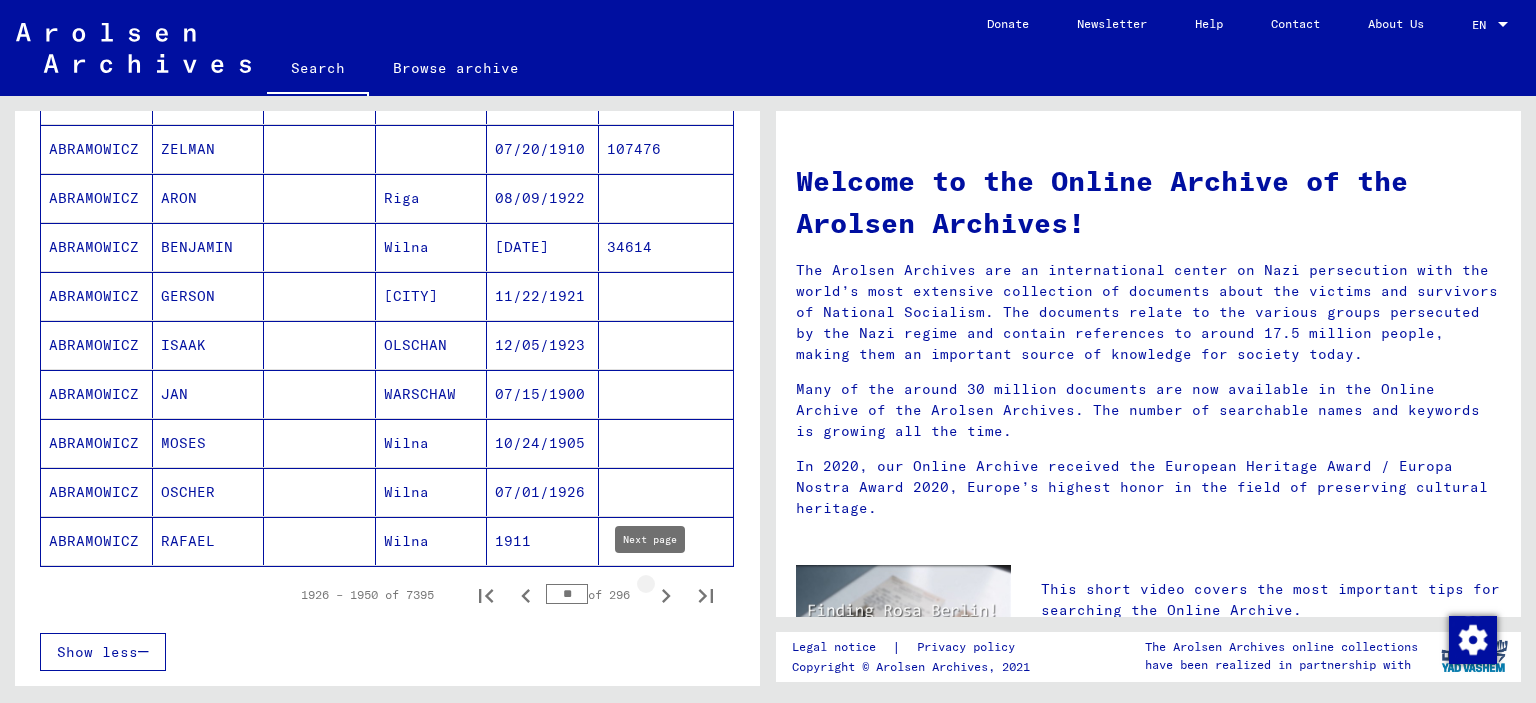 click 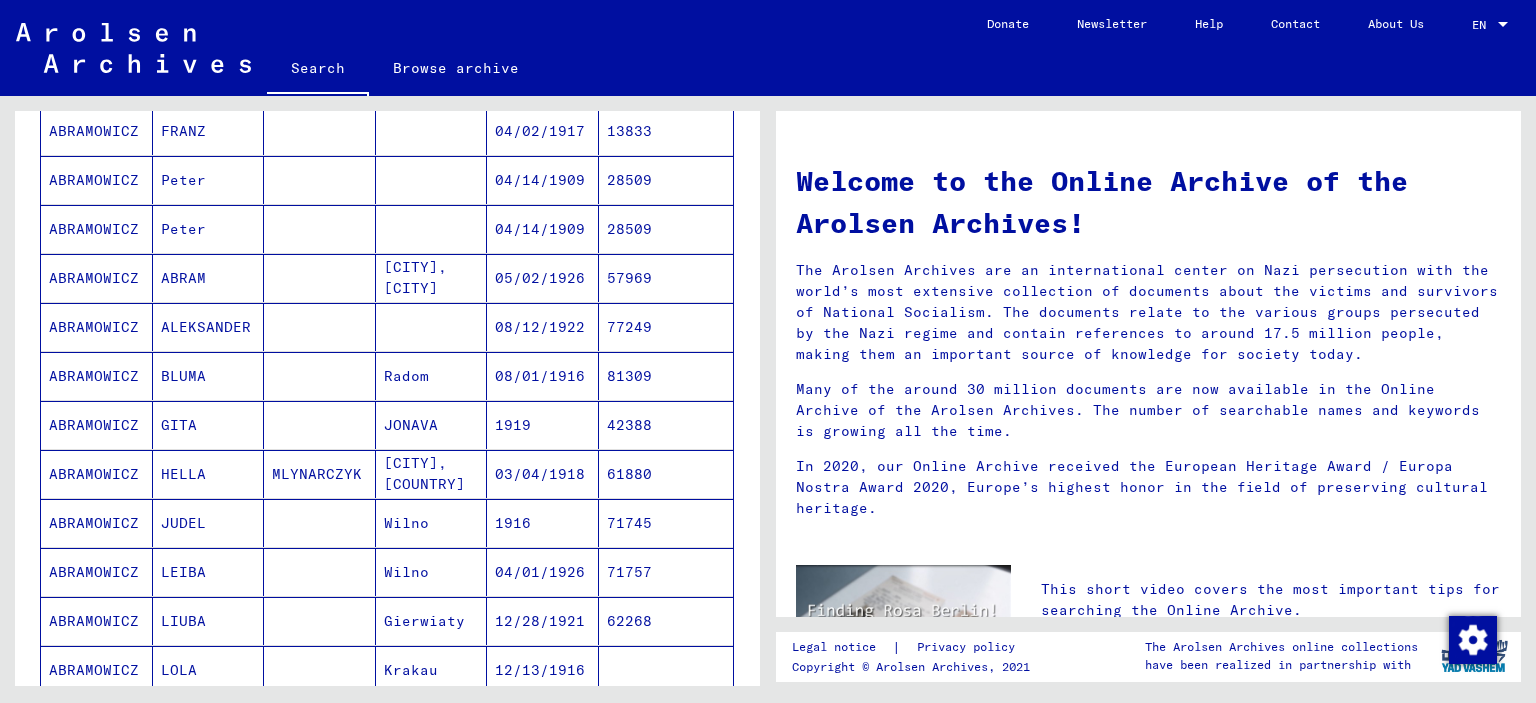 scroll, scrollTop: 1052, scrollLeft: 0, axis: vertical 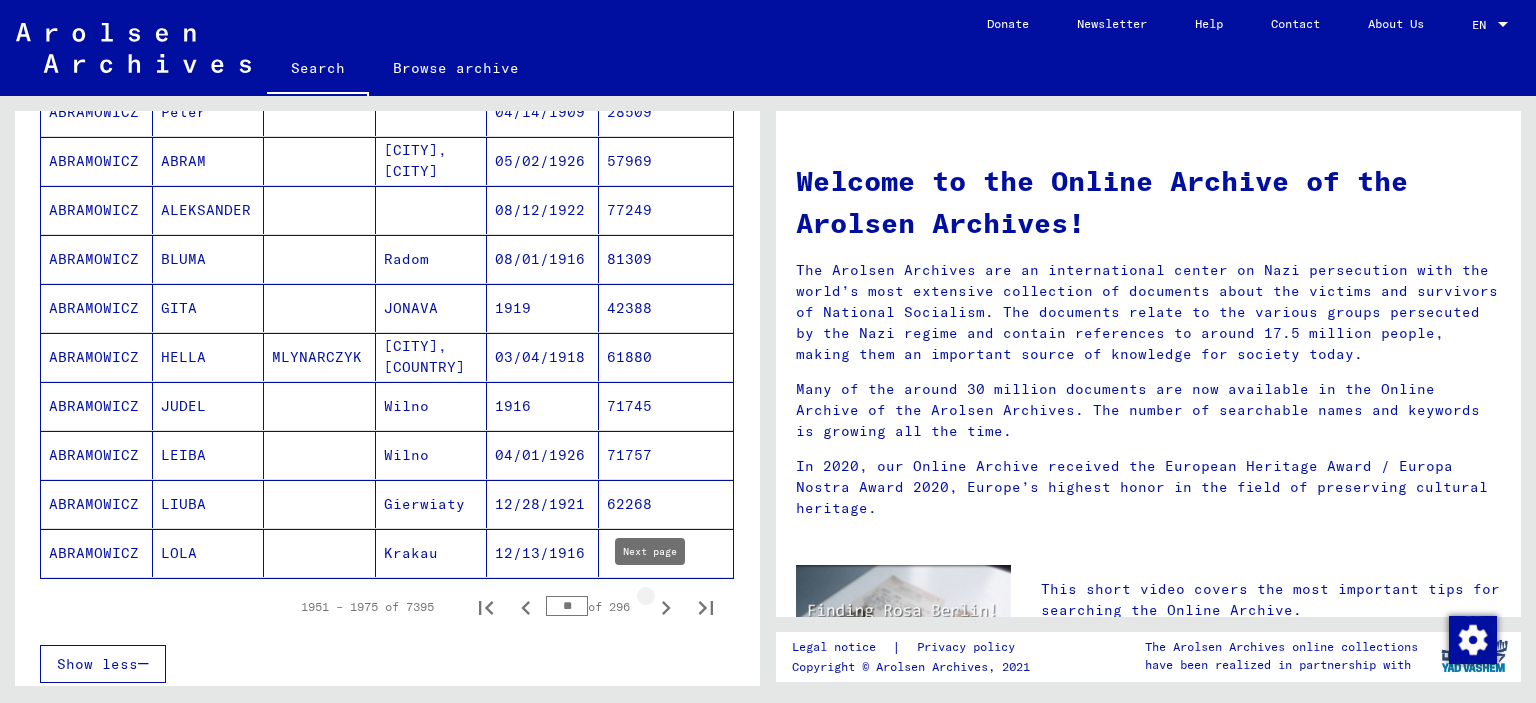 click 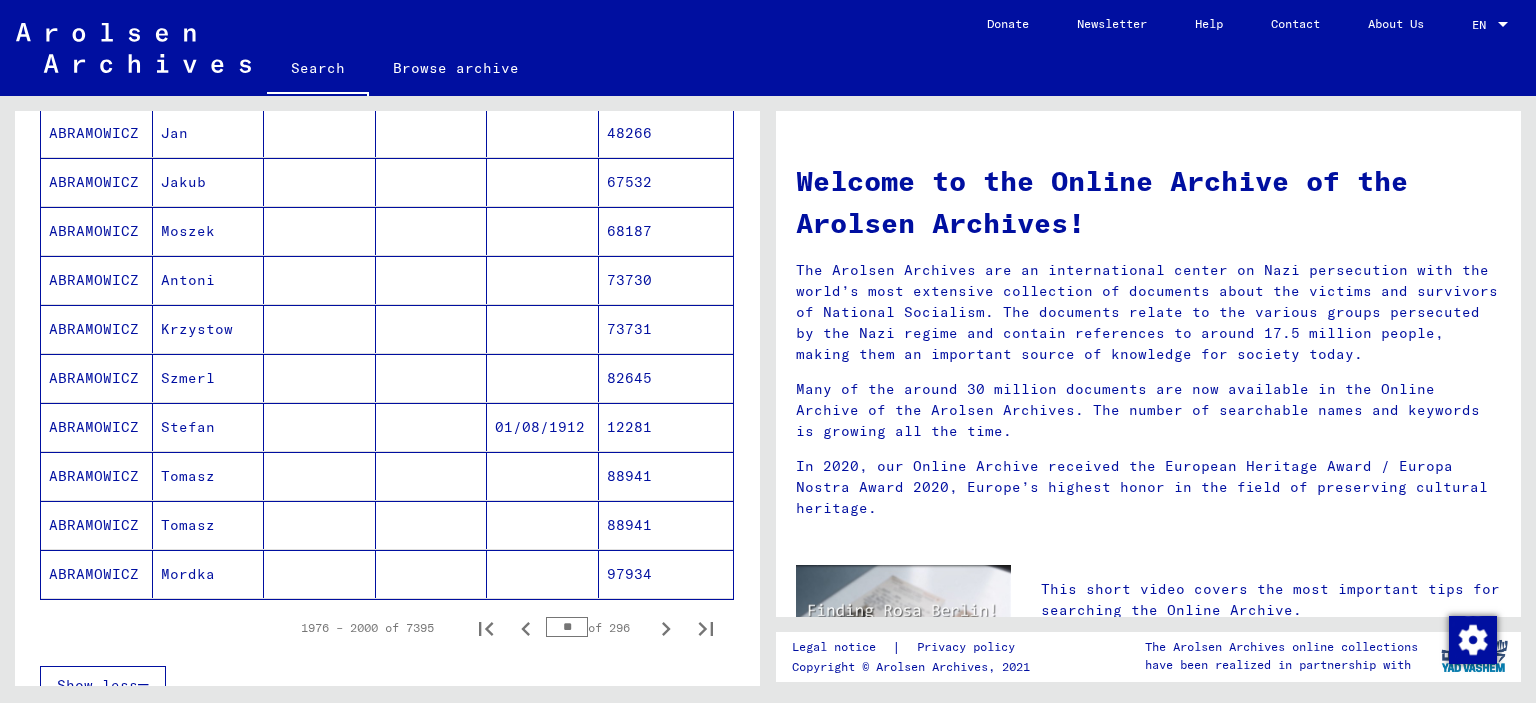 scroll, scrollTop: 1030, scrollLeft: 0, axis: vertical 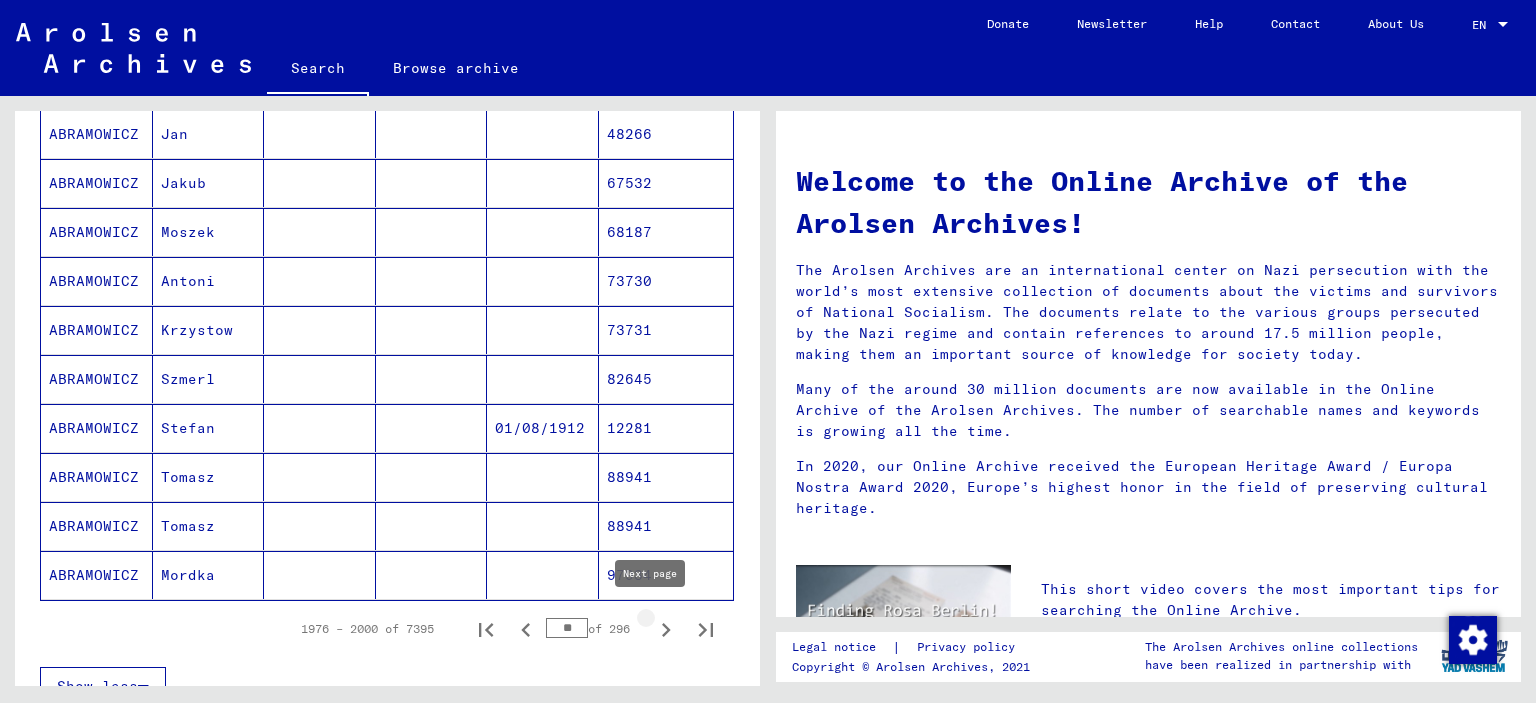 click 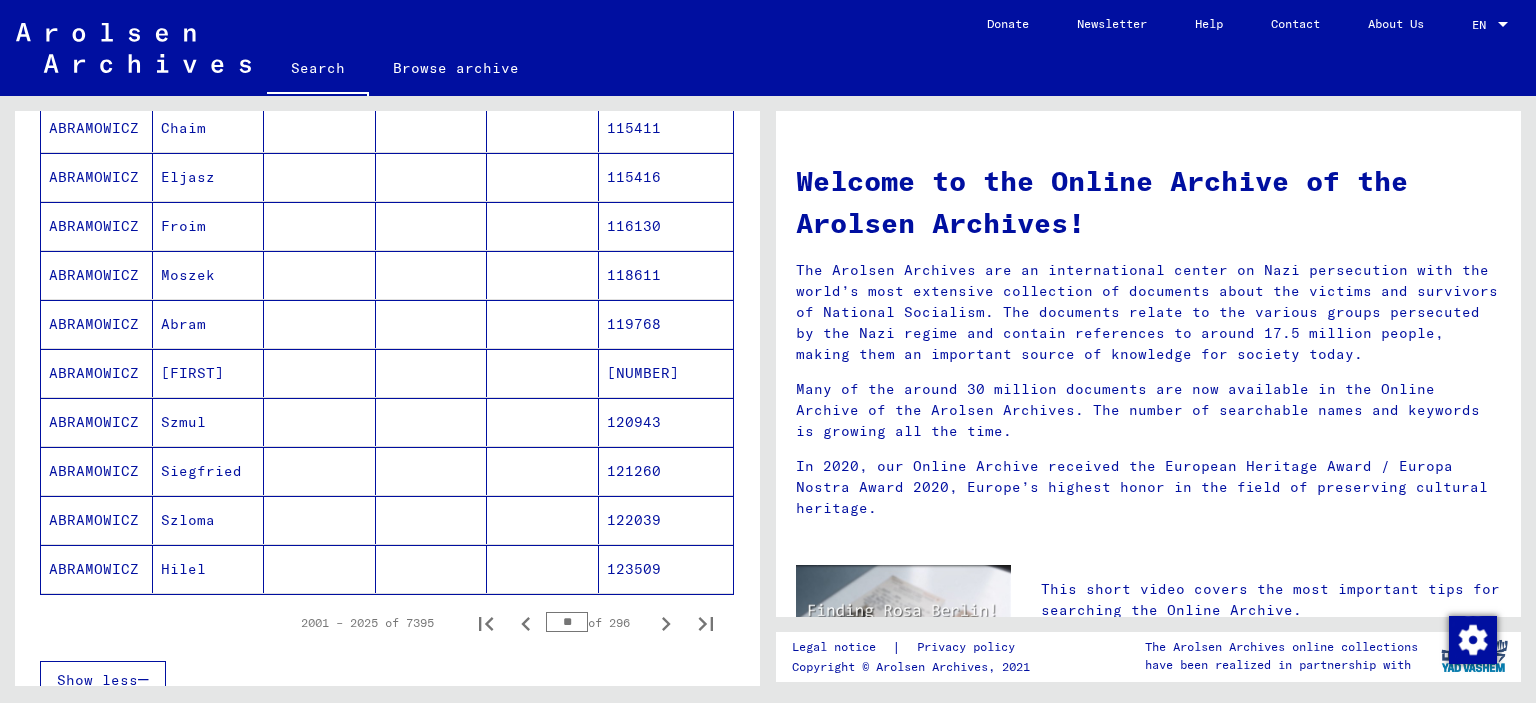 scroll, scrollTop: 1043, scrollLeft: 0, axis: vertical 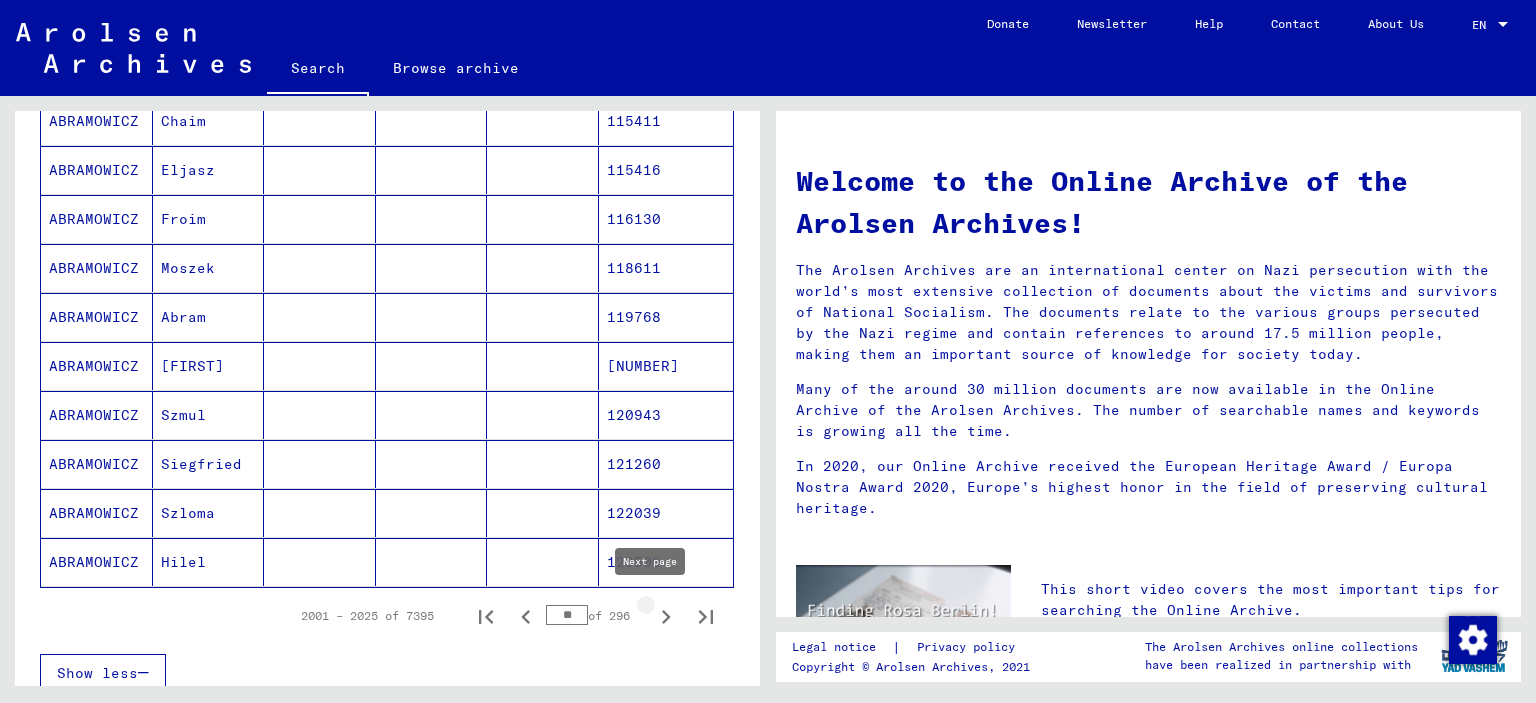 click 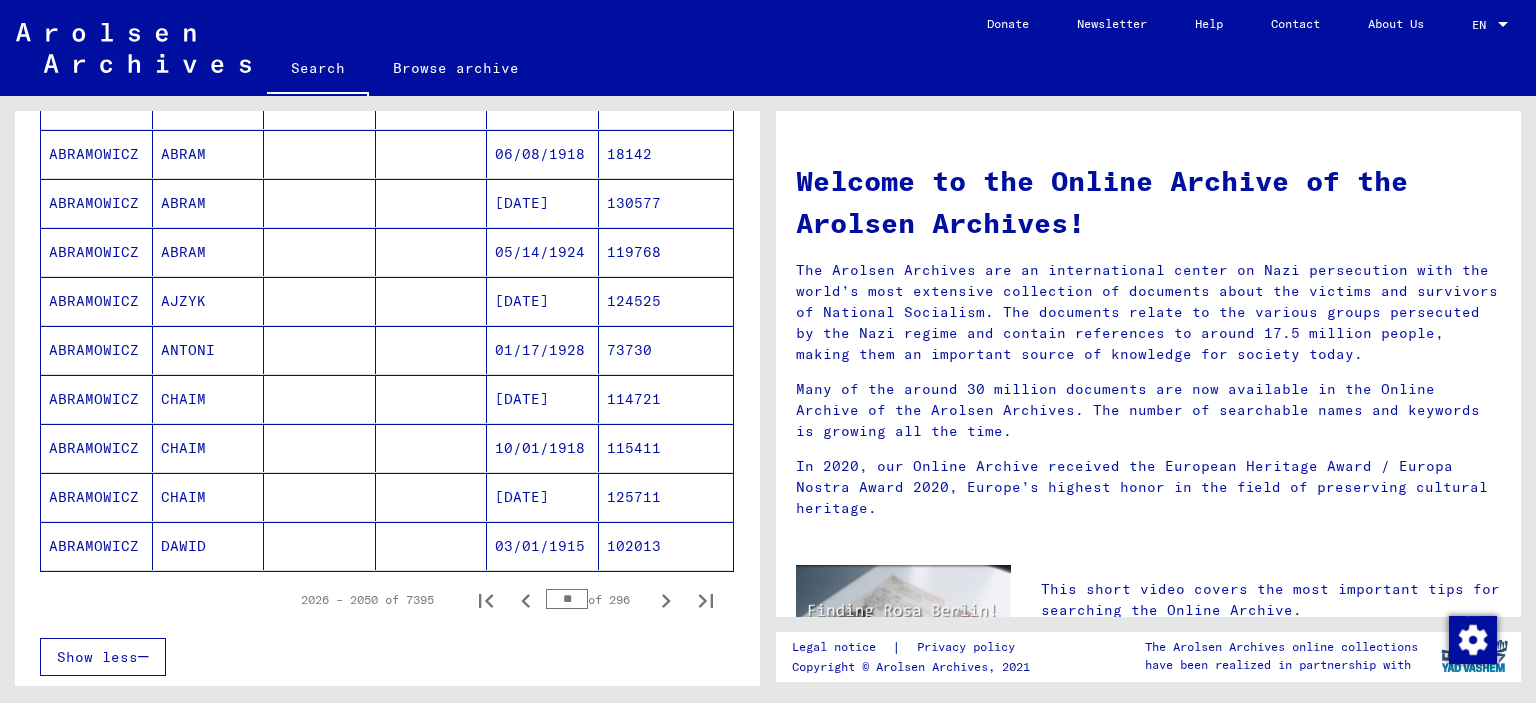 scroll, scrollTop: 1063, scrollLeft: 0, axis: vertical 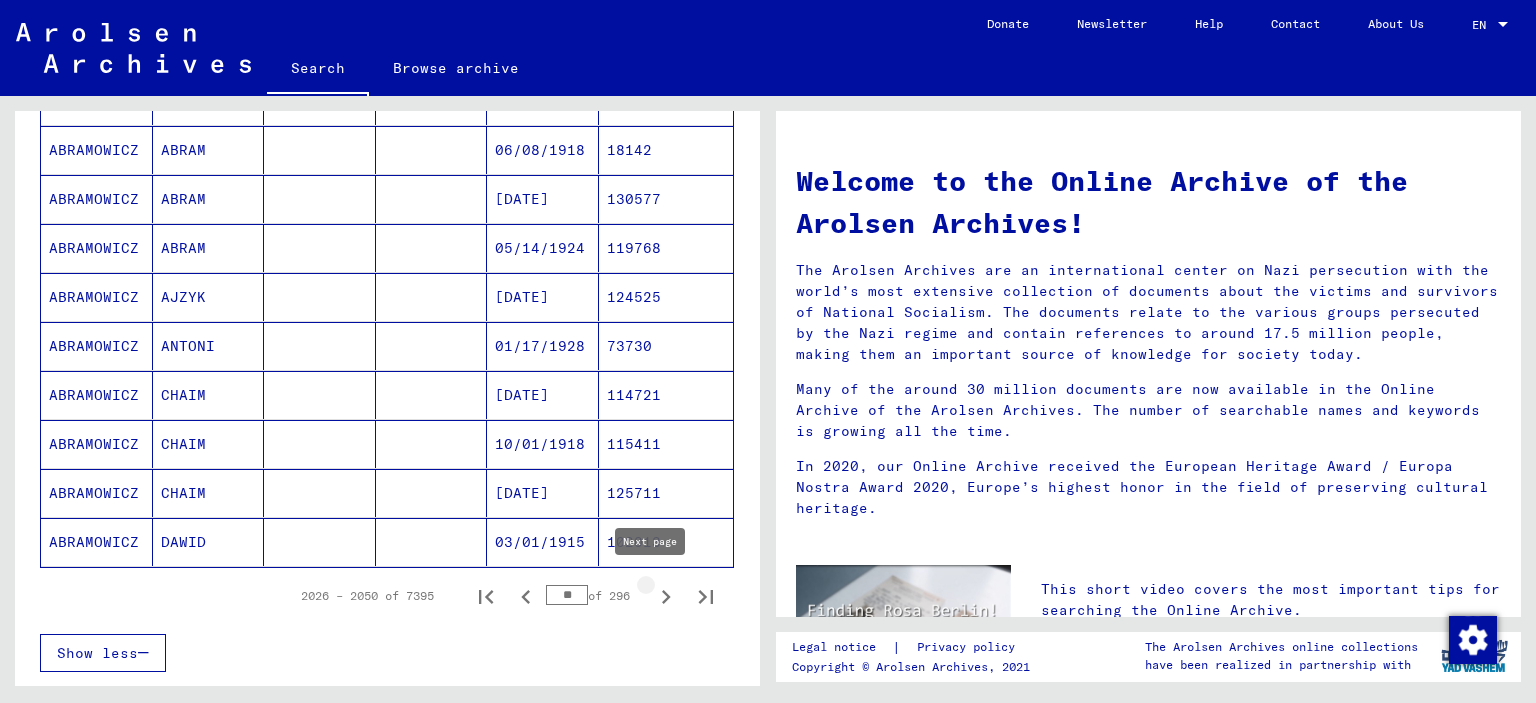 click 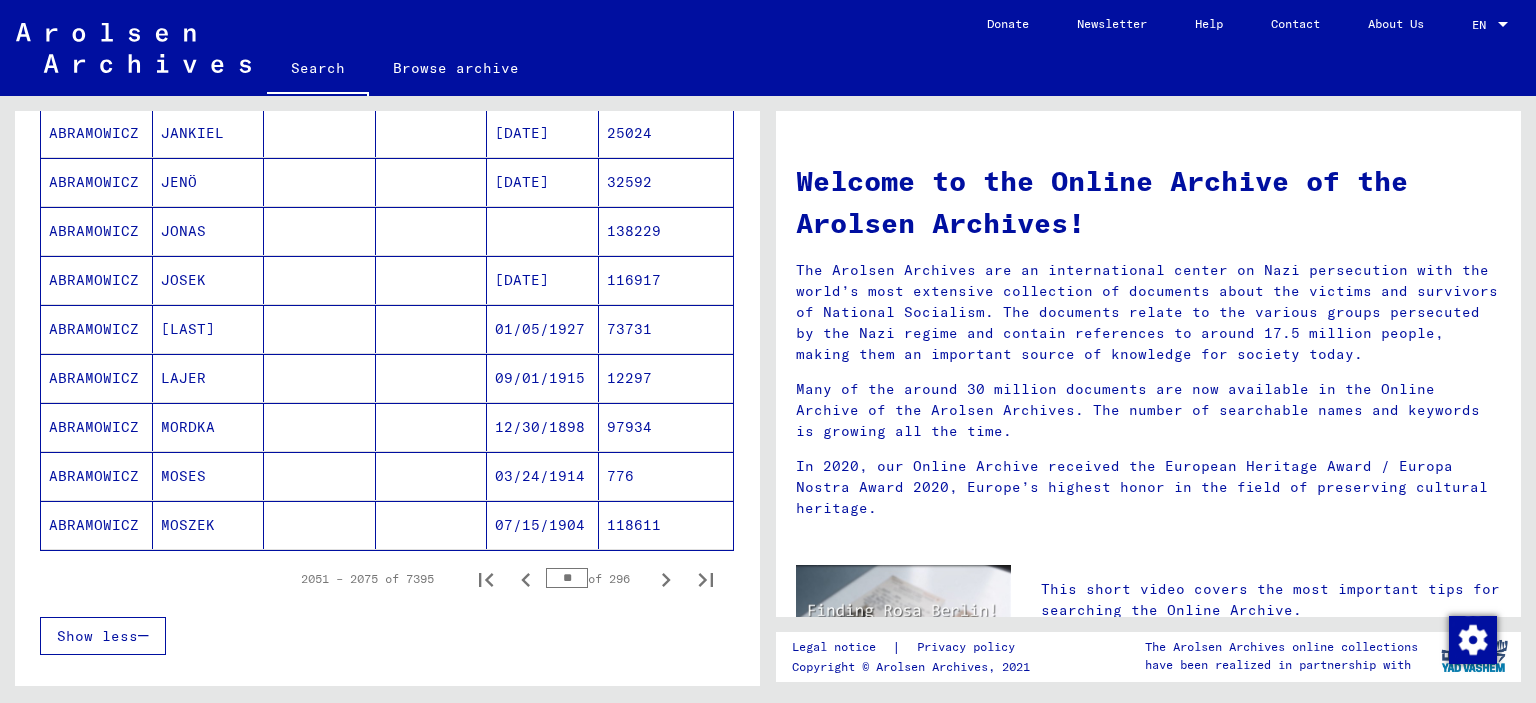 scroll, scrollTop: 1080, scrollLeft: 0, axis: vertical 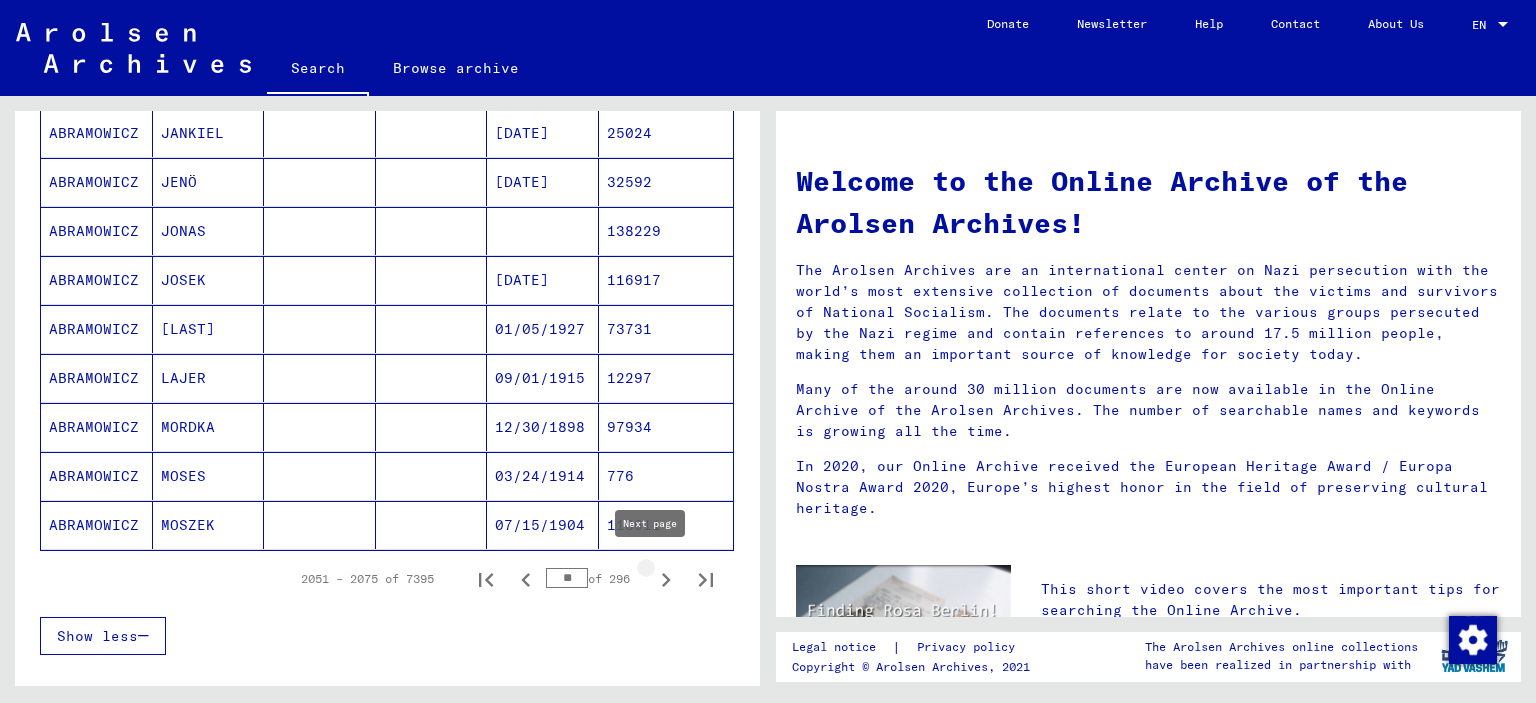 click 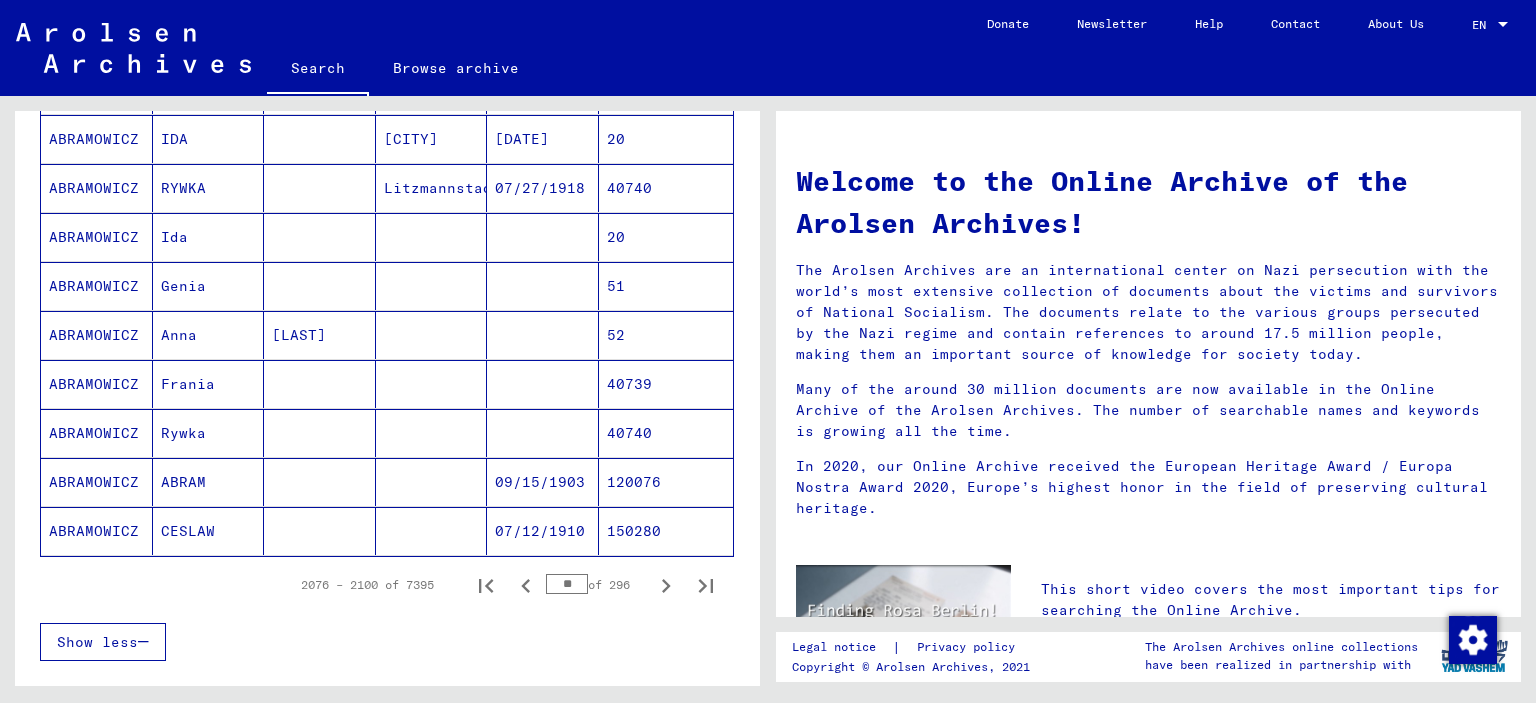 scroll, scrollTop: 1075, scrollLeft: 0, axis: vertical 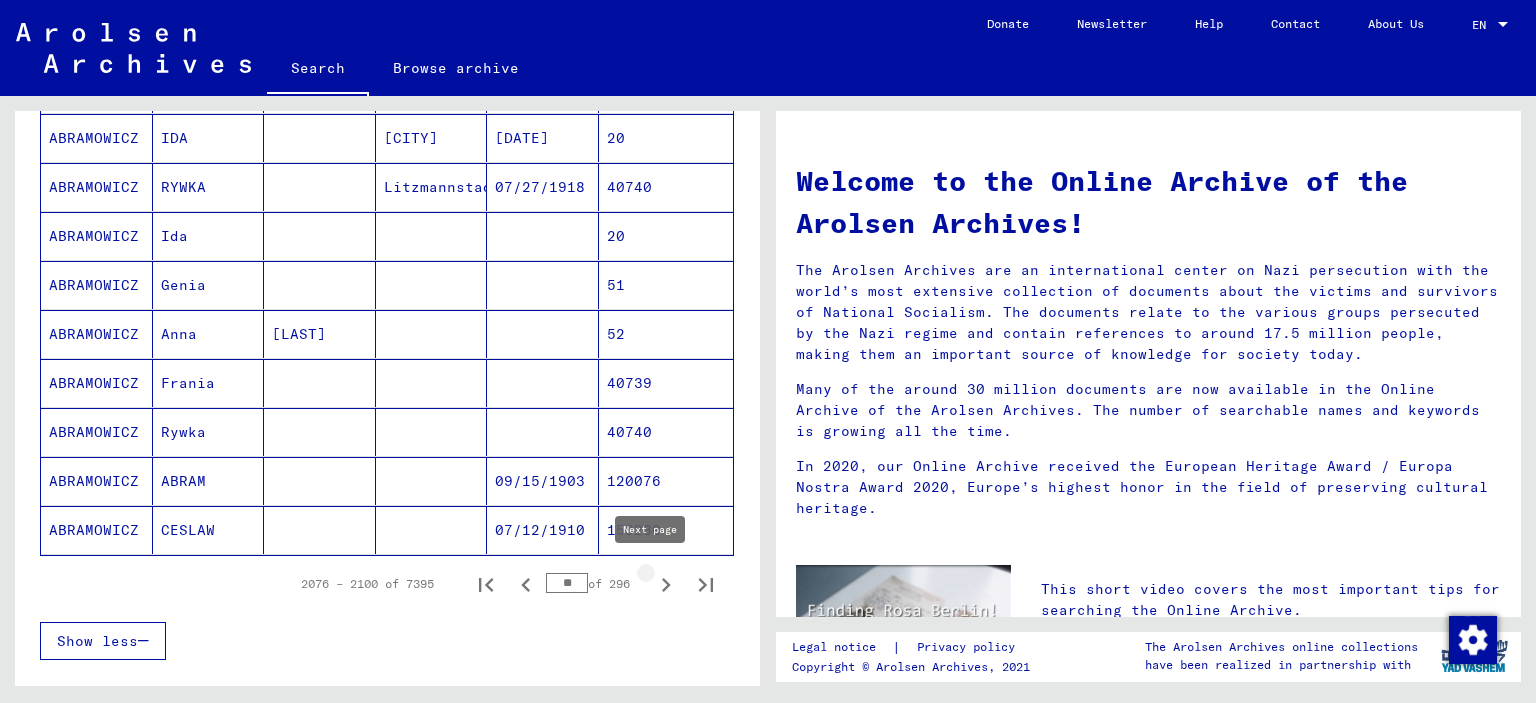 click 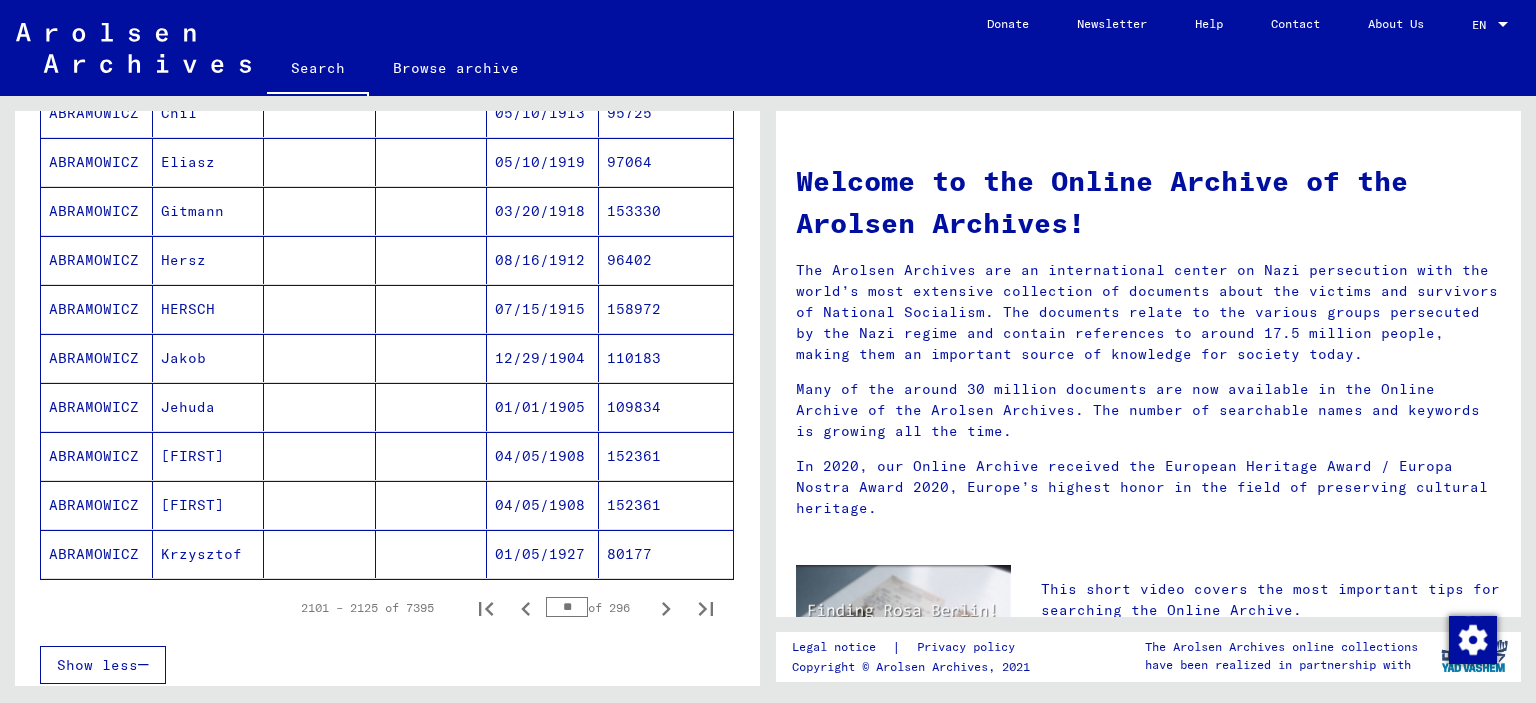scroll, scrollTop: 1050, scrollLeft: 0, axis: vertical 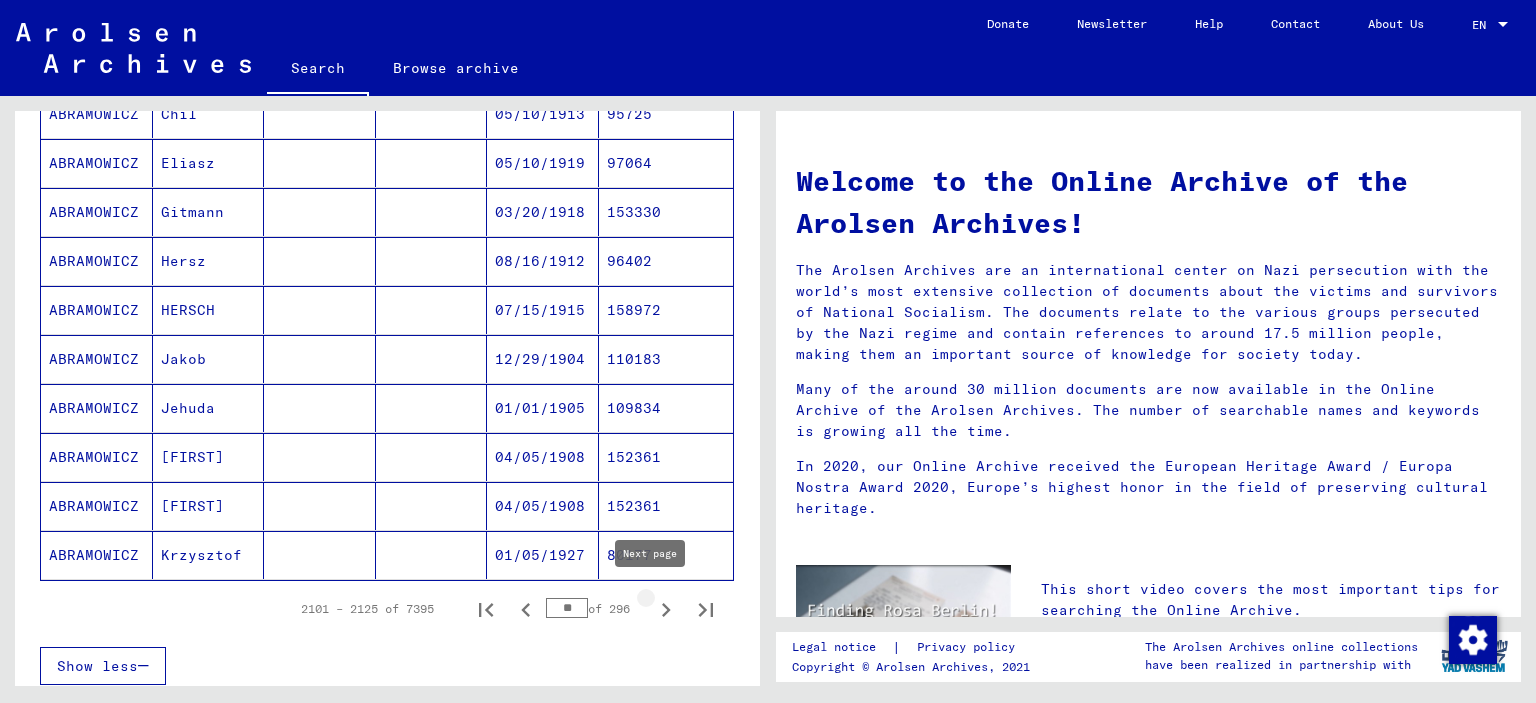 click 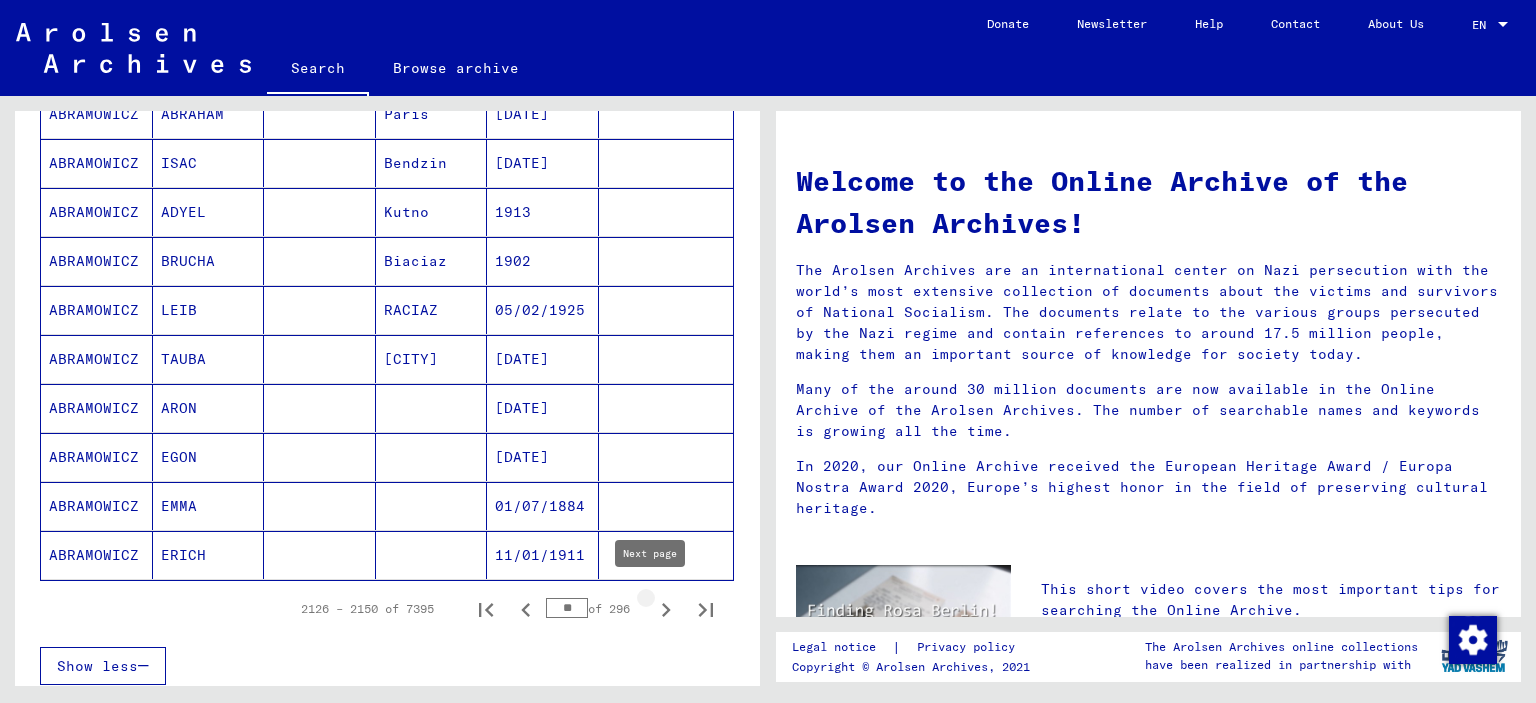 click 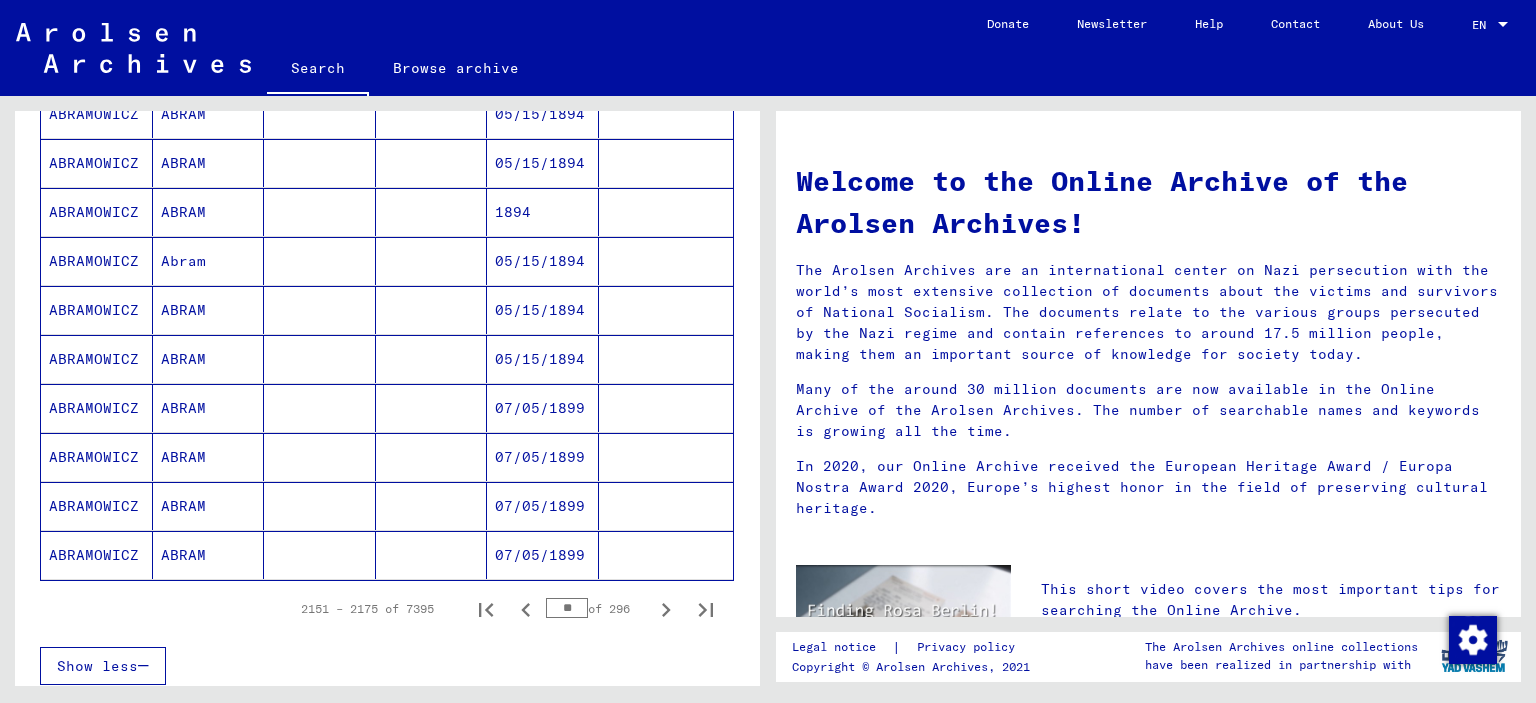 click 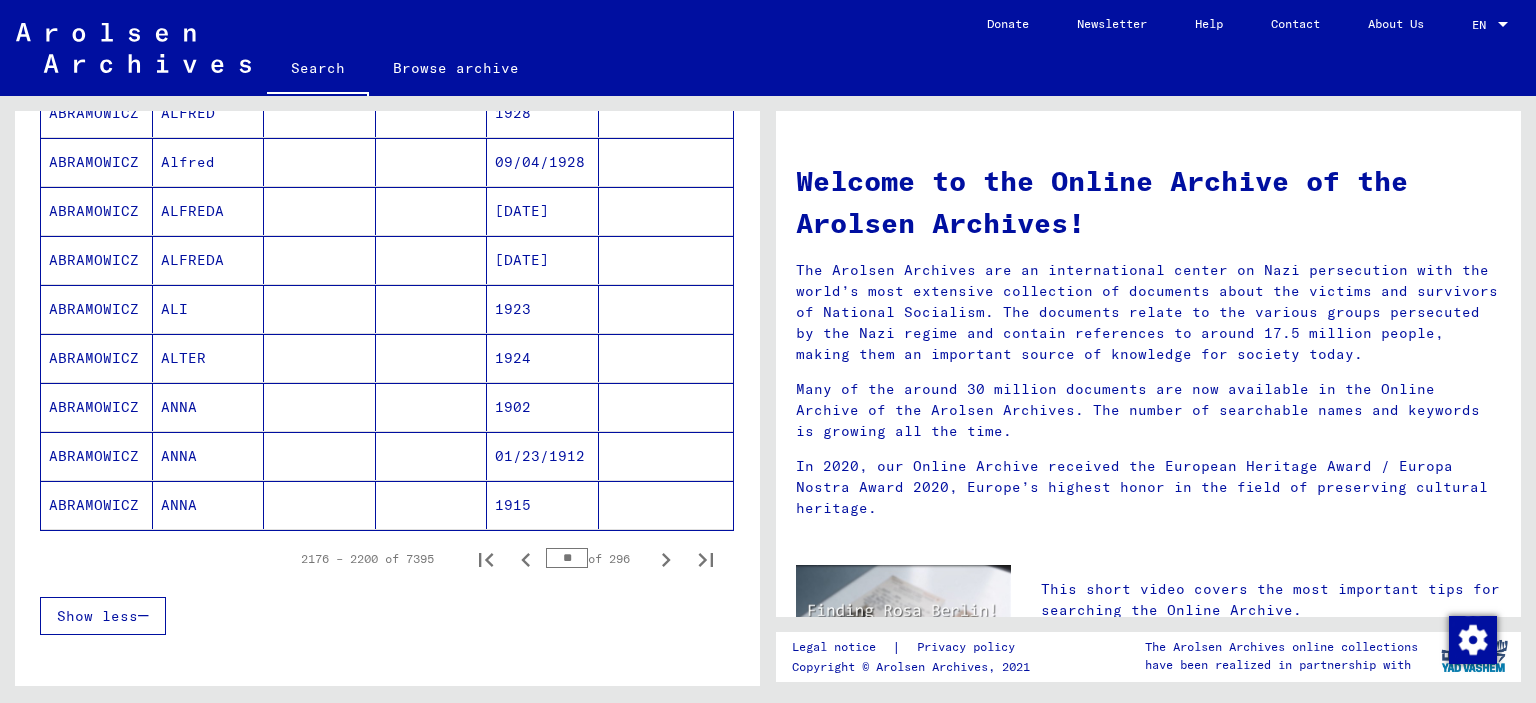 scroll, scrollTop: 1104, scrollLeft: 0, axis: vertical 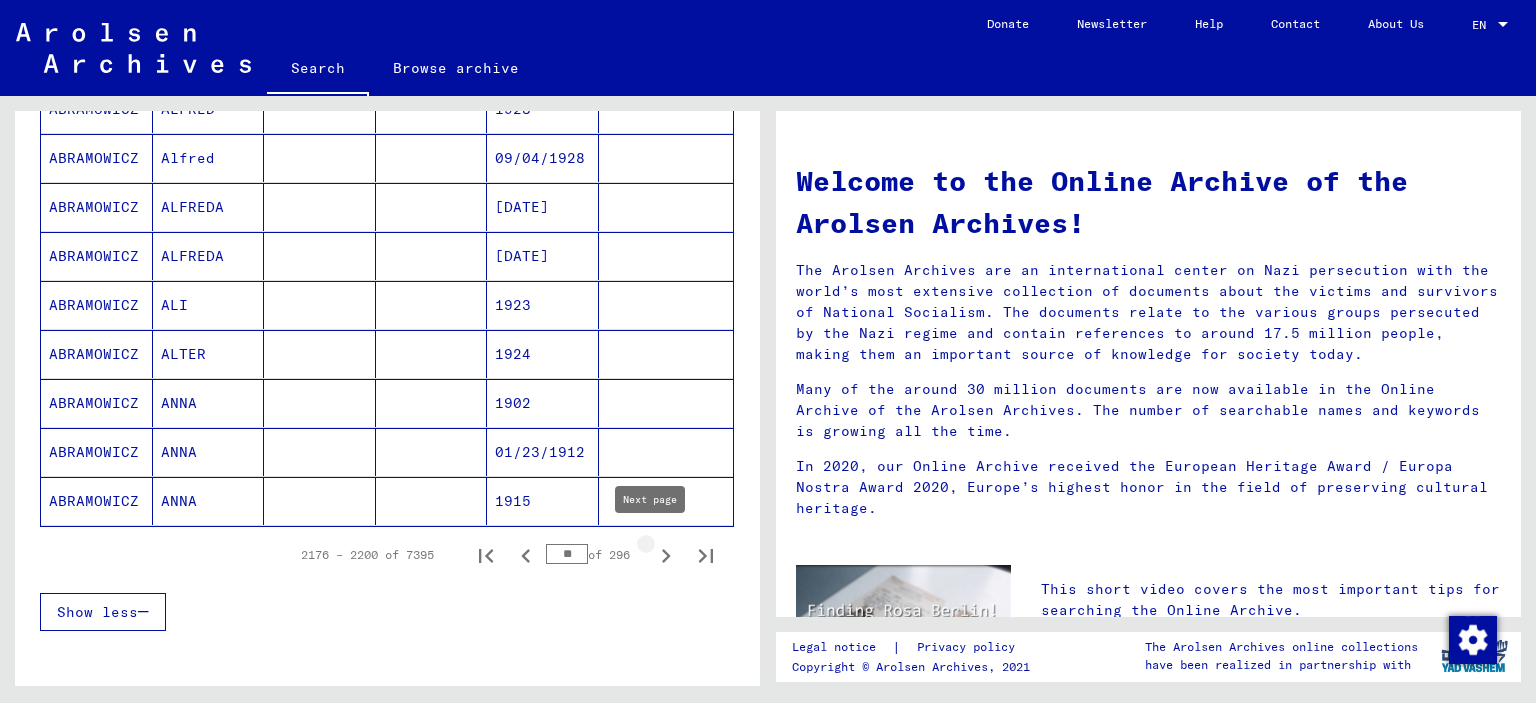 click 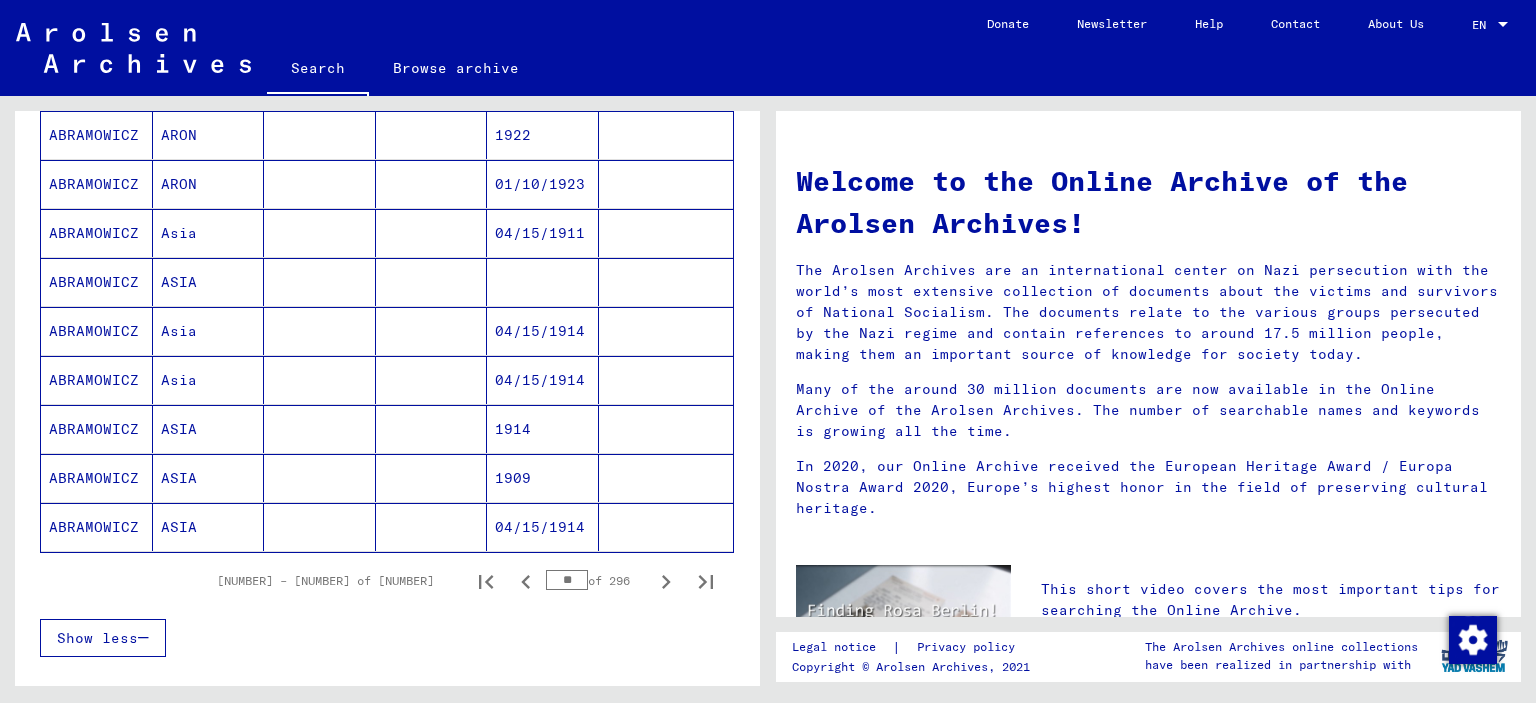 scroll, scrollTop: 1124, scrollLeft: 0, axis: vertical 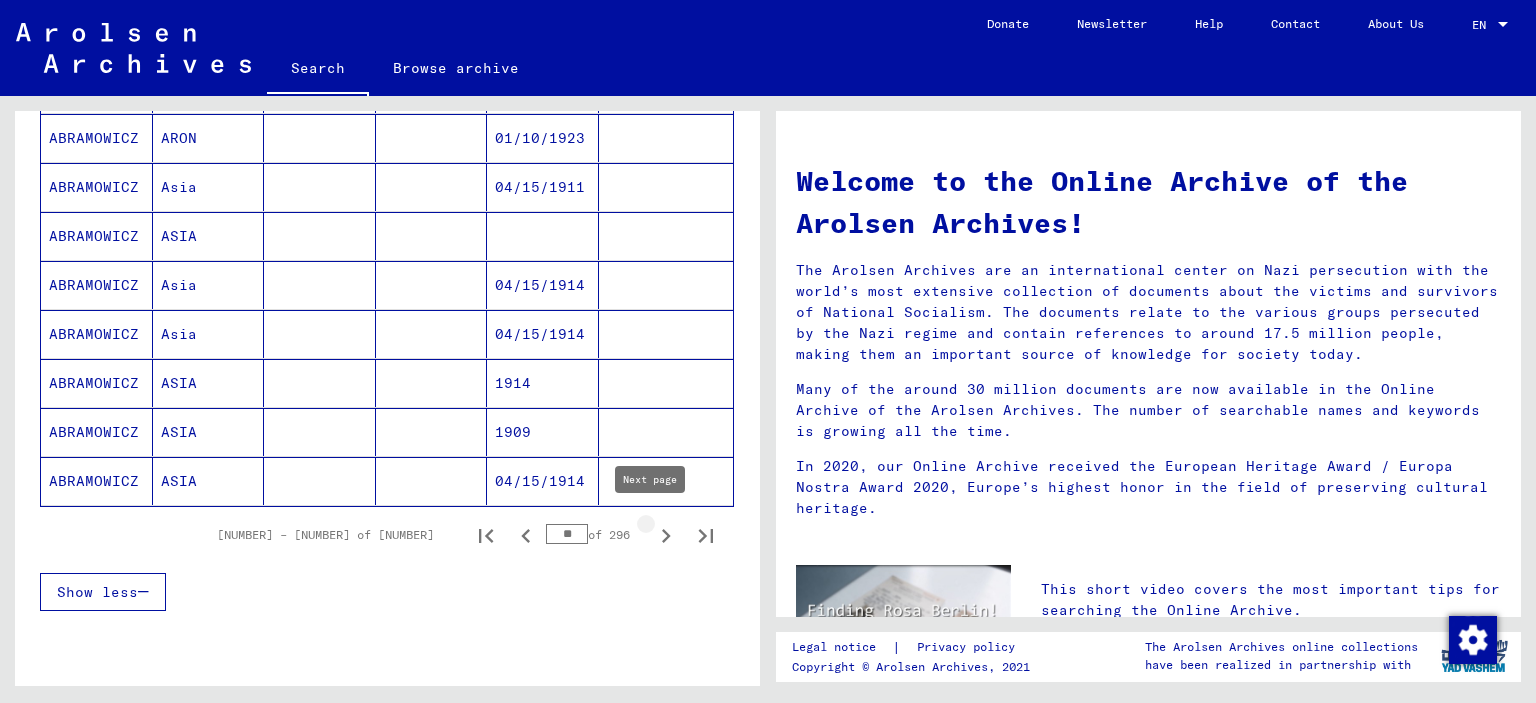 click 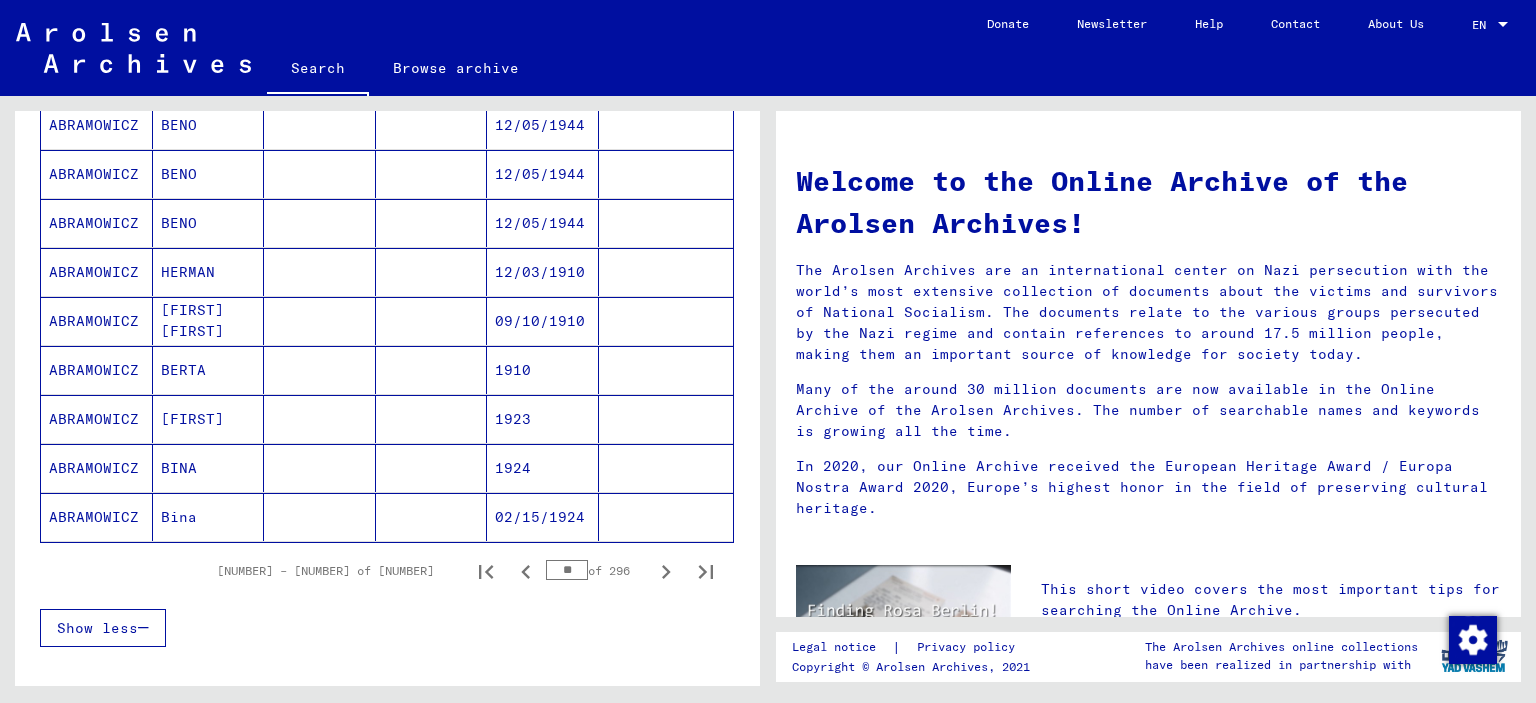 scroll, scrollTop: 1096, scrollLeft: 0, axis: vertical 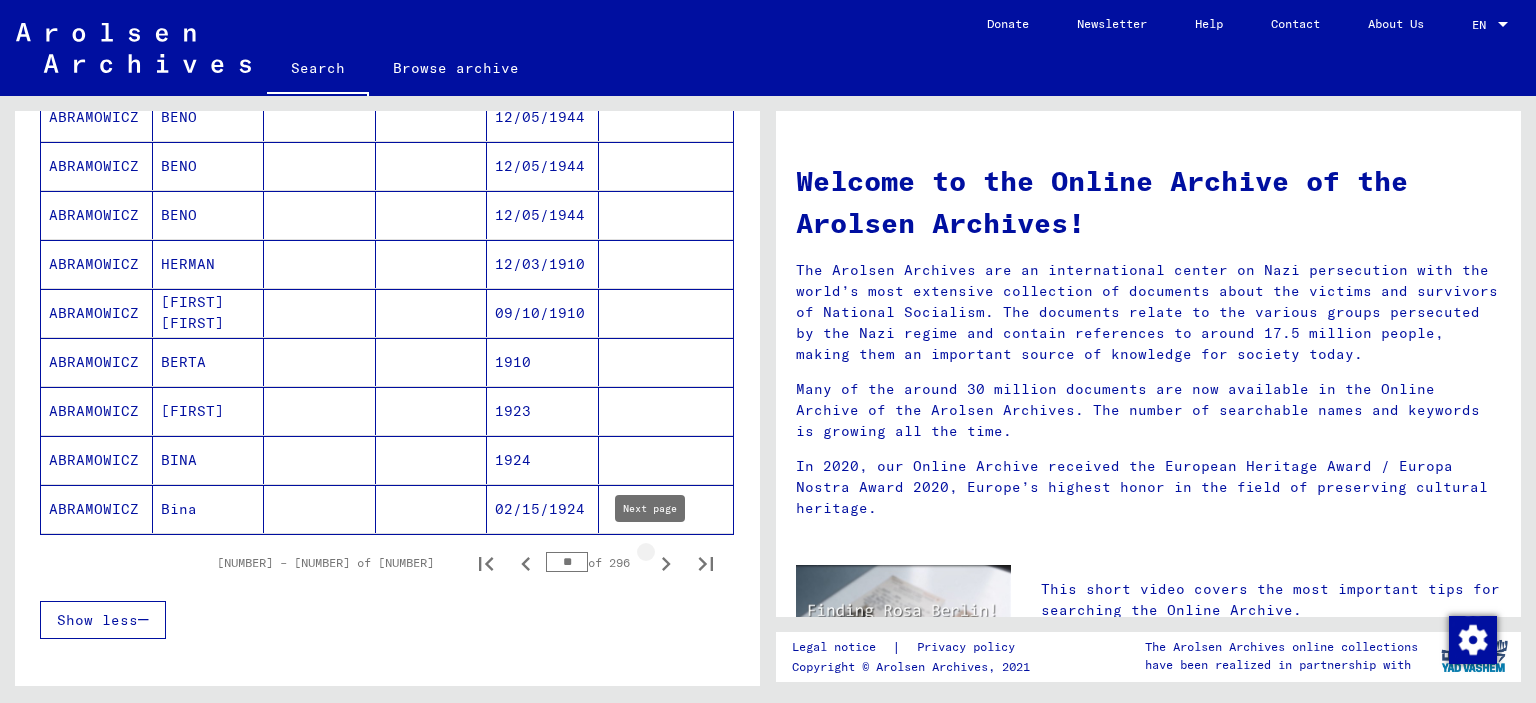 drag, startPoint x: 656, startPoint y: 562, endPoint x: 648, endPoint y: 555, distance: 10.630146 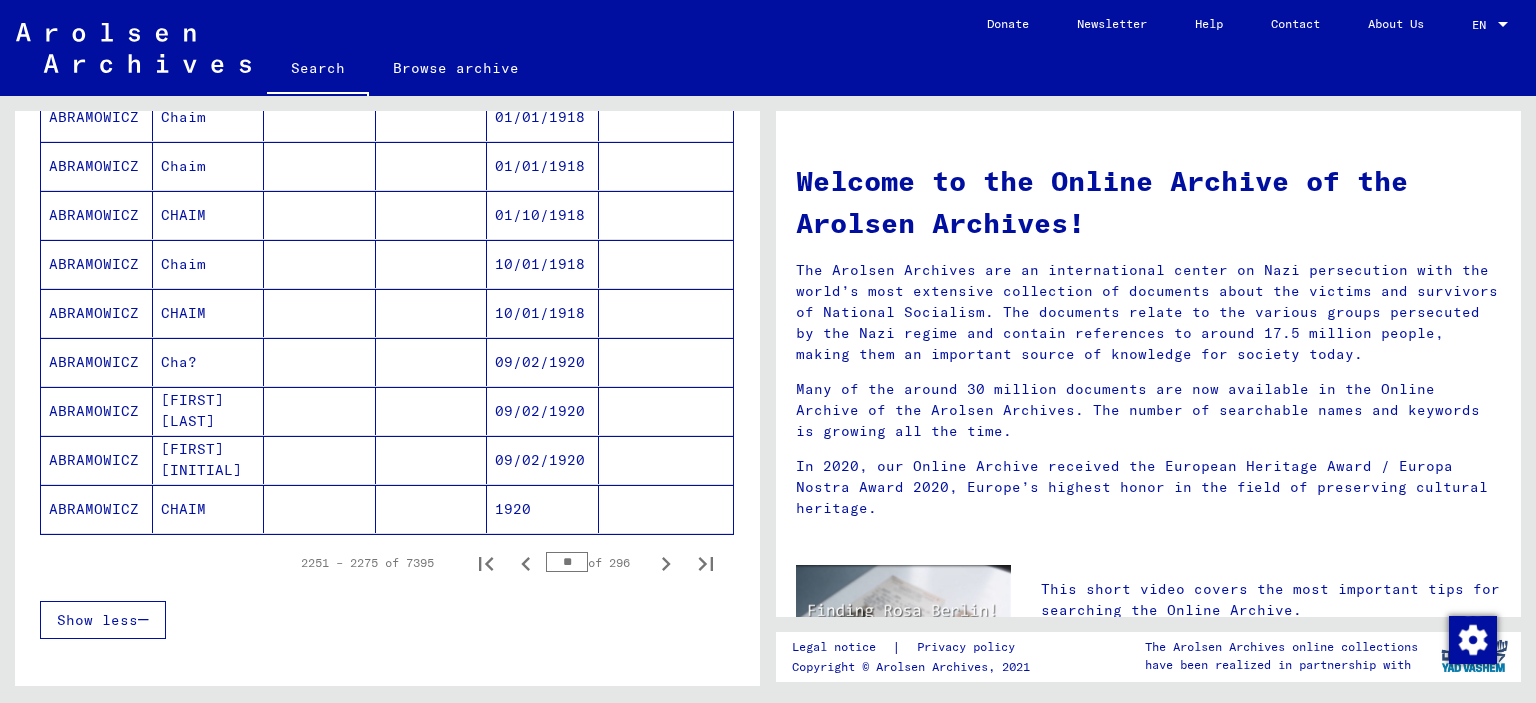 click 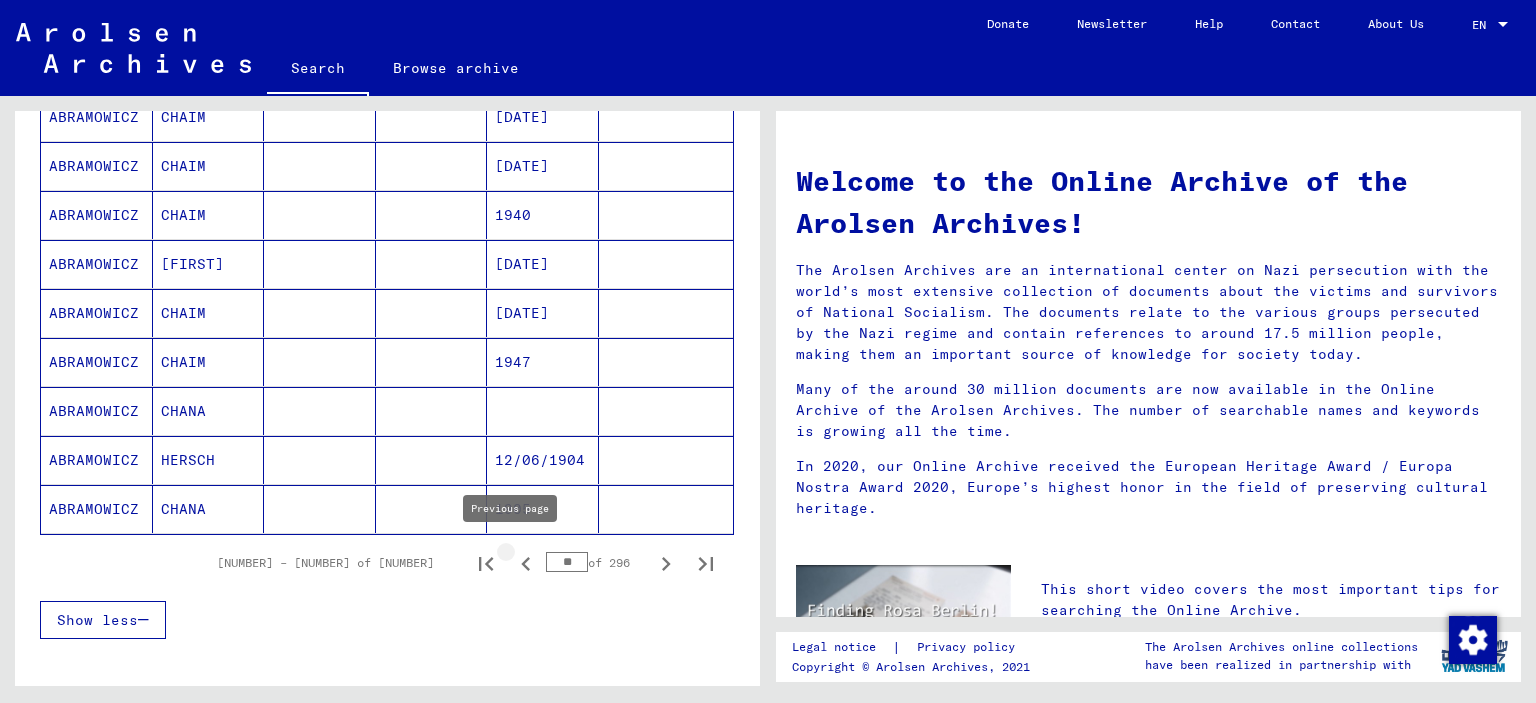 click 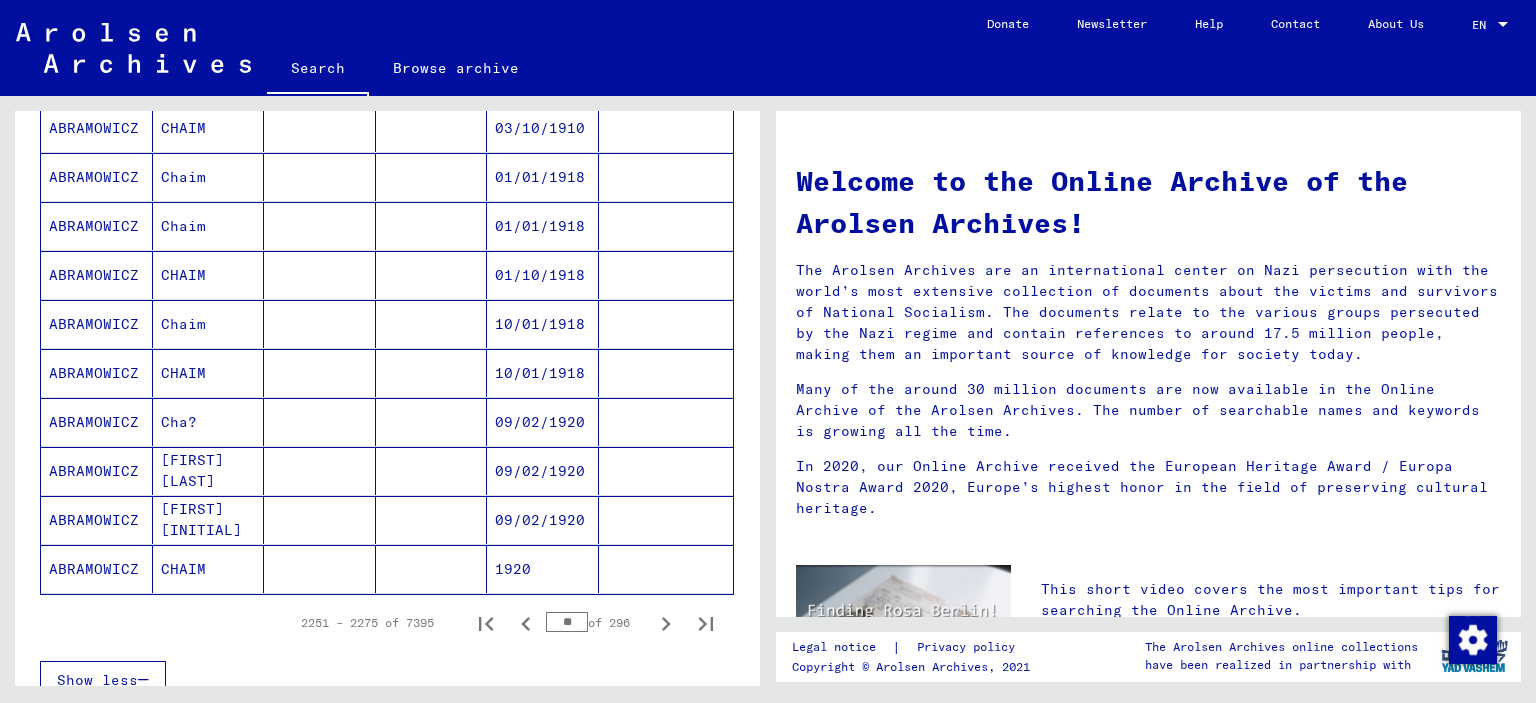 scroll, scrollTop: 1092, scrollLeft: 0, axis: vertical 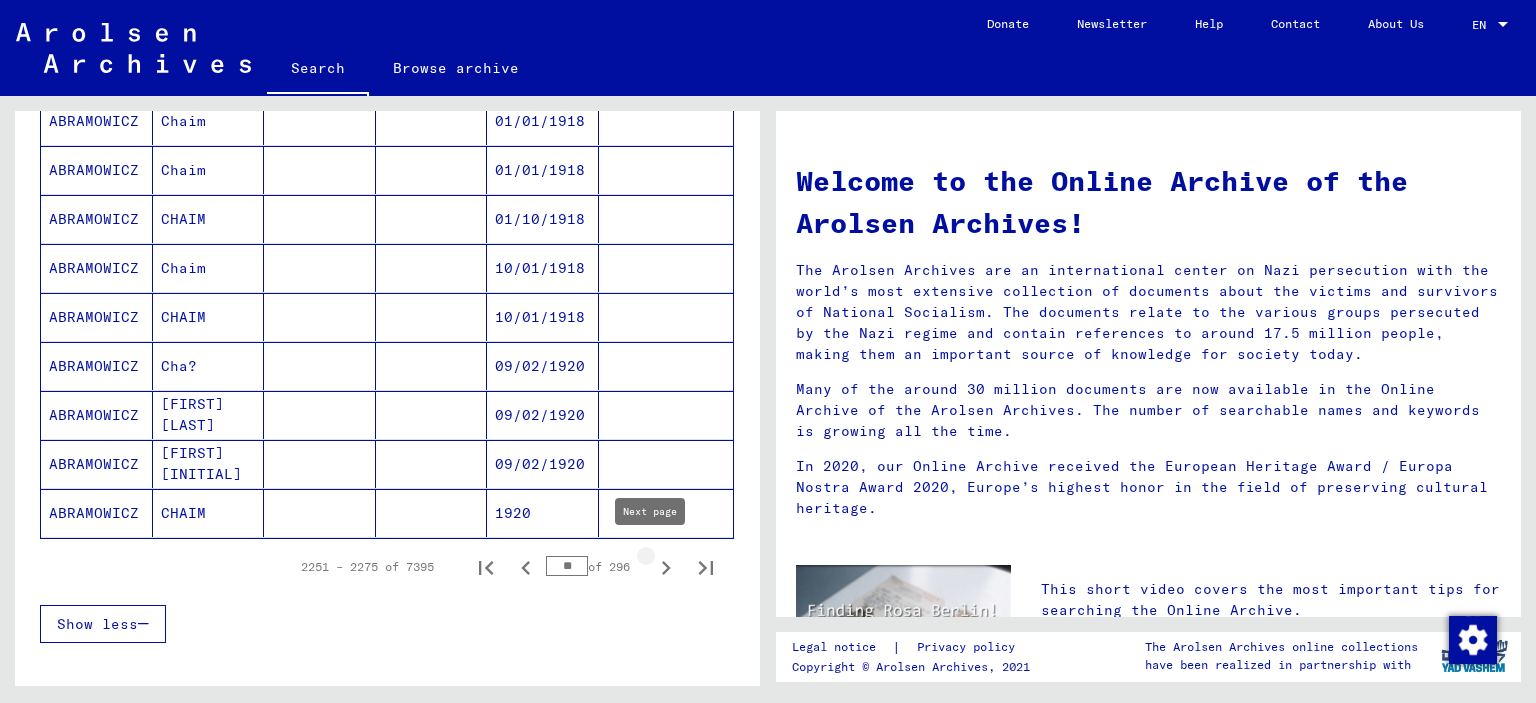 click 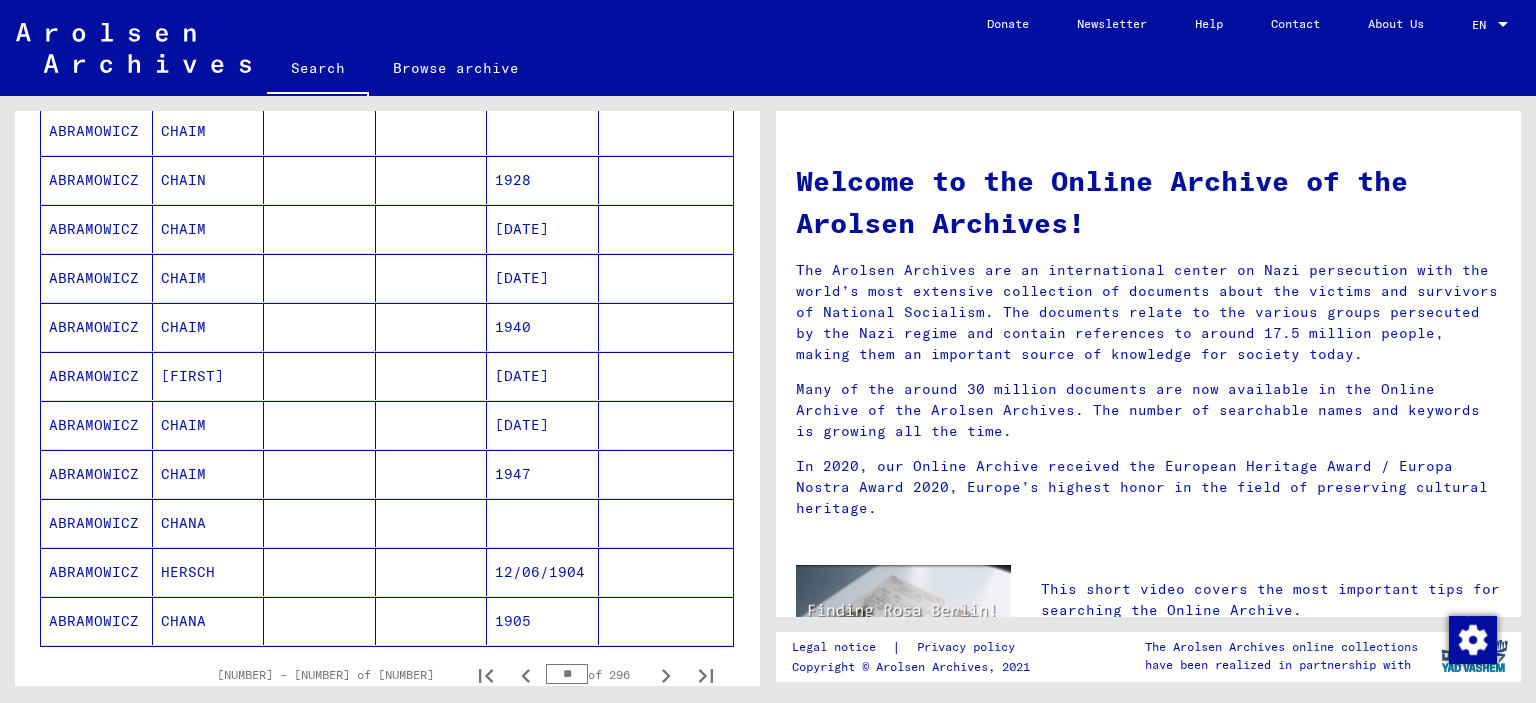 scroll, scrollTop: 1032, scrollLeft: 0, axis: vertical 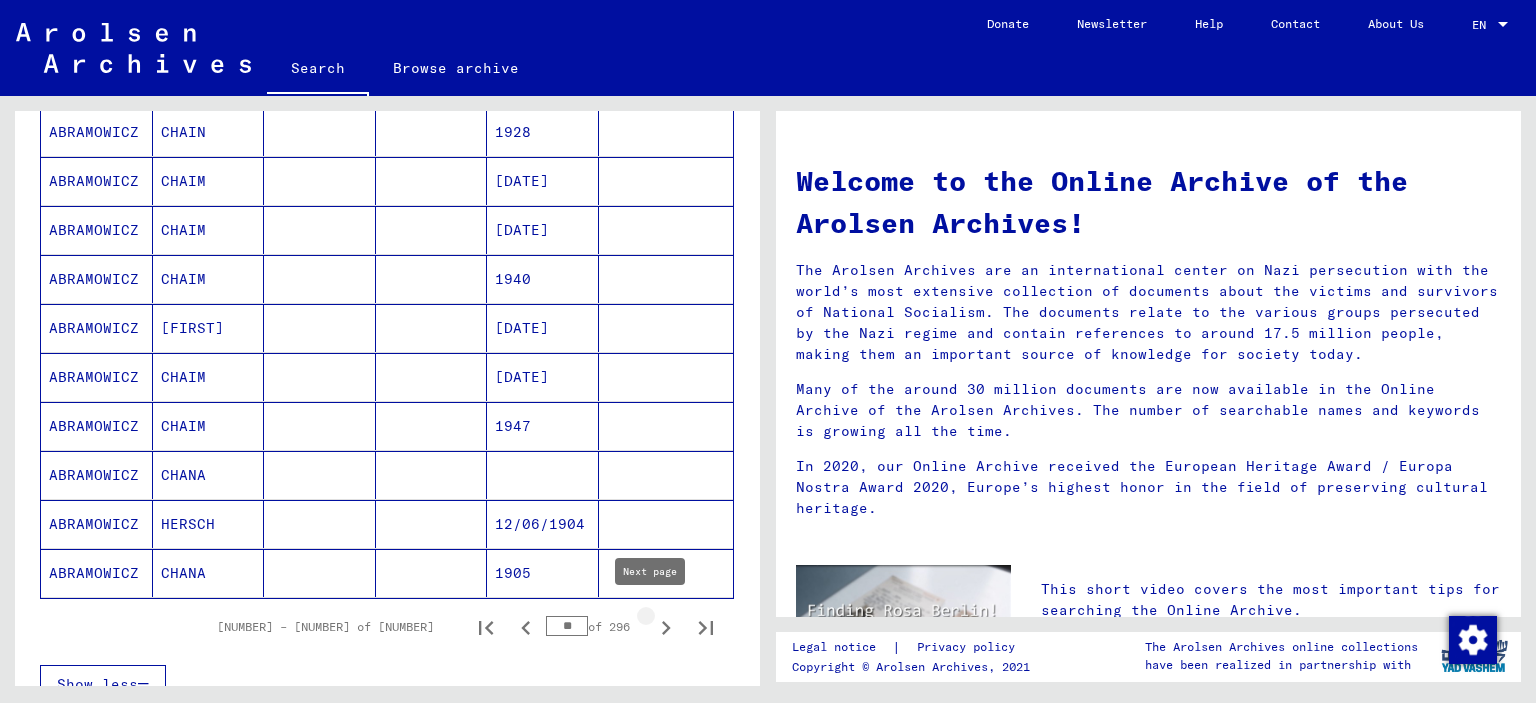 click 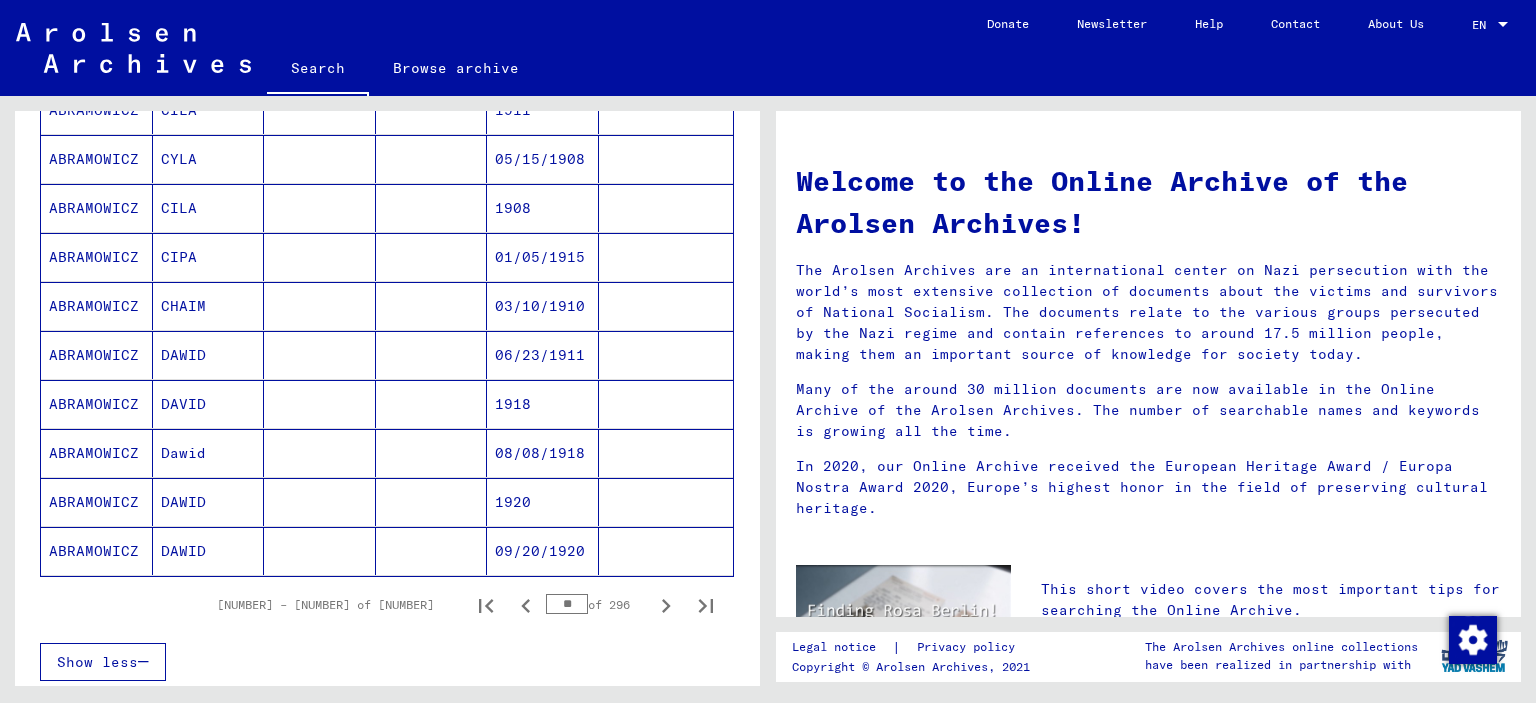 scroll, scrollTop: 1056, scrollLeft: 0, axis: vertical 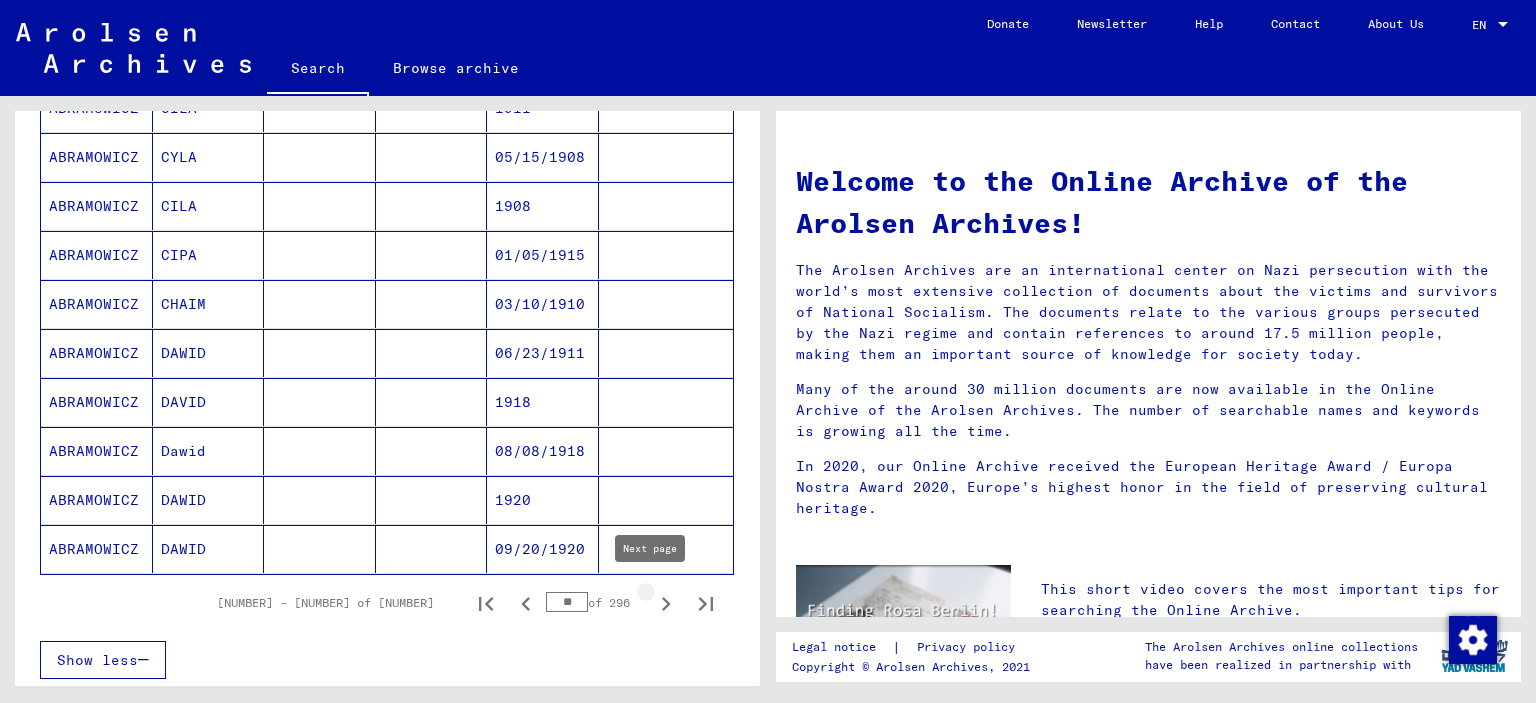 click 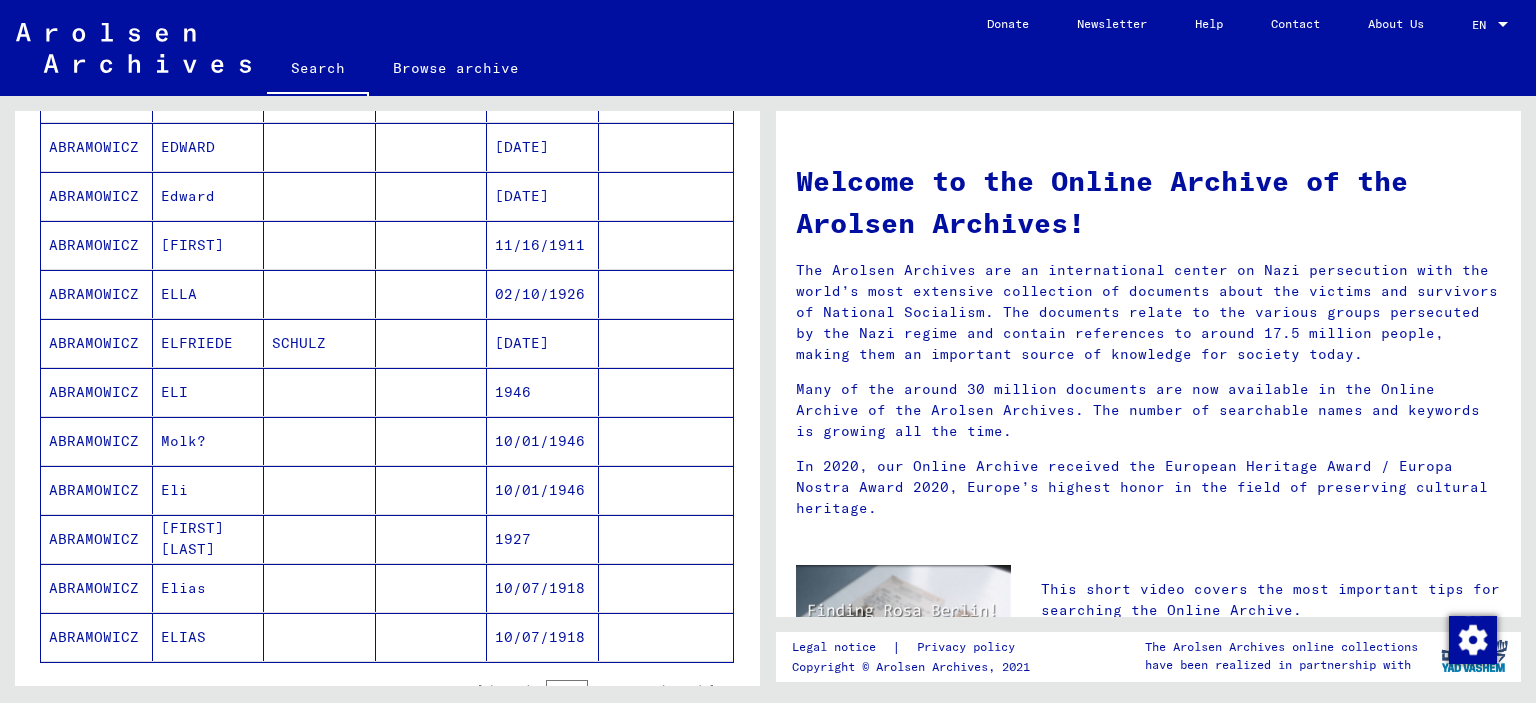 scroll, scrollTop: 1143, scrollLeft: 0, axis: vertical 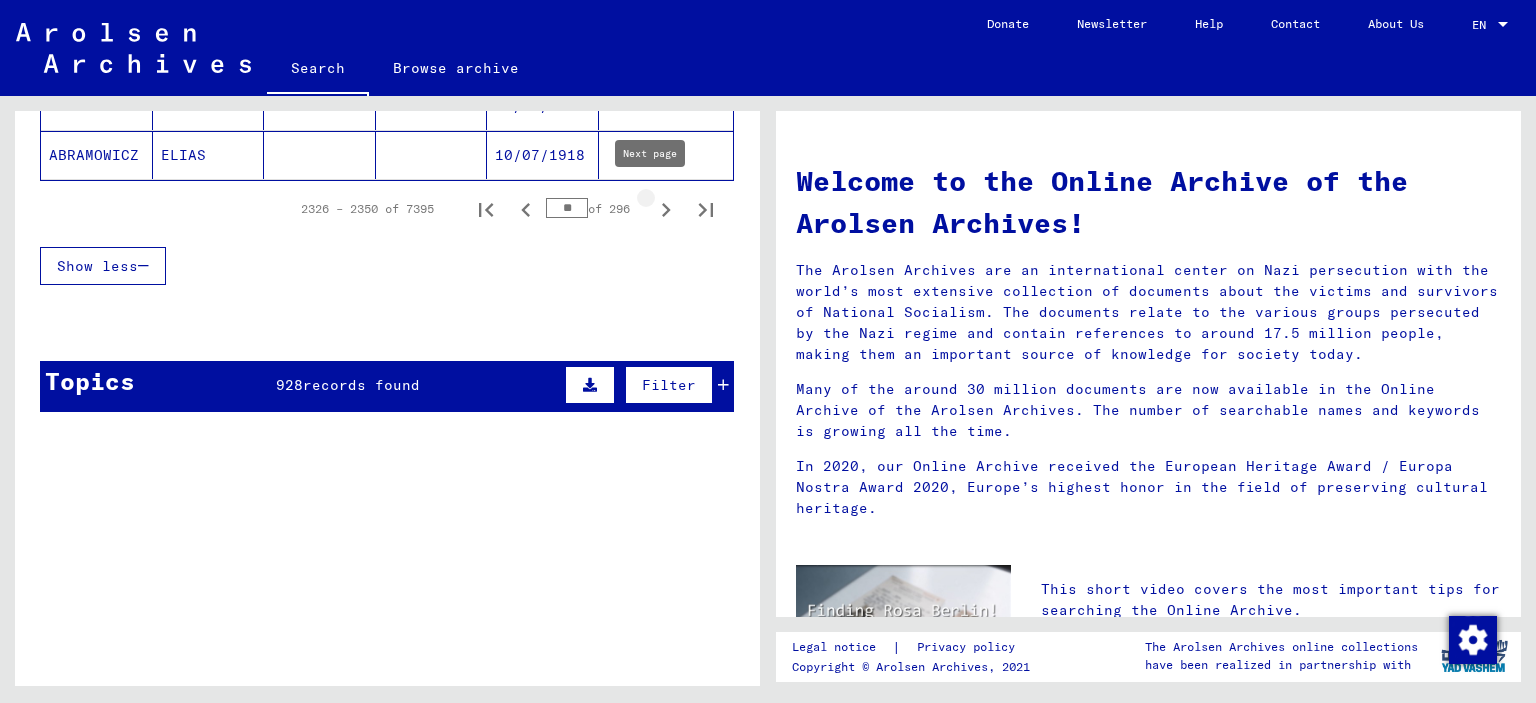 click 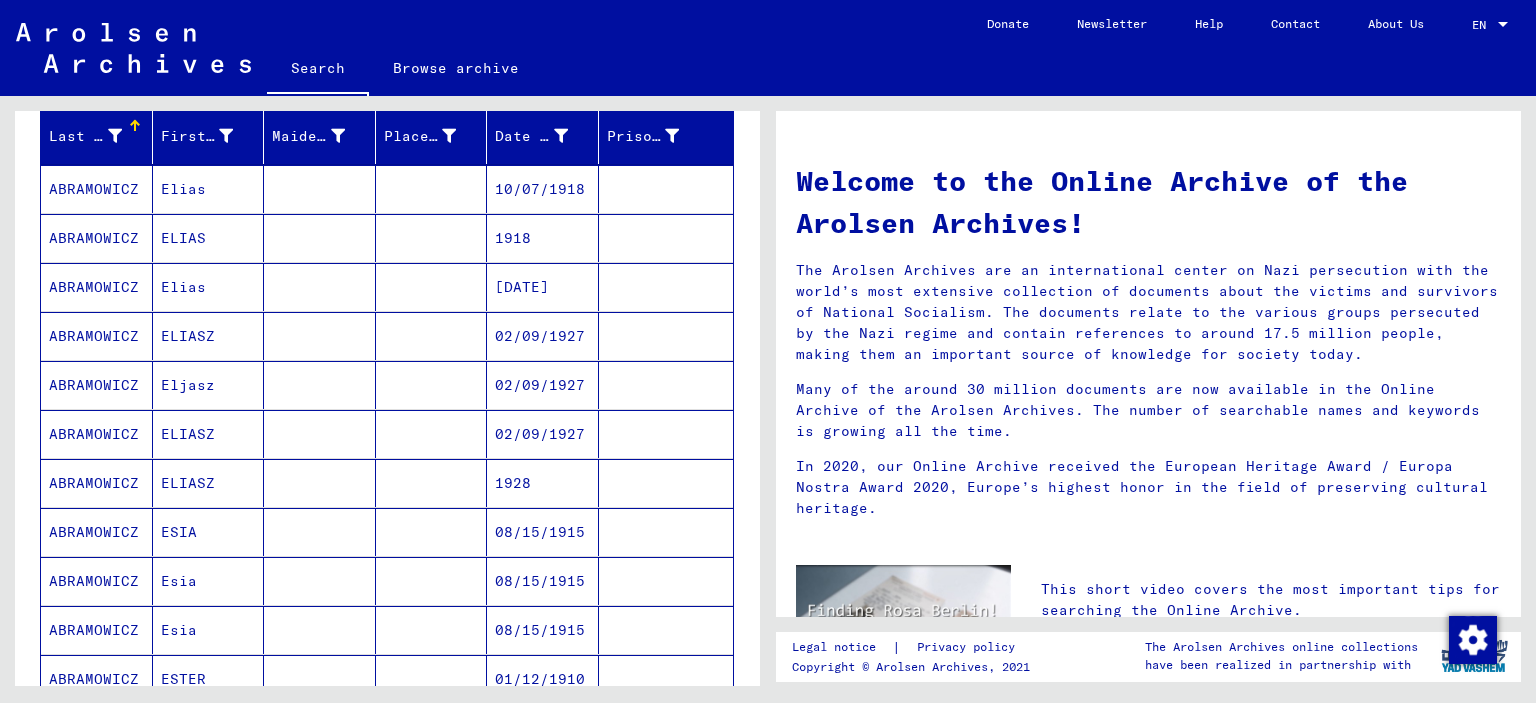 scroll, scrollTop: 240, scrollLeft: 0, axis: vertical 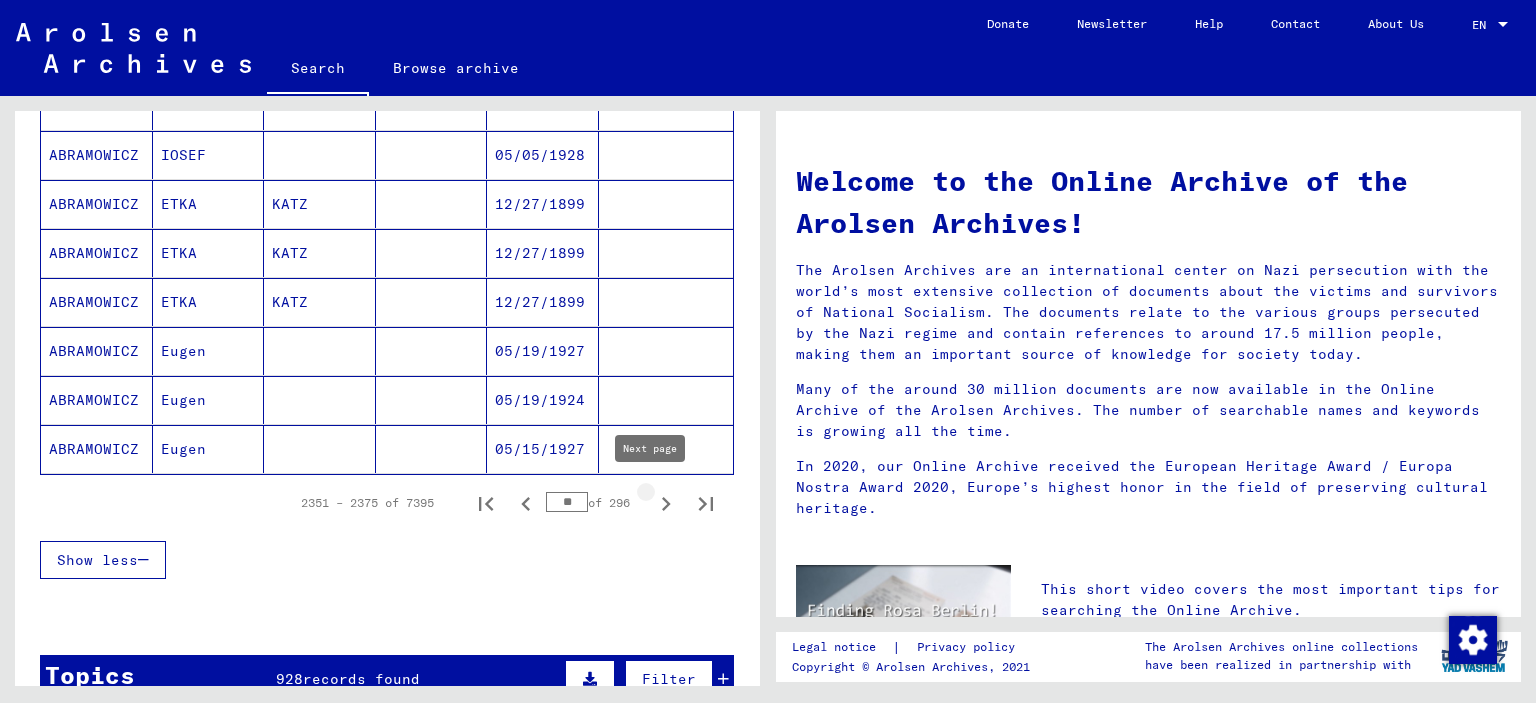 click 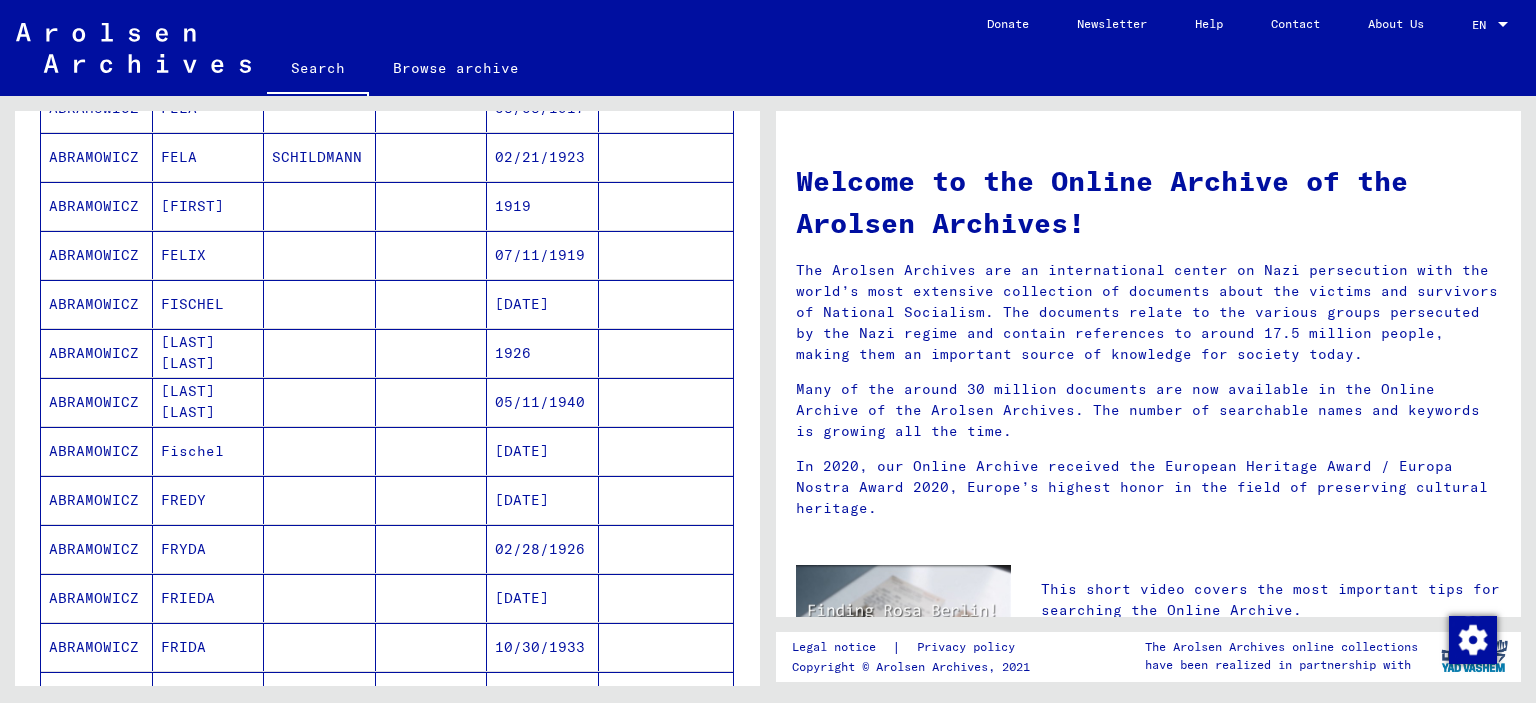 scroll, scrollTop: 862, scrollLeft: 0, axis: vertical 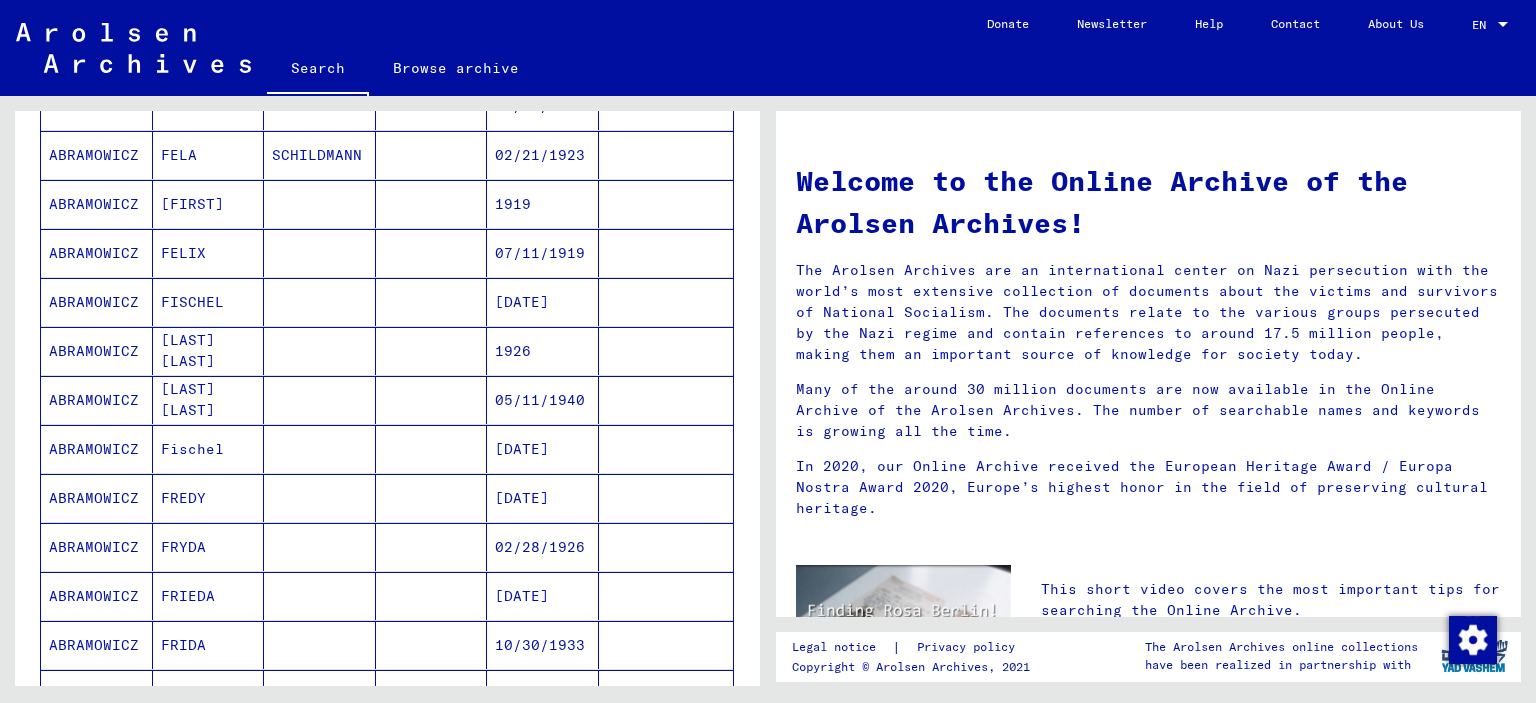 drag, startPoint x: 542, startPoint y: 313, endPoint x: 518, endPoint y: 313, distance: 24 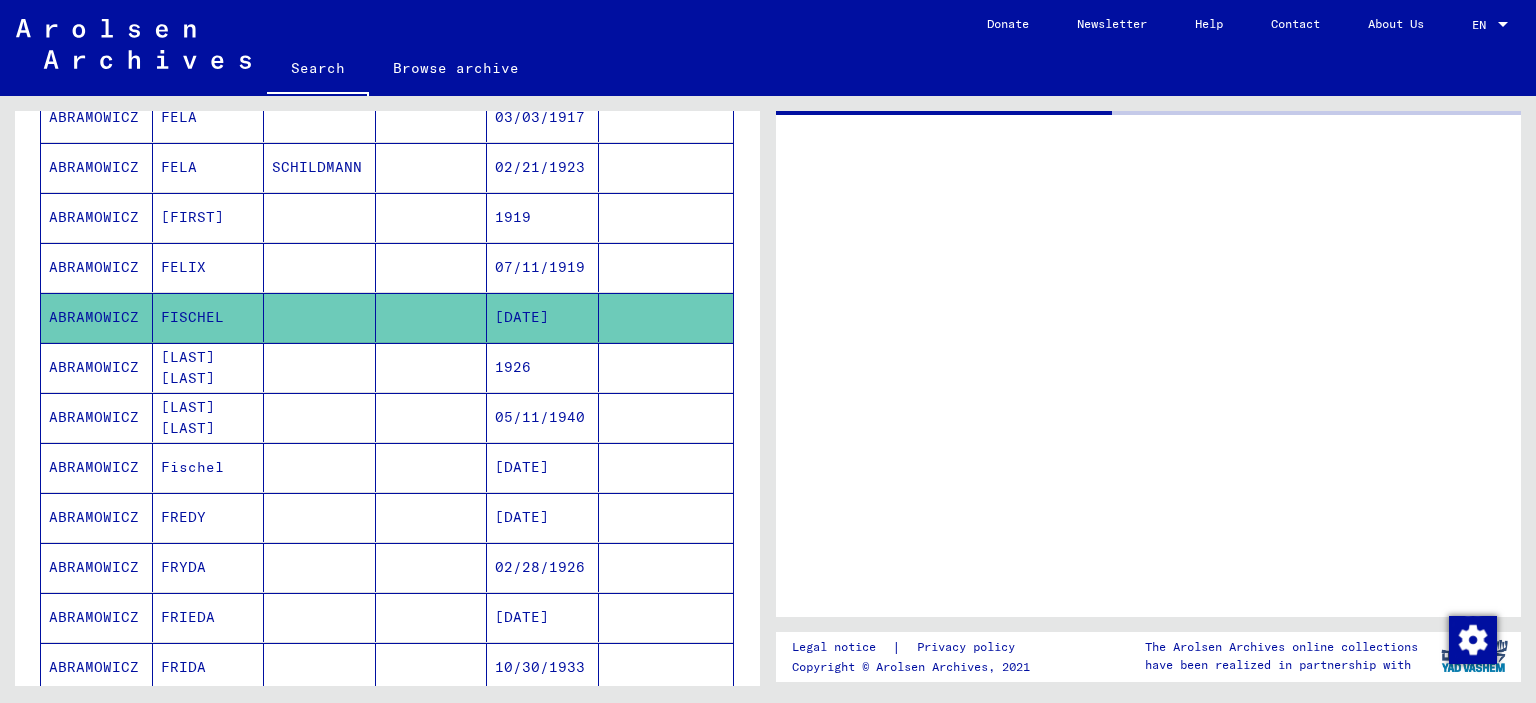scroll, scrollTop: 0, scrollLeft: 0, axis: both 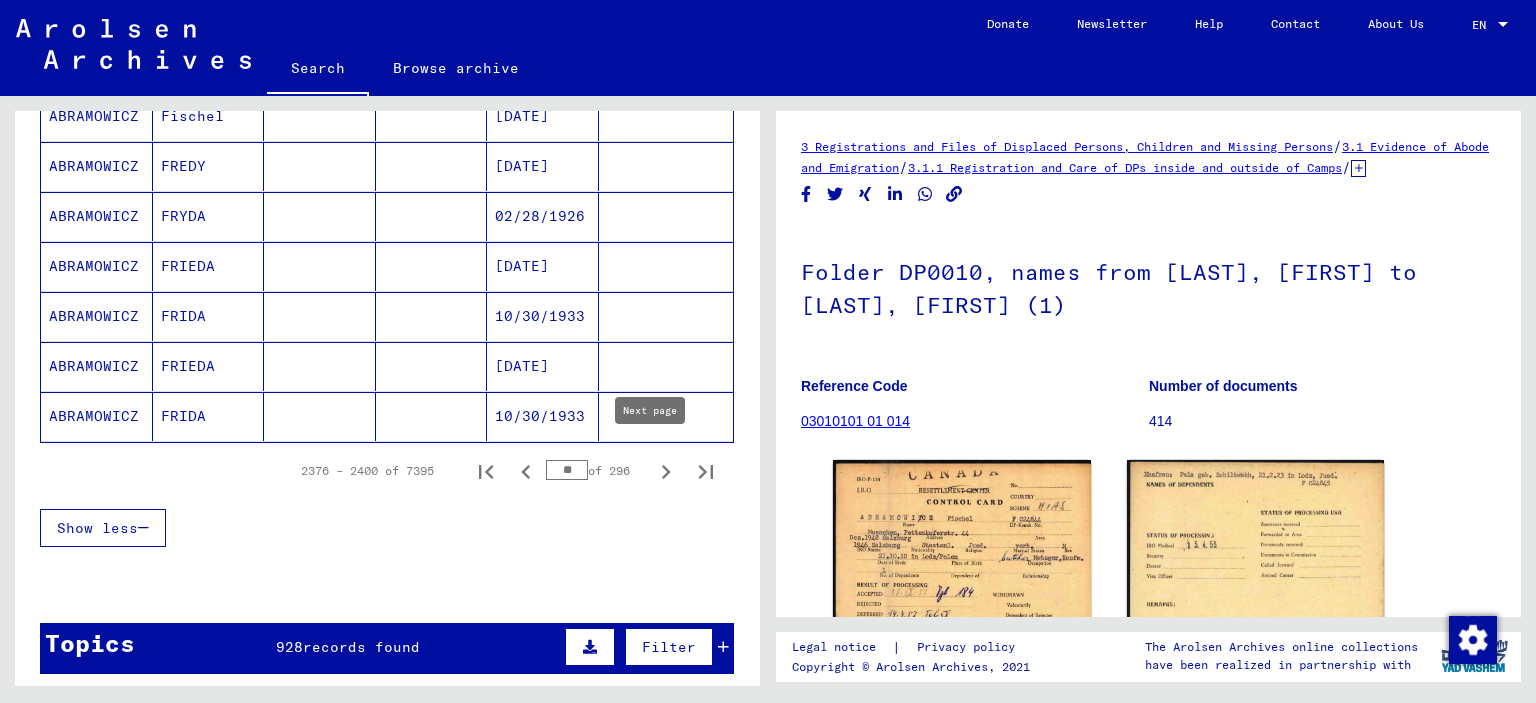 click 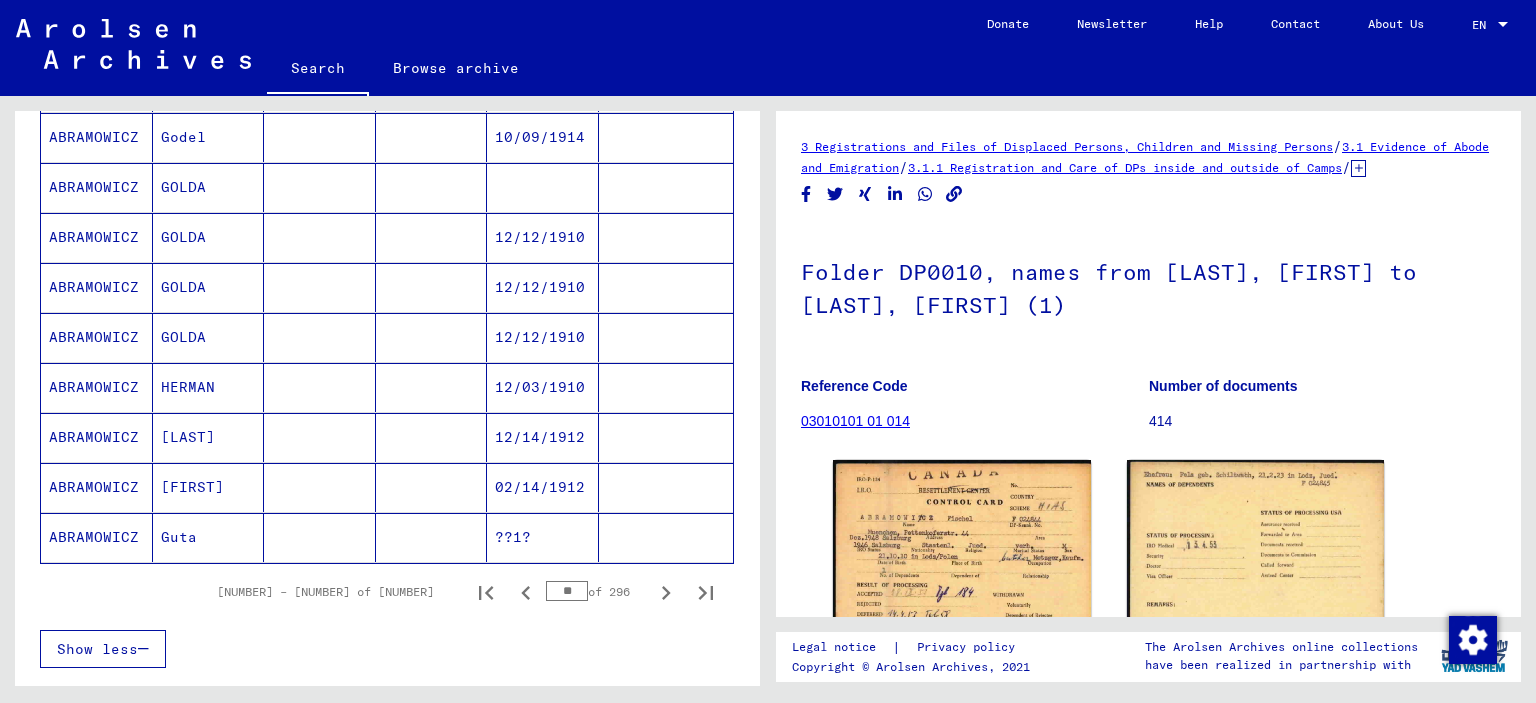 scroll, scrollTop: 1153, scrollLeft: 0, axis: vertical 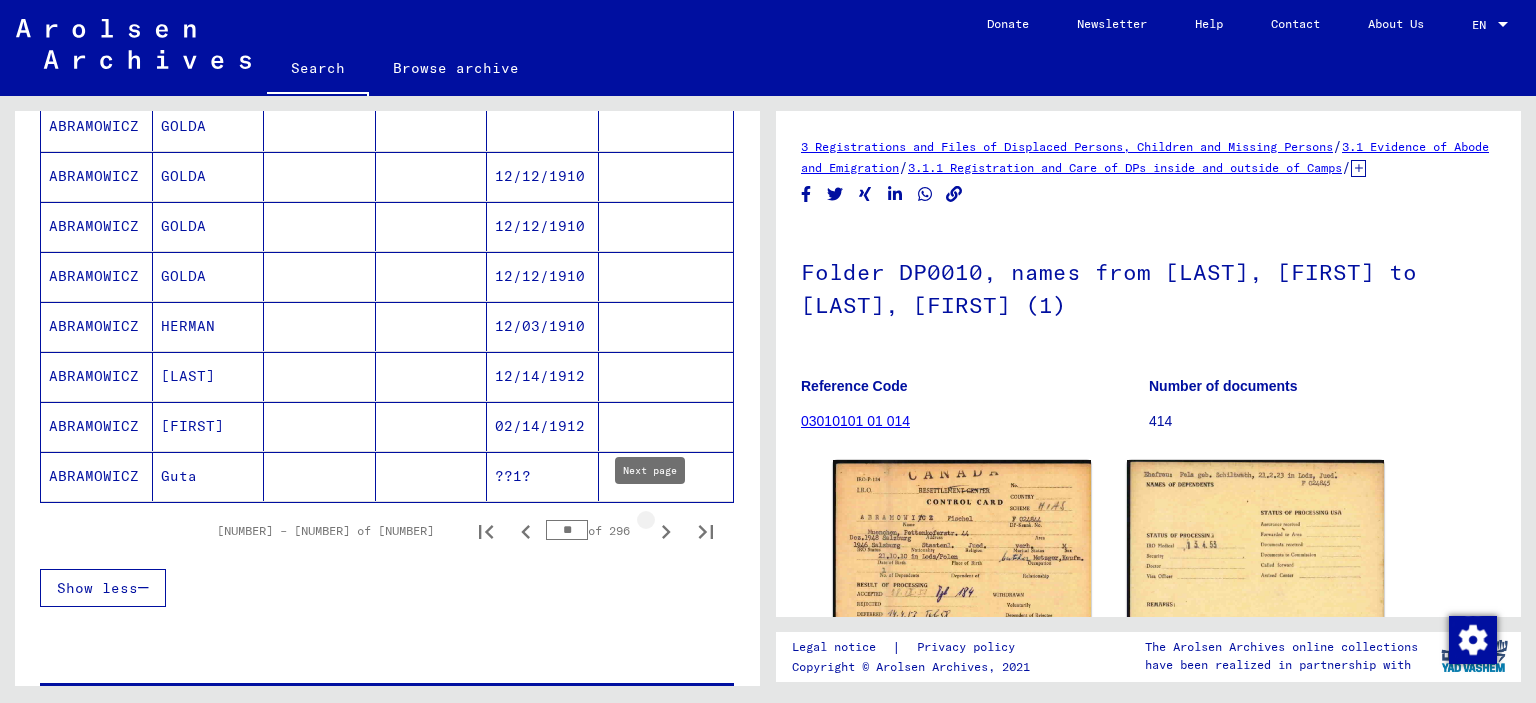 click 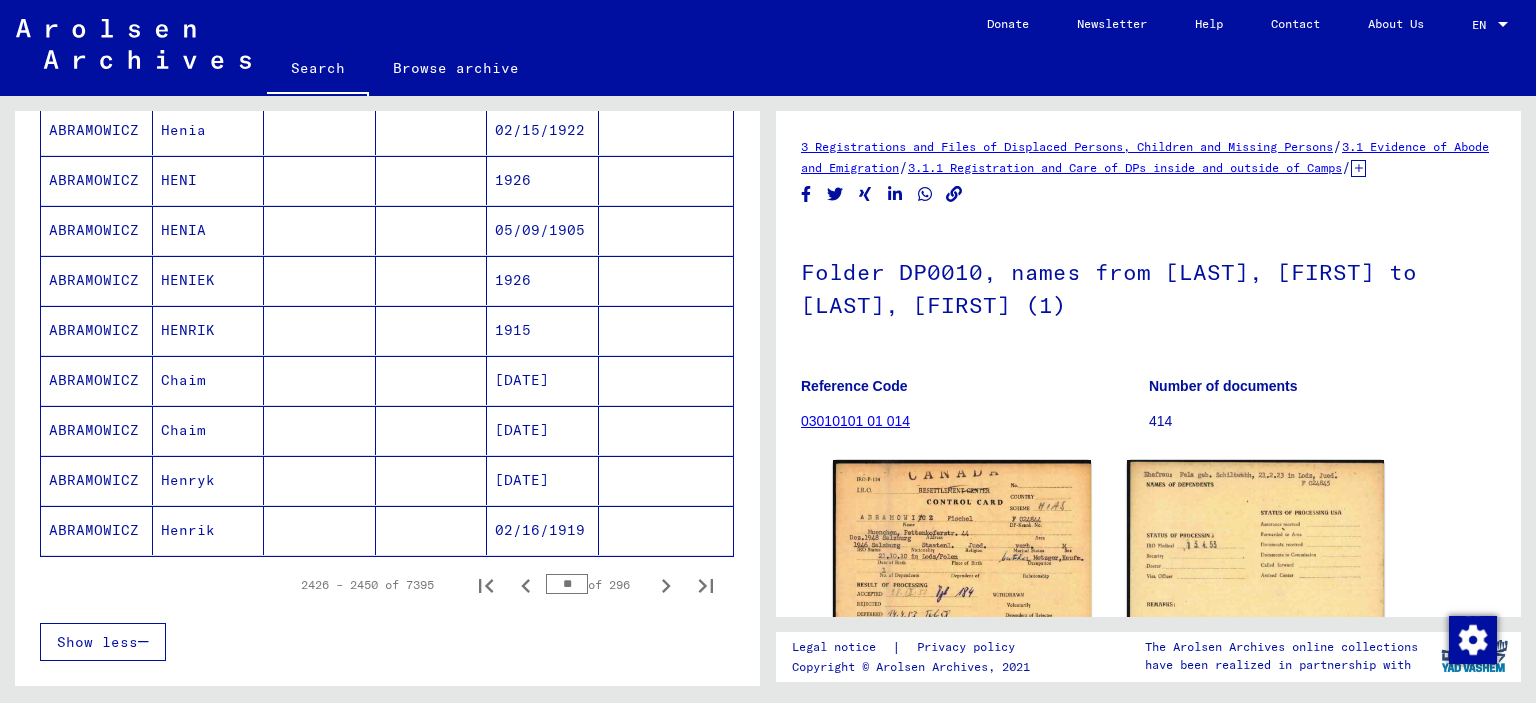 scroll, scrollTop: 1103, scrollLeft: 0, axis: vertical 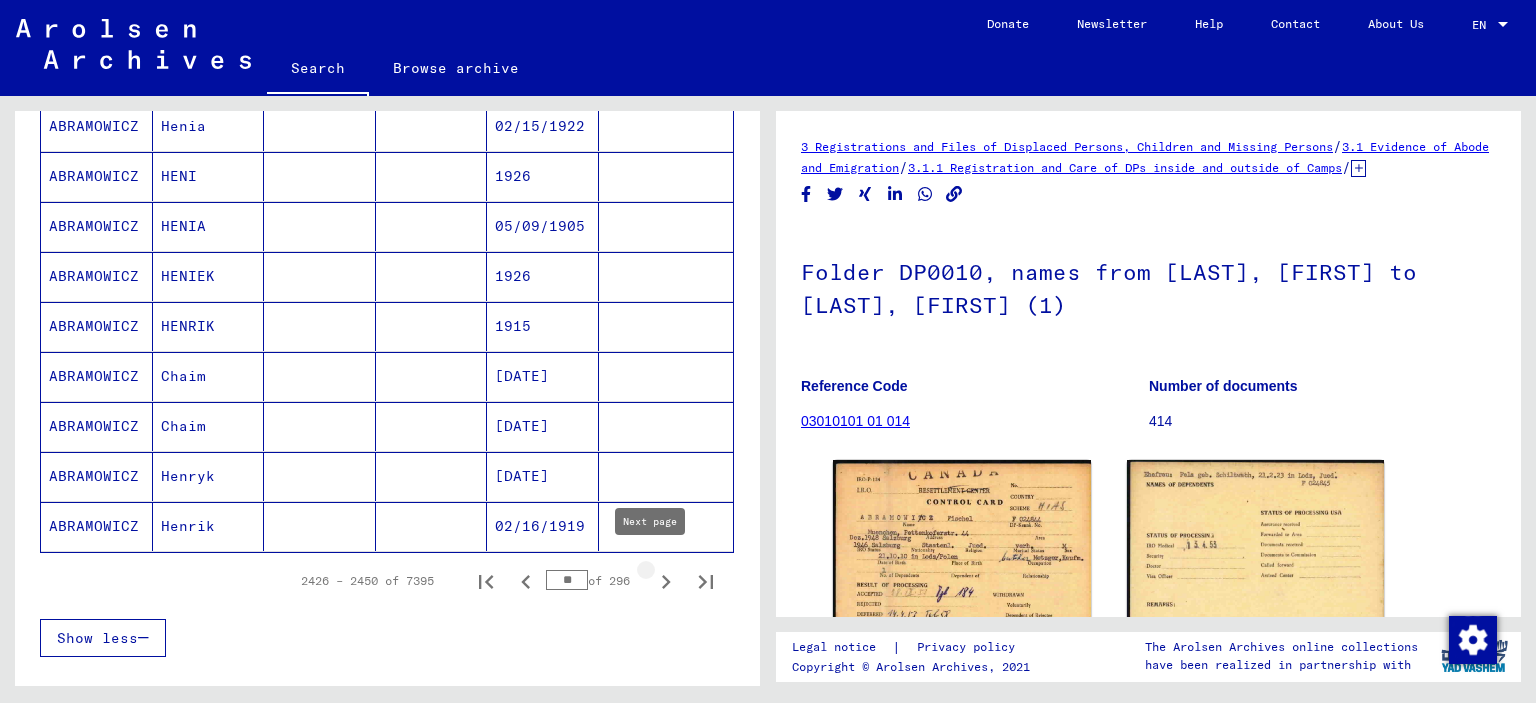 click 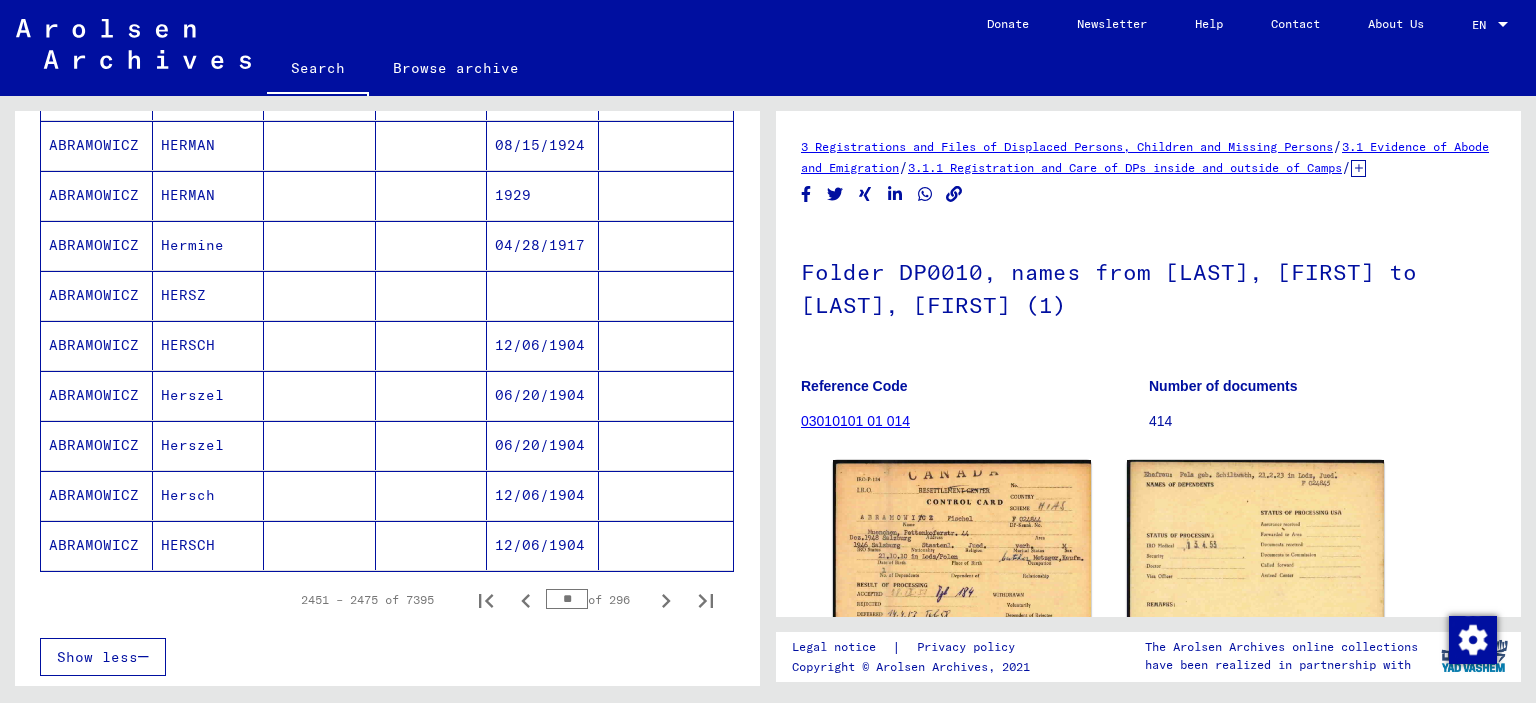 scroll, scrollTop: 1092, scrollLeft: 0, axis: vertical 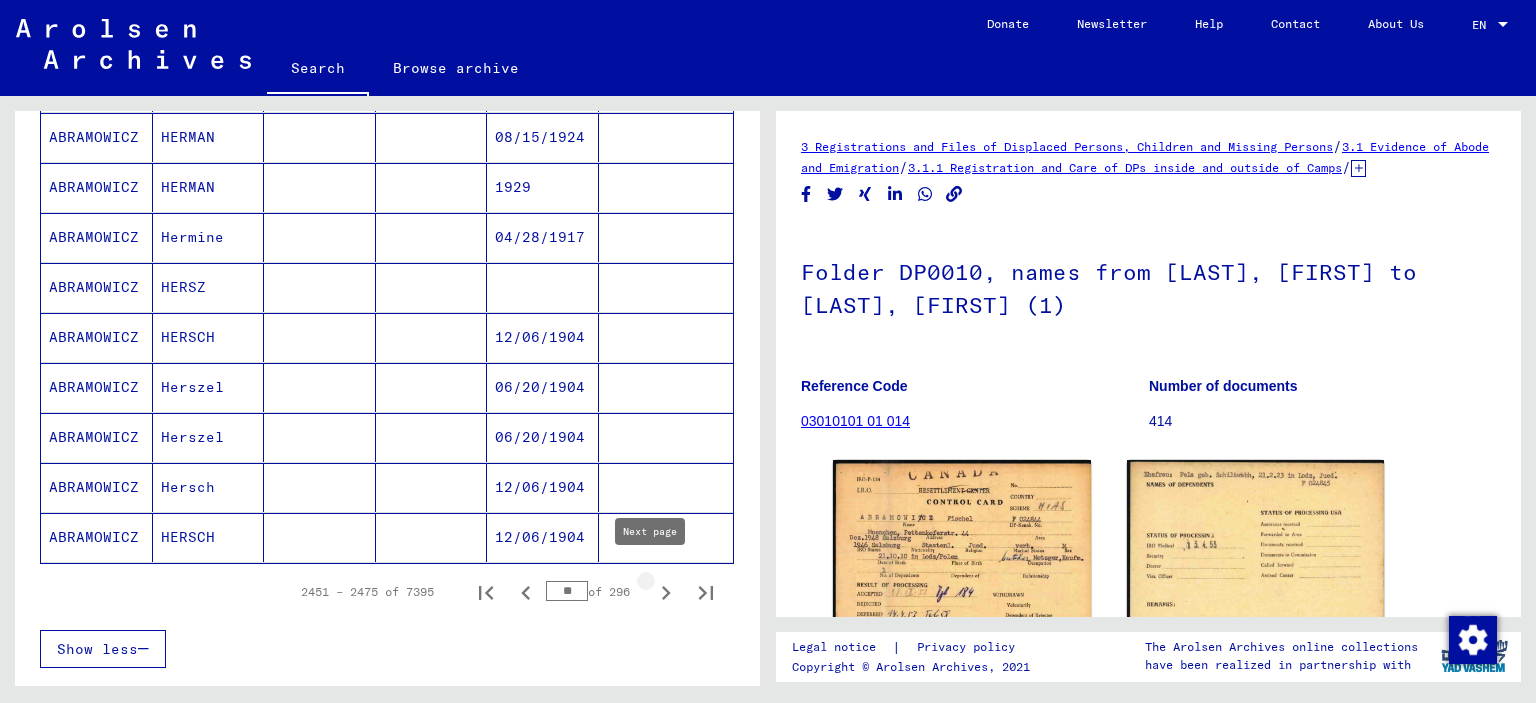 click 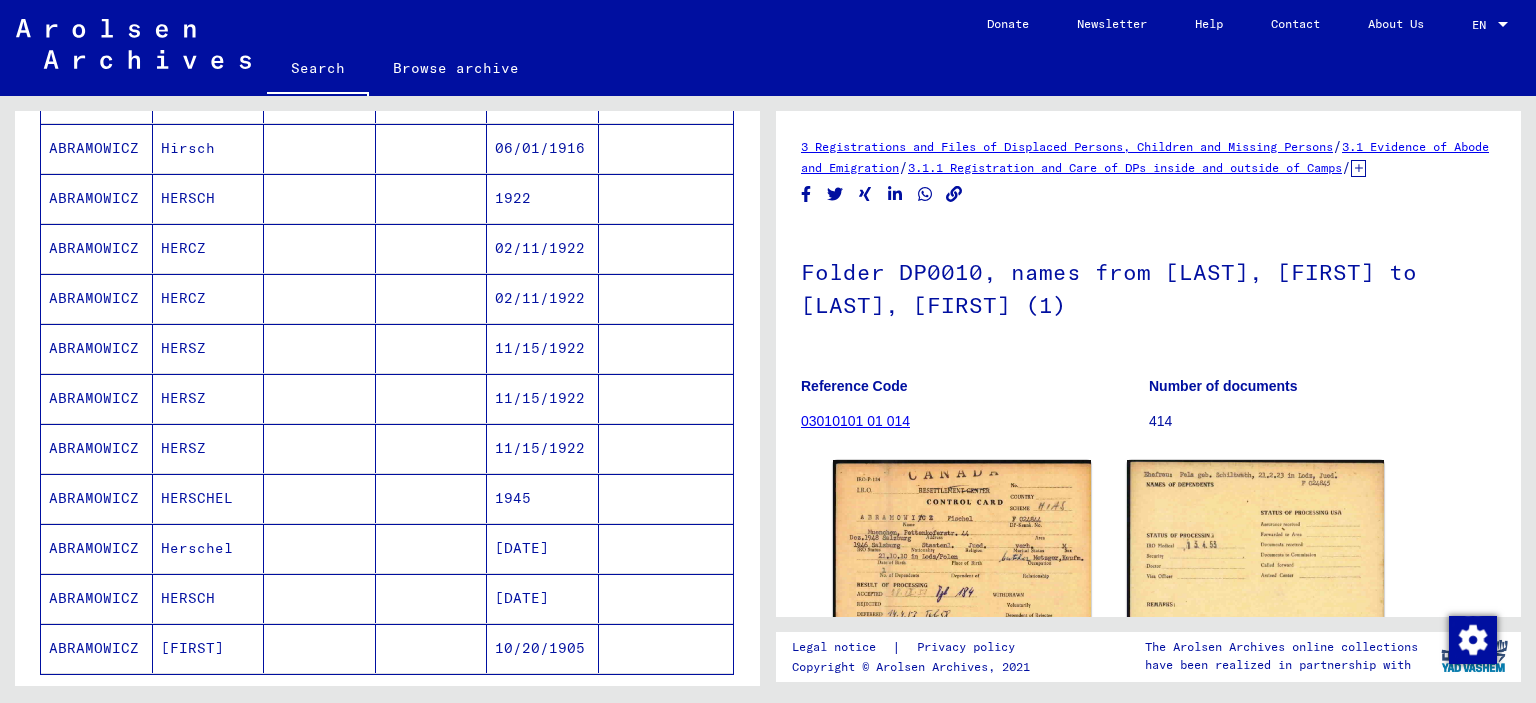 scroll, scrollTop: 1113, scrollLeft: 0, axis: vertical 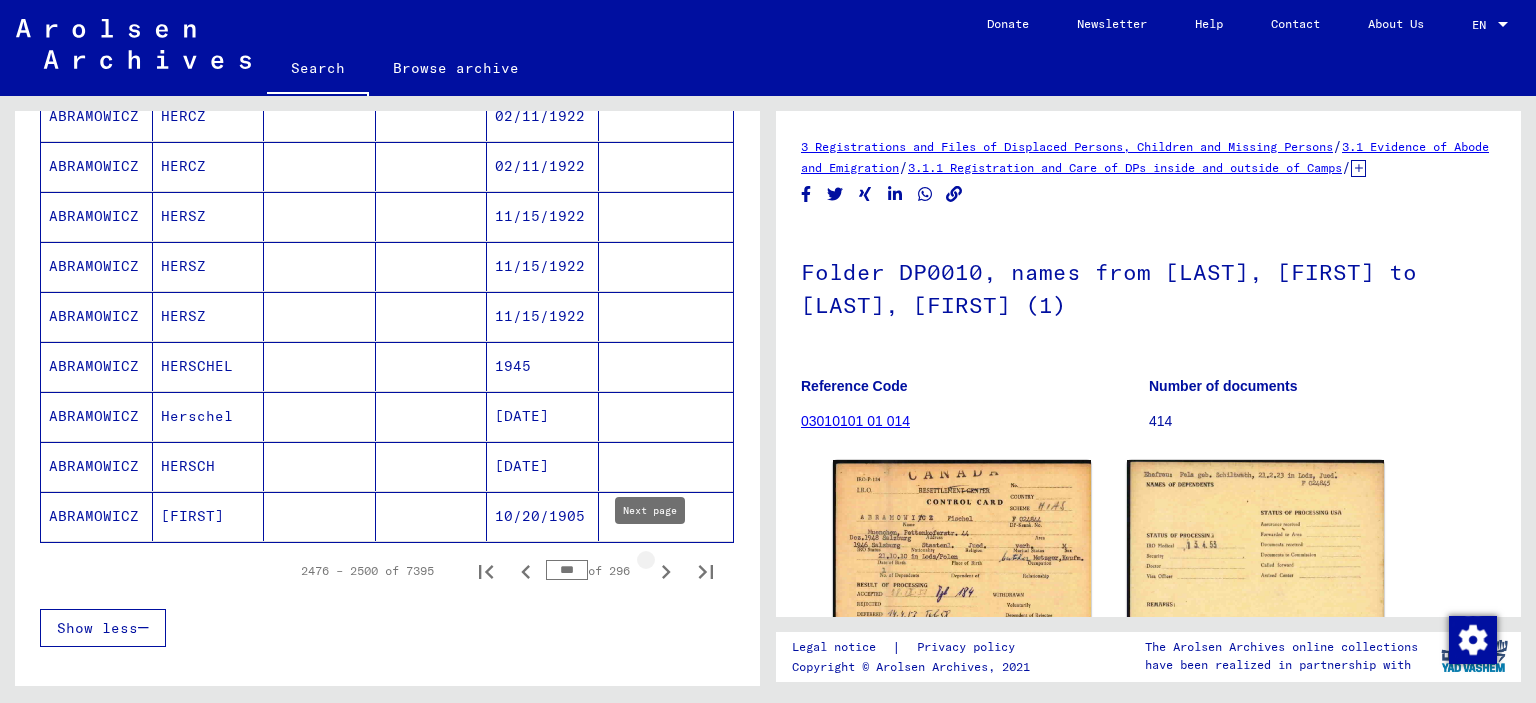 click 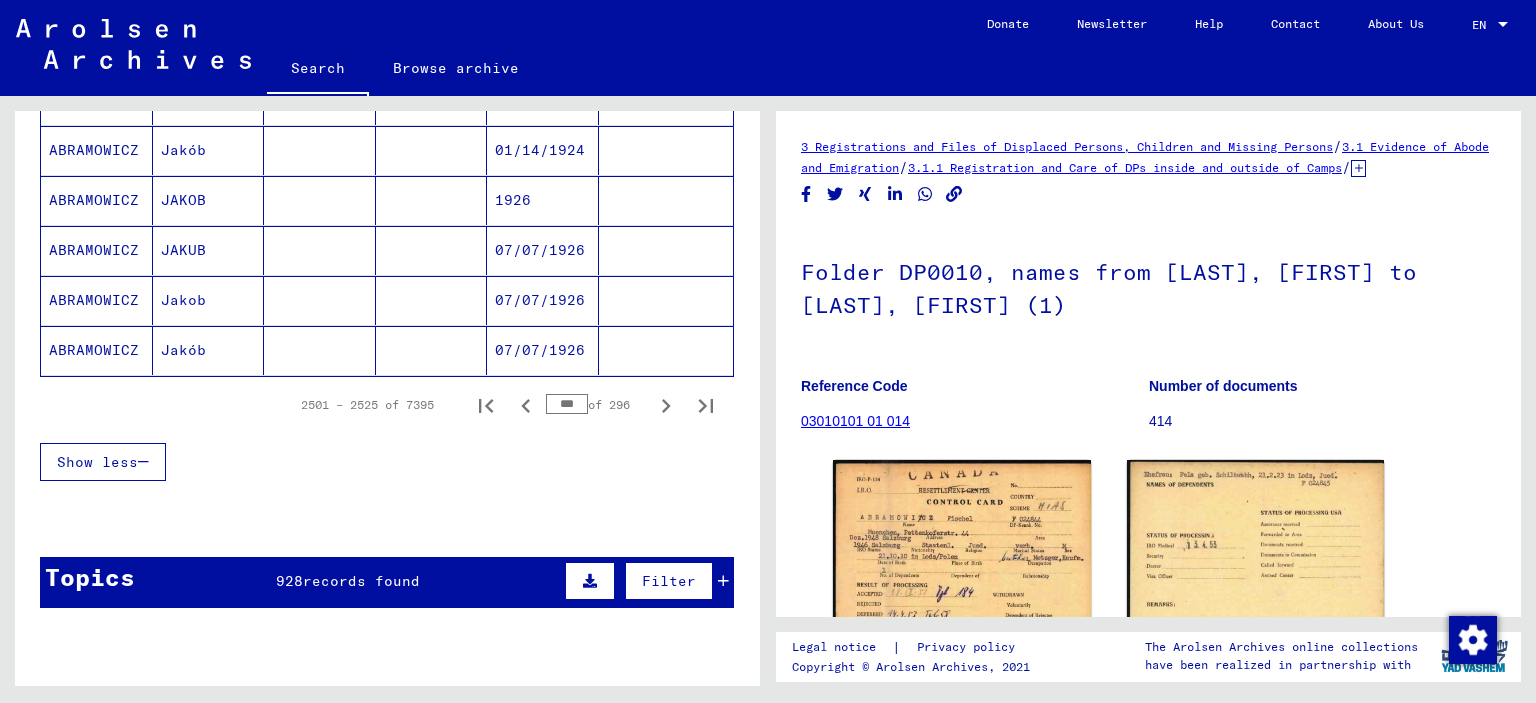 scroll, scrollTop: 1301, scrollLeft: 0, axis: vertical 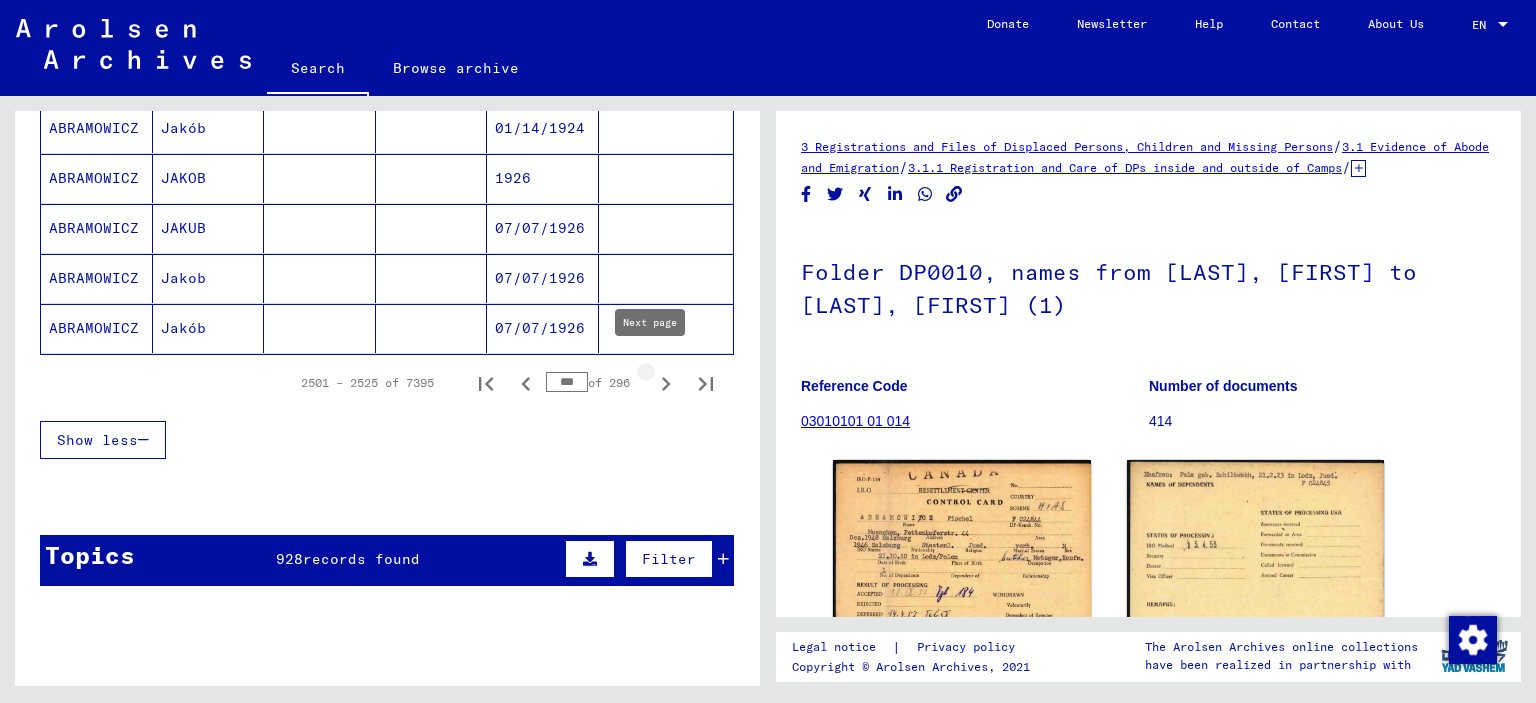 click 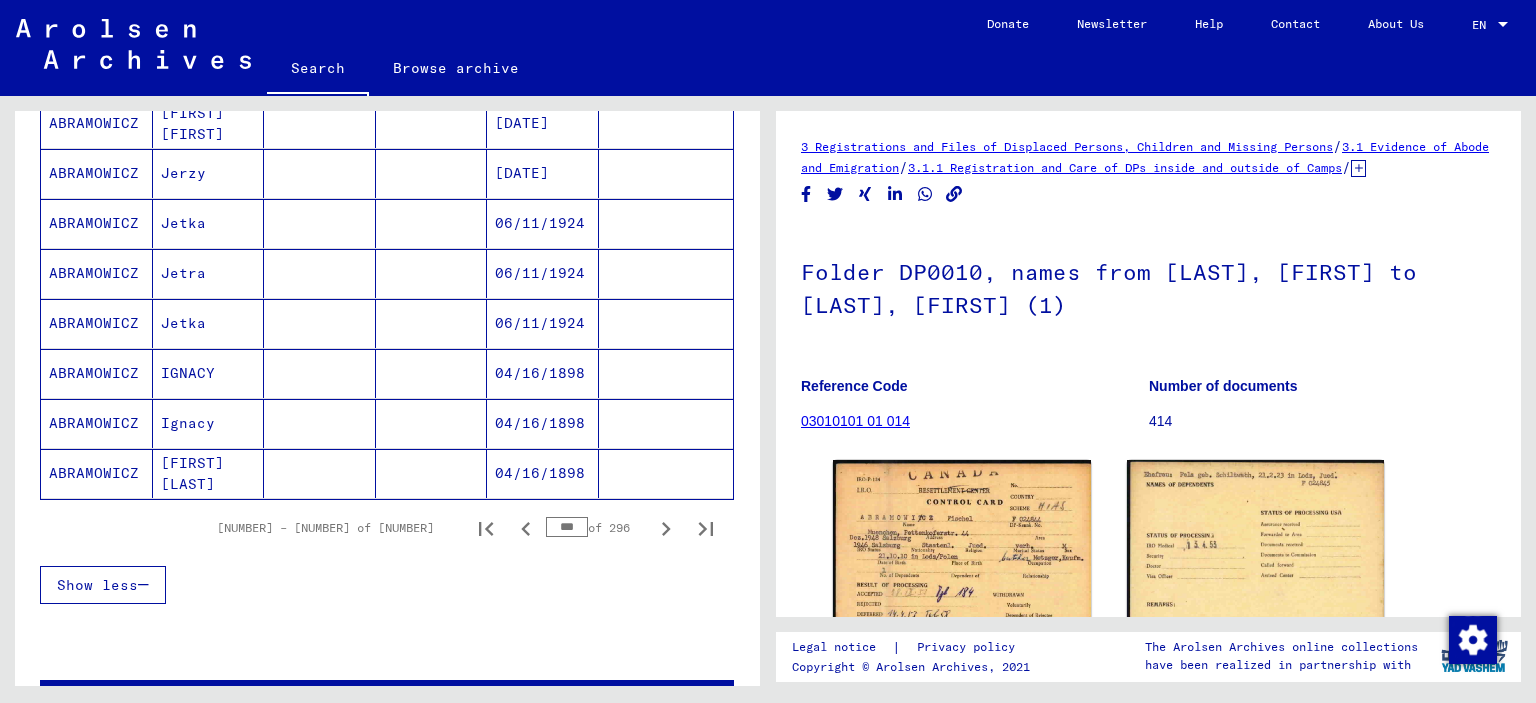 scroll, scrollTop: 1159, scrollLeft: 0, axis: vertical 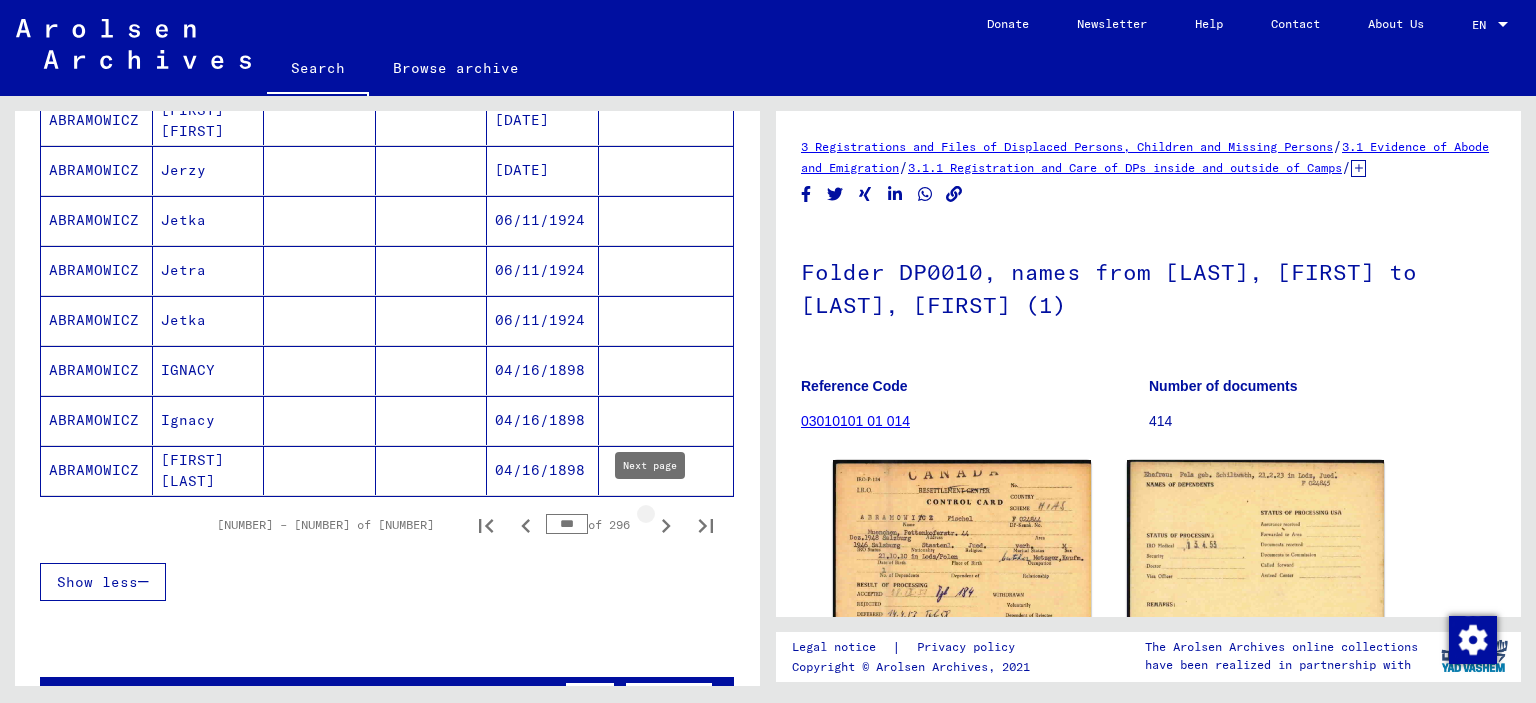 click 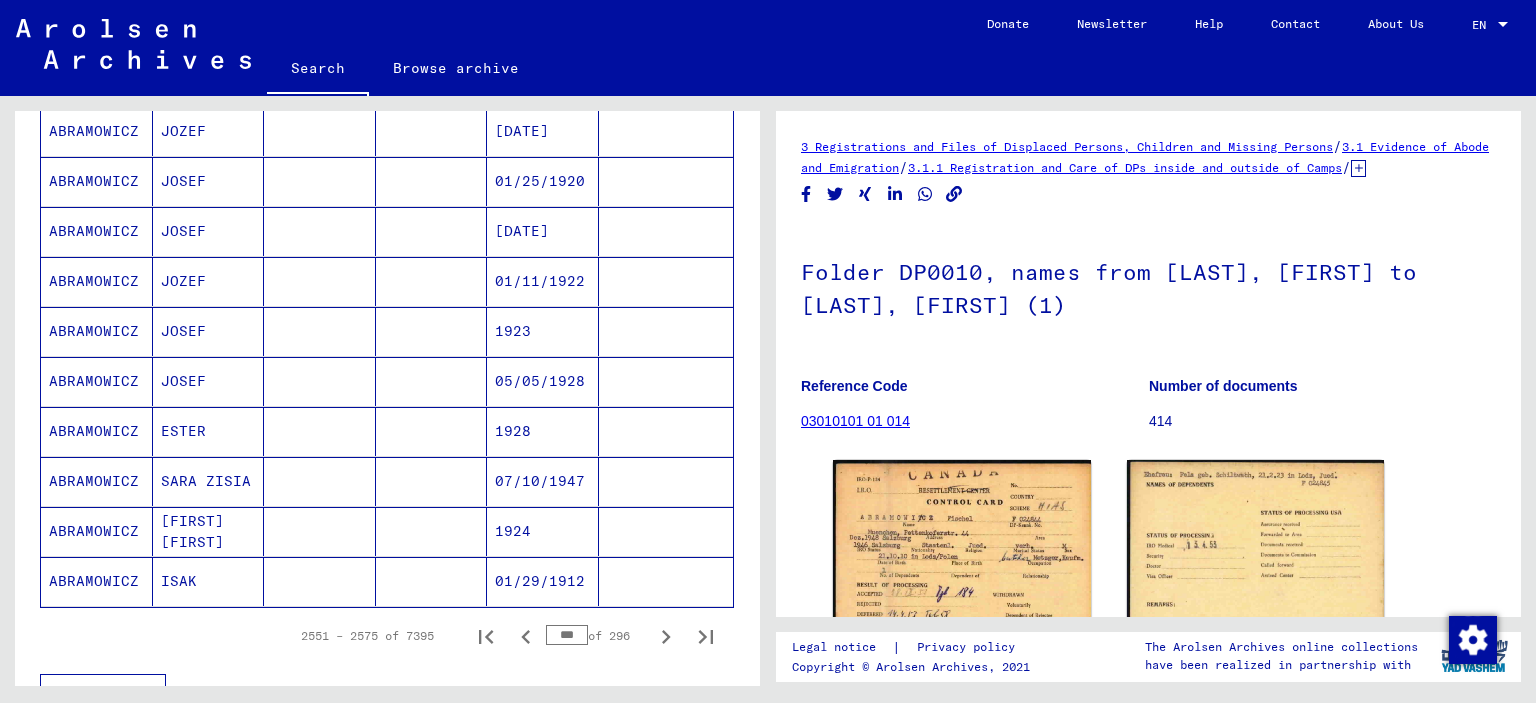 scroll, scrollTop: 1132, scrollLeft: 0, axis: vertical 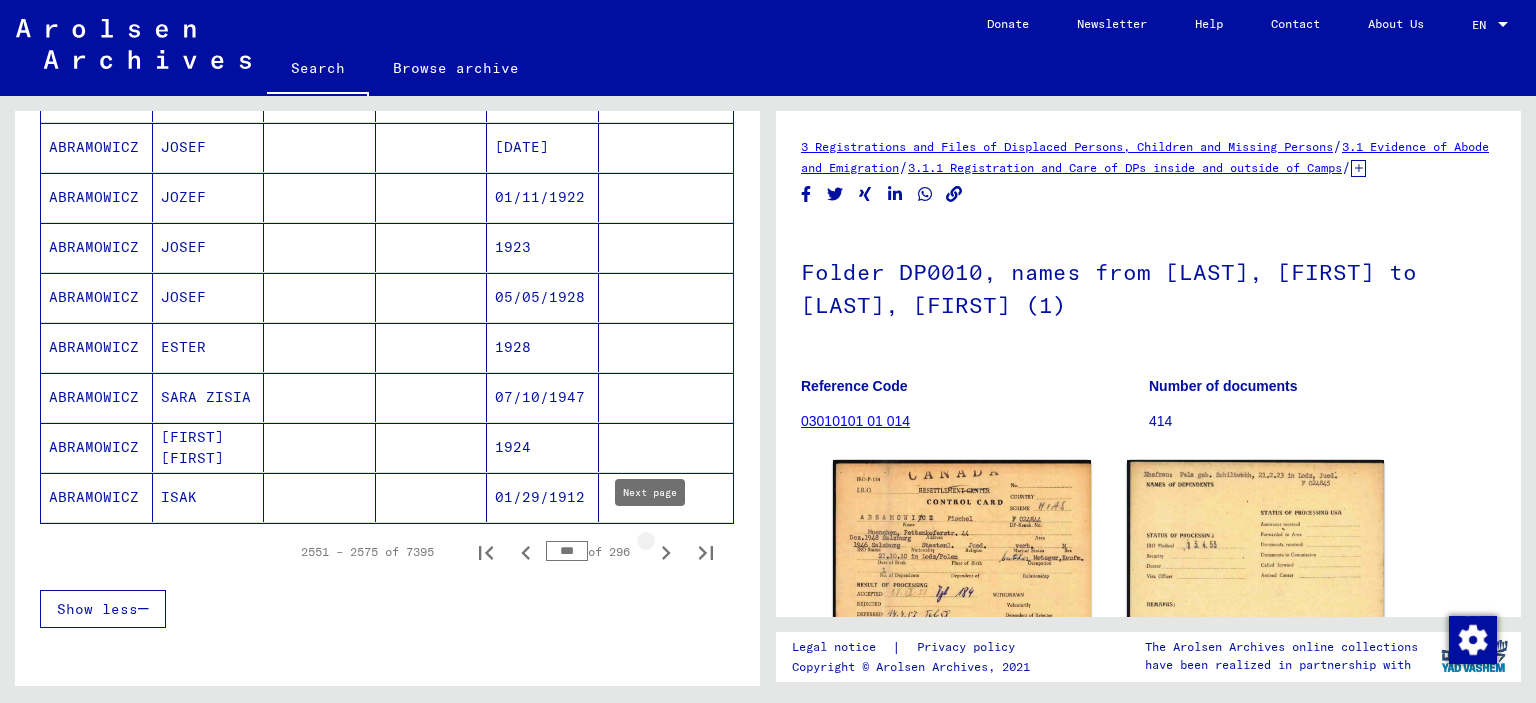 click 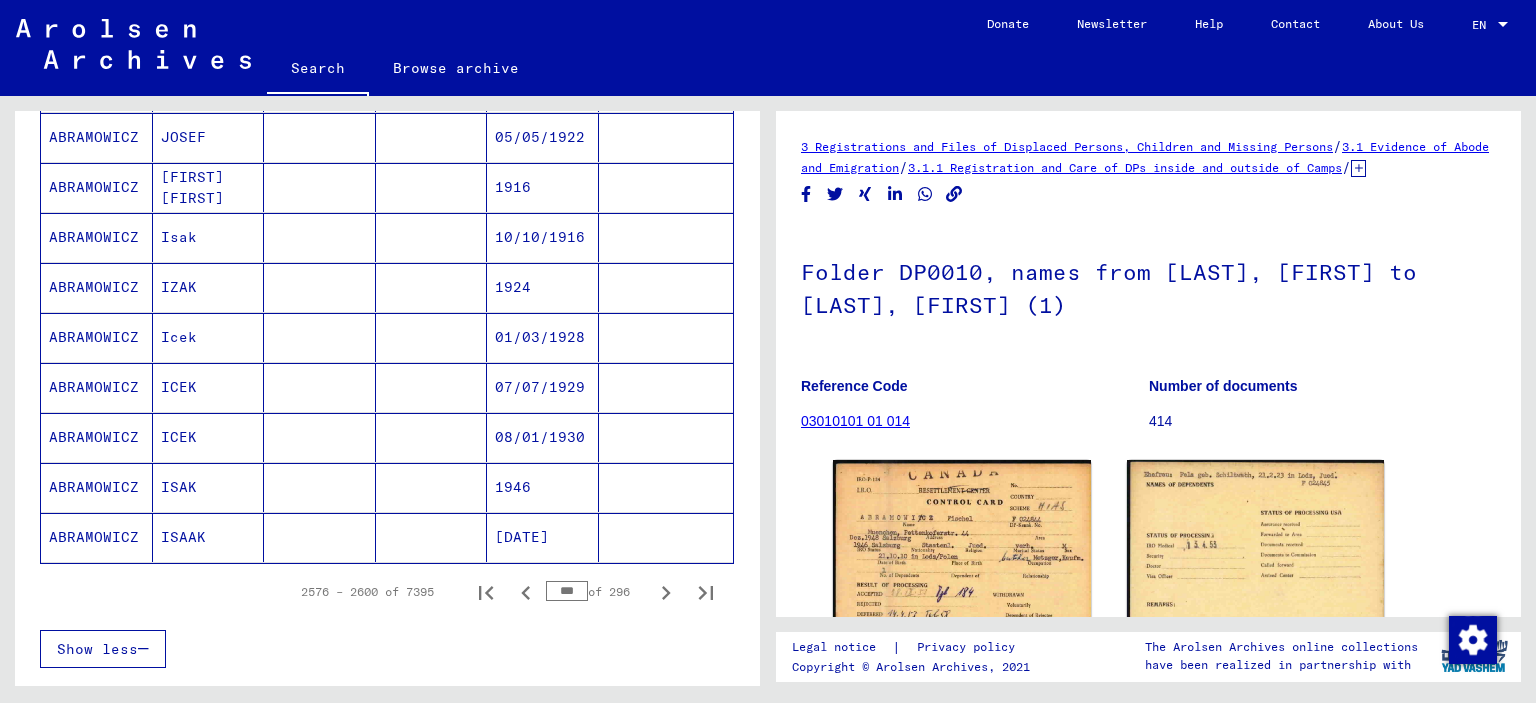 scroll, scrollTop: 1092, scrollLeft: 0, axis: vertical 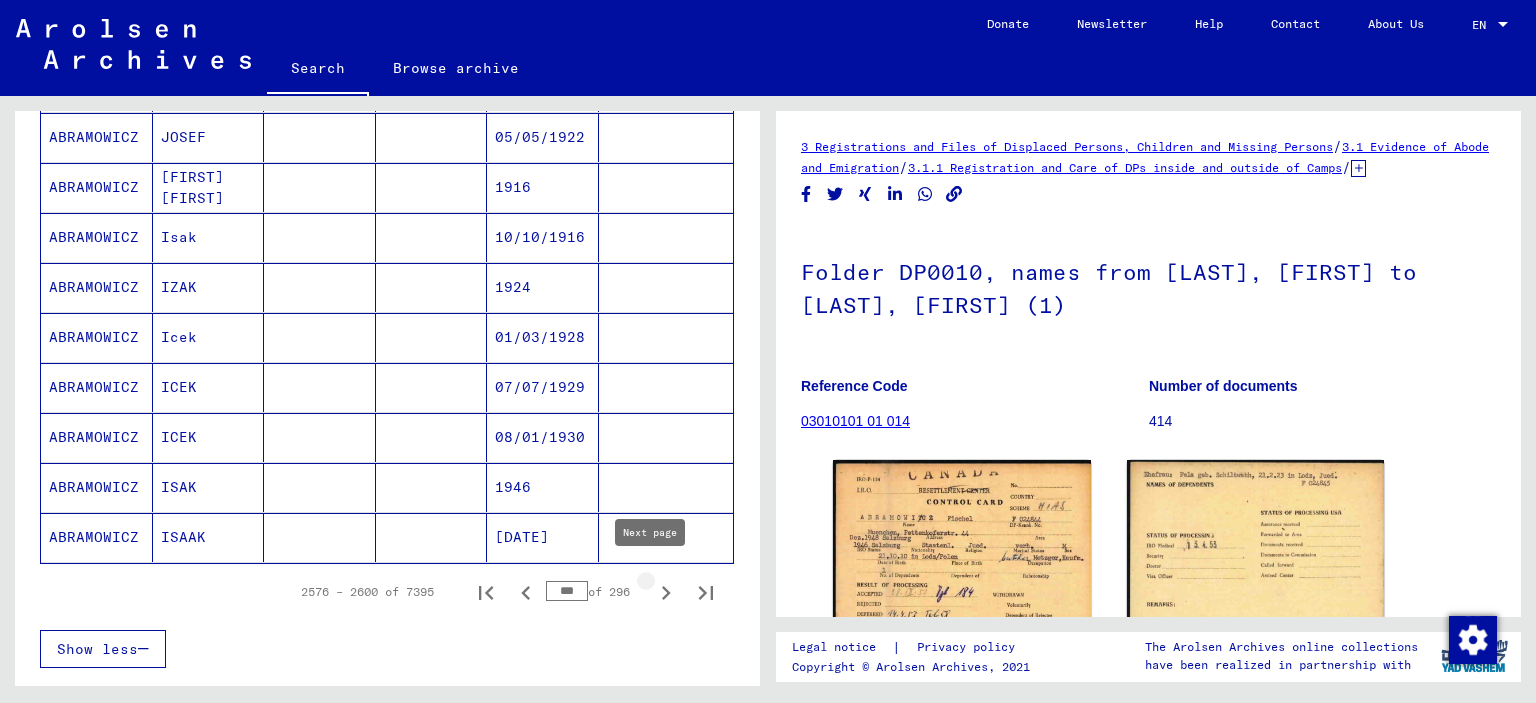 click 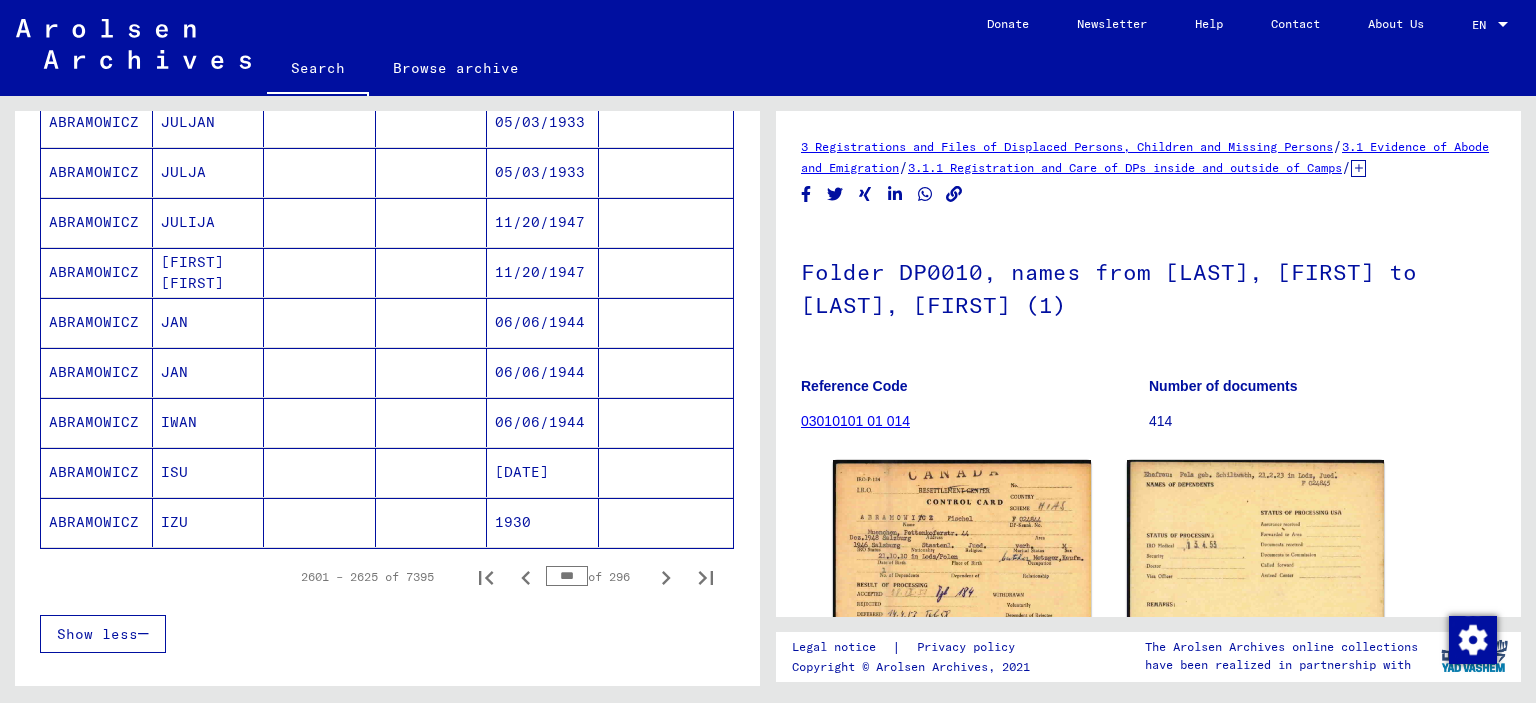 scroll, scrollTop: 1180, scrollLeft: 0, axis: vertical 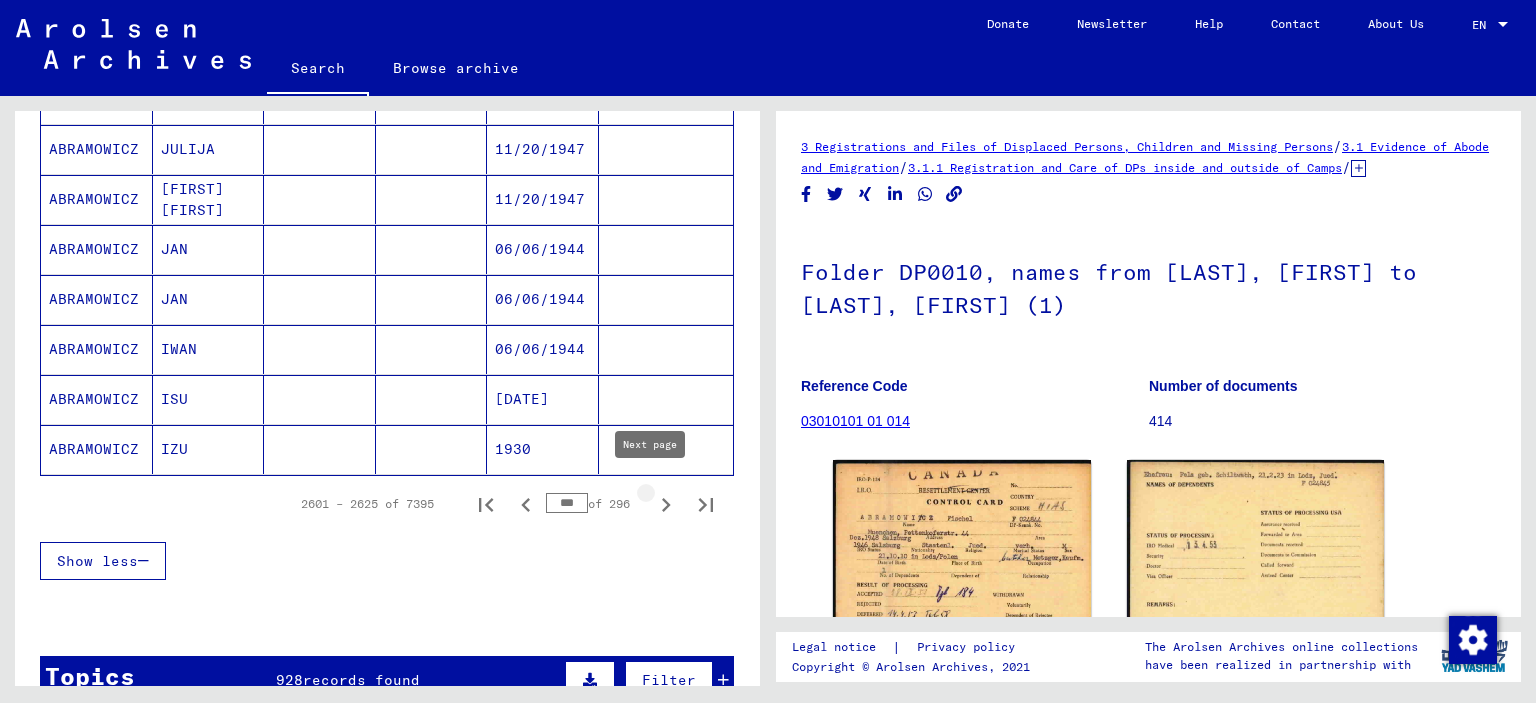 click 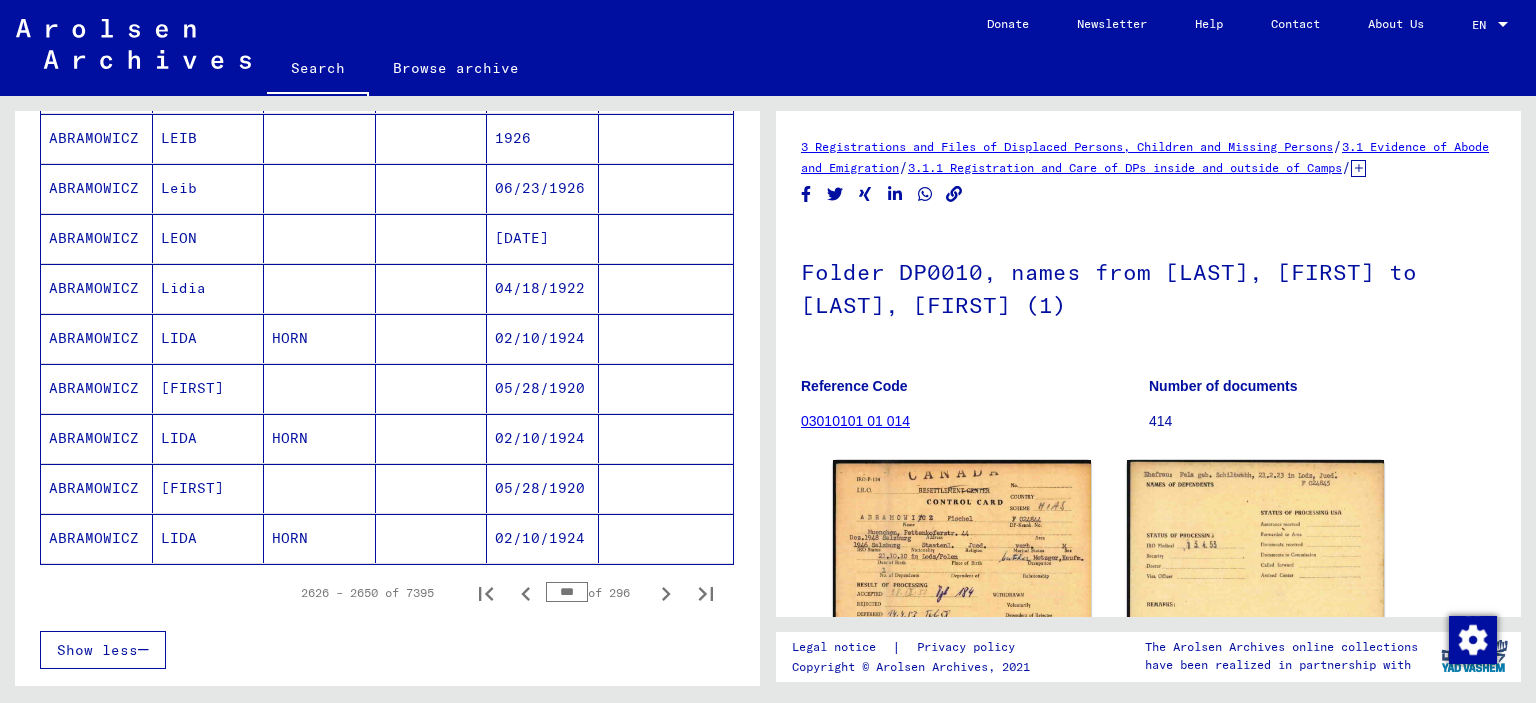 scroll, scrollTop: 1100, scrollLeft: 0, axis: vertical 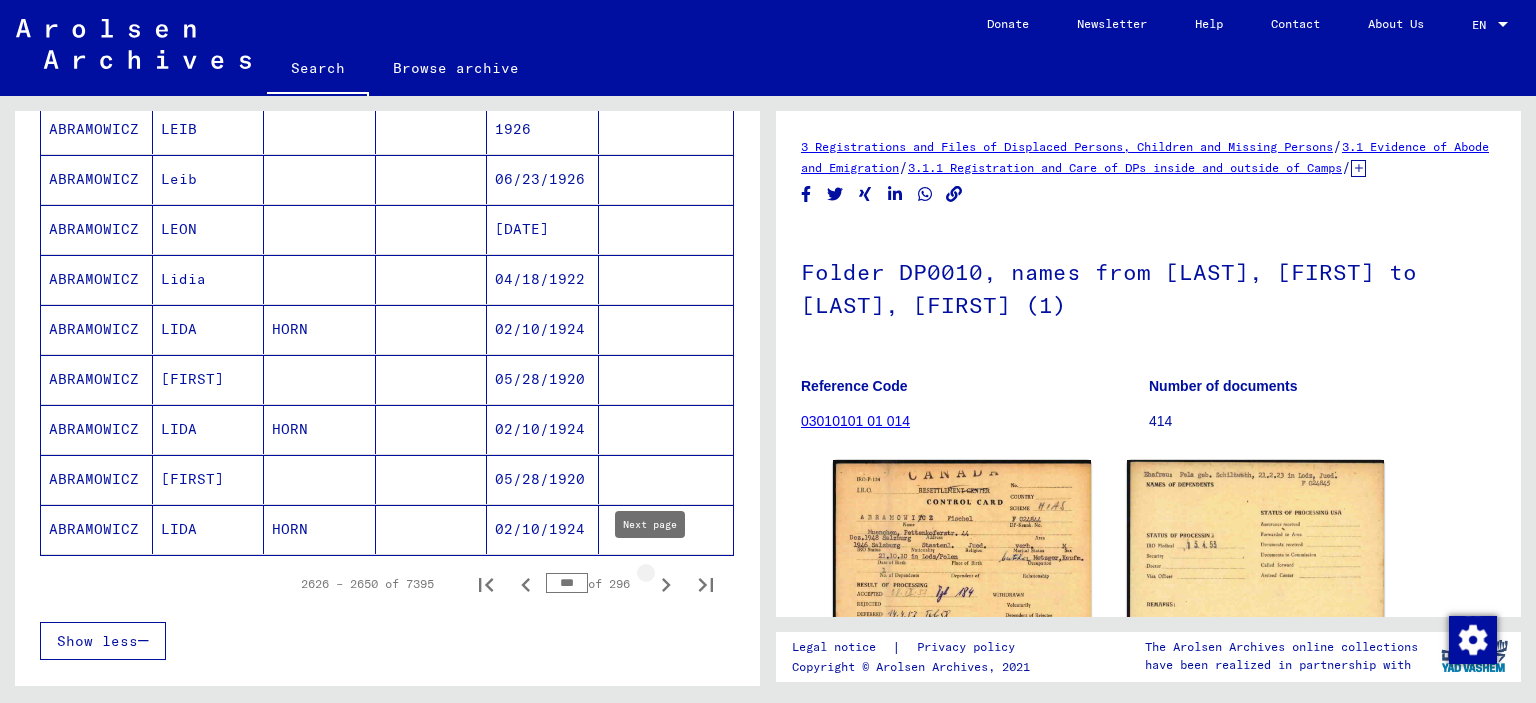 click 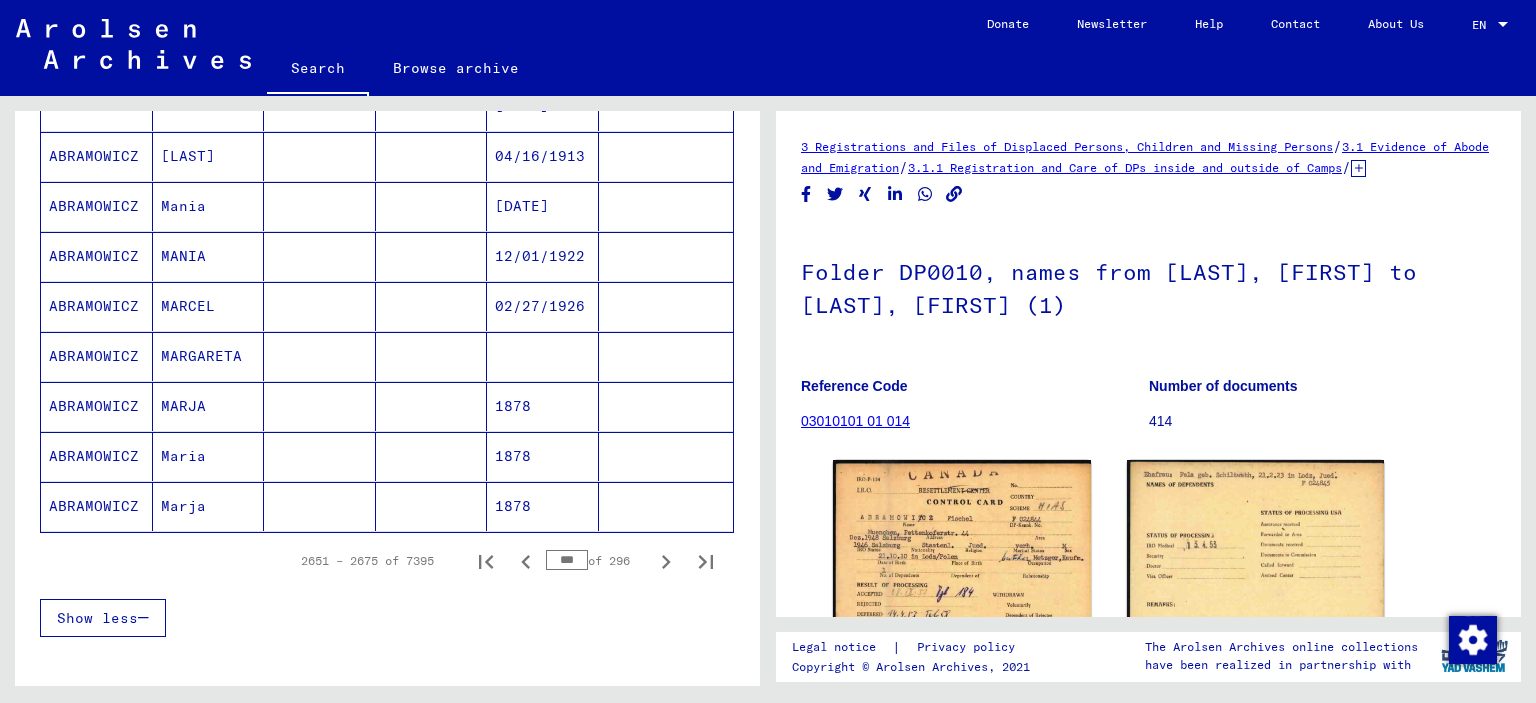 scroll, scrollTop: 1227, scrollLeft: 0, axis: vertical 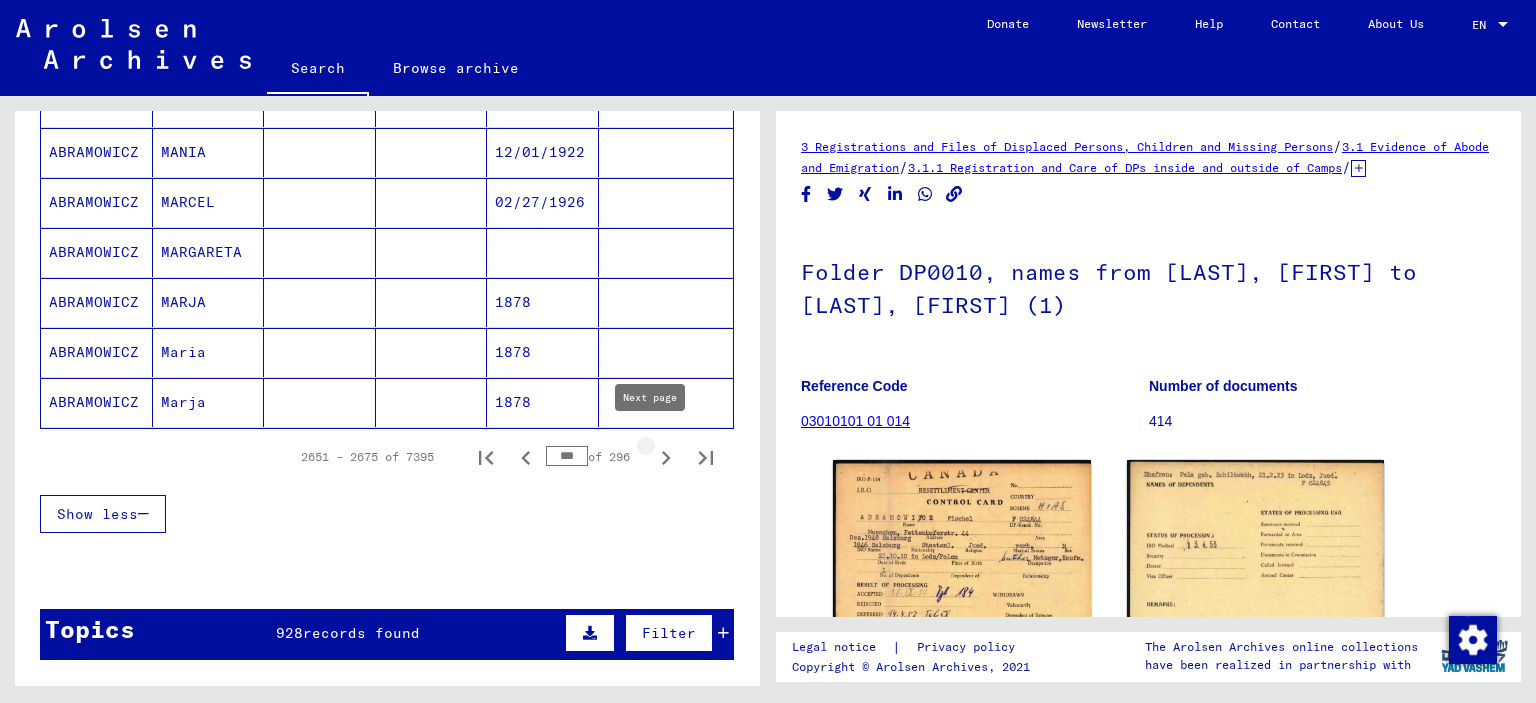 click 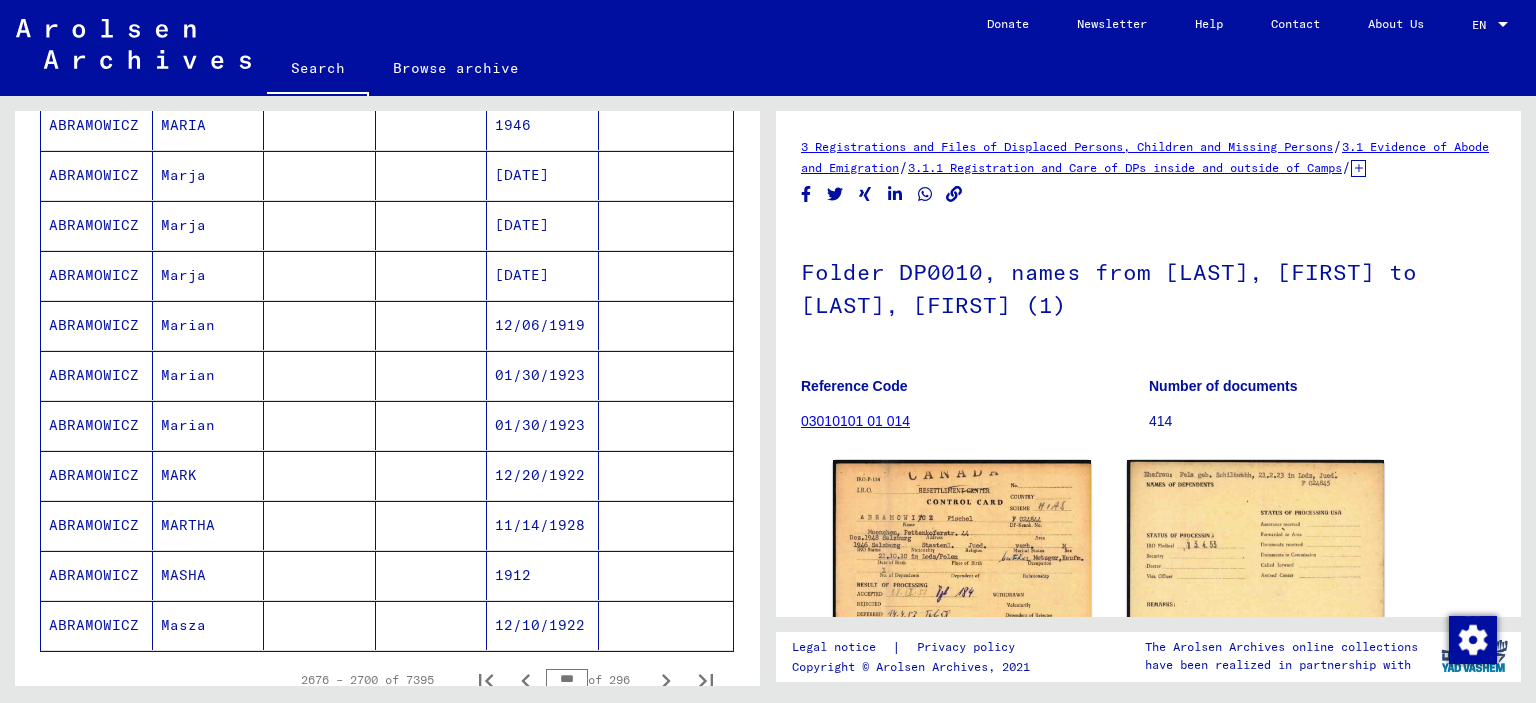 scroll, scrollTop: 1044, scrollLeft: 0, axis: vertical 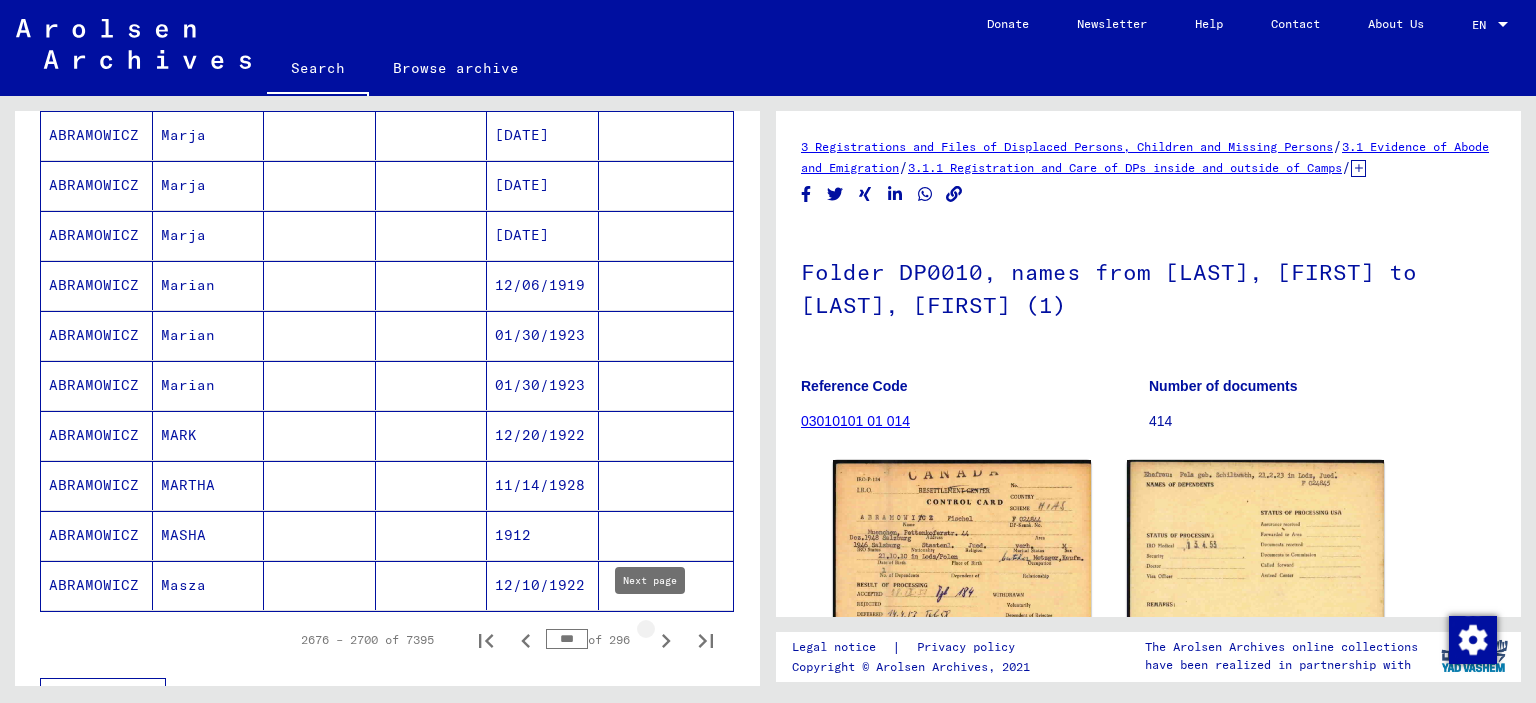 click 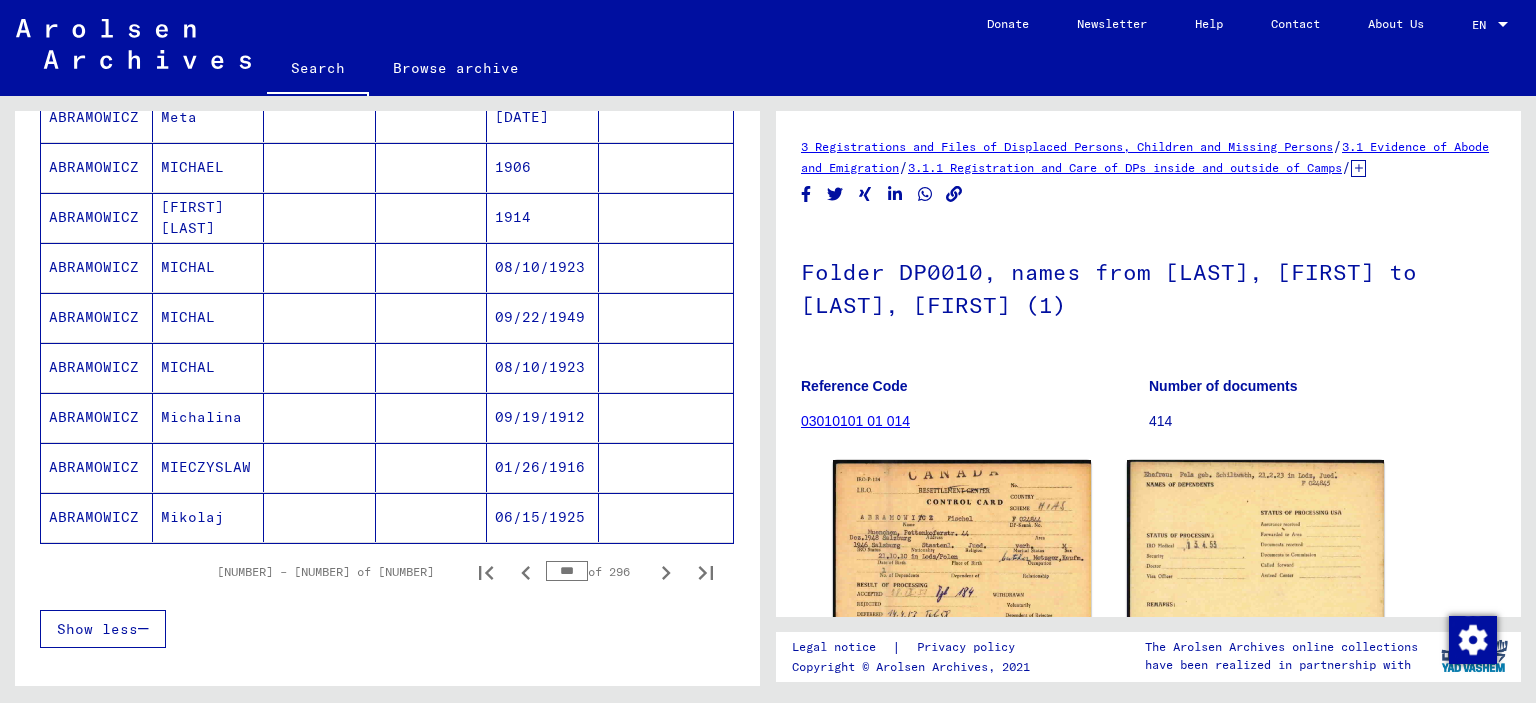 scroll, scrollTop: 1112, scrollLeft: 0, axis: vertical 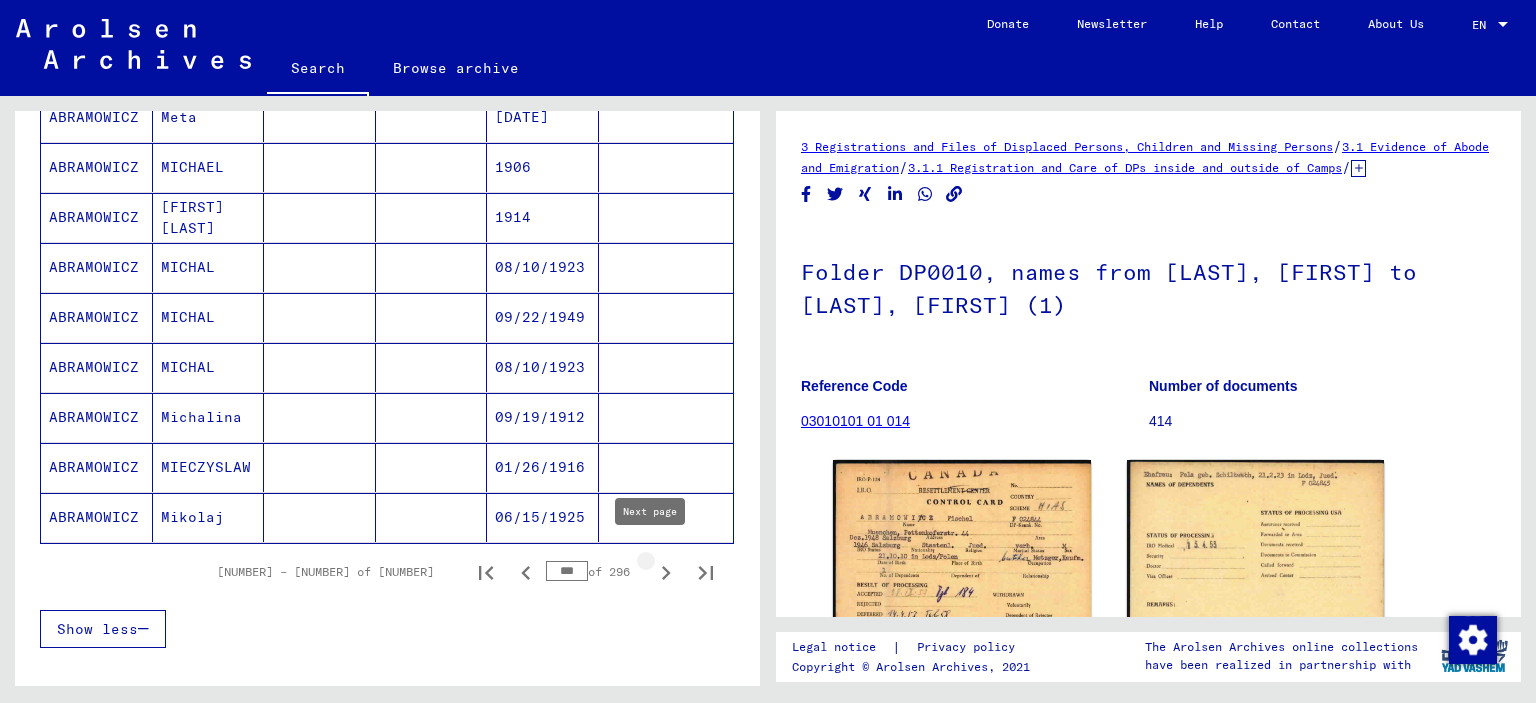 click at bounding box center (666, 572) 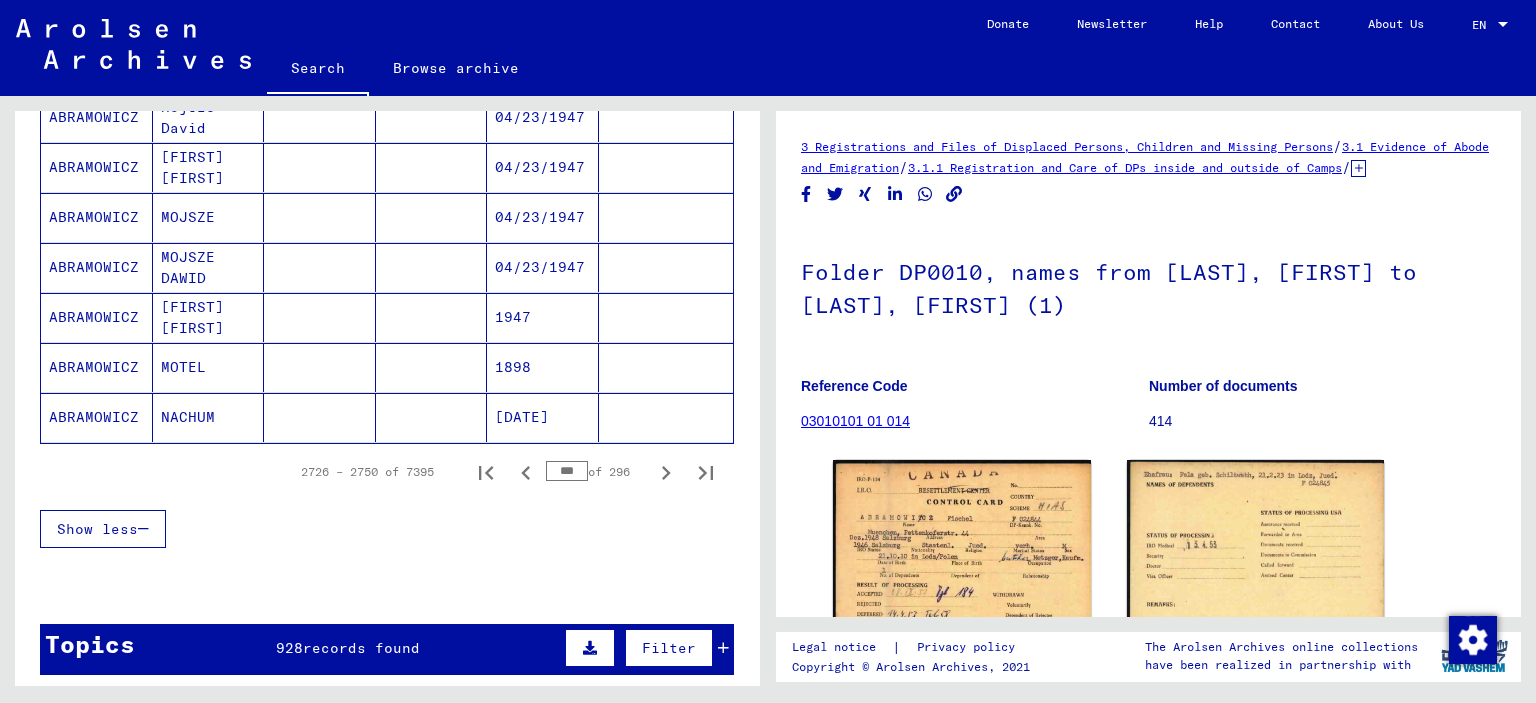 scroll, scrollTop: 1213, scrollLeft: 0, axis: vertical 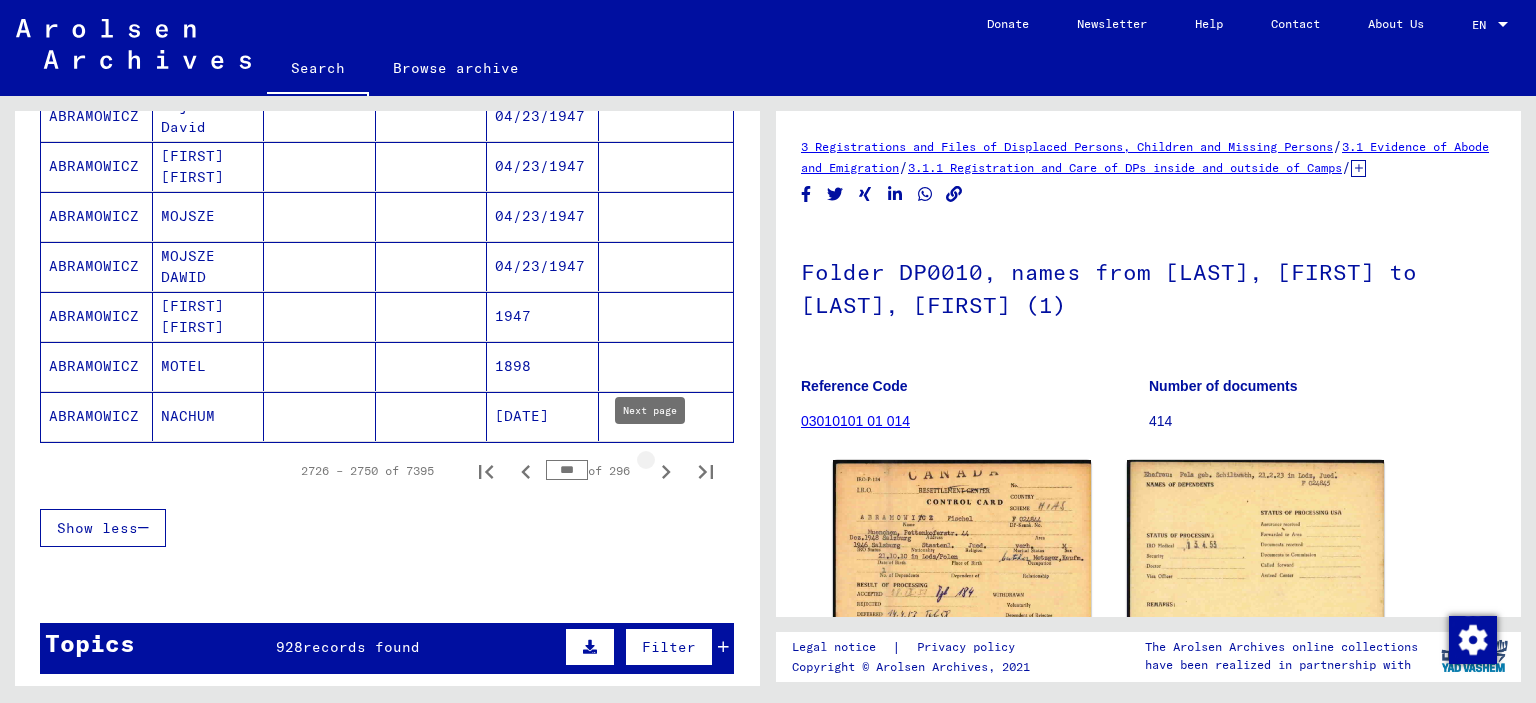 click 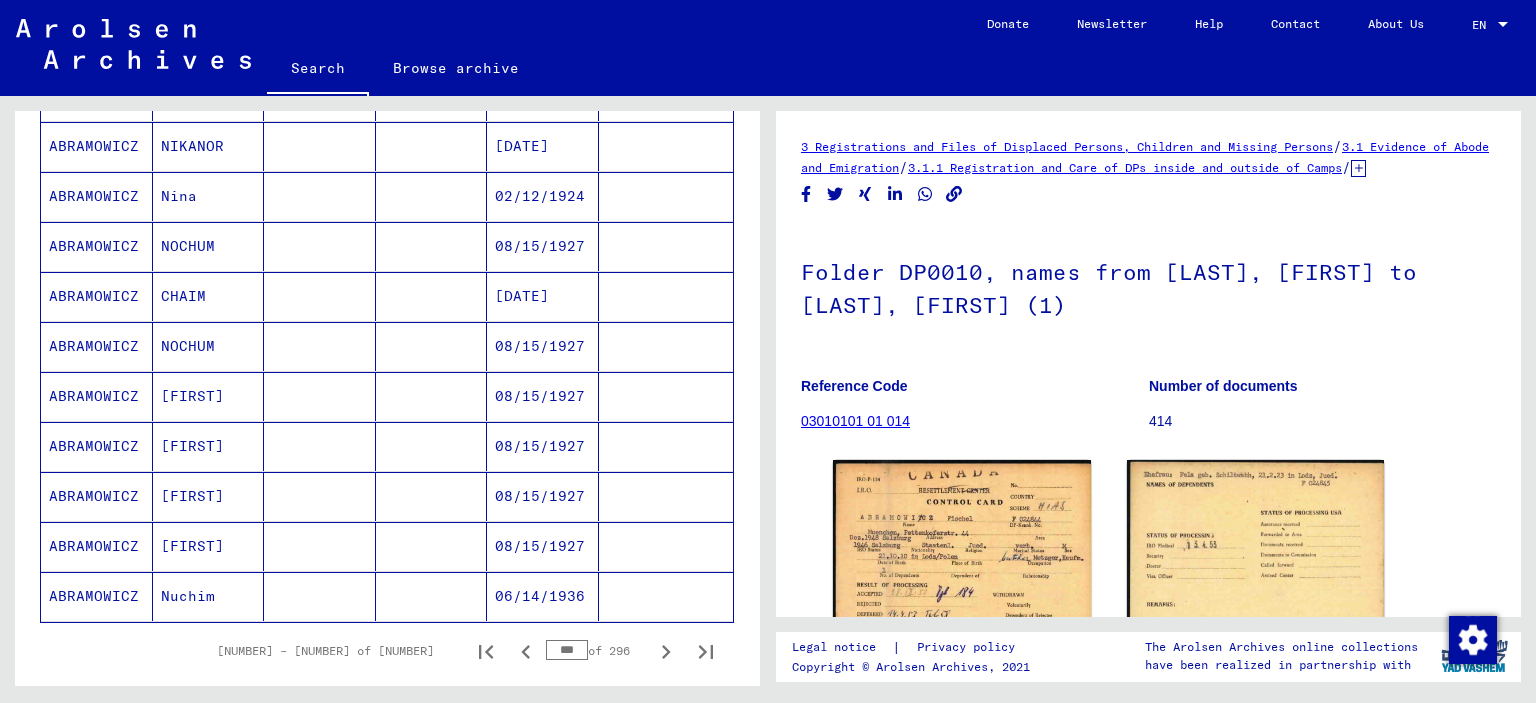 scroll, scrollTop: 1132, scrollLeft: 0, axis: vertical 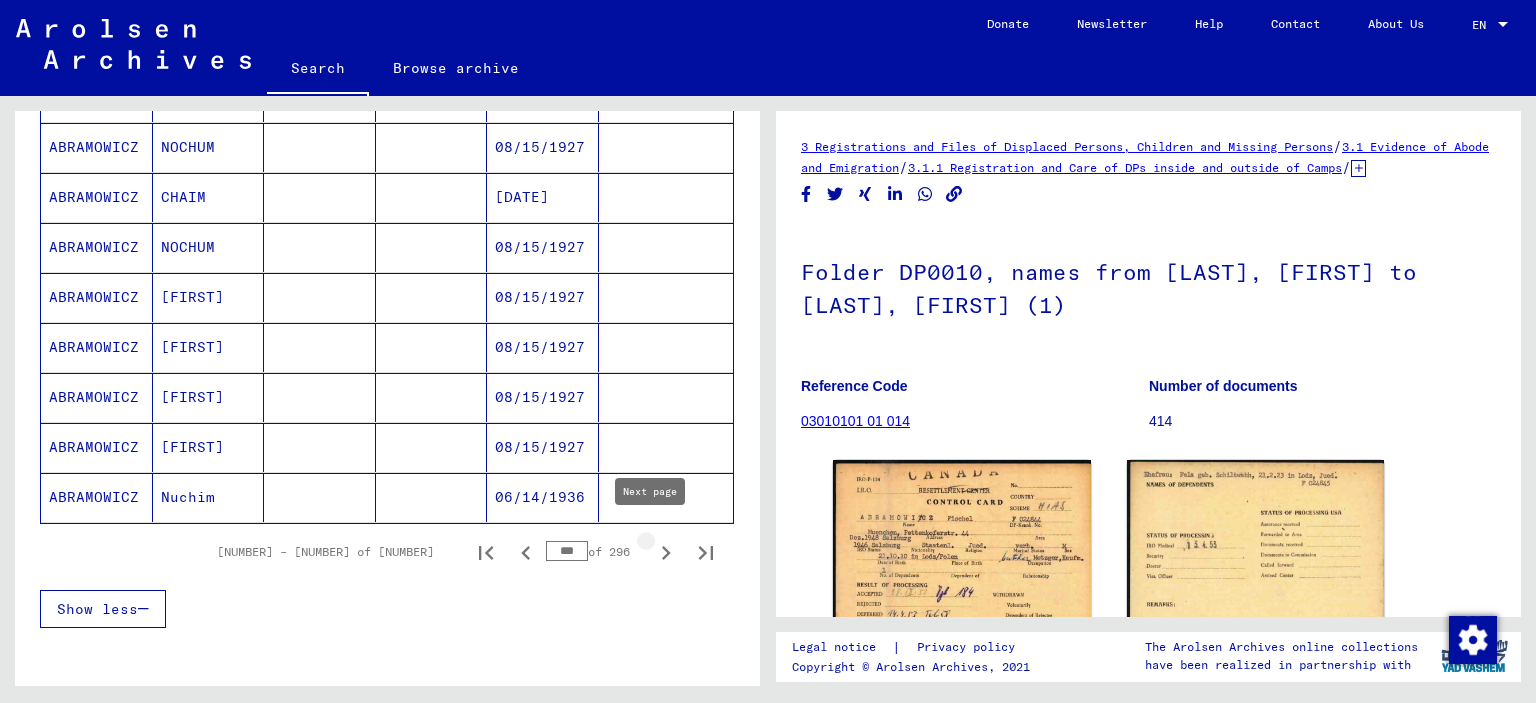 click 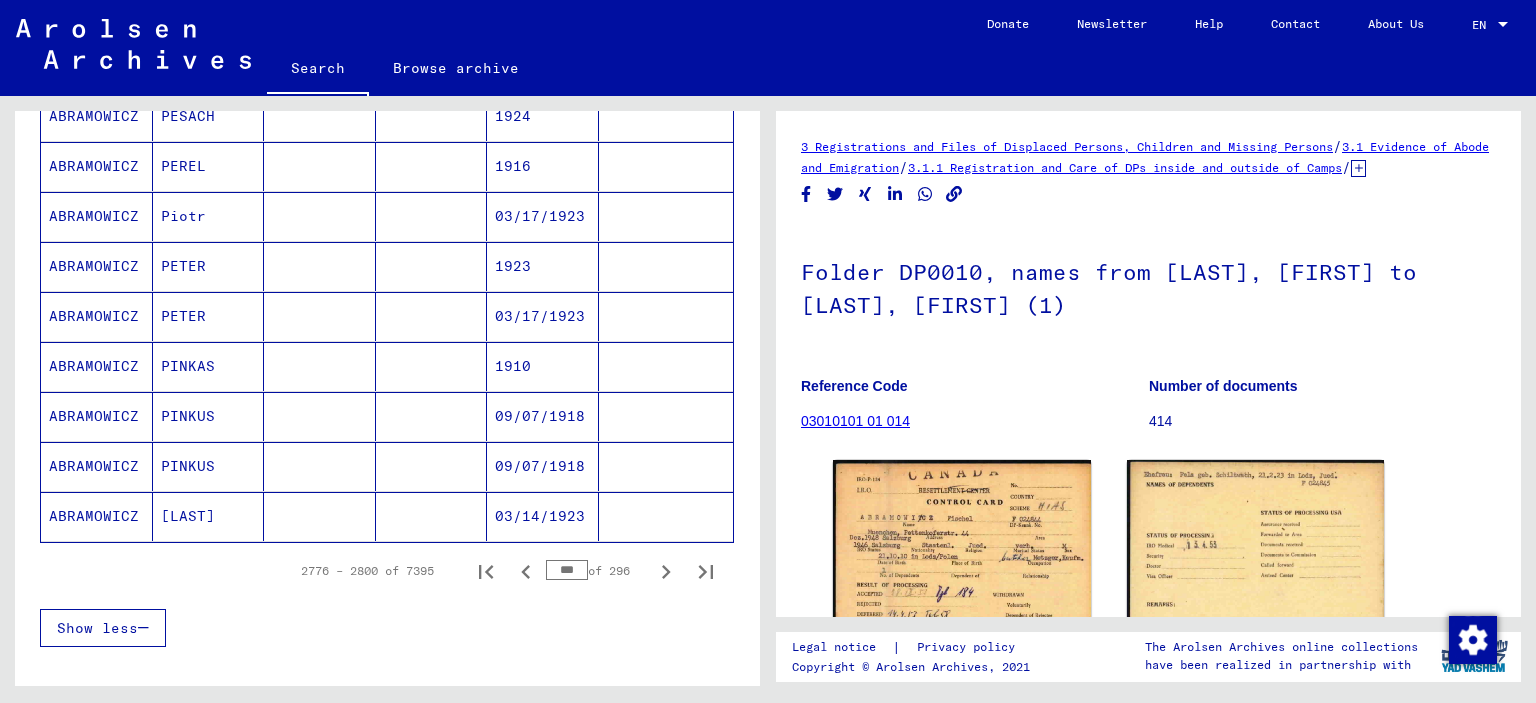 scroll, scrollTop: 1115, scrollLeft: 0, axis: vertical 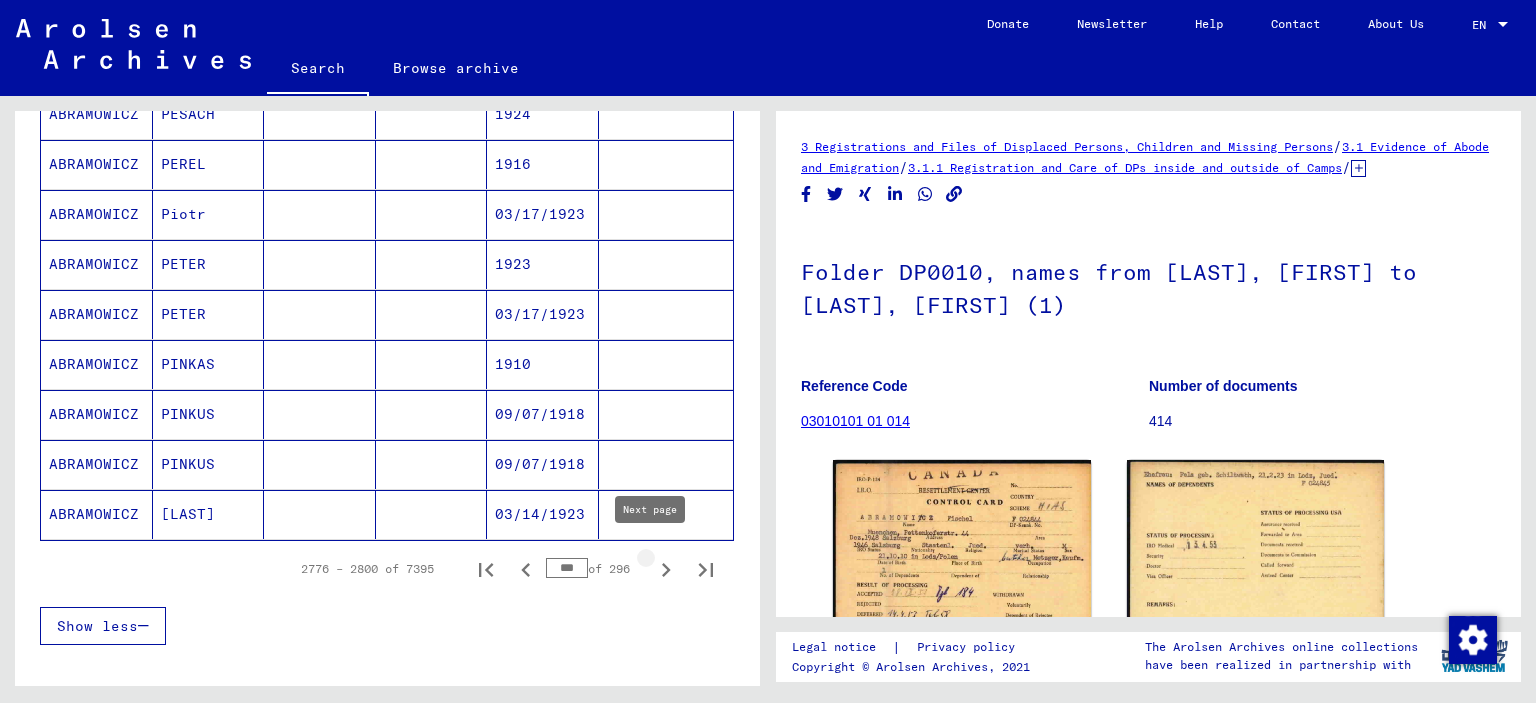 click 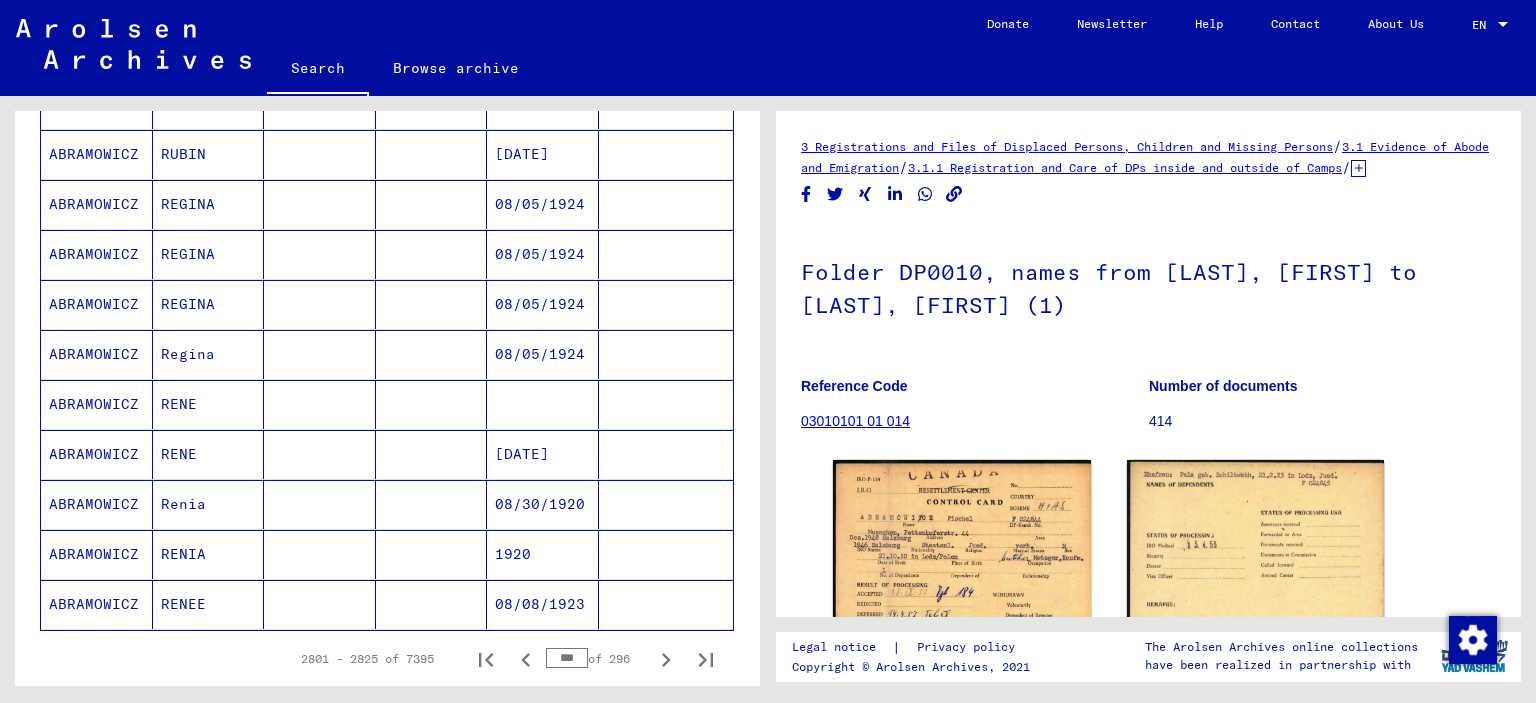 scroll, scrollTop: 1113, scrollLeft: 0, axis: vertical 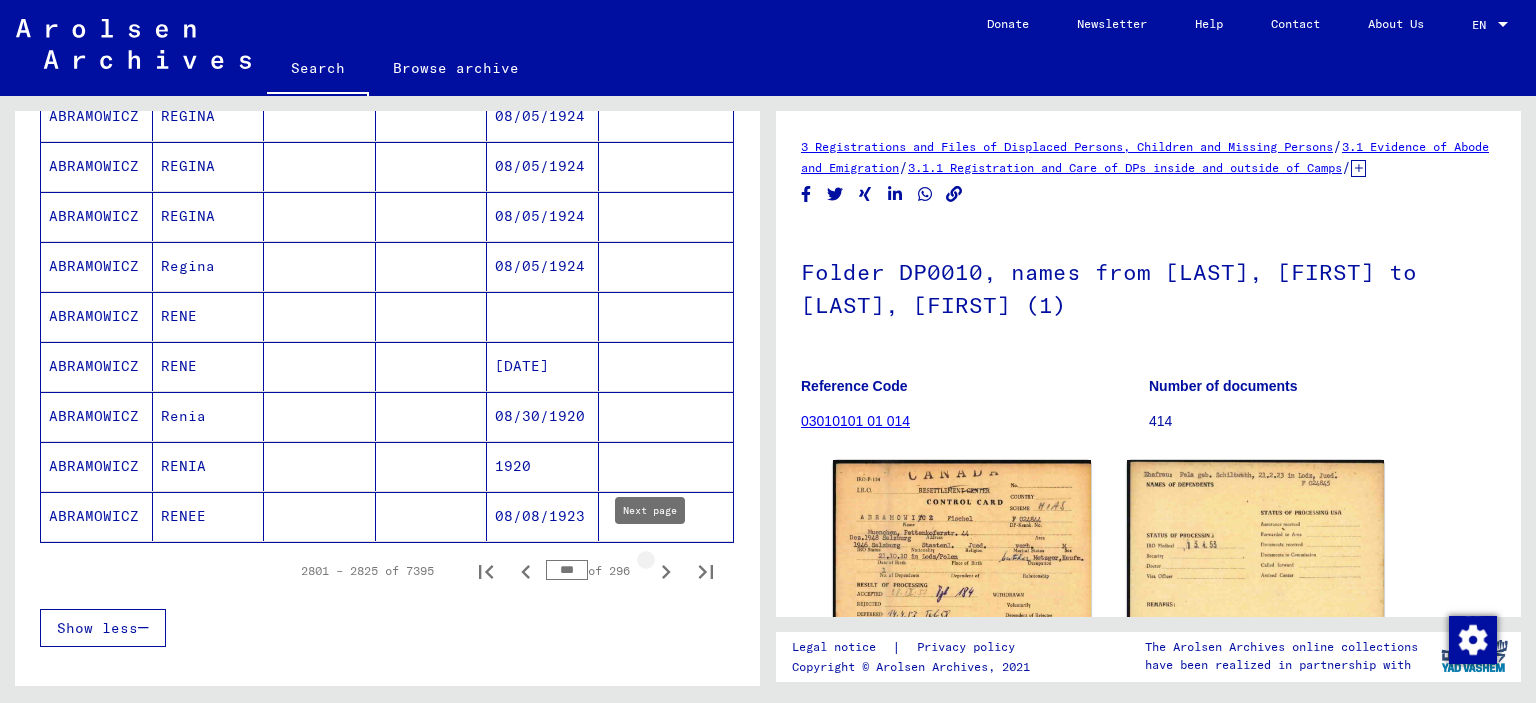 click 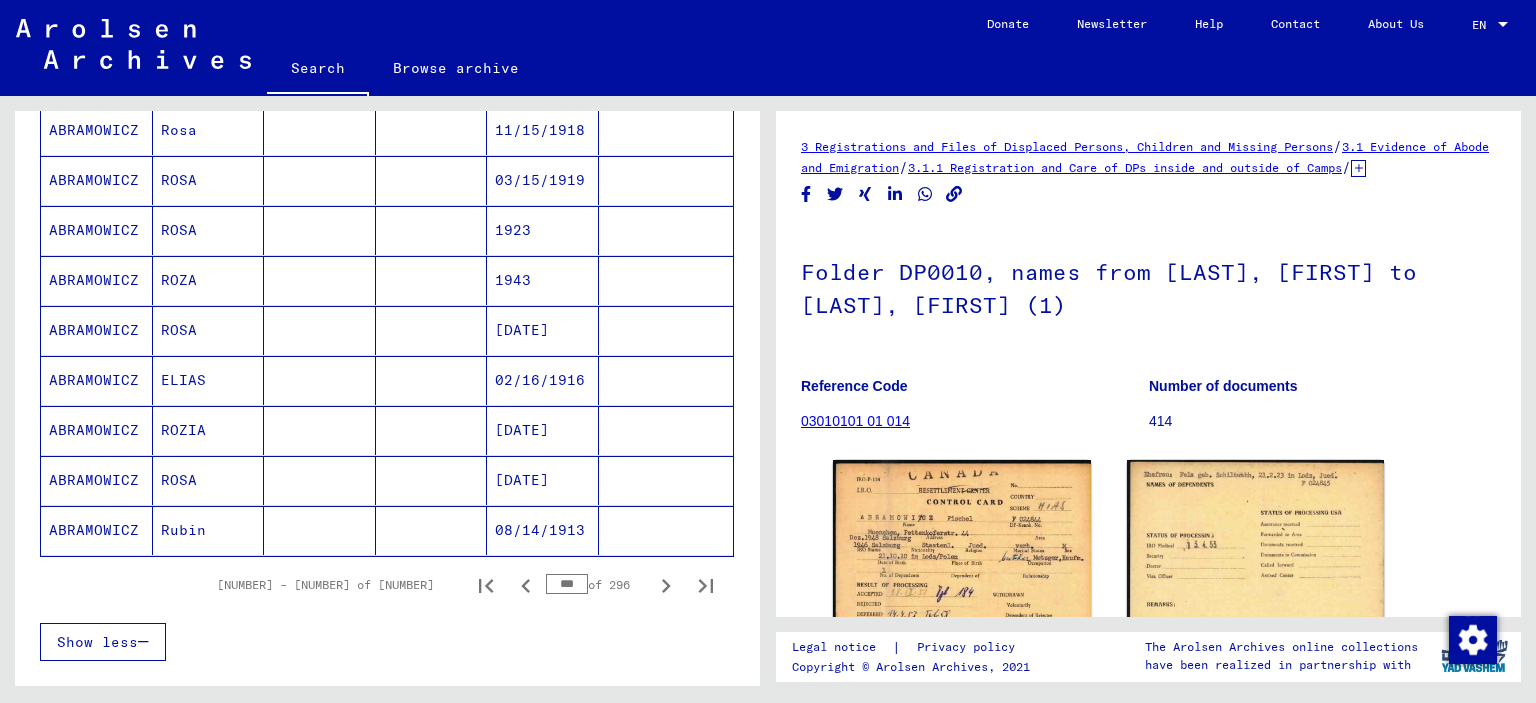 scroll, scrollTop: 1097, scrollLeft: 0, axis: vertical 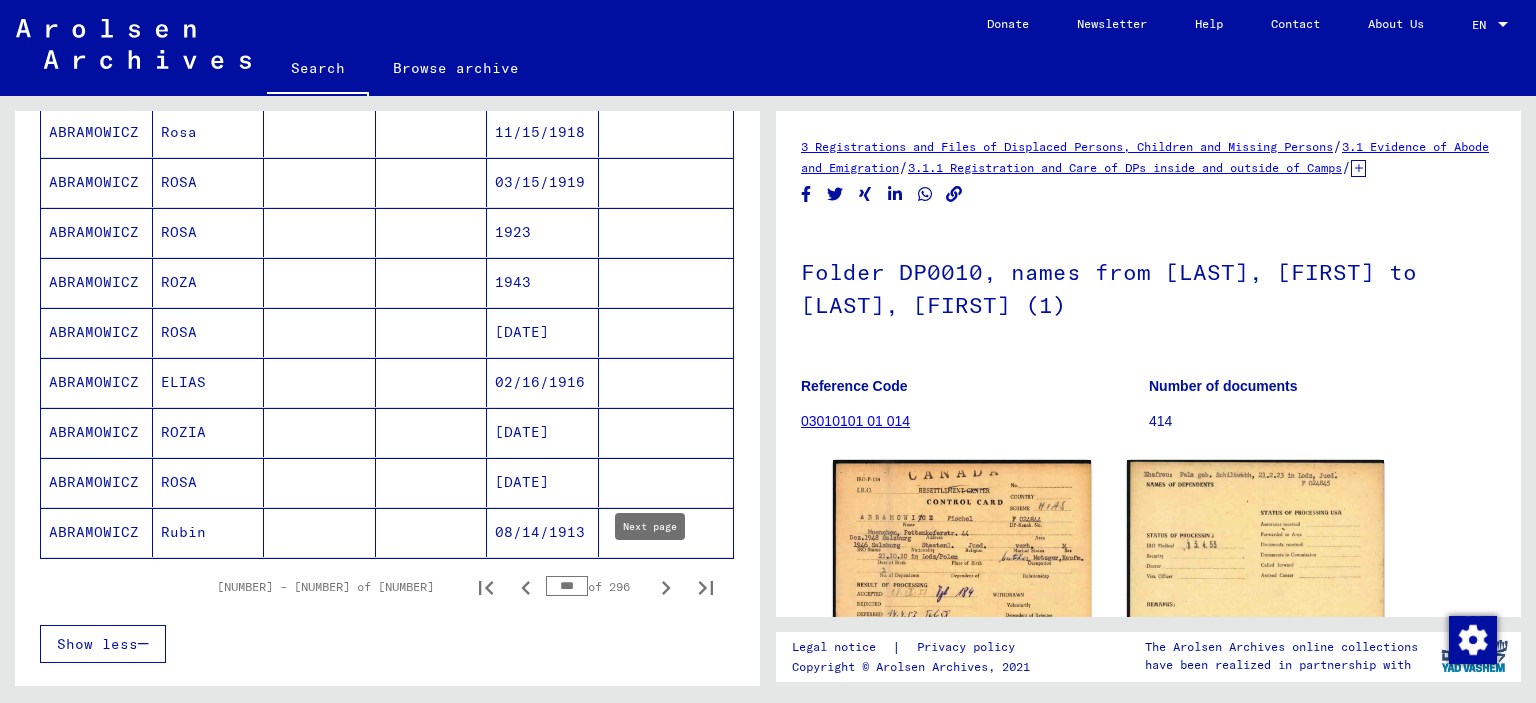 click 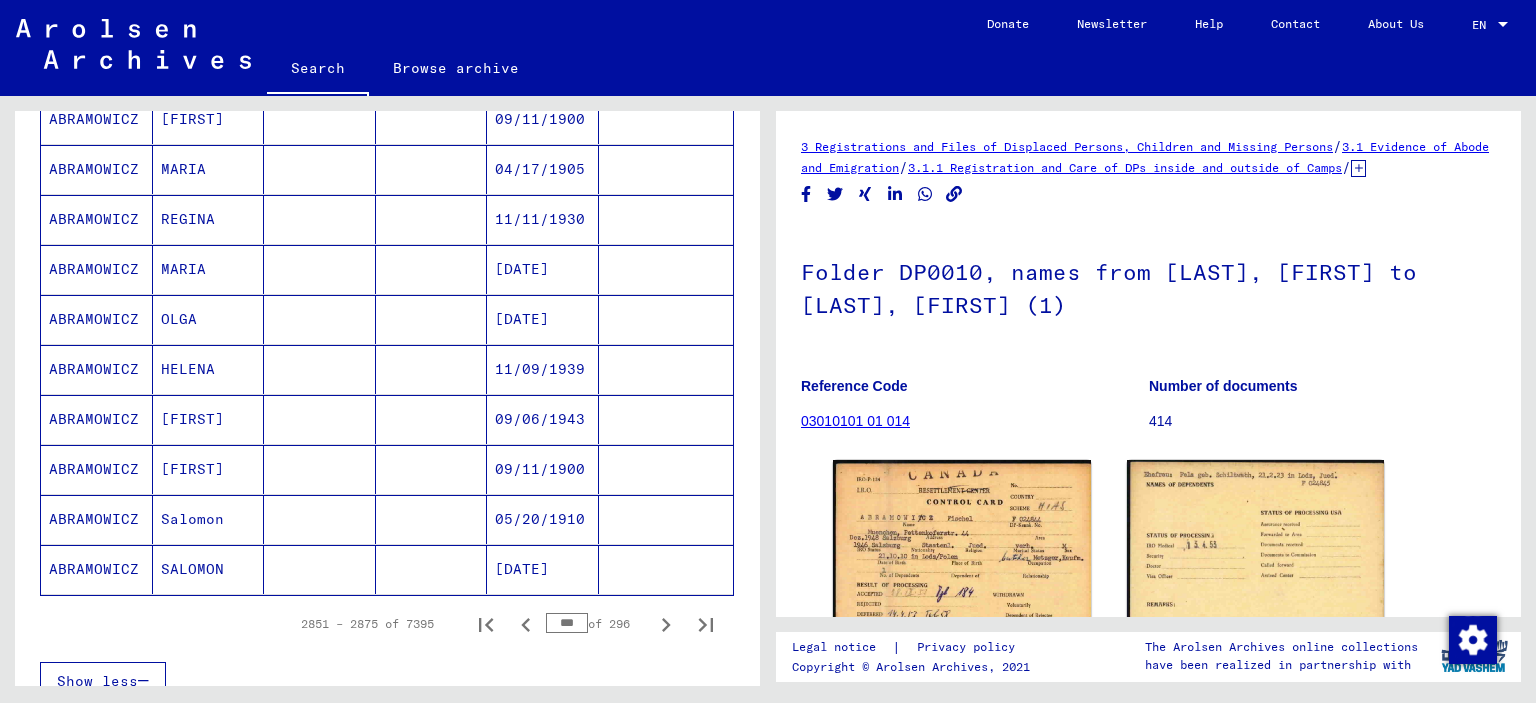 scroll, scrollTop: 1123, scrollLeft: 0, axis: vertical 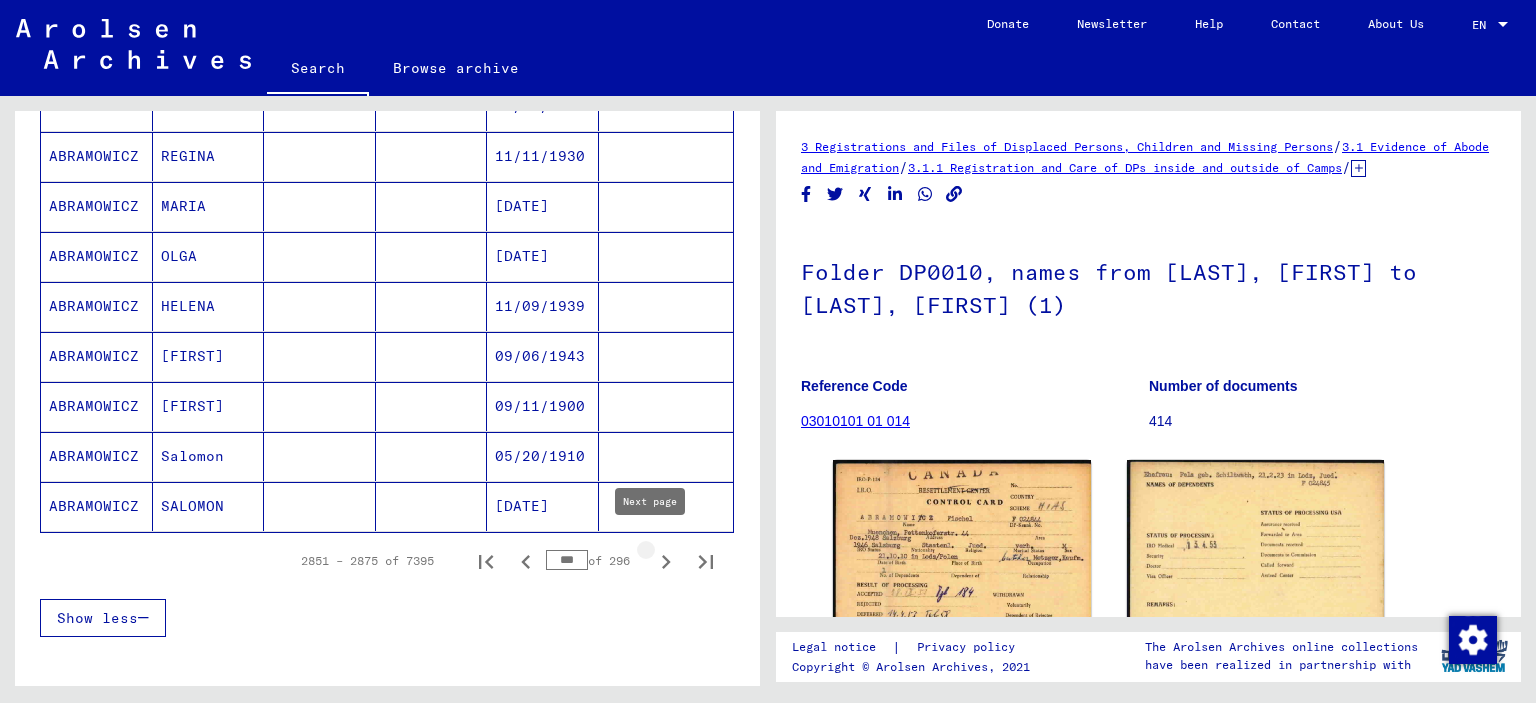 click 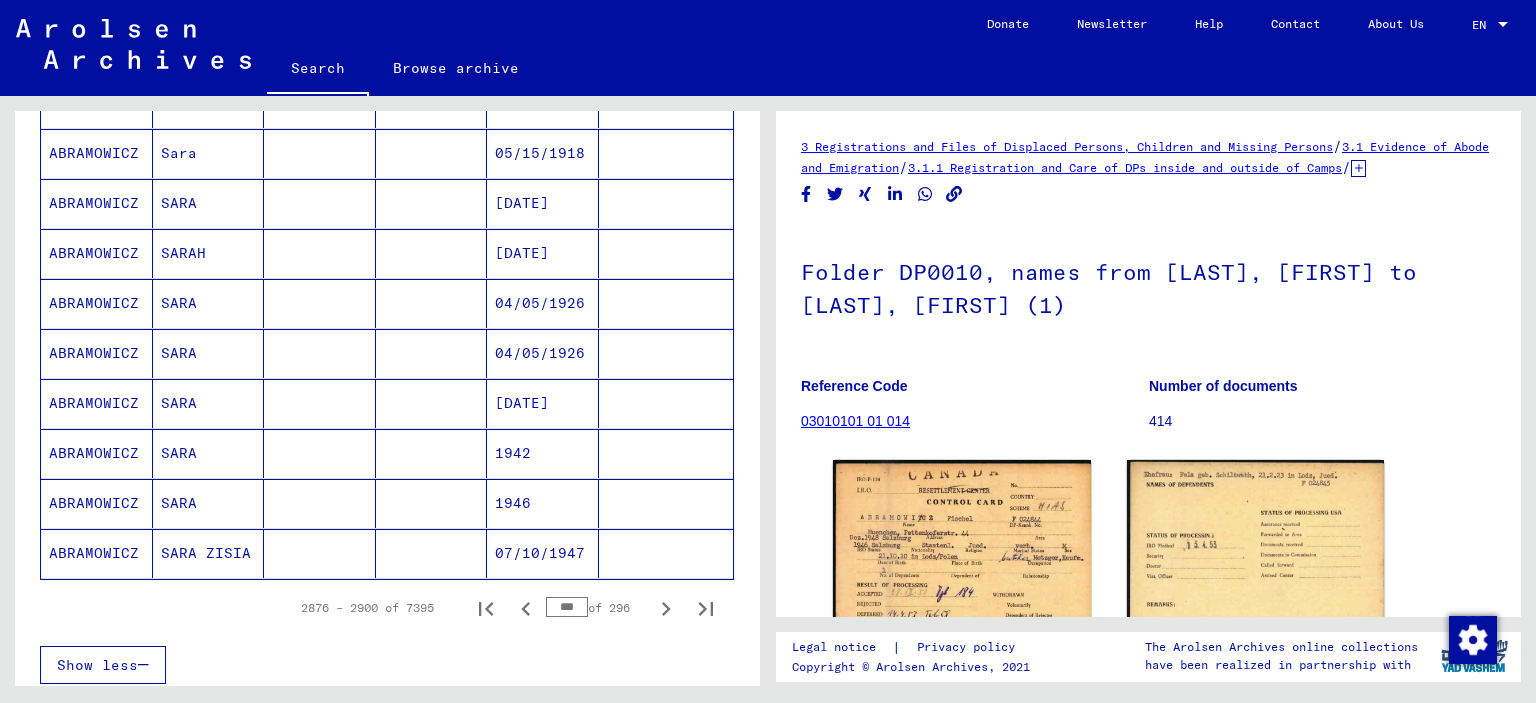 scroll, scrollTop: 1152, scrollLeft: 0, axis: vertical 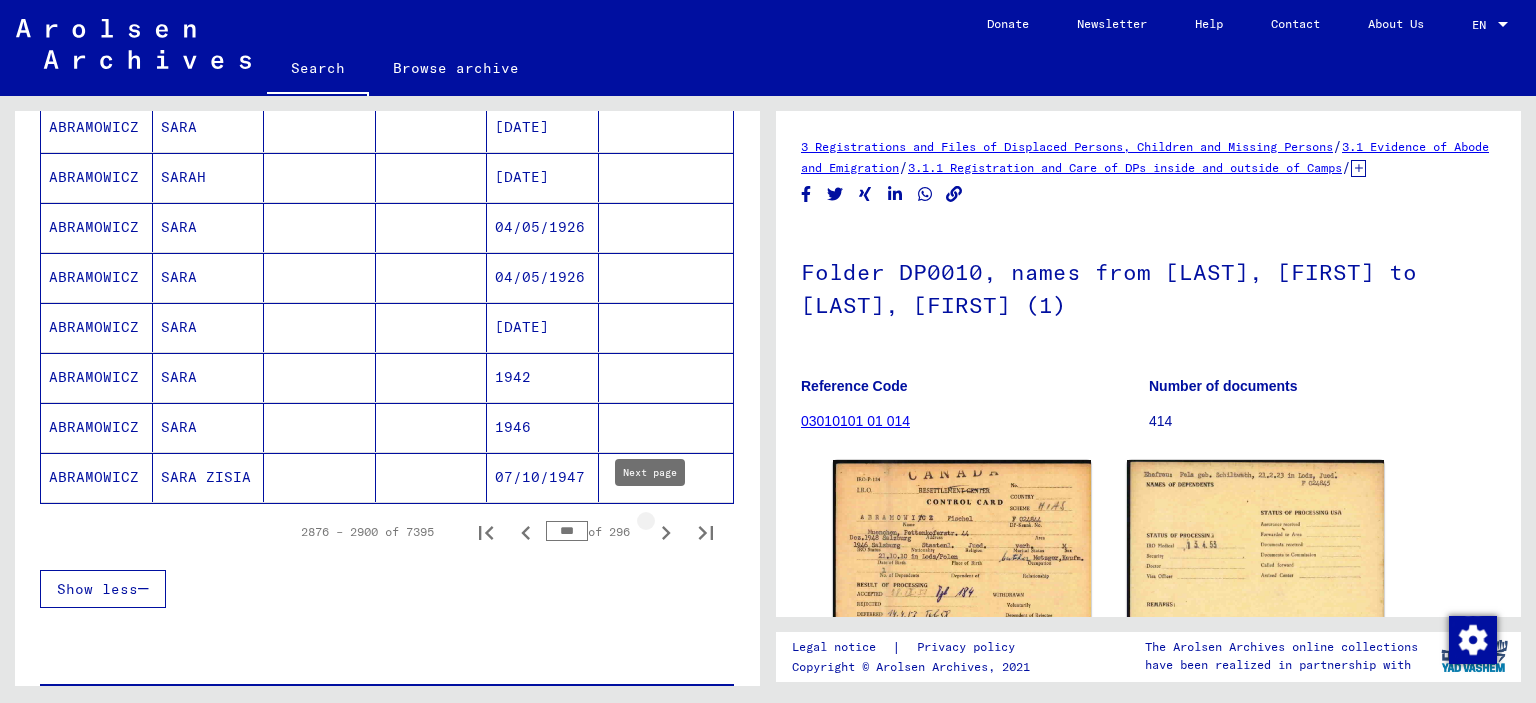 click 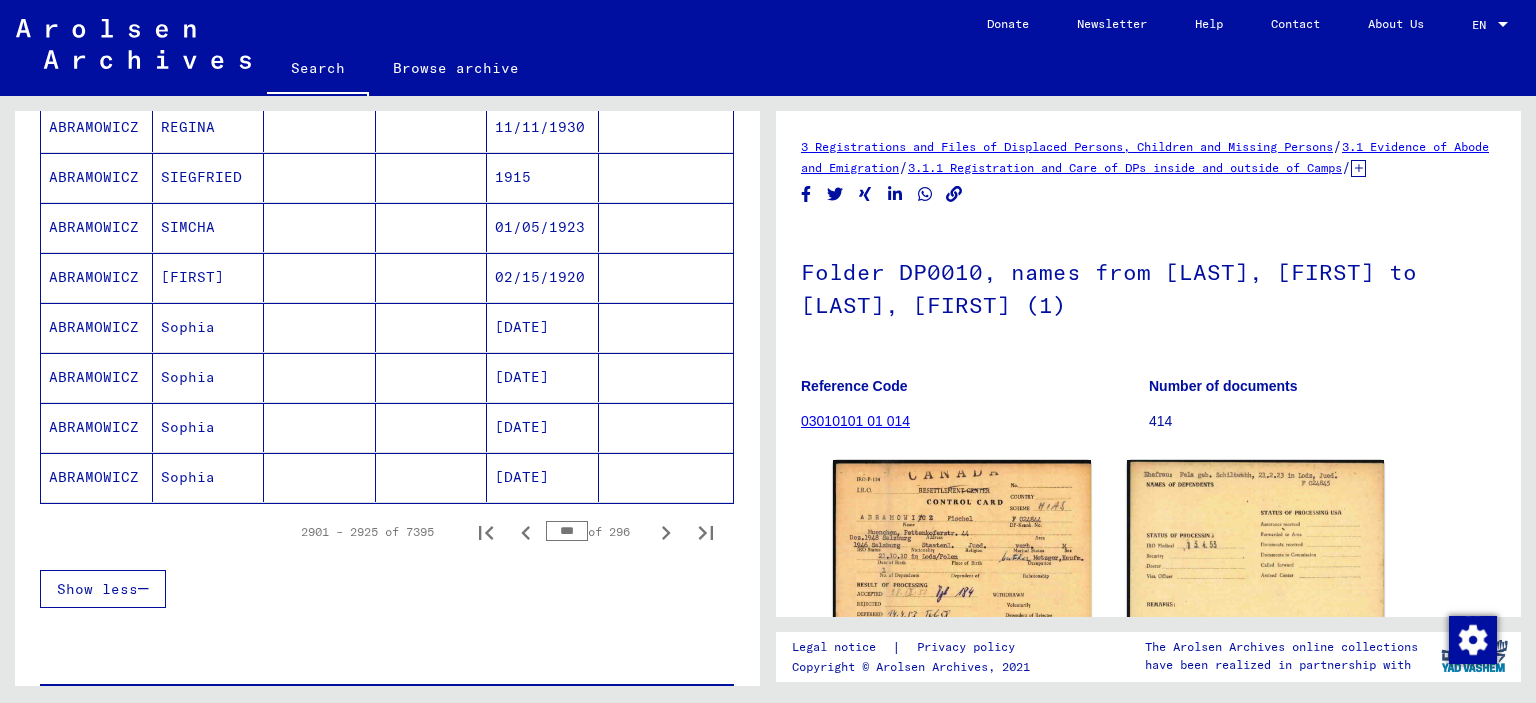 scroll, scrollTop: 1075, scrollLeft: 0, axis: vertical 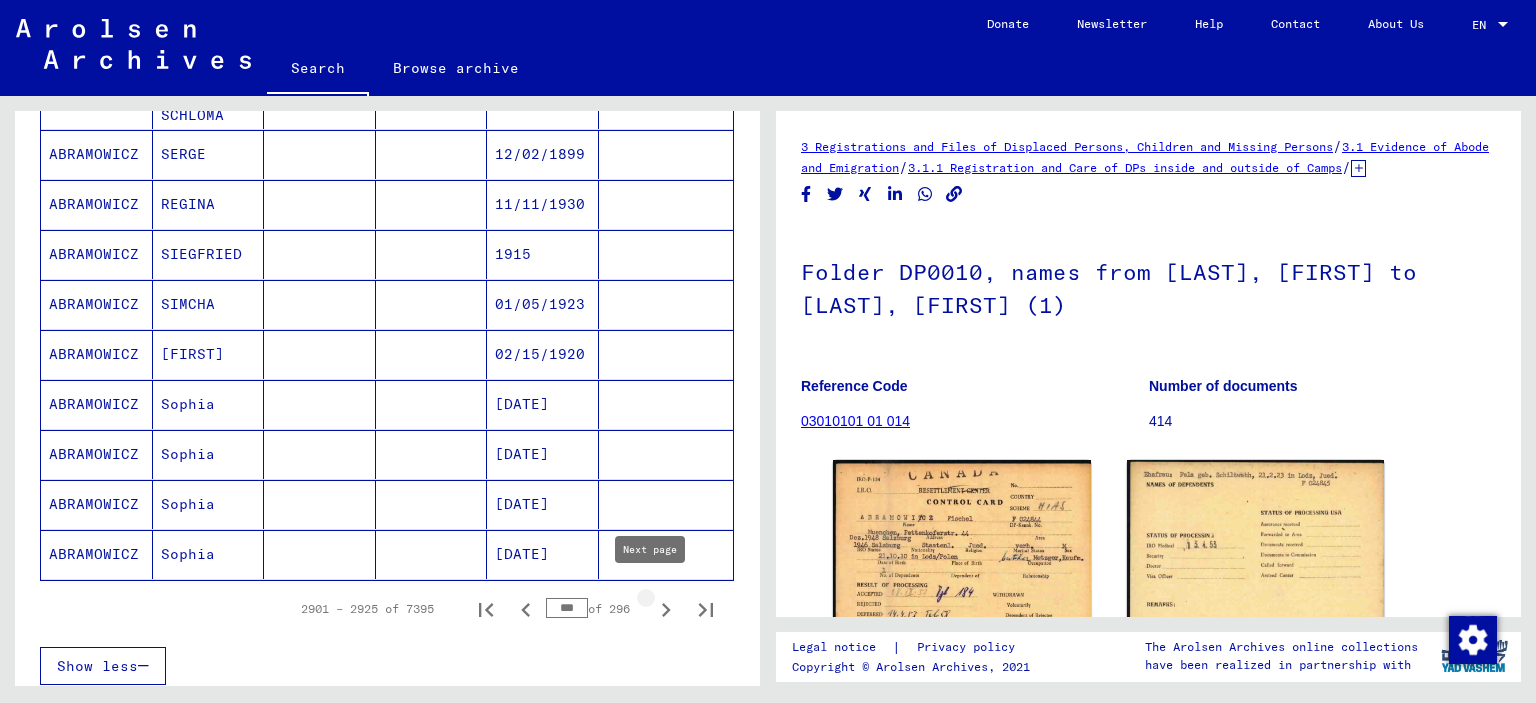 click 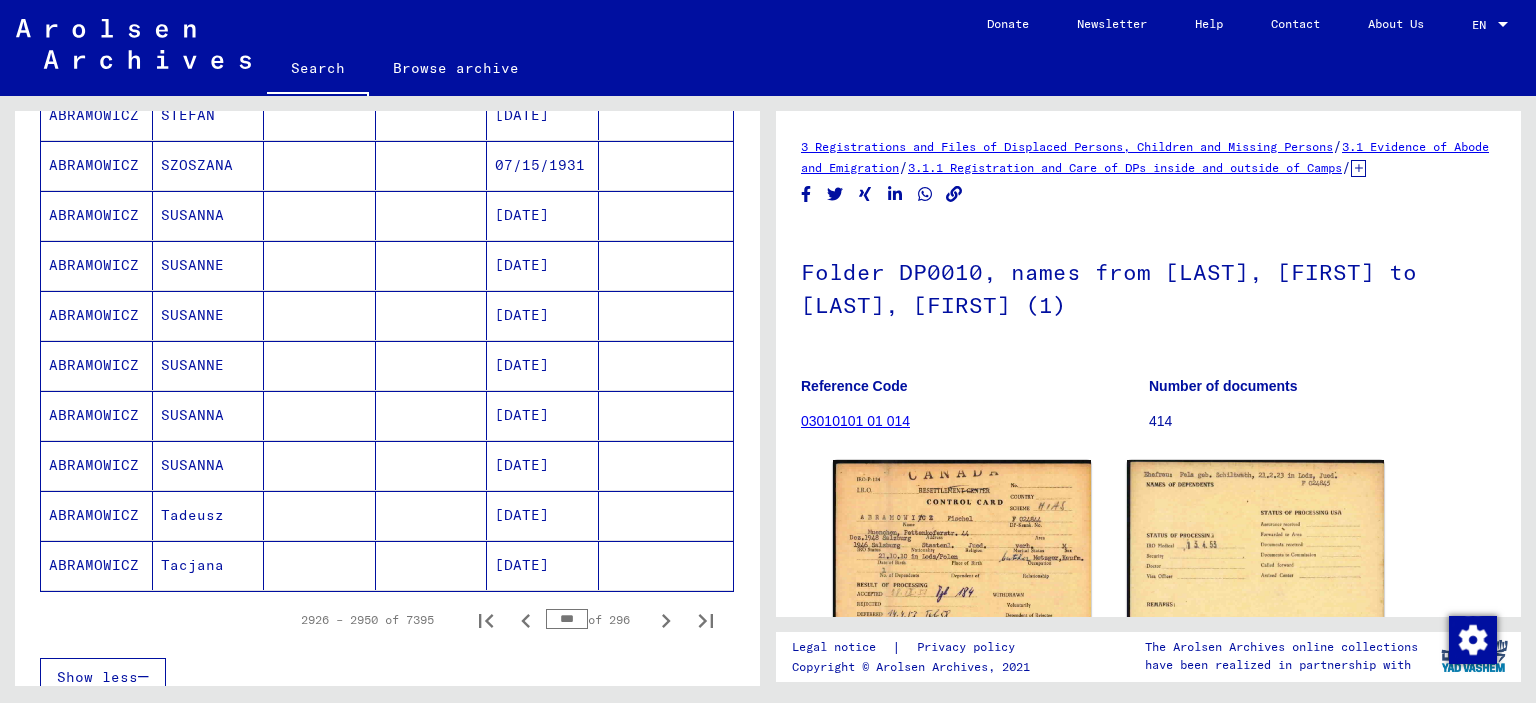 scroll, scrollTop: 1100, scrollLeft: 0, axis: vertical 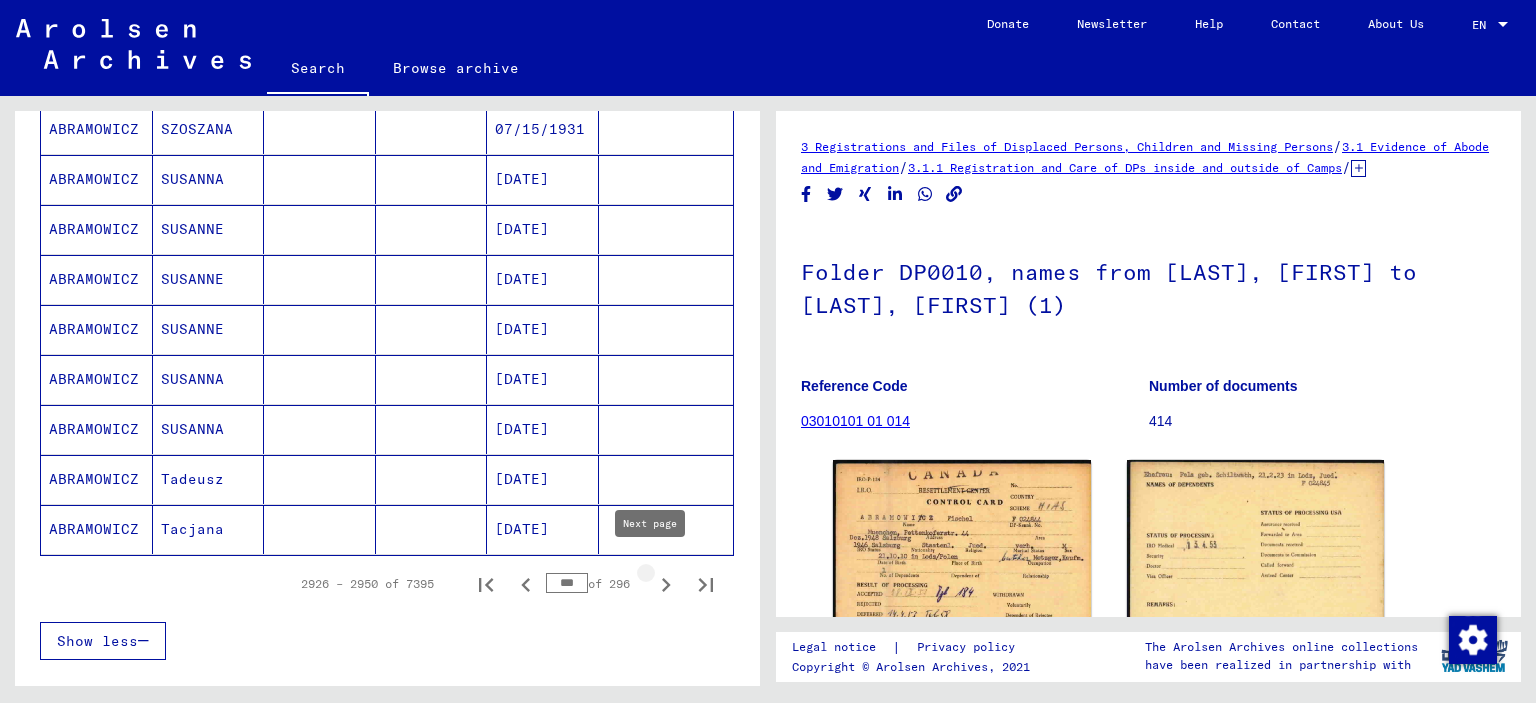 click 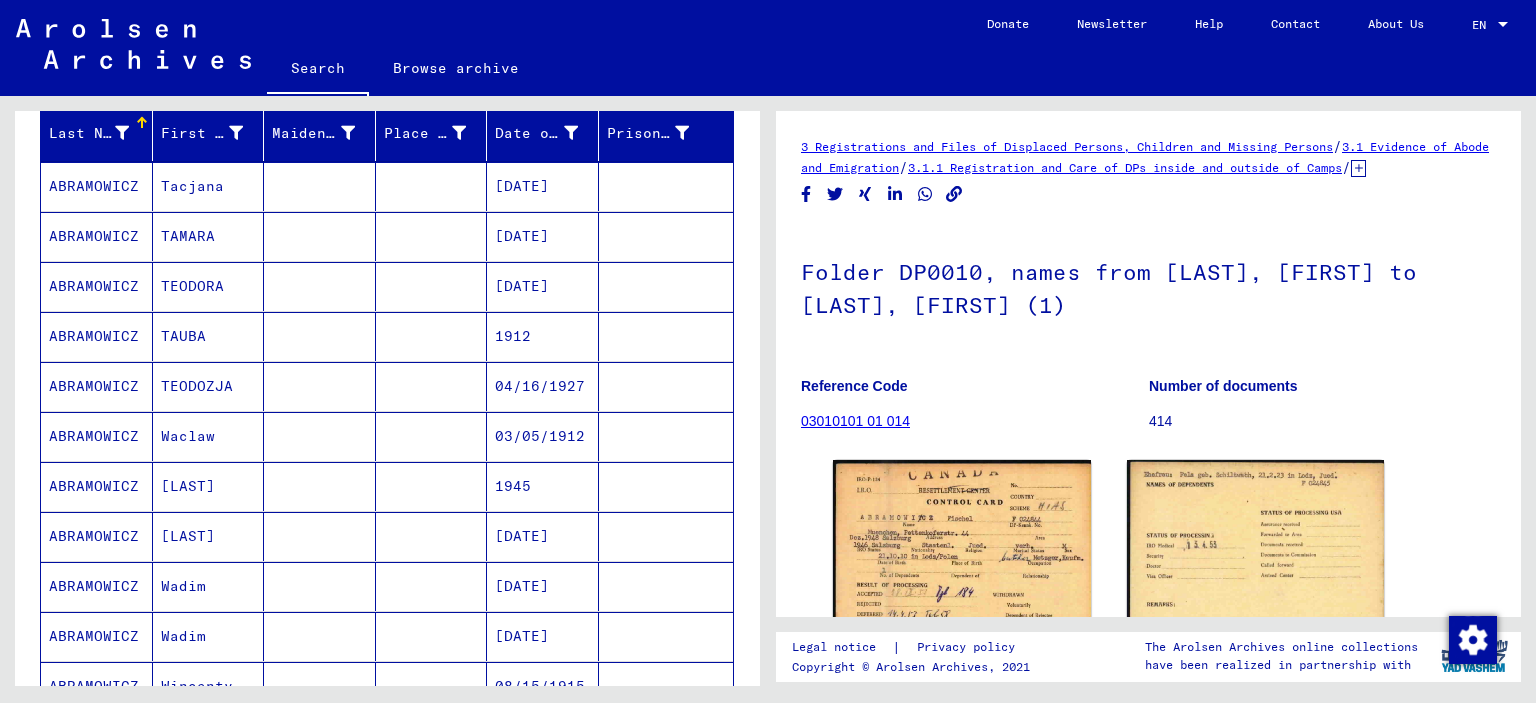 scroll, scrollTop: 240, scrollLeft: 0, axis: vertical 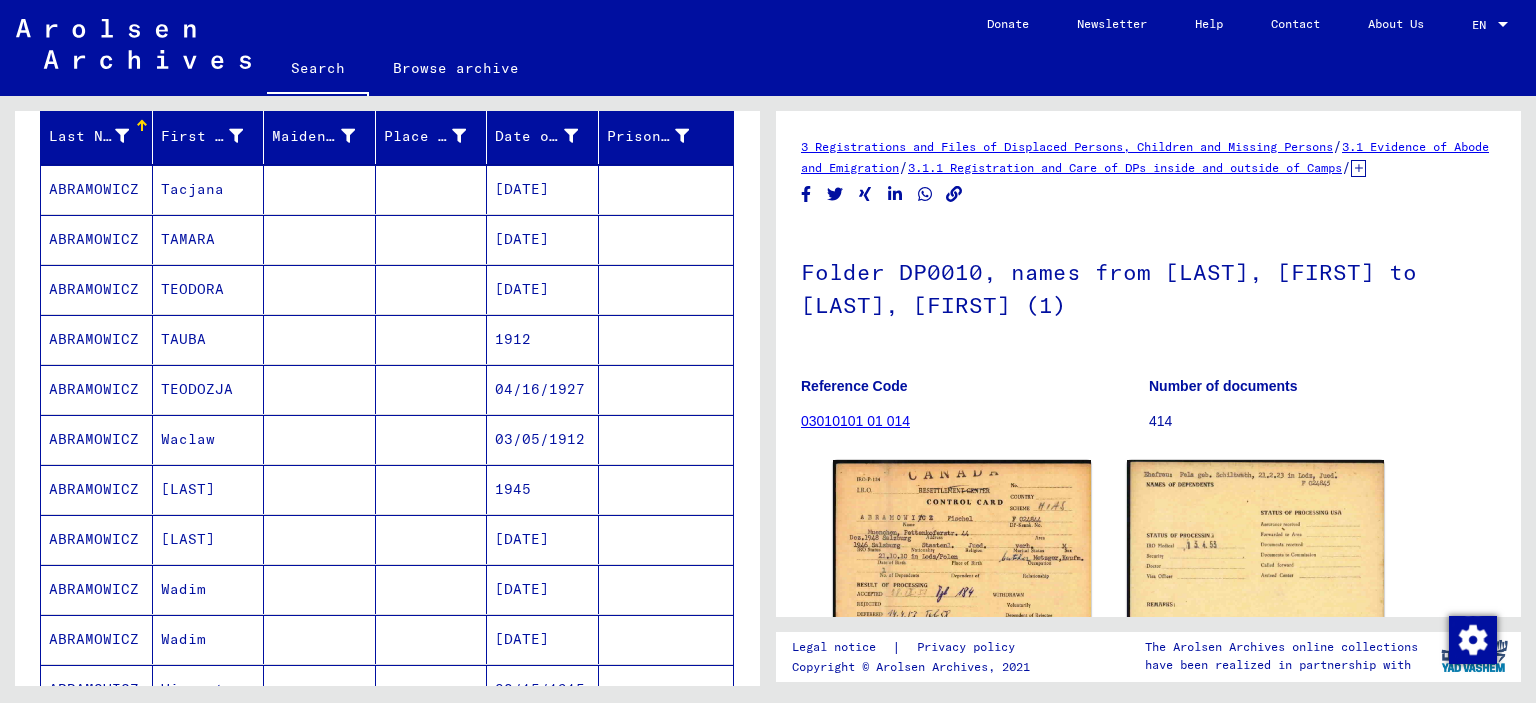 click on "TEODOZJA" at bounding box center [209, 439] 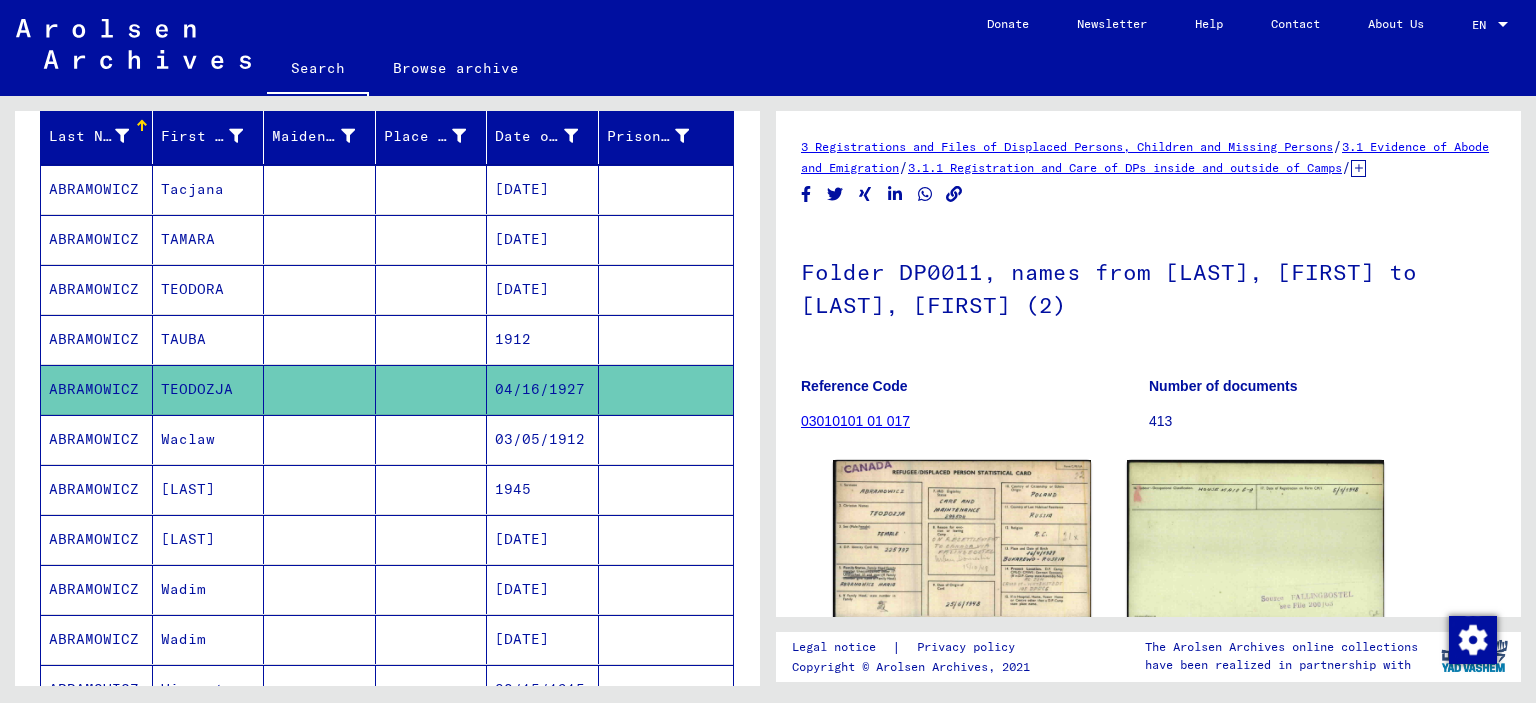 scroll, scrollTop: 0, scrollLeft: 0, axis: both 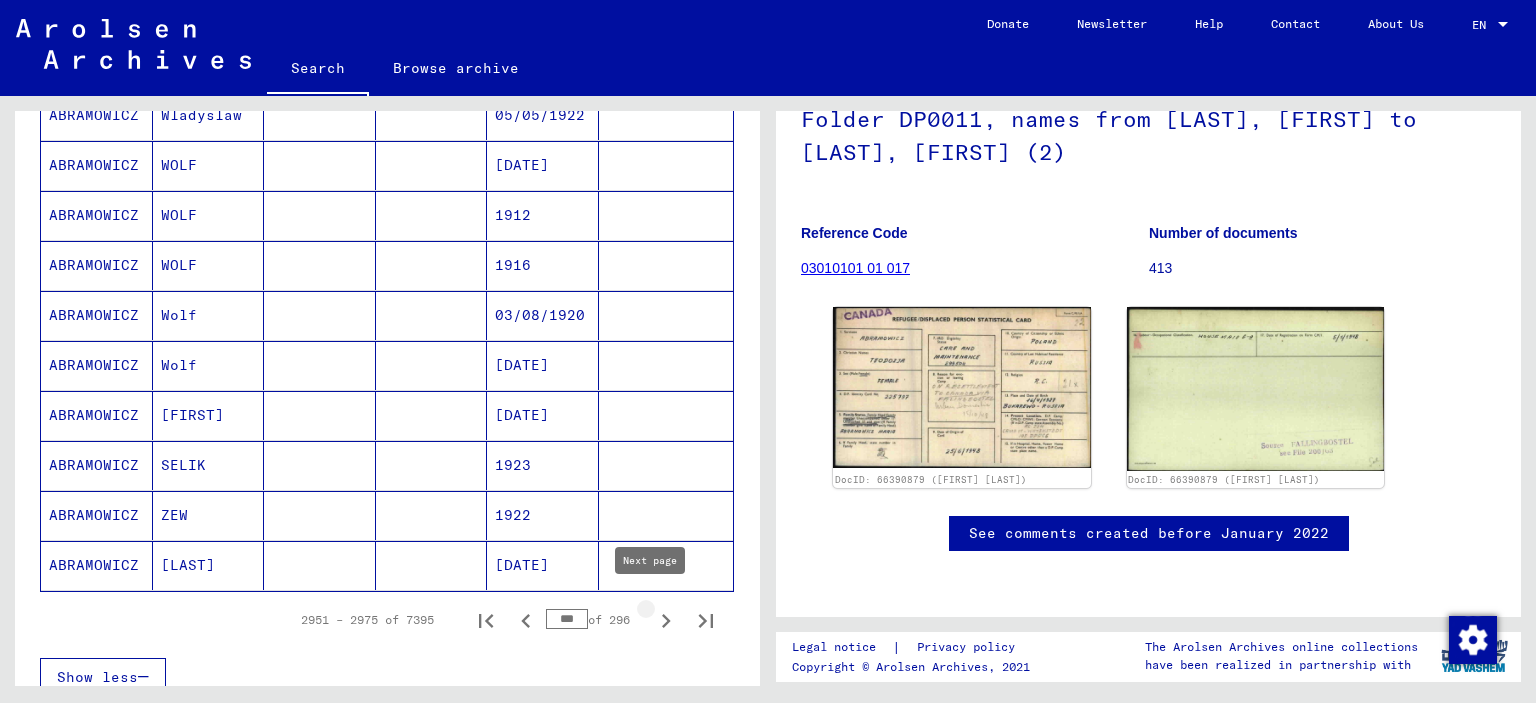 click 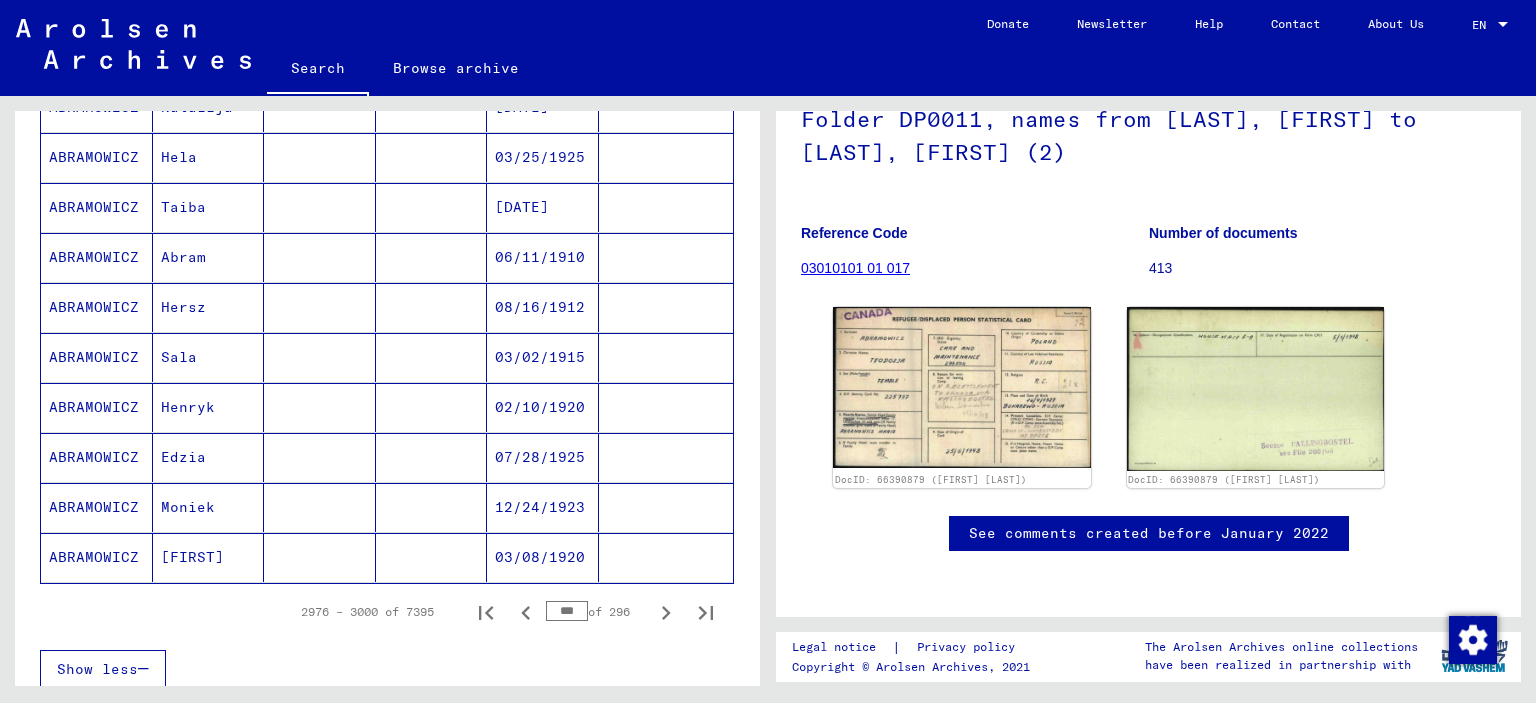 scroll, scrollTop: 1101, scrollLeft: 0, axis: vertical 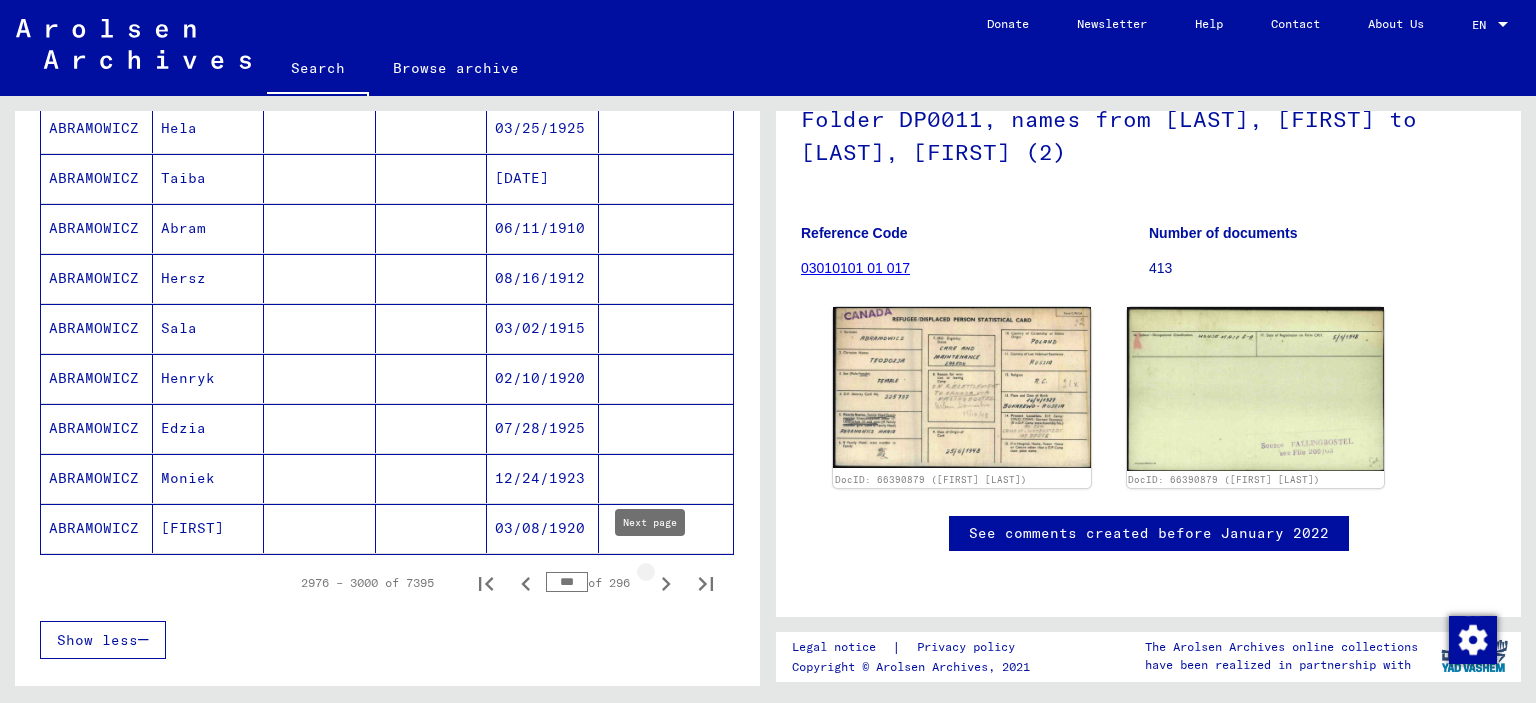 click 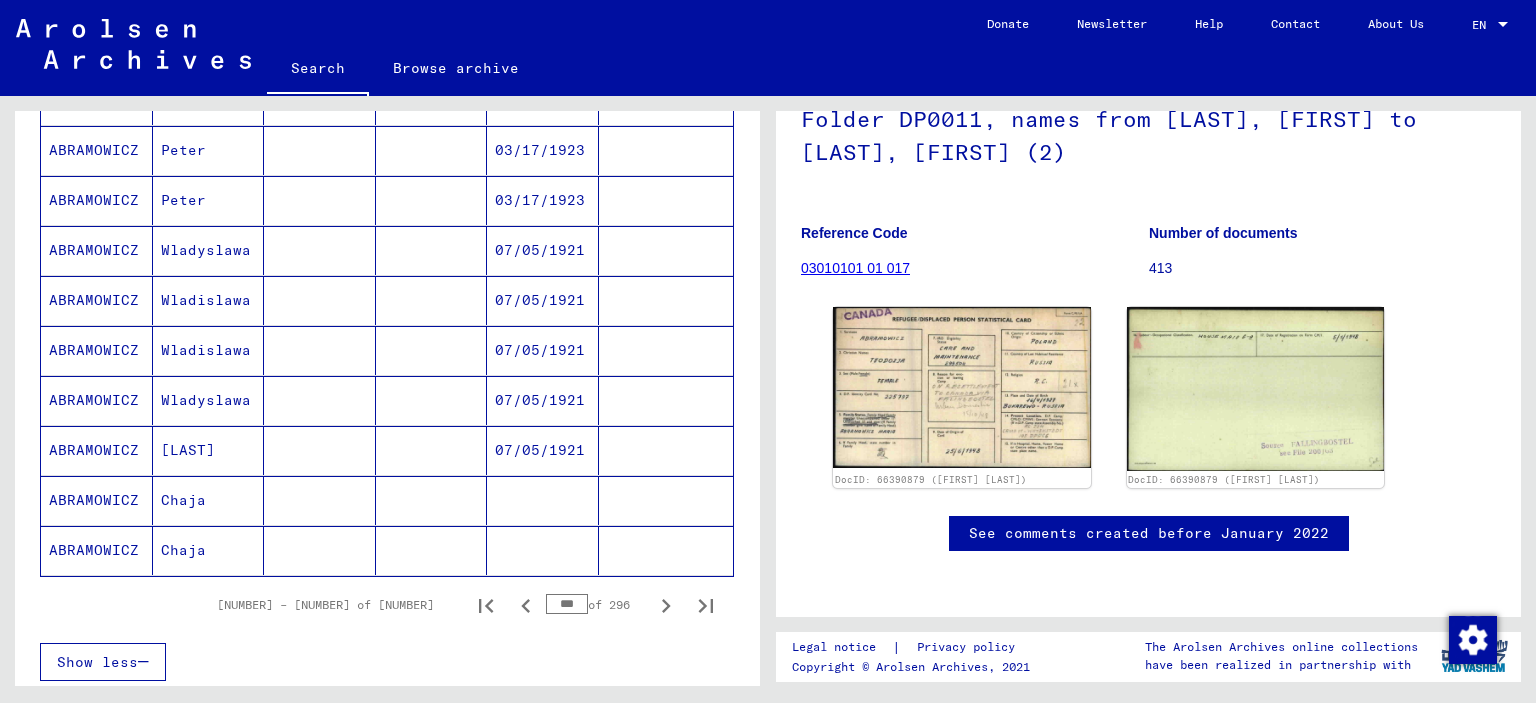 scroll, scrollTop: 1151, scrollLeft: 0, axis: vertical 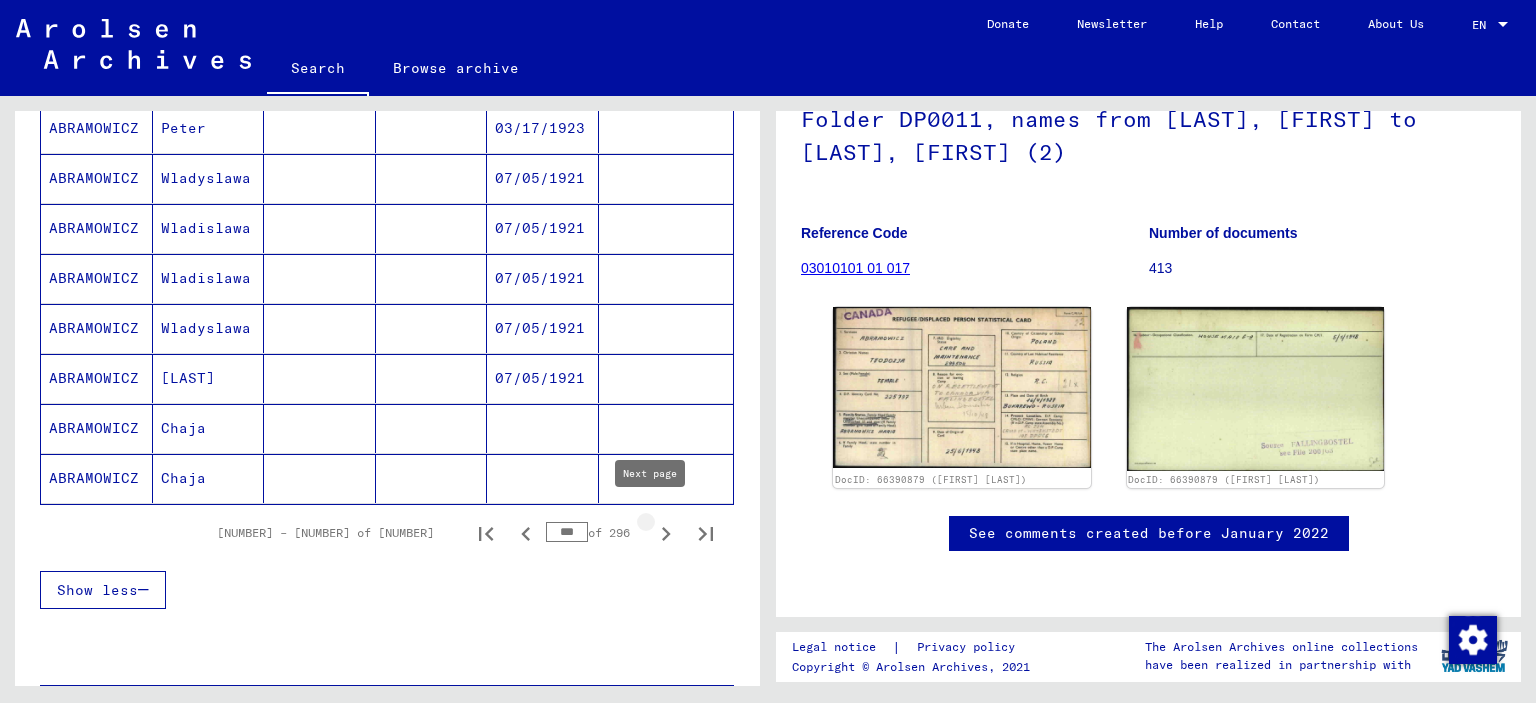 click 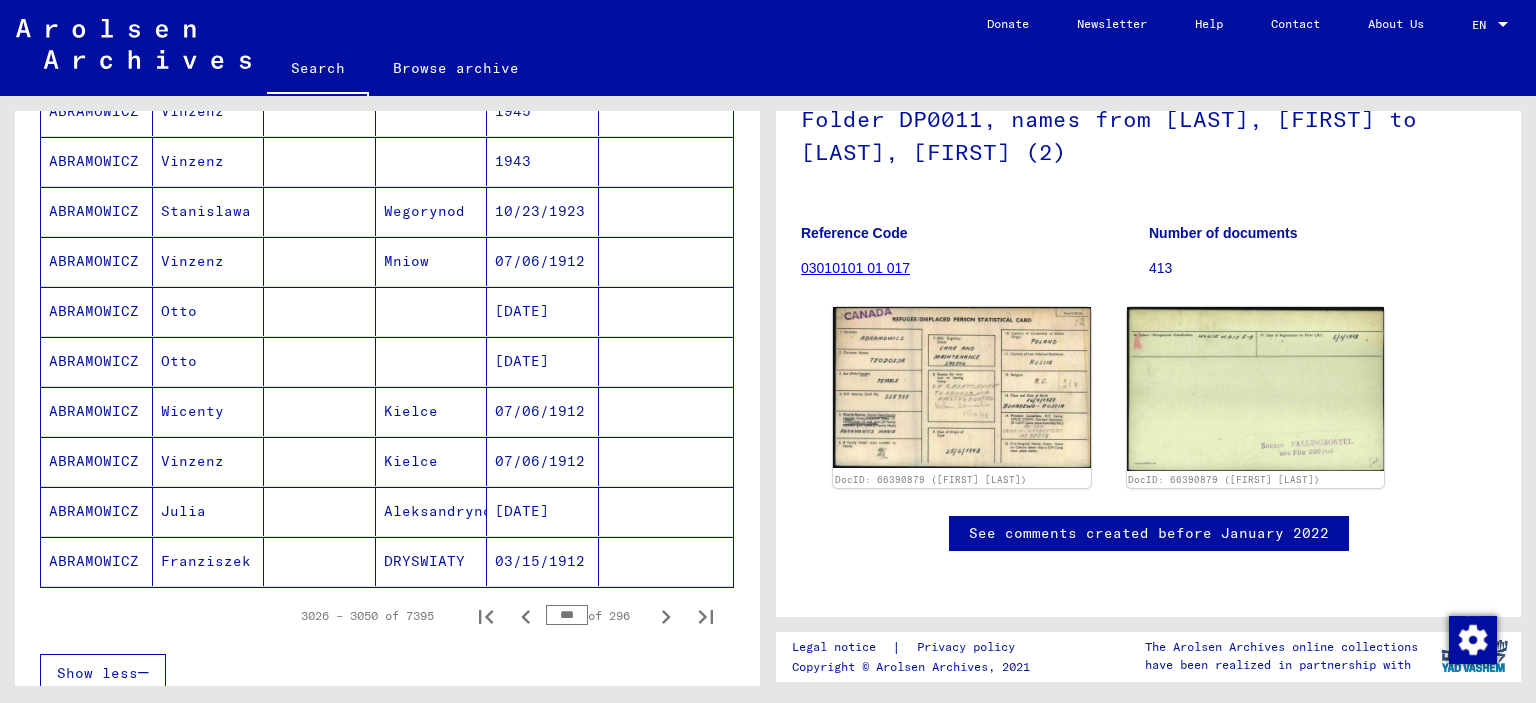 scroll, scrollTop: 1069, scrollLeft: 0, axis: vertical 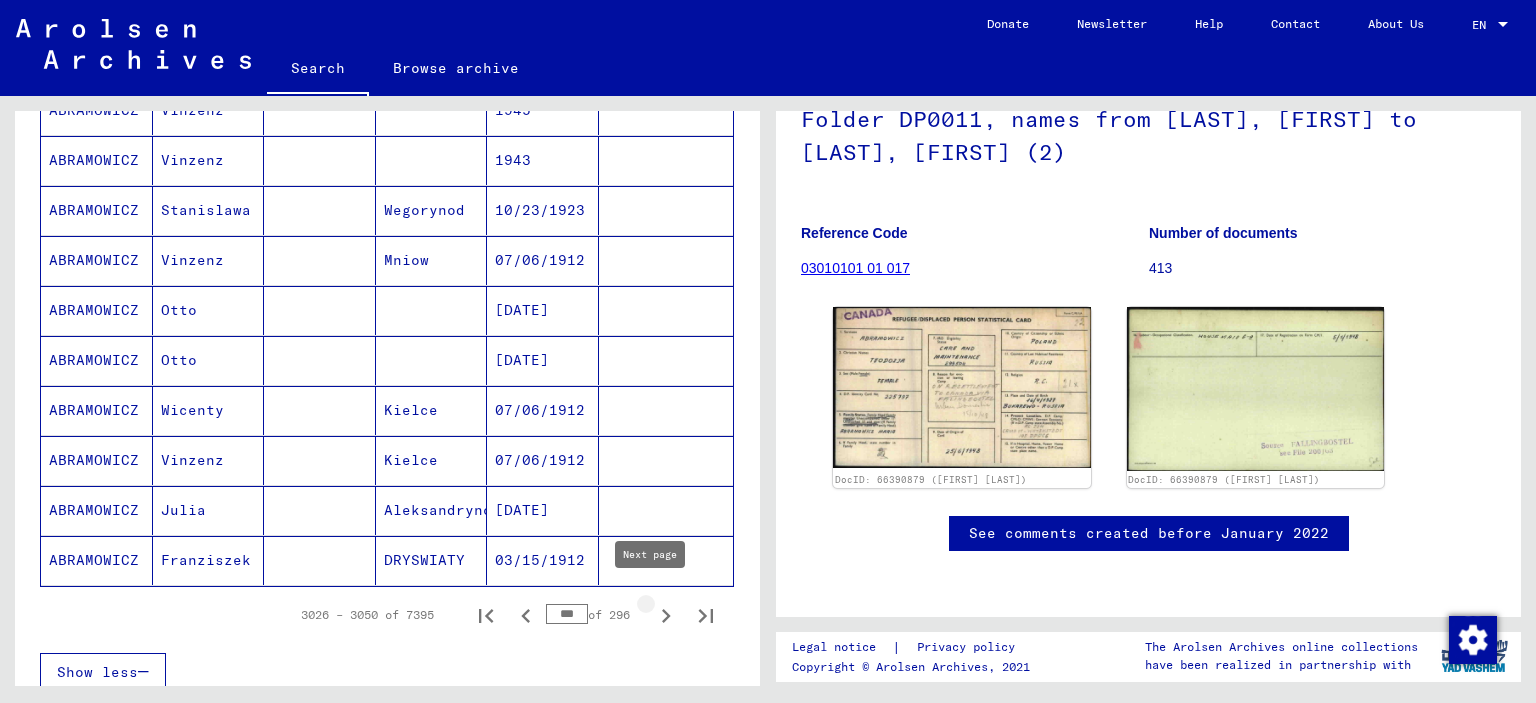 click 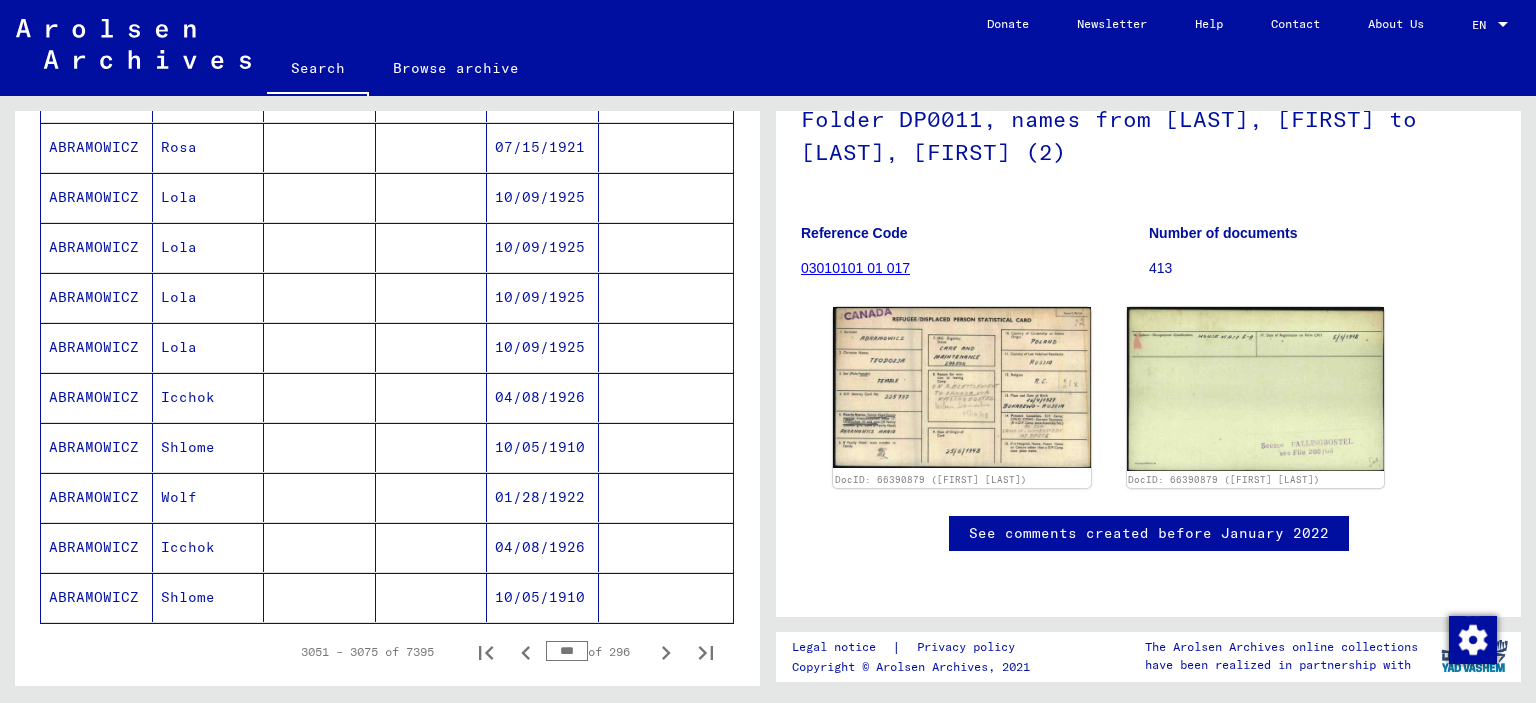 scroll, scrollTop: 1065, scrollLeft: 0, axis: vertical 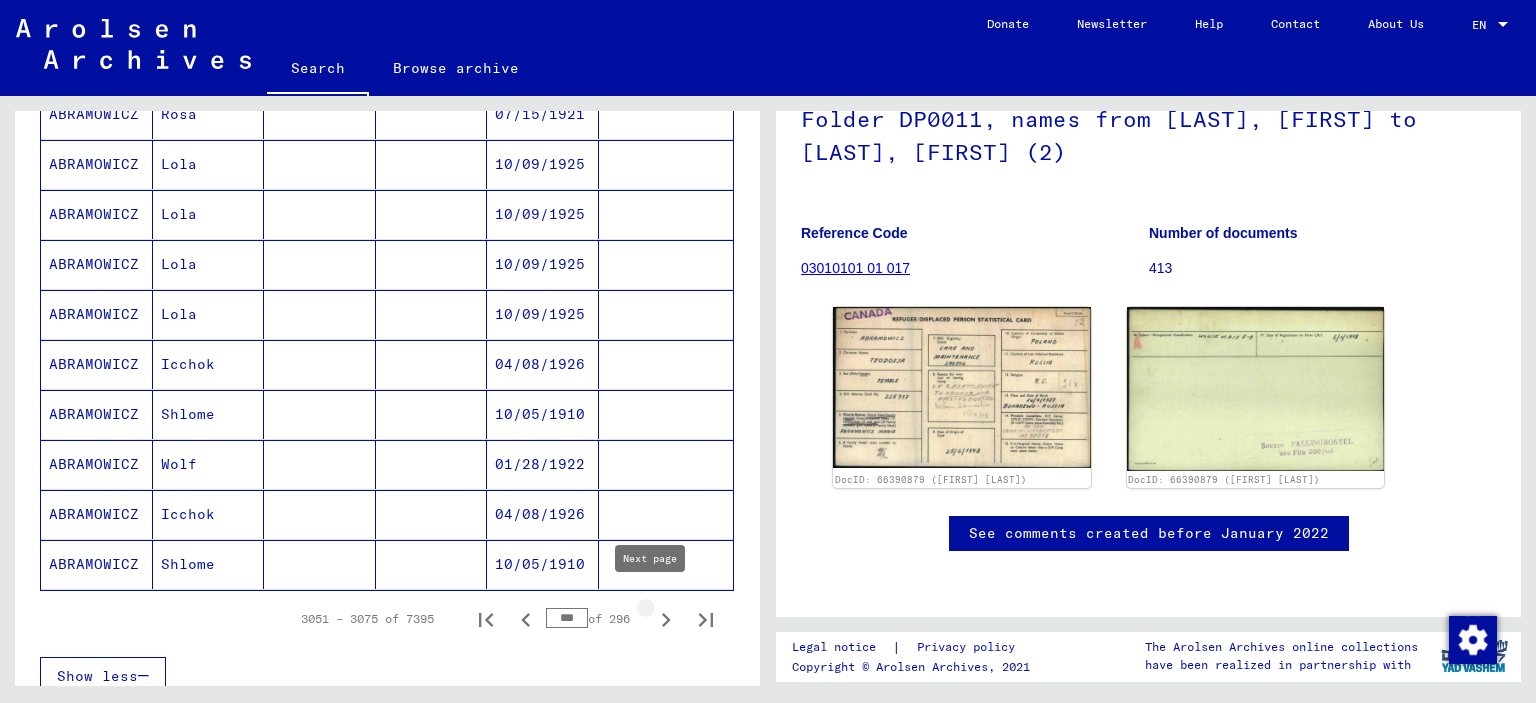 click 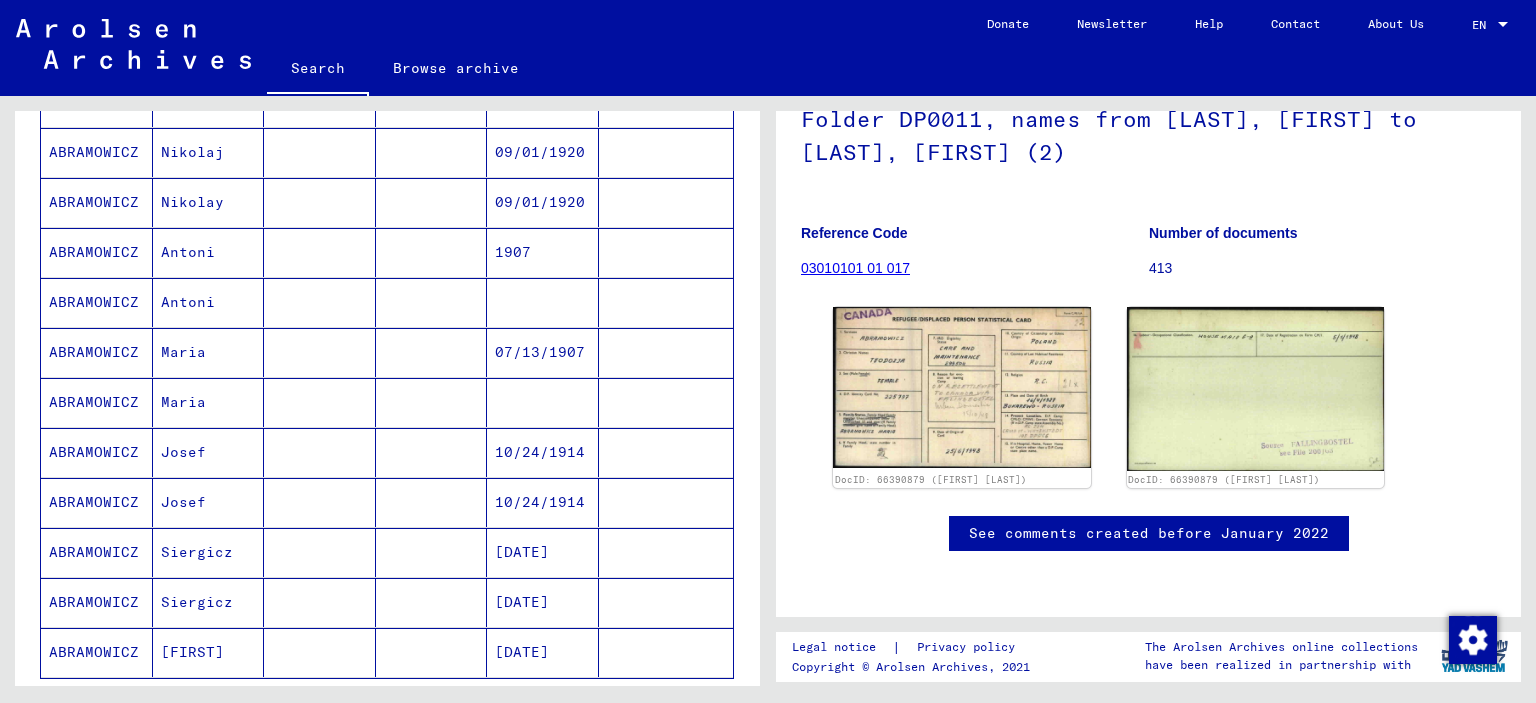 scroll, scrollTop: 1264, scrollLeft: 0, axis: vertical 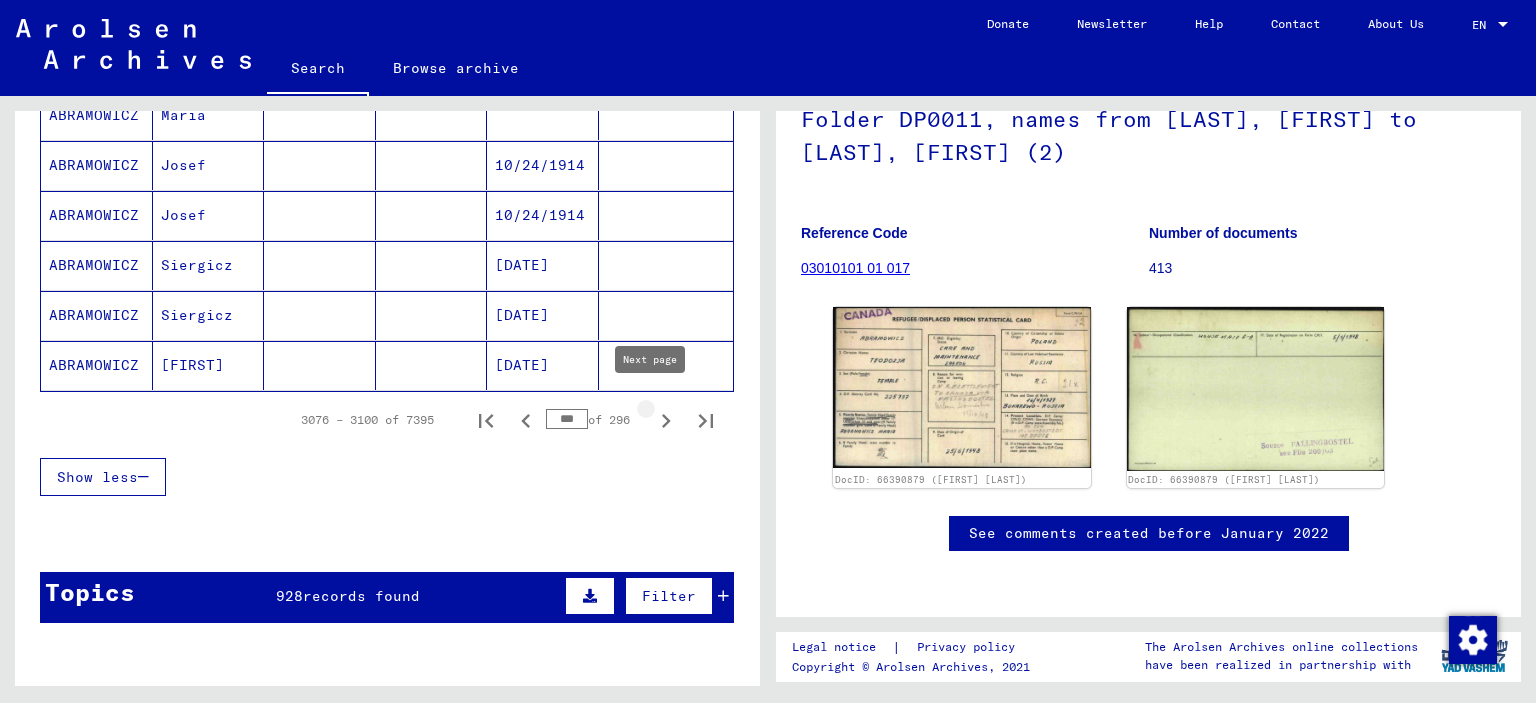 click 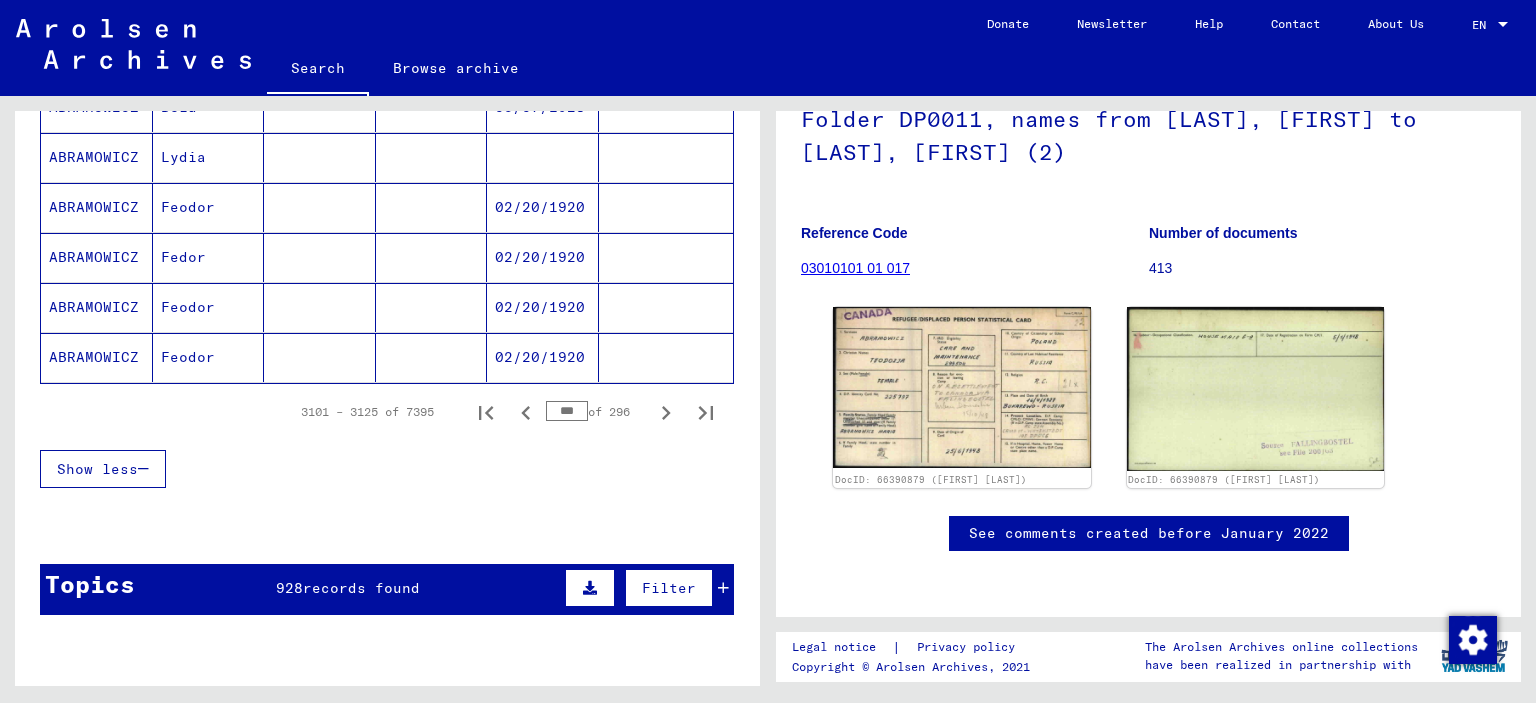scroll, scrollTop: 1271, scrollLeft: 0, axis: vertical 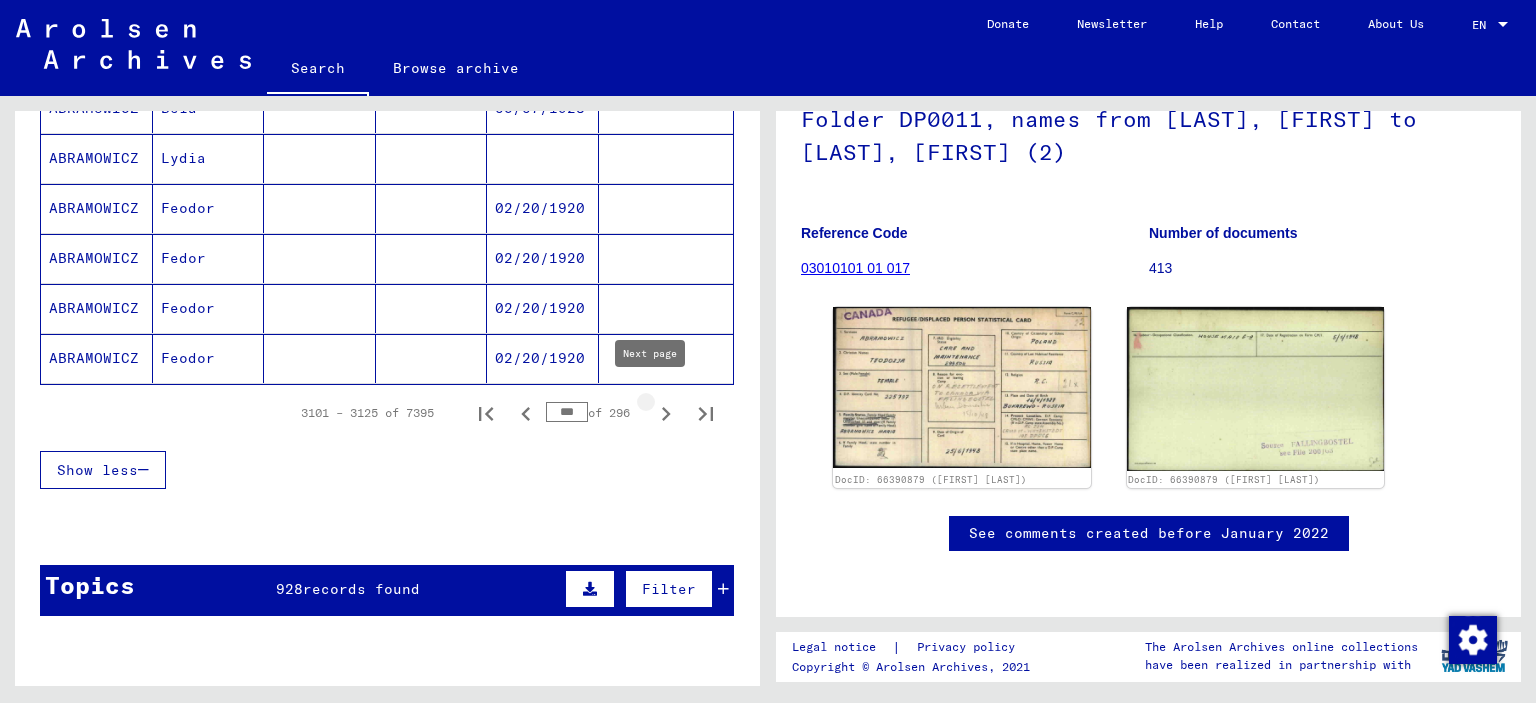 click 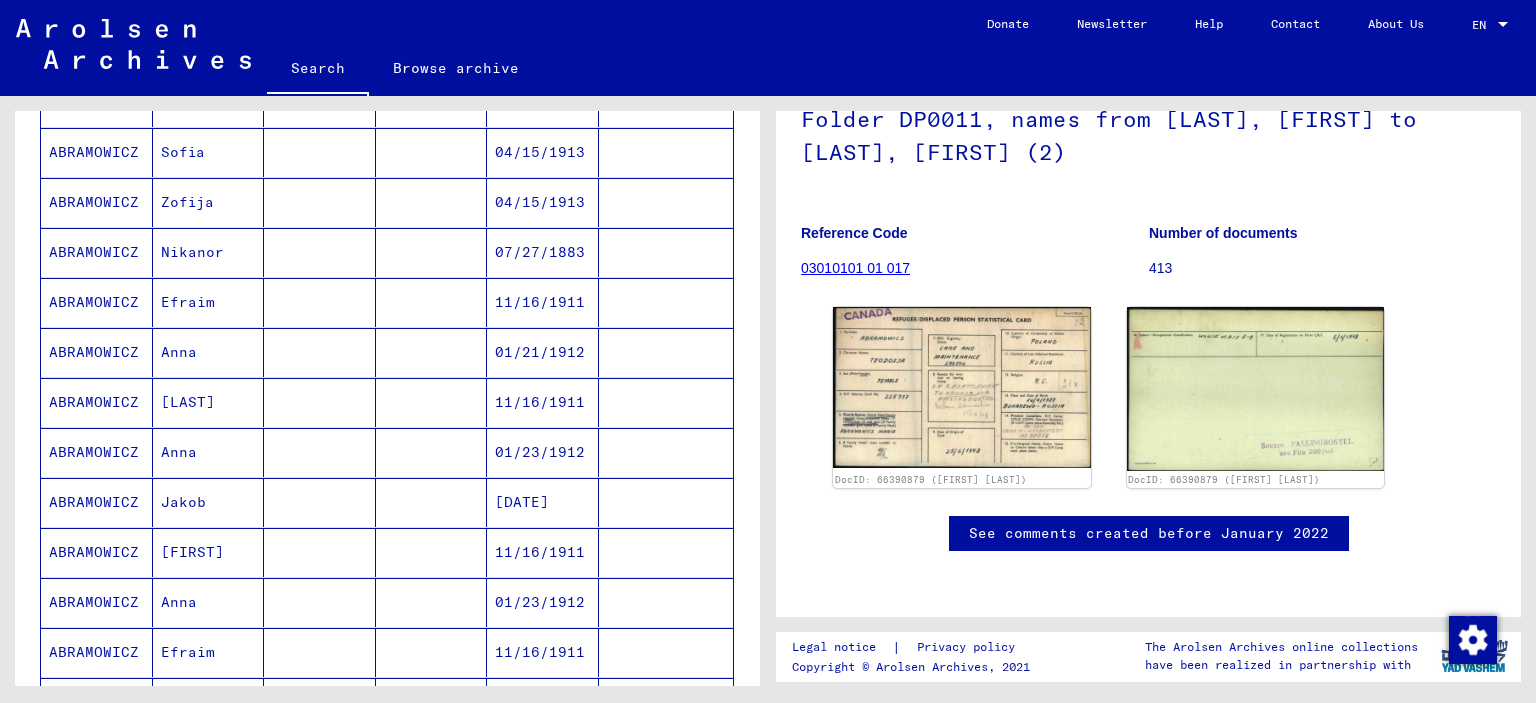 scroll, scrollTop: 781, scrollLeft: 0, axis: vertical 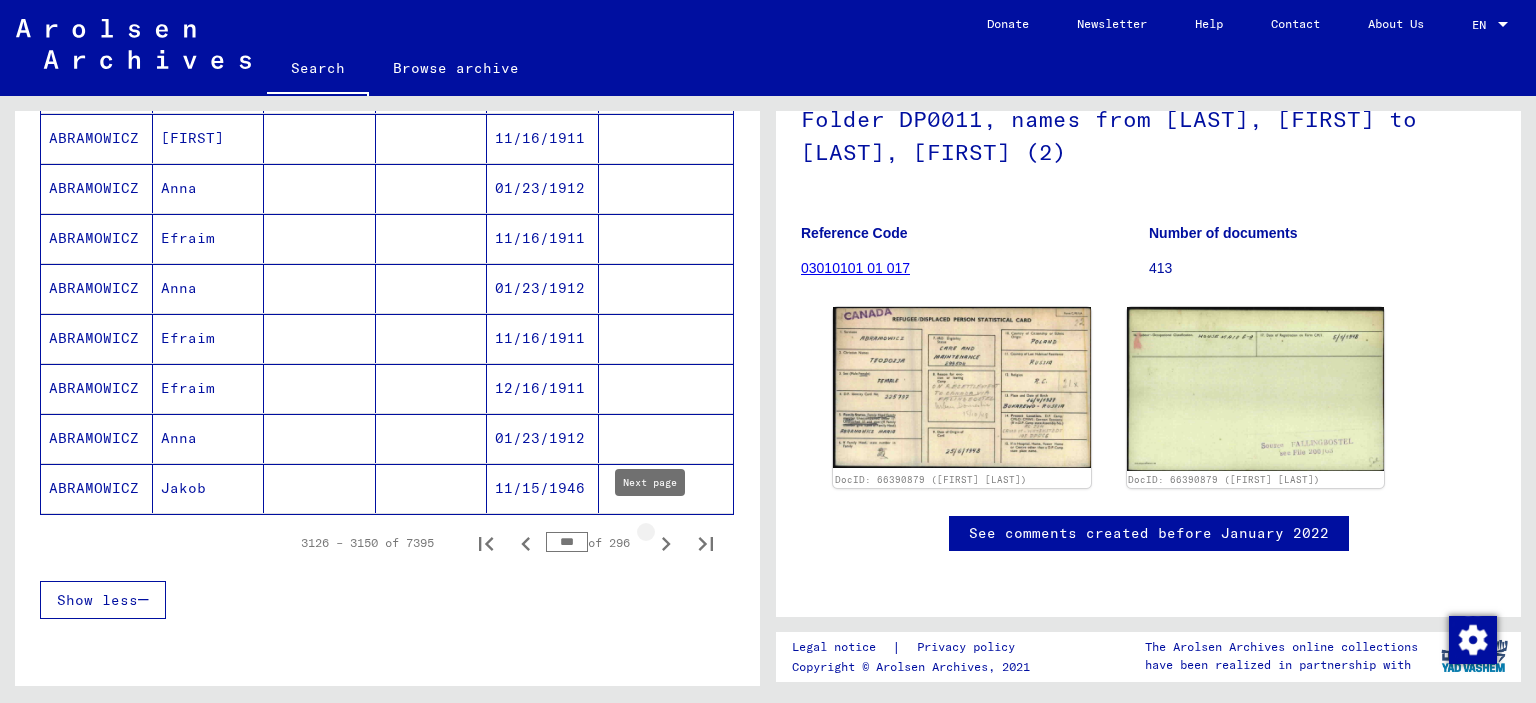 click 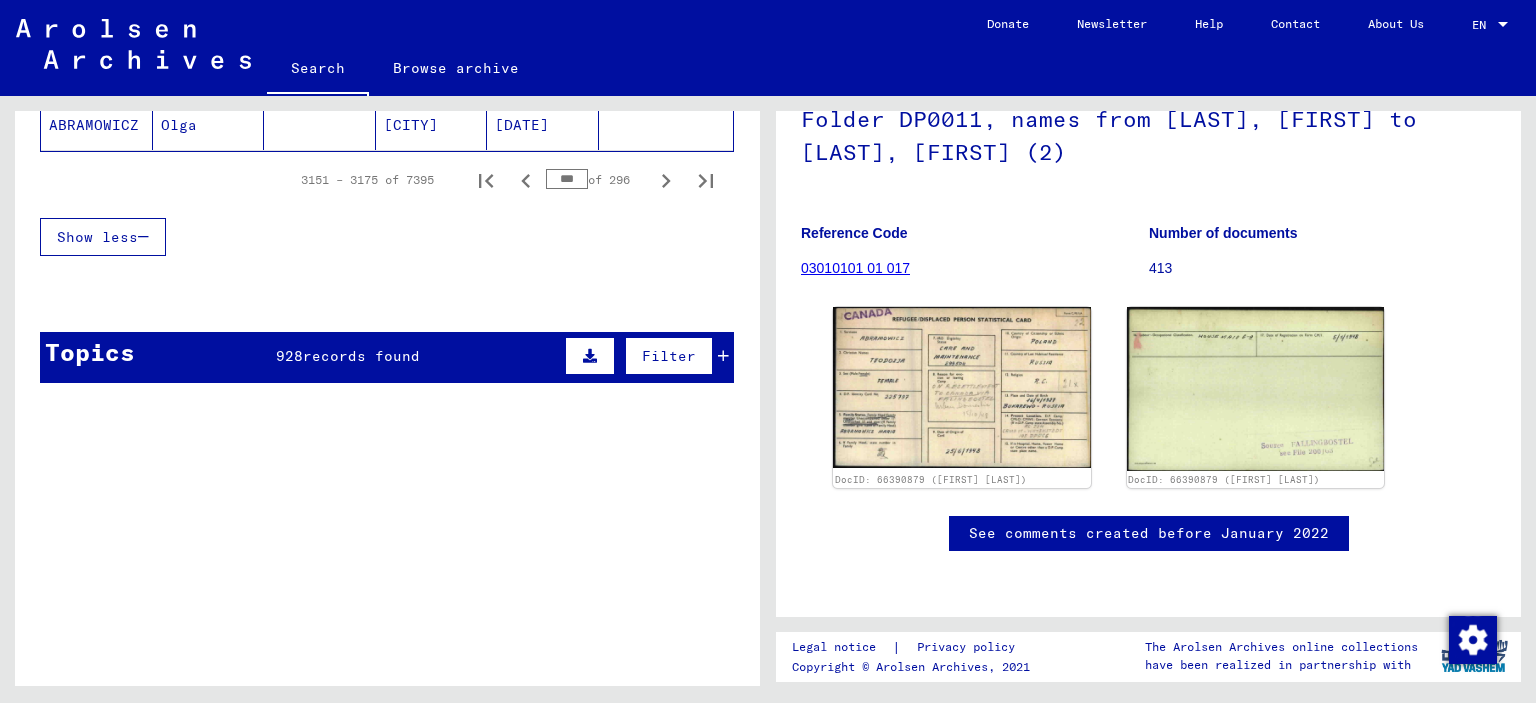 scroll, scrollTop: 1509, scrollLeft: 0, axis: vertical 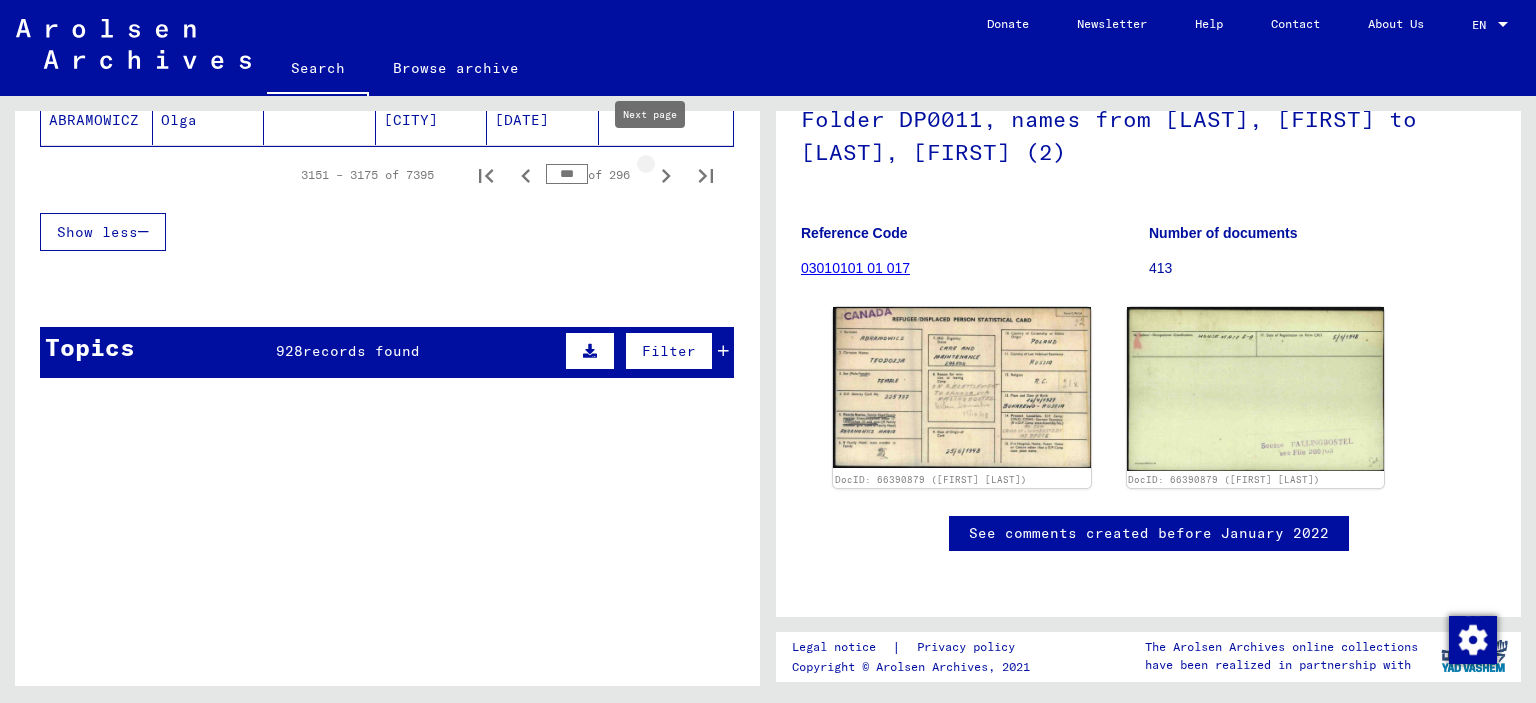 click 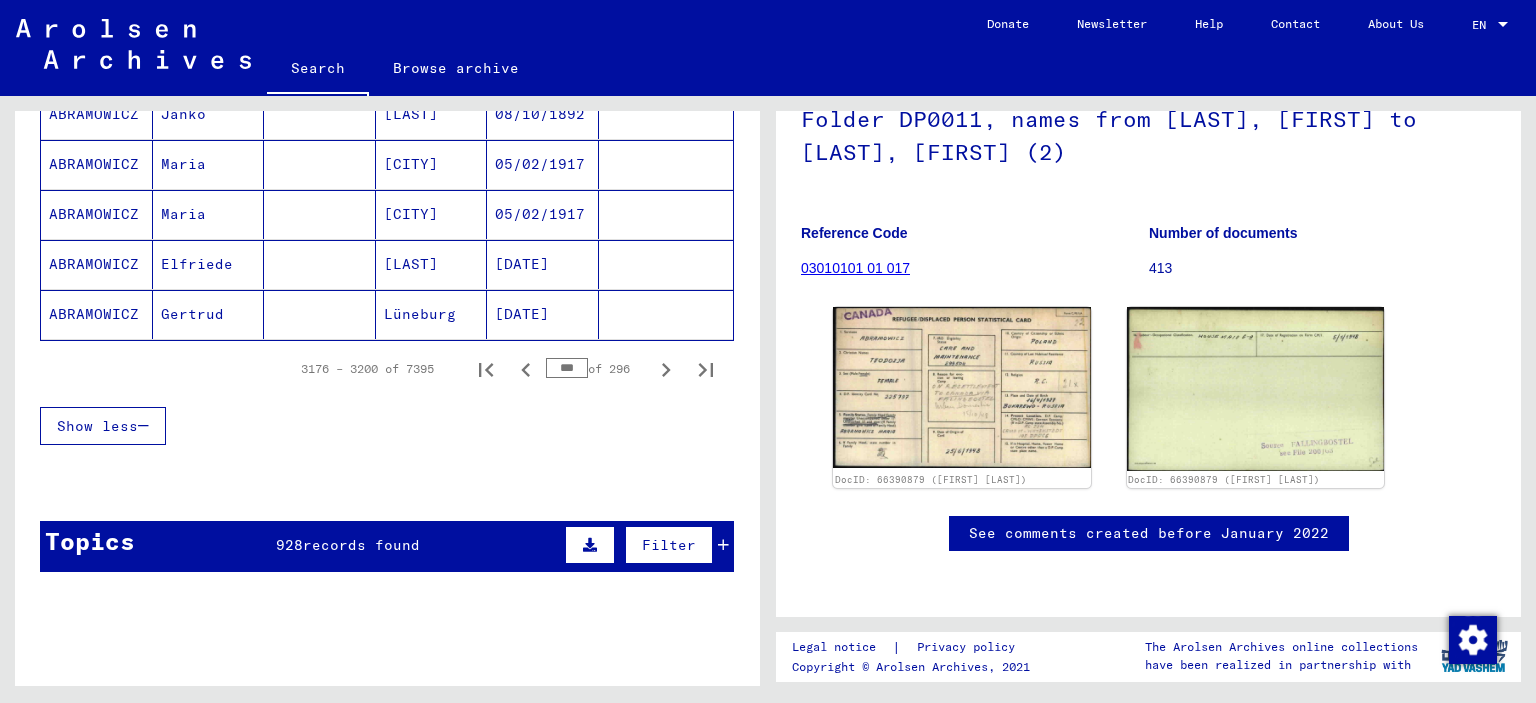 scroll, scrollTop: 1316, scrollLeft: 0, axis: vertical 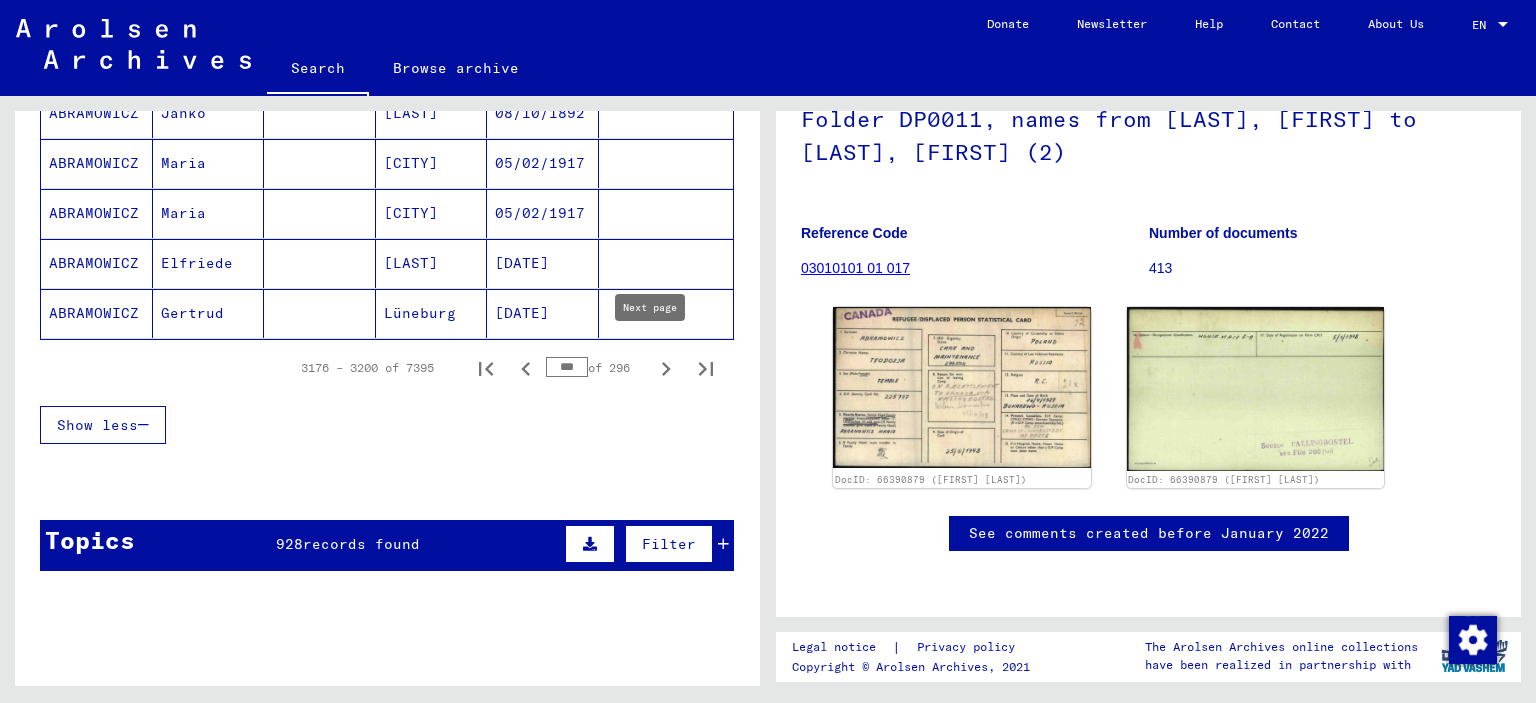 click 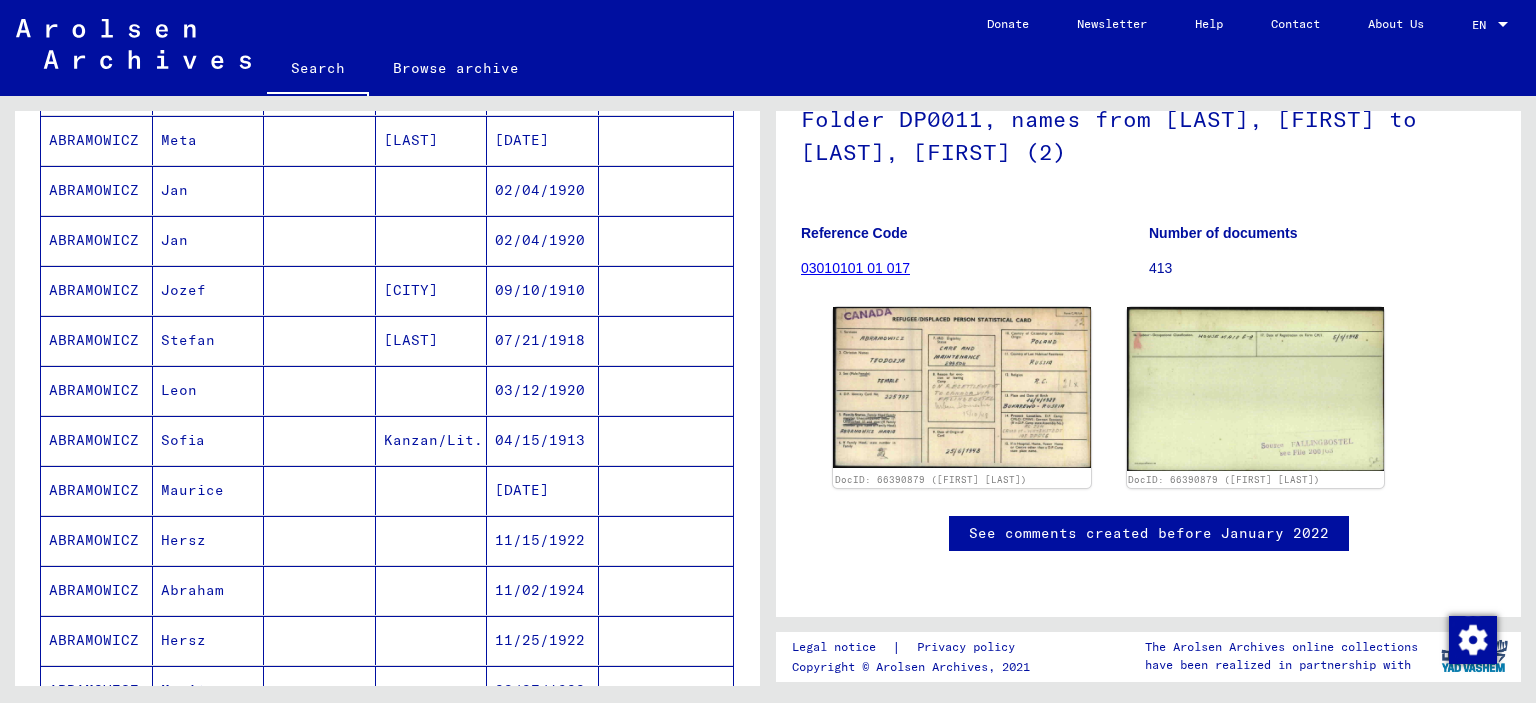 scroll, scrollTop: 537, scrollLeft: 0, axis: vertical 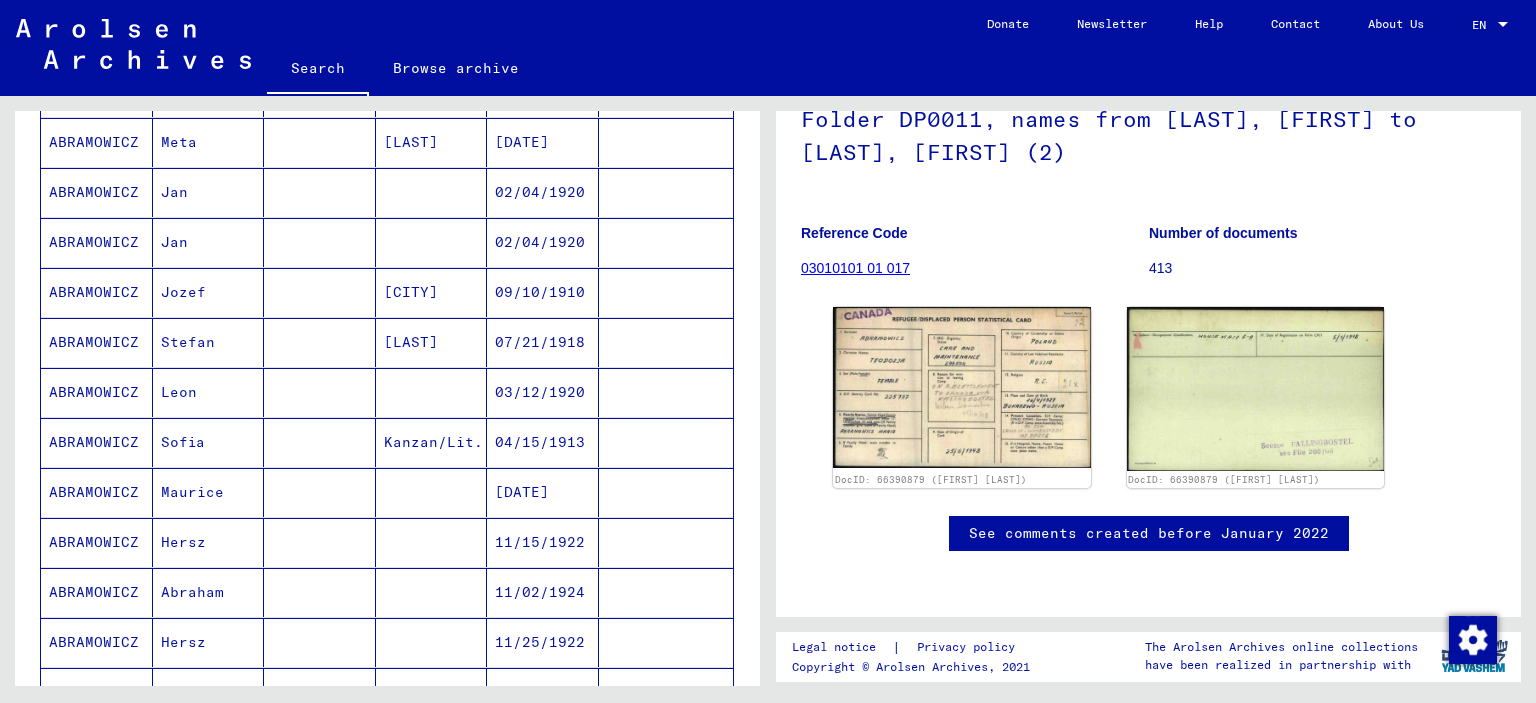 click on "Maurice" at bounding box center (209, 542) 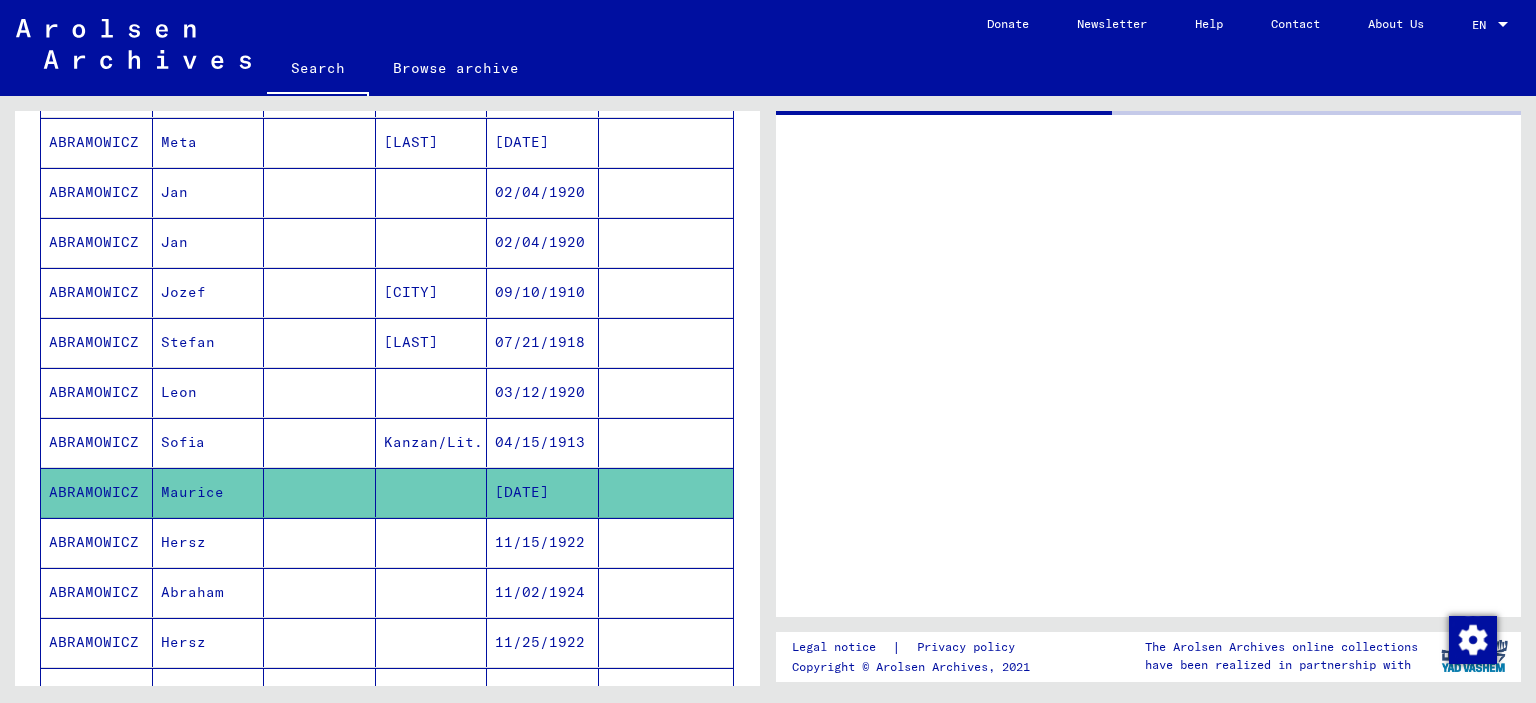 scroll, scrollTop: 0, scrollLeft: 0, axis: both 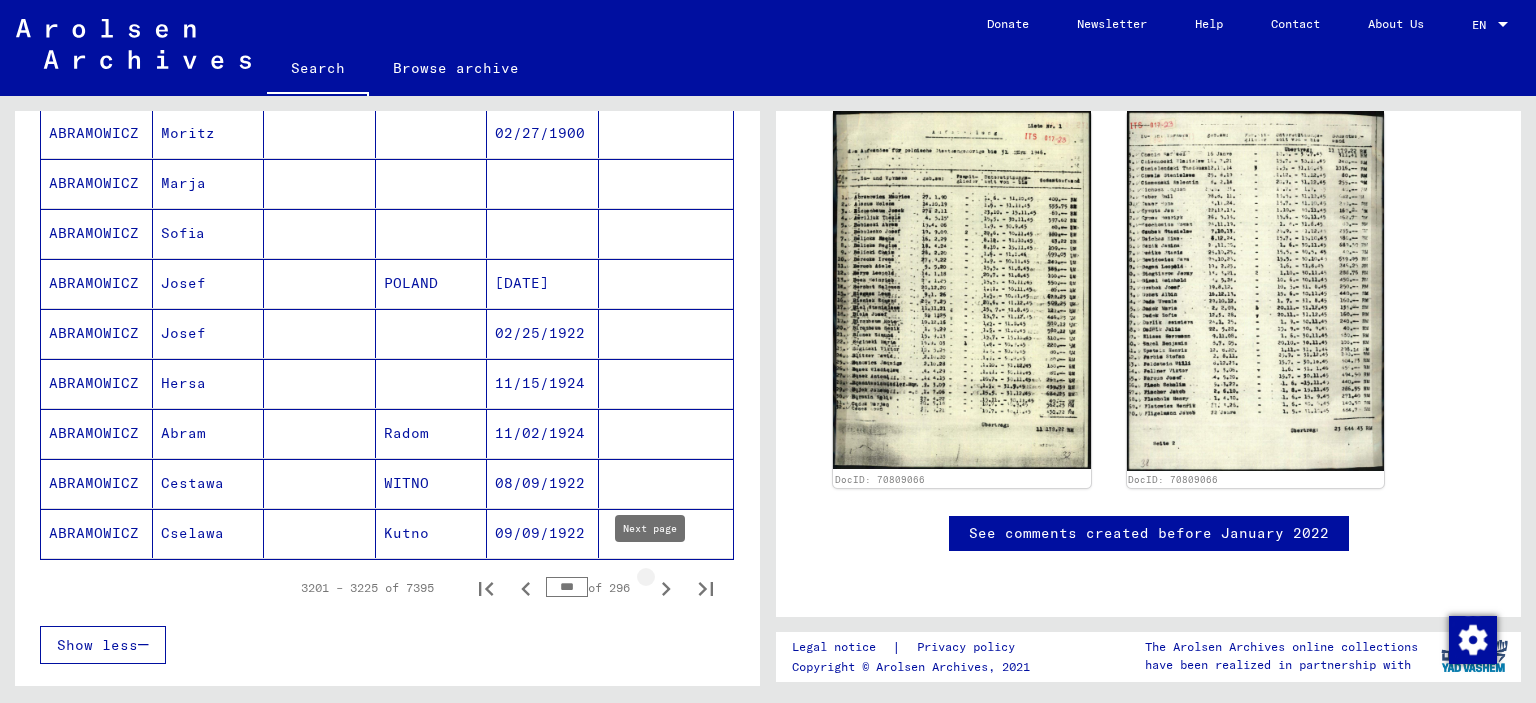 click 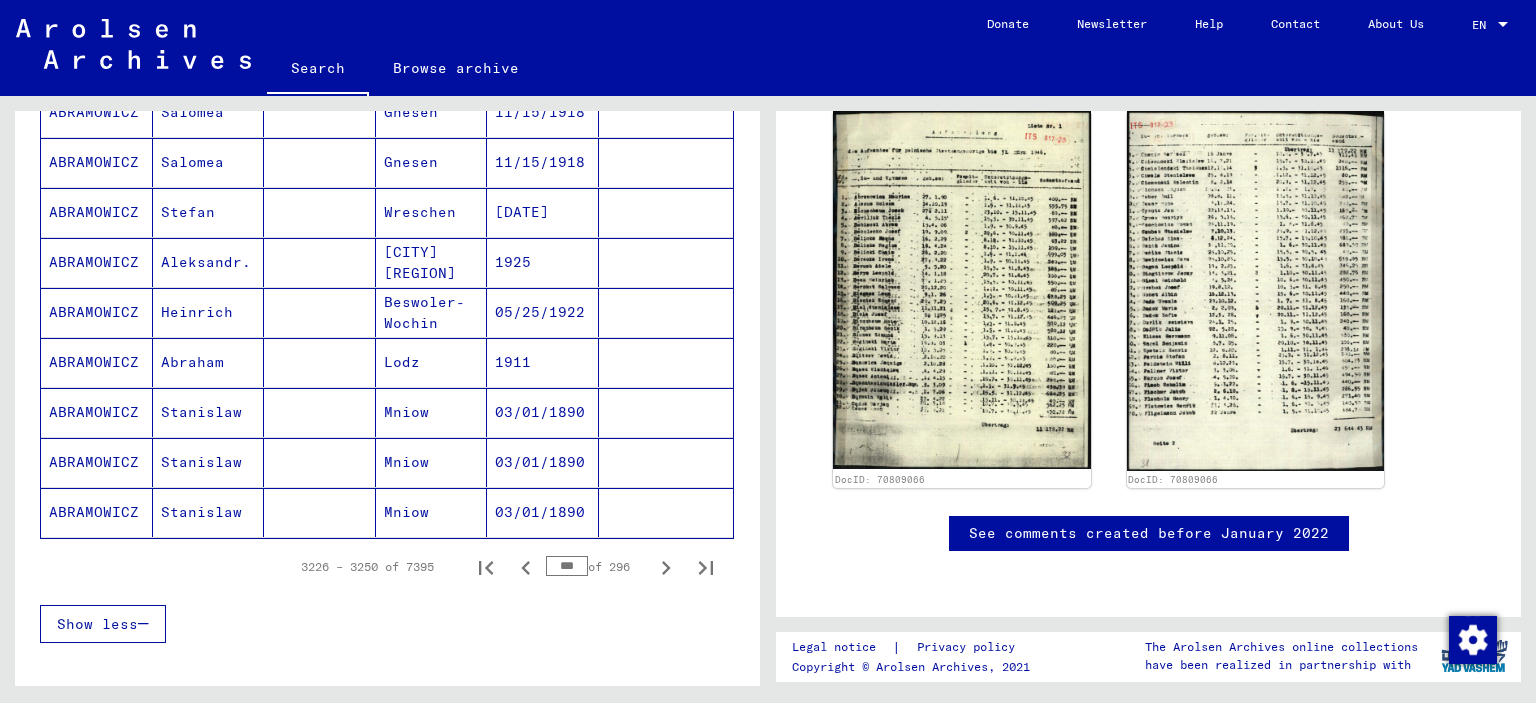 scroll, scrollTop: 1139, scrollLeft: 0, axis: vertical 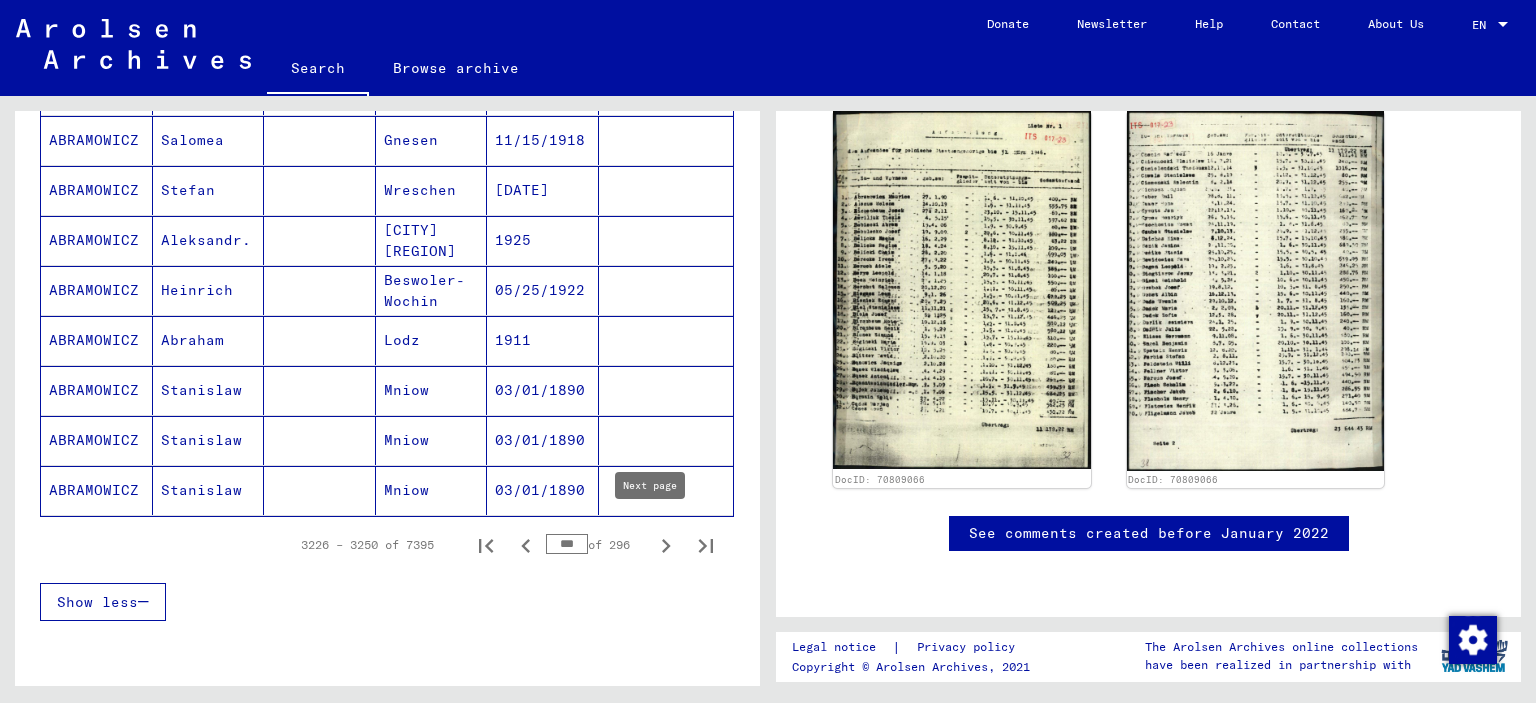 click 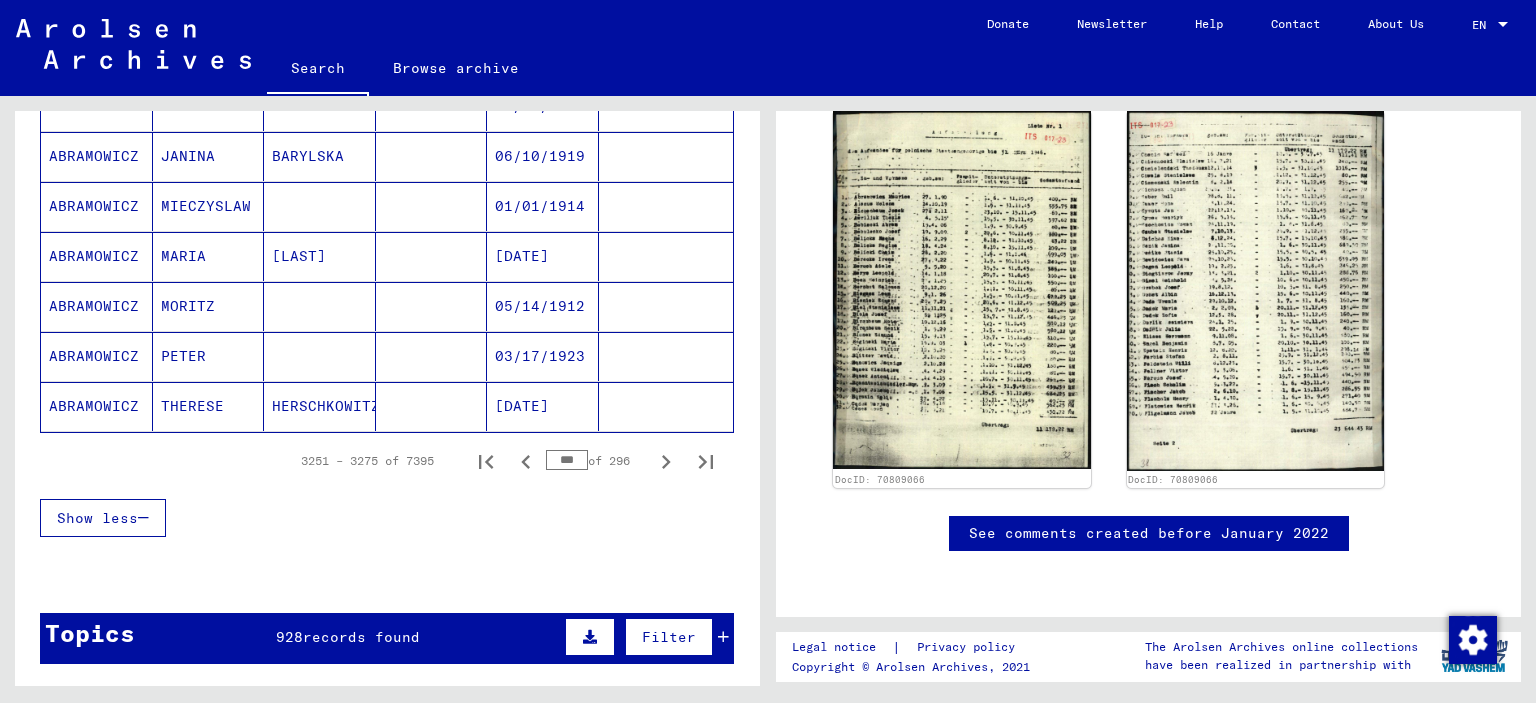scroll, scrollTop: 1224, scrollLeft: 0, axis: vertical 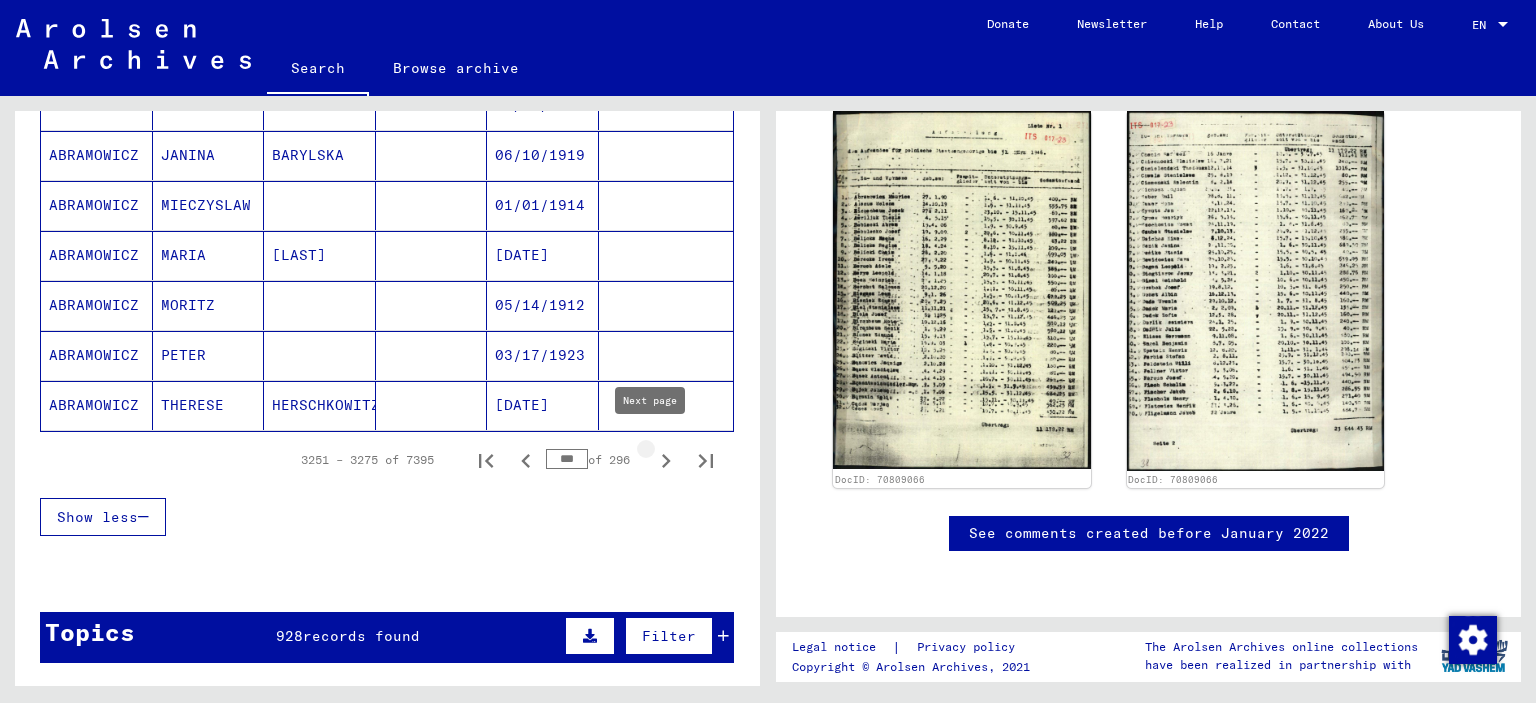 click 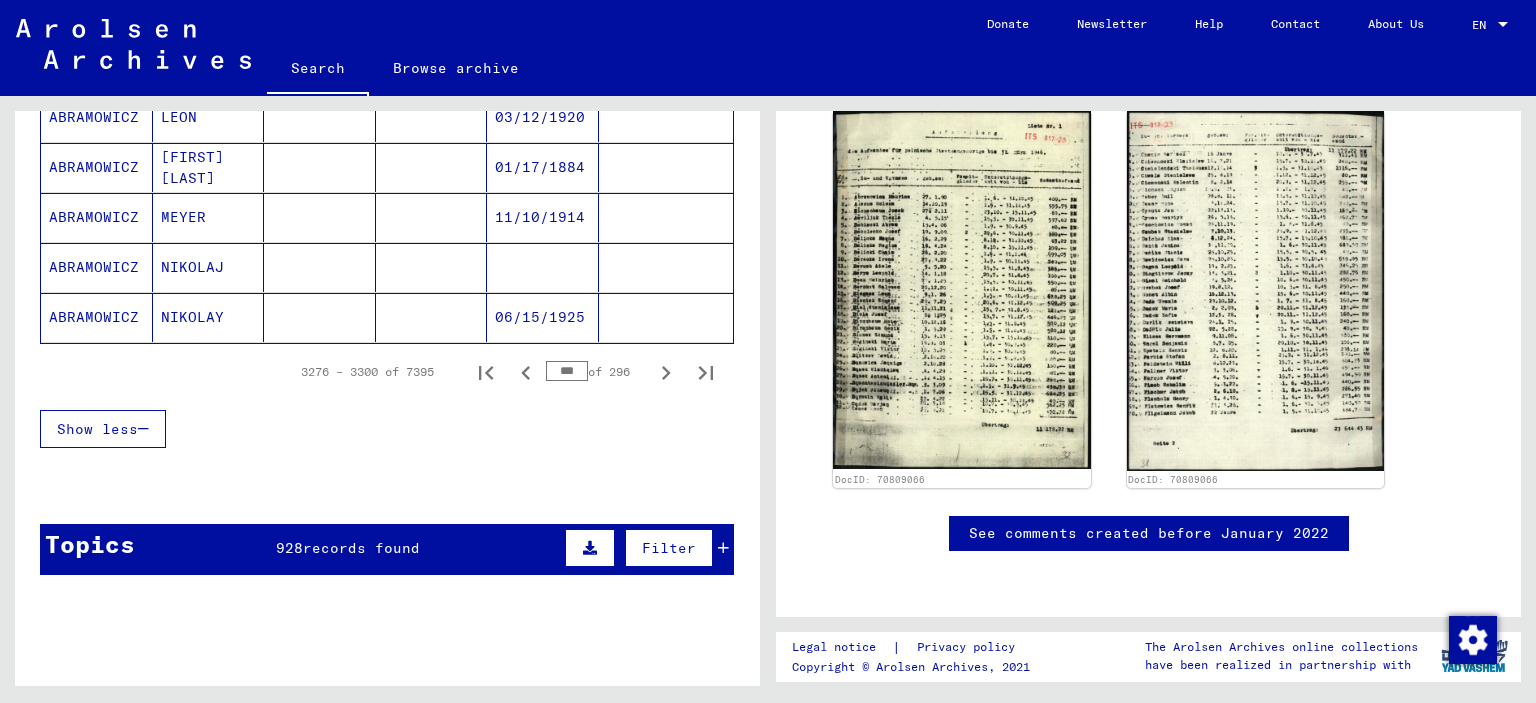 scroll, scrollTop: 1319, scrollLeft: 0, axis: vertical 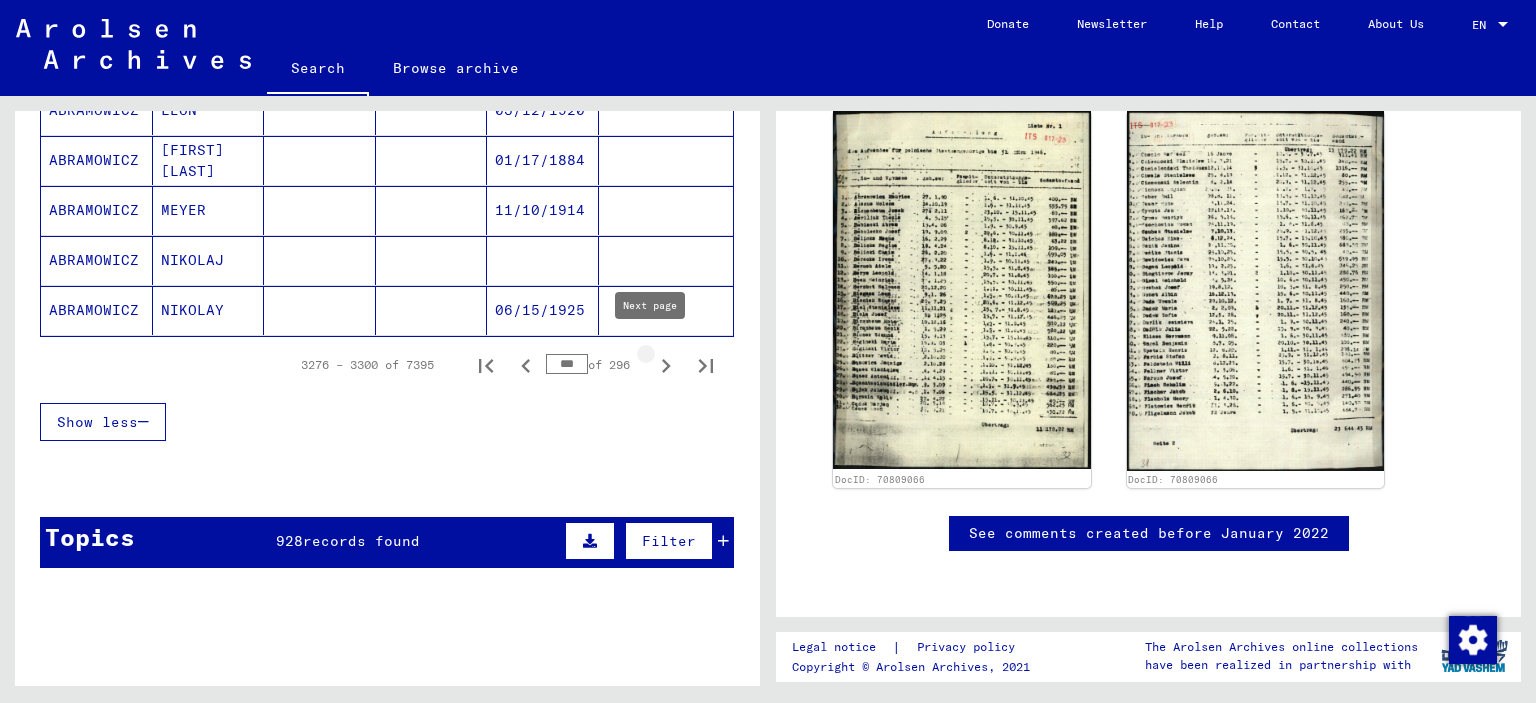 click 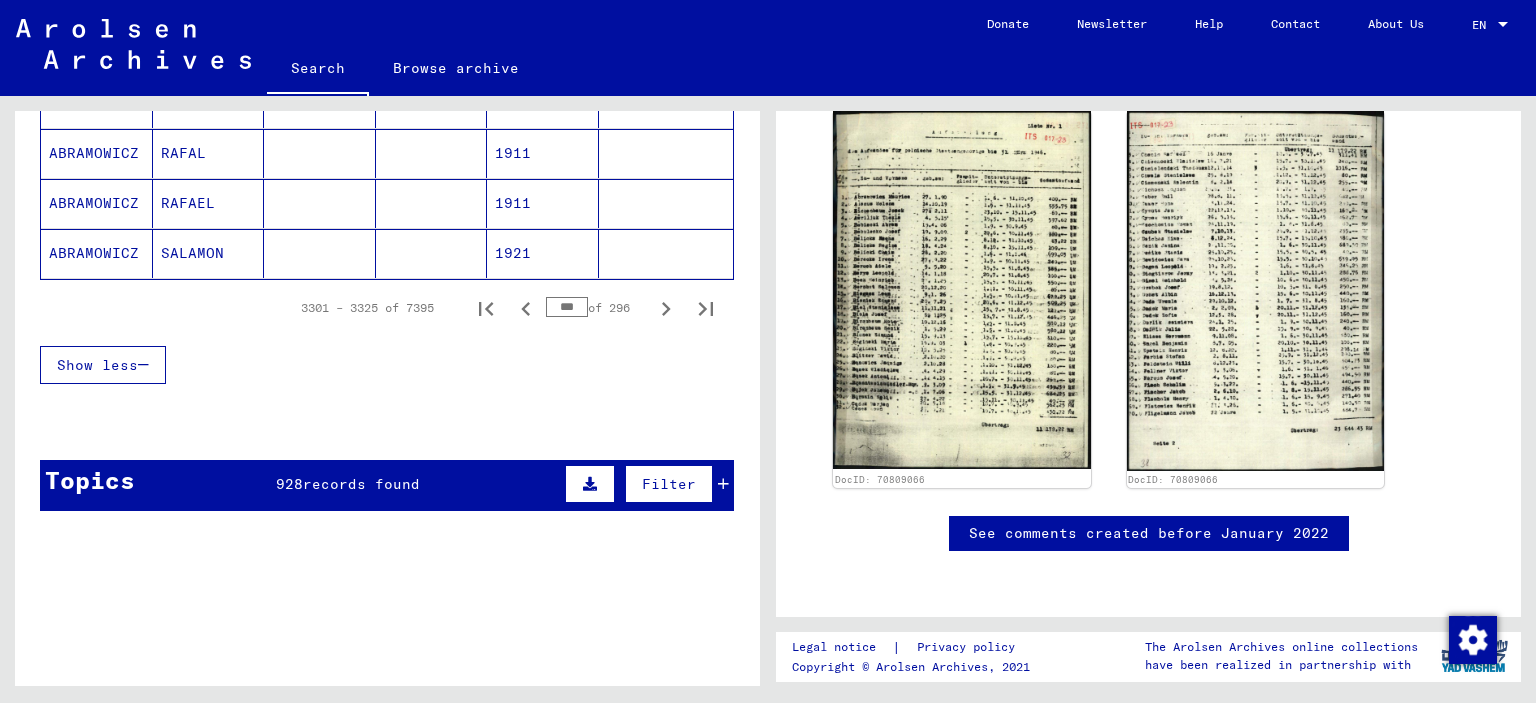 scroll, scrollTop: 1376, scrollLeft: 0, axis: vertical 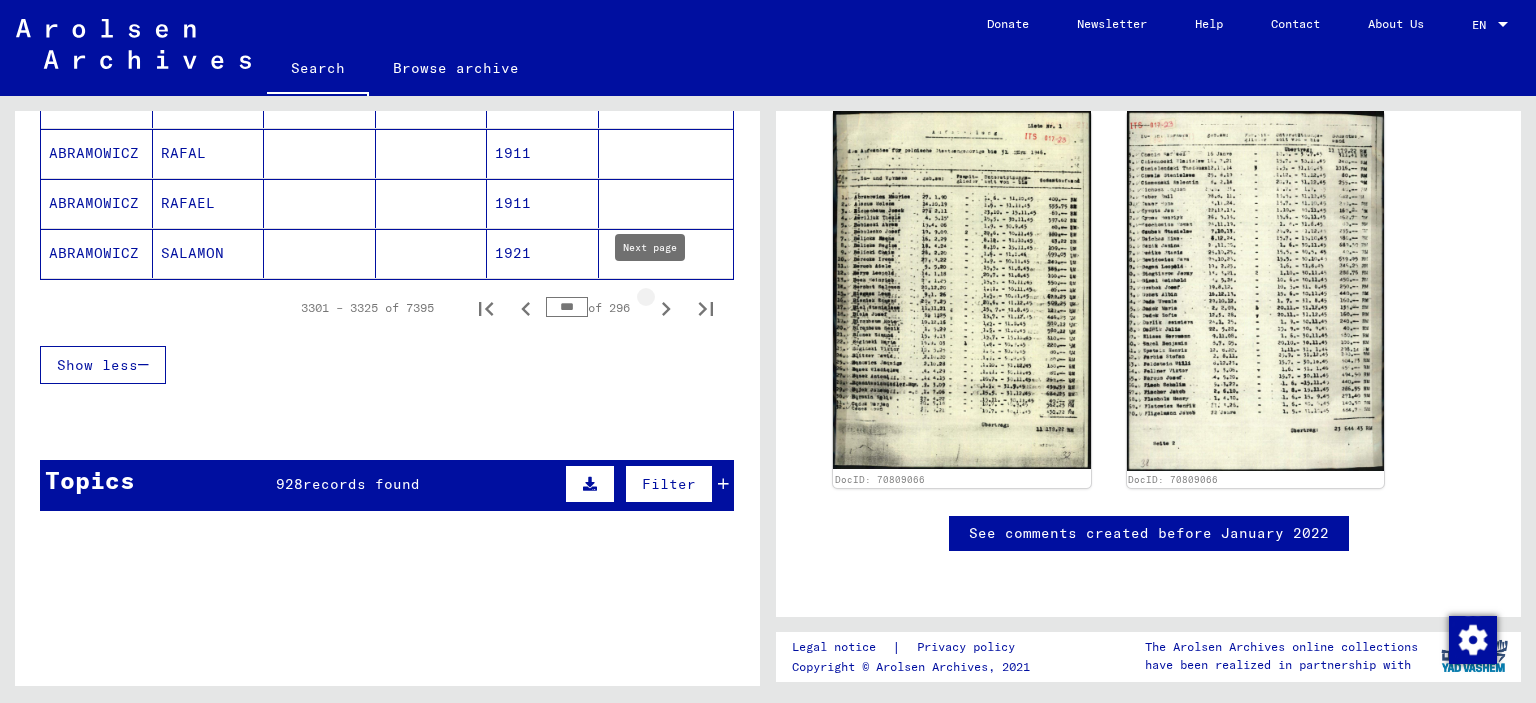 click 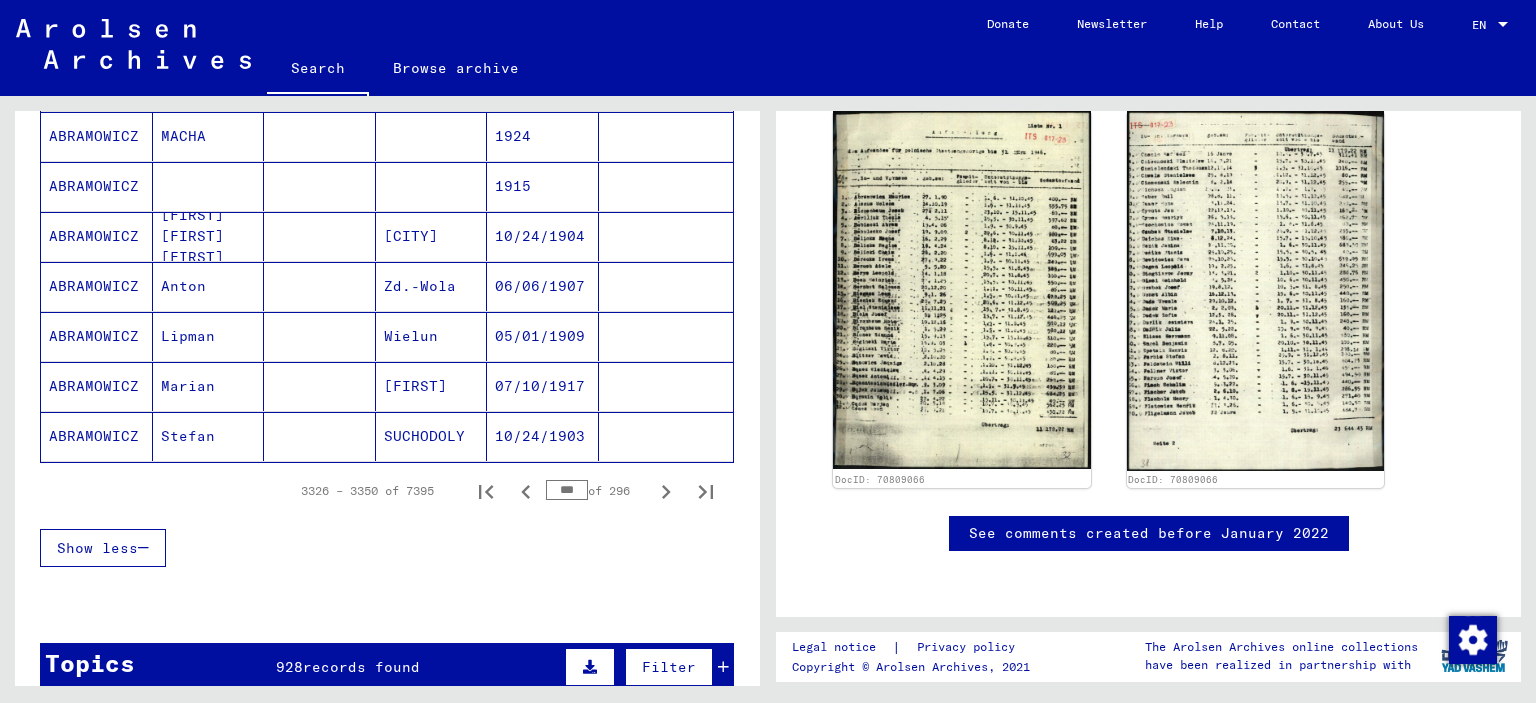 scroll, scrollTop: 1497, scrollLeft: 0, axis: vertical 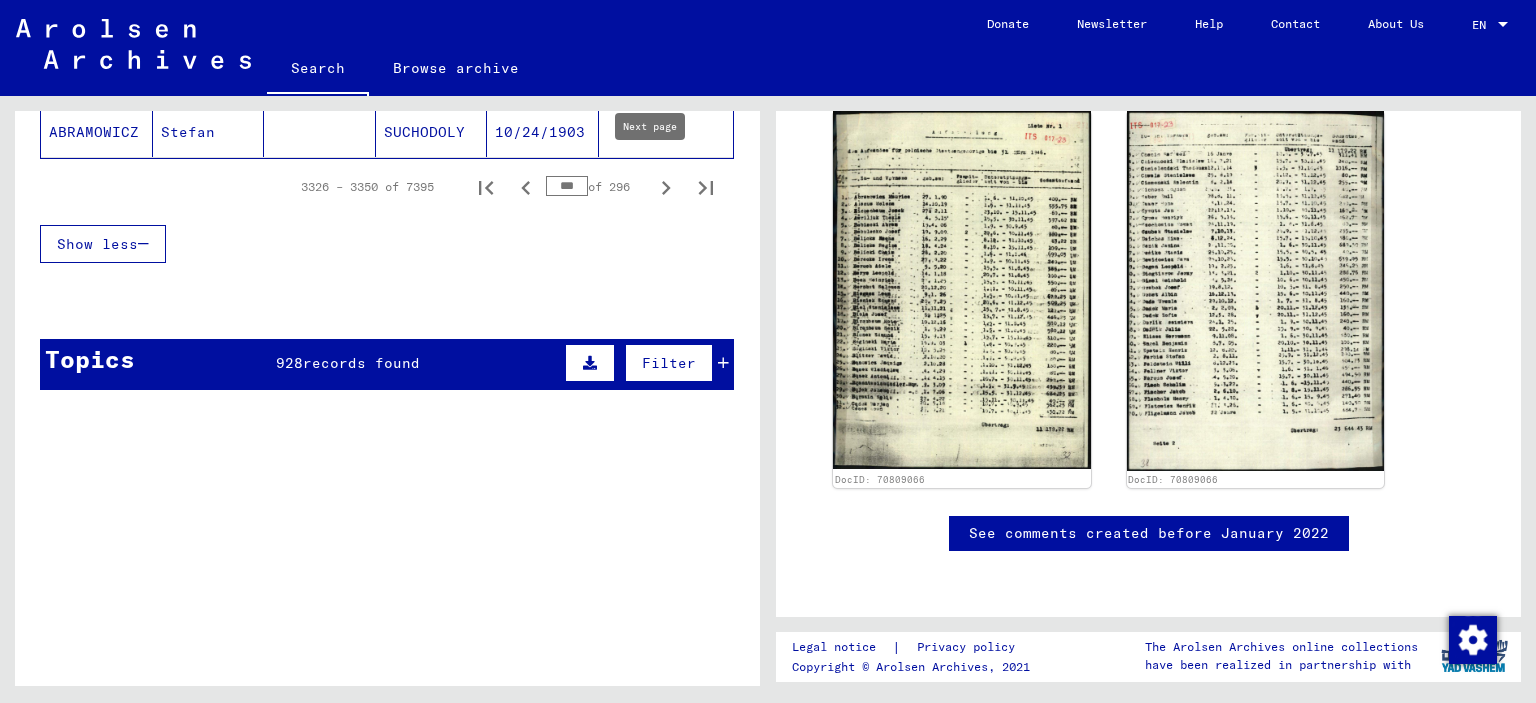 click 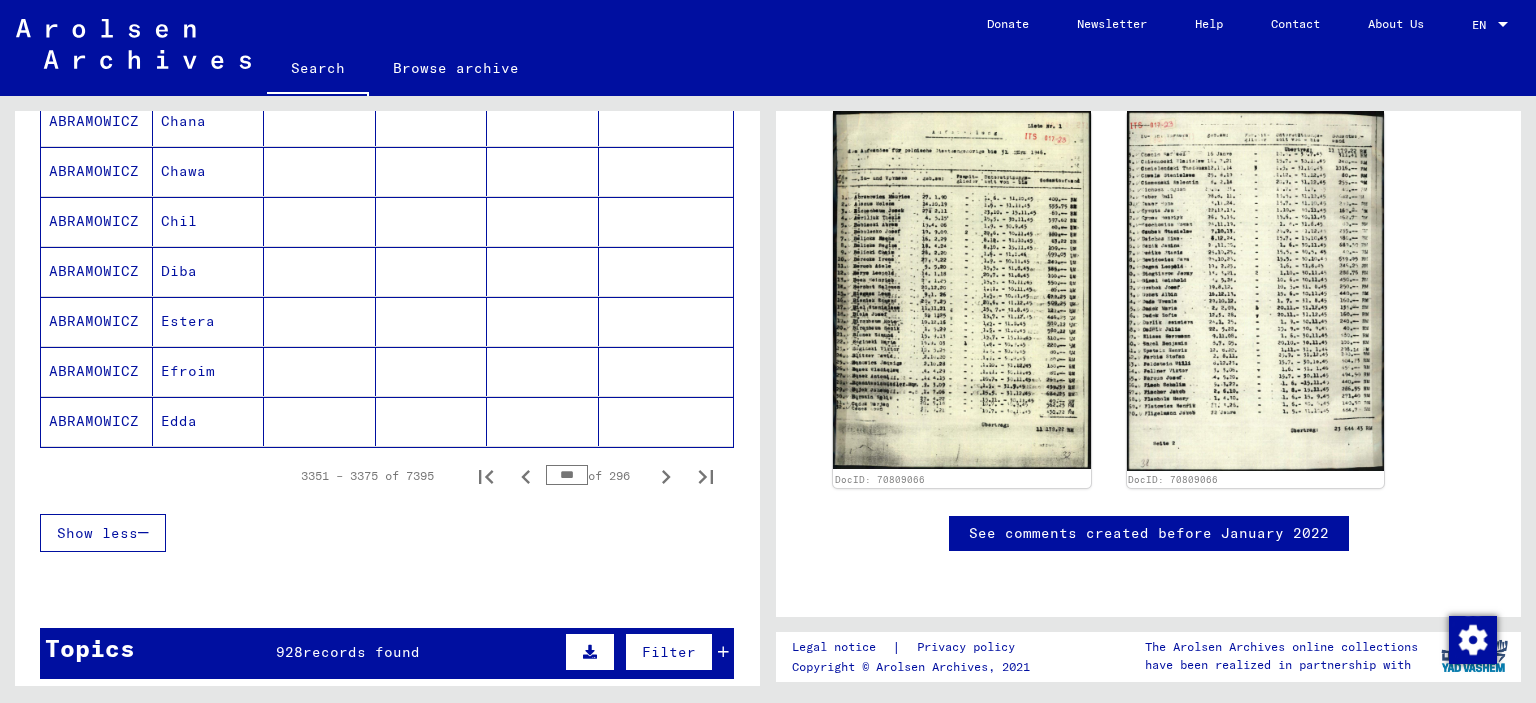 scroll, scrollTop: 1212, scrollLeft: 0, axis: vertical 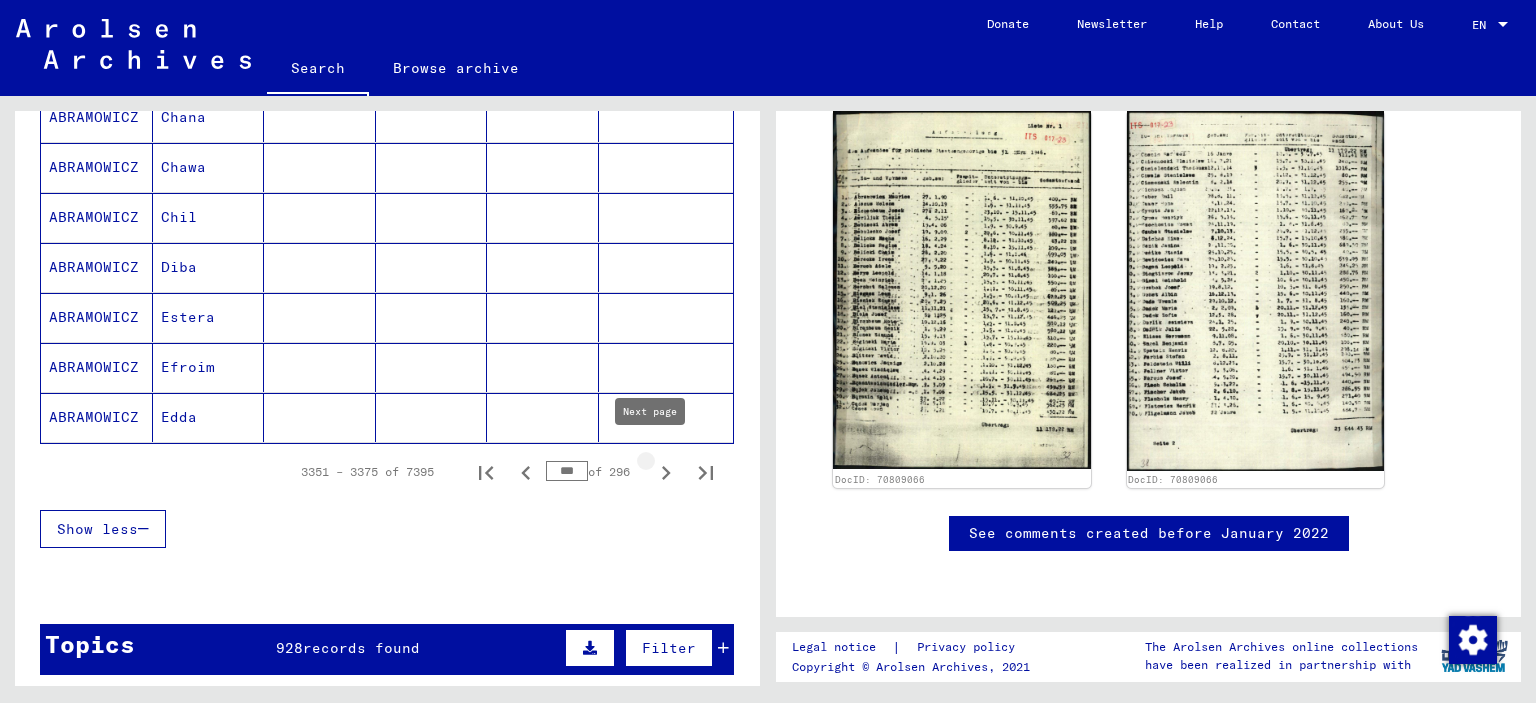 click 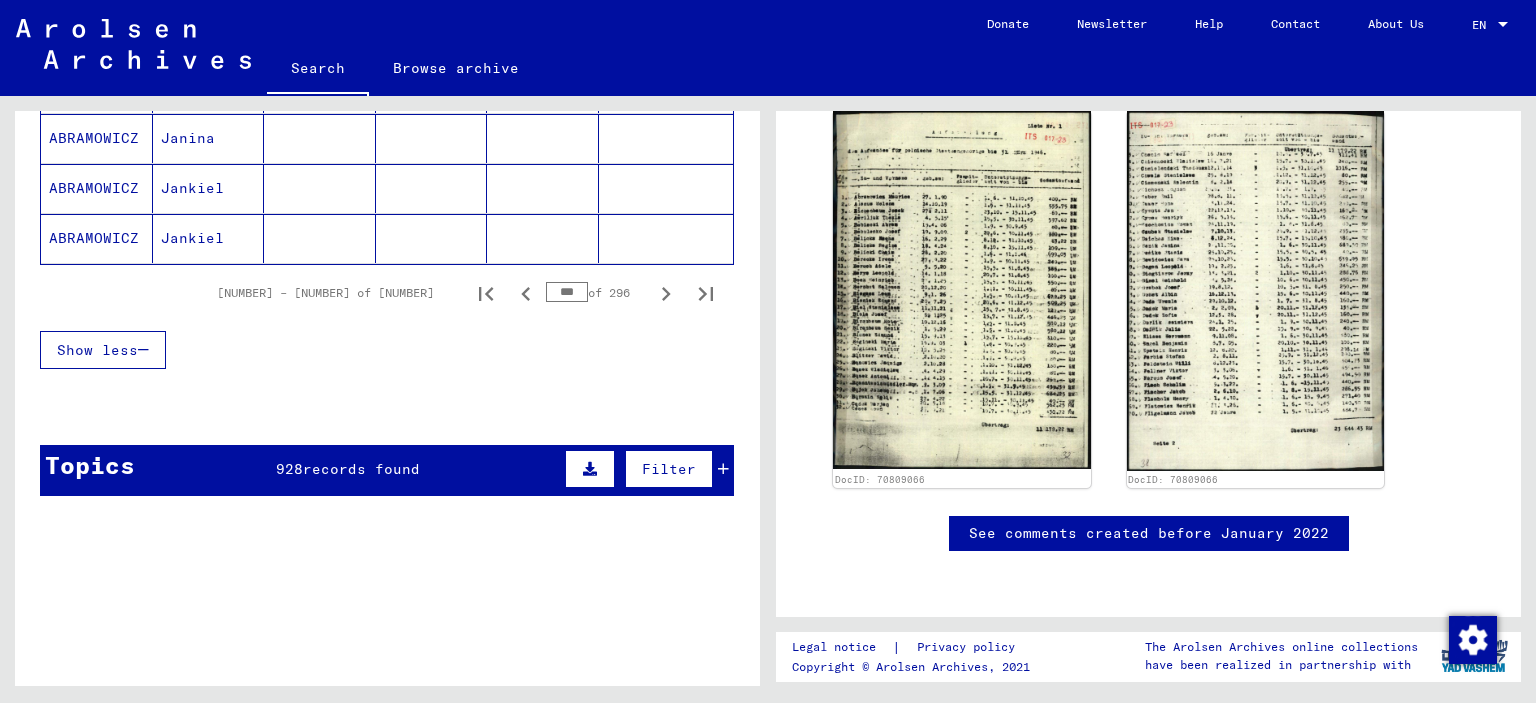 scroll, scrollTop: 1389, scrollLeft: 0, axis: vertical 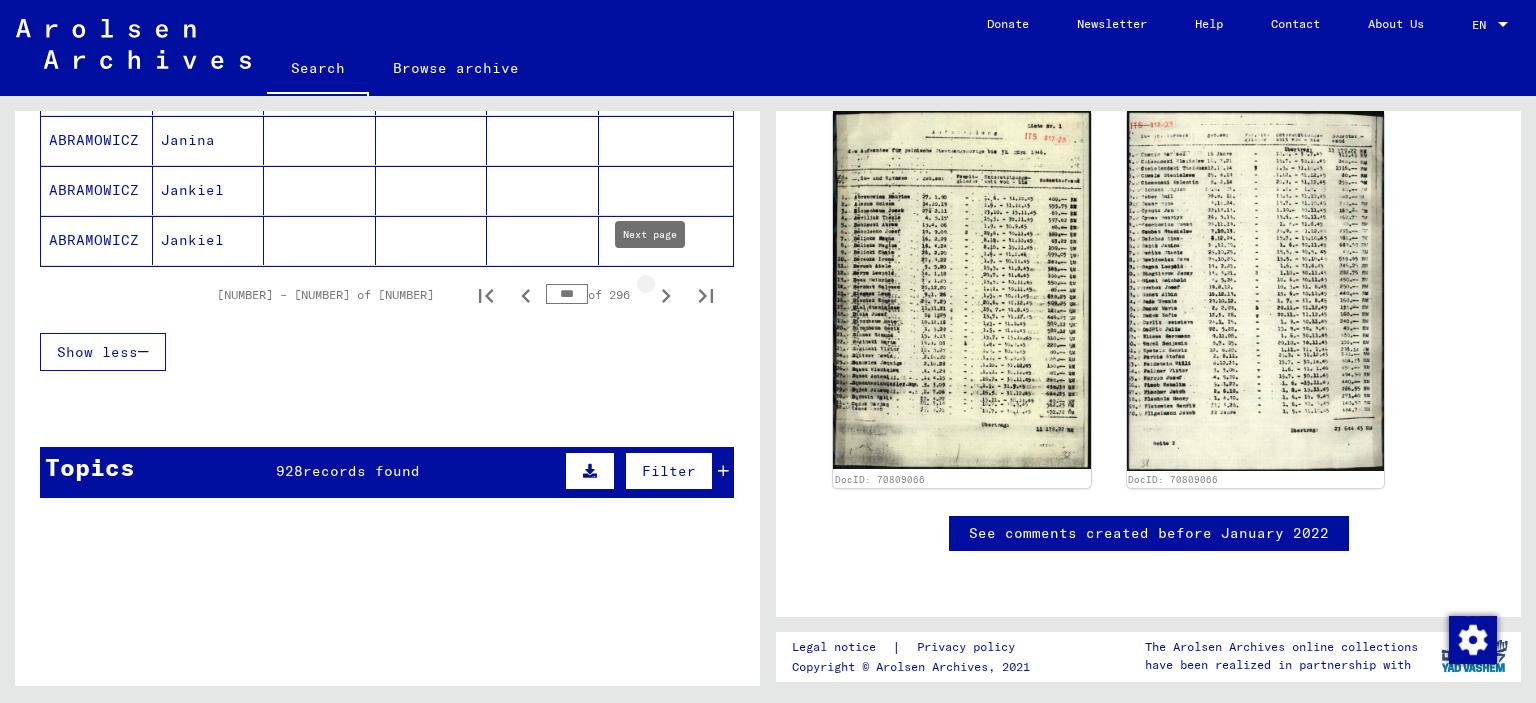 click 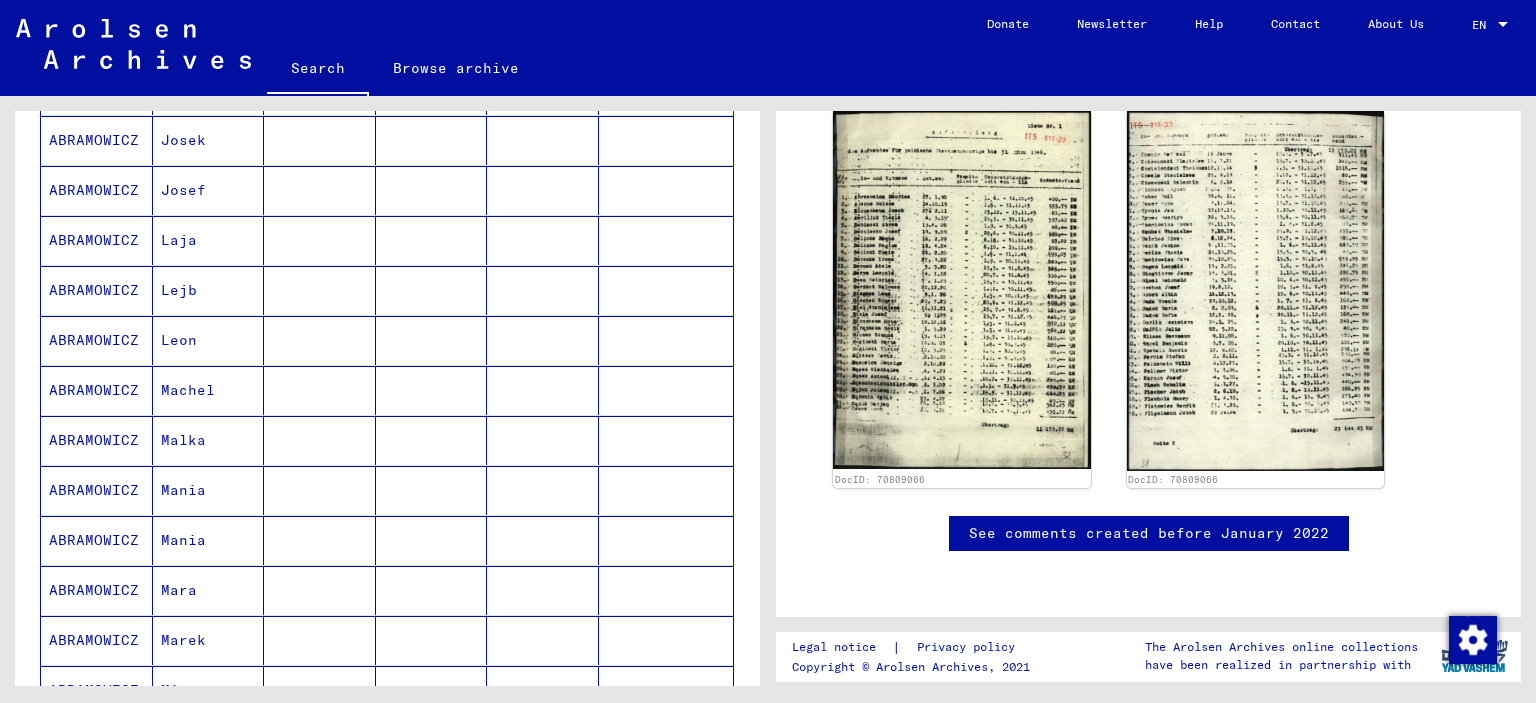 scroll, scrollTop: 279, scrollLeft: 0, axis: vertical 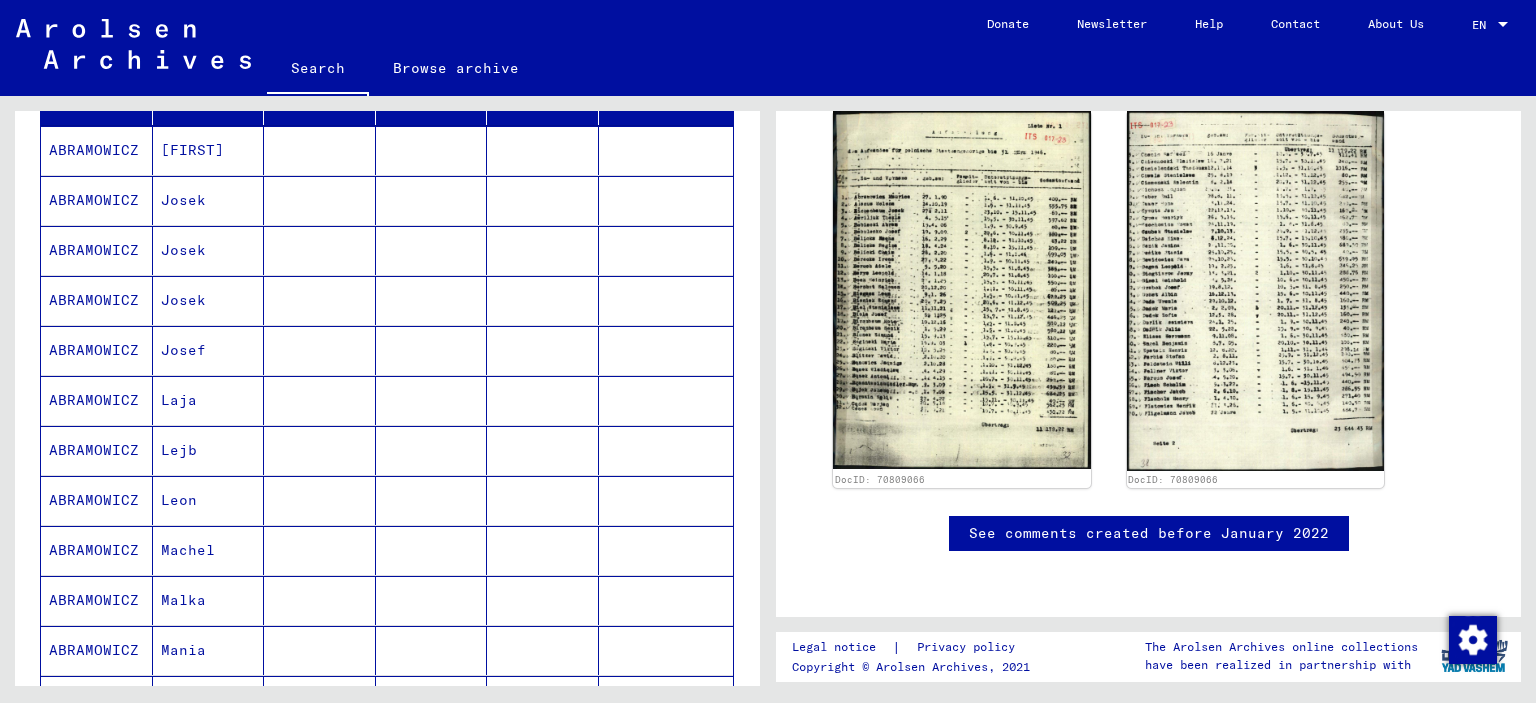 click at bounding box center [666, 350] 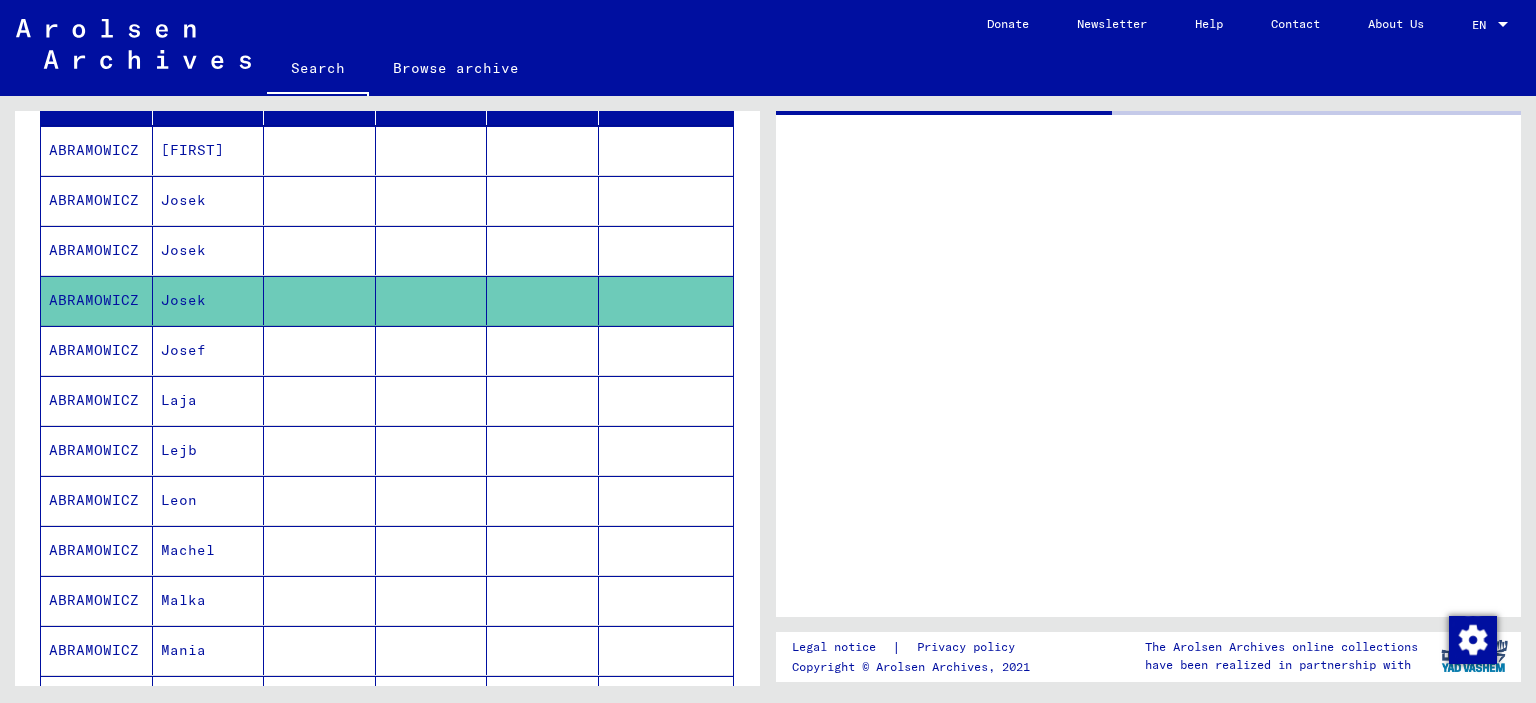 scroll, scrollTop: 0, scrollLeft: 0, axis: both 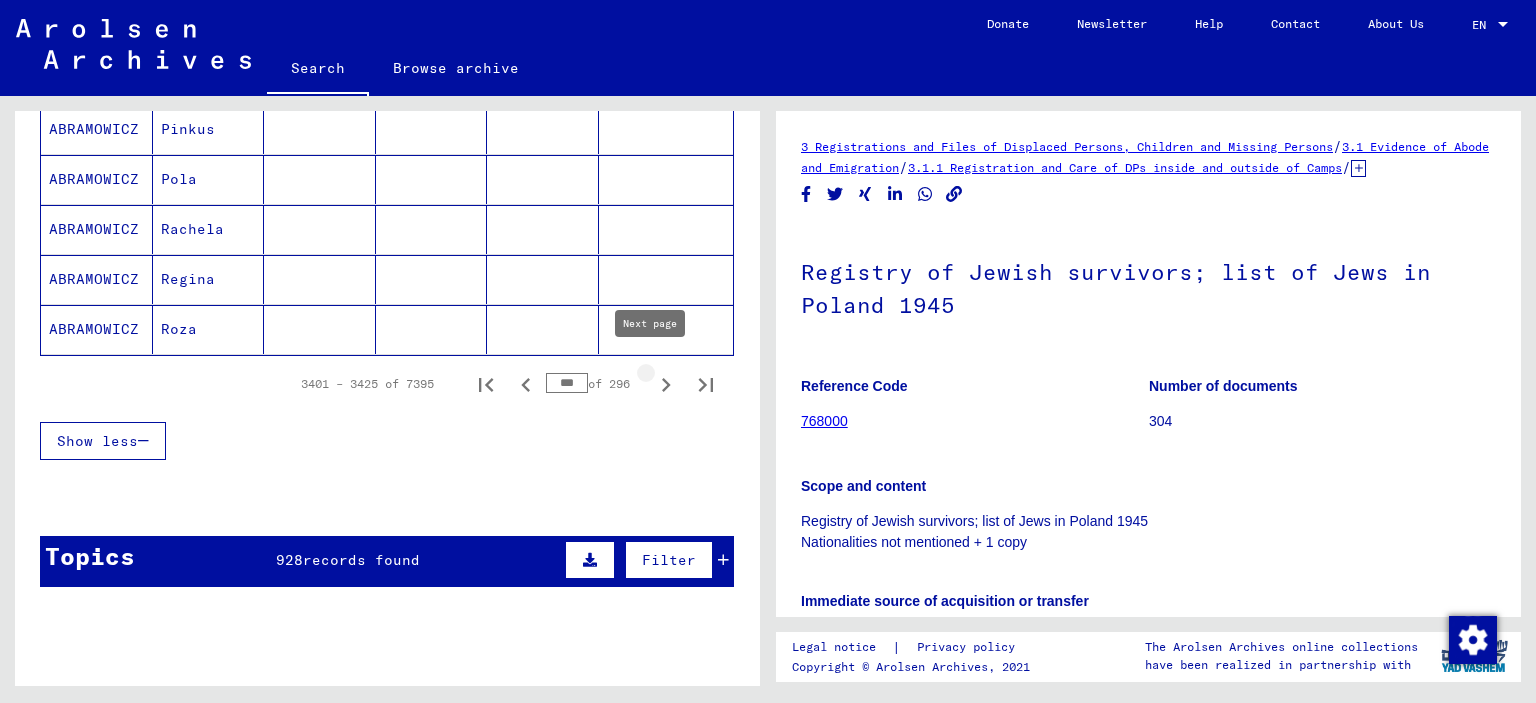 click 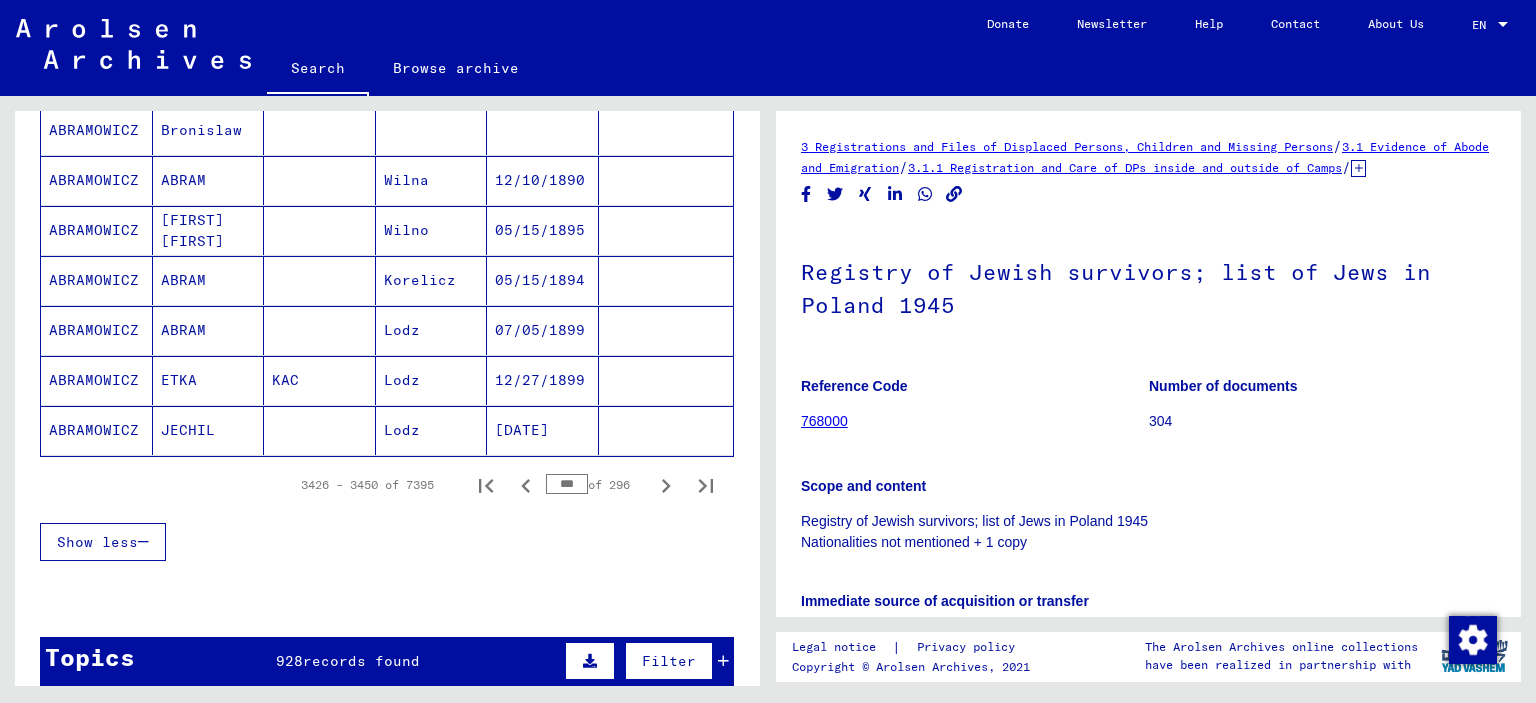 scroll, scrollTop: 1197, scrollLeft: 0, axis: vertical 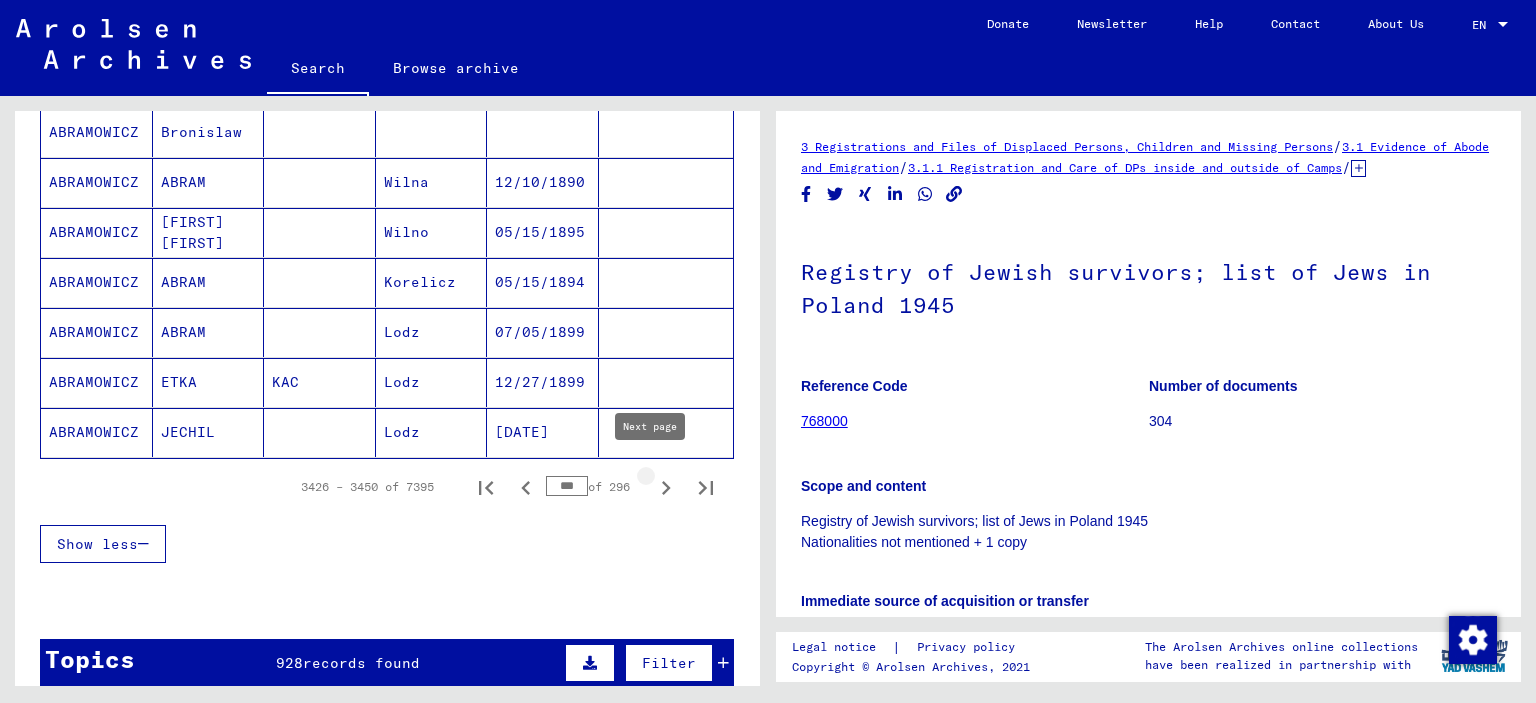 click 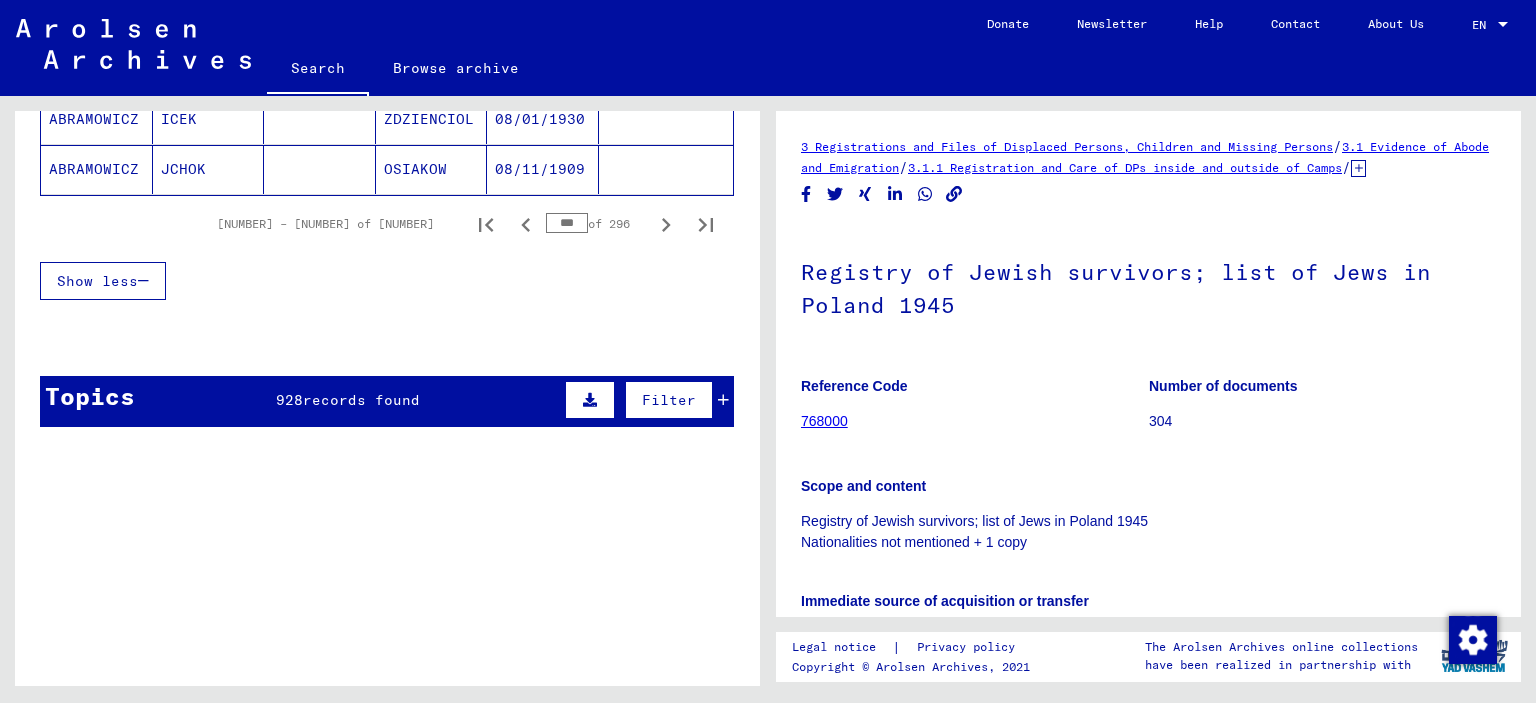 scroll, scrollTop: 1460, scrollLeft: 0, axis: vertical 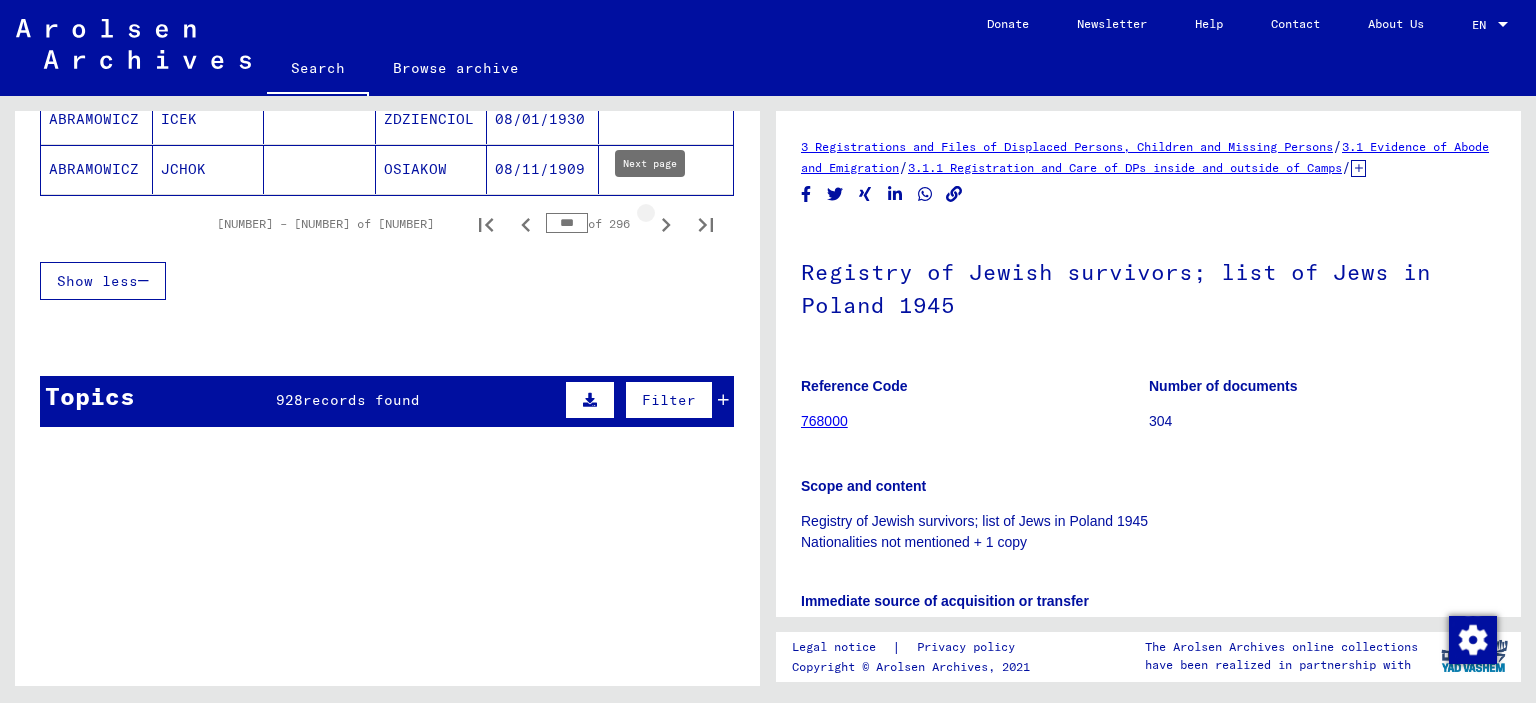 click 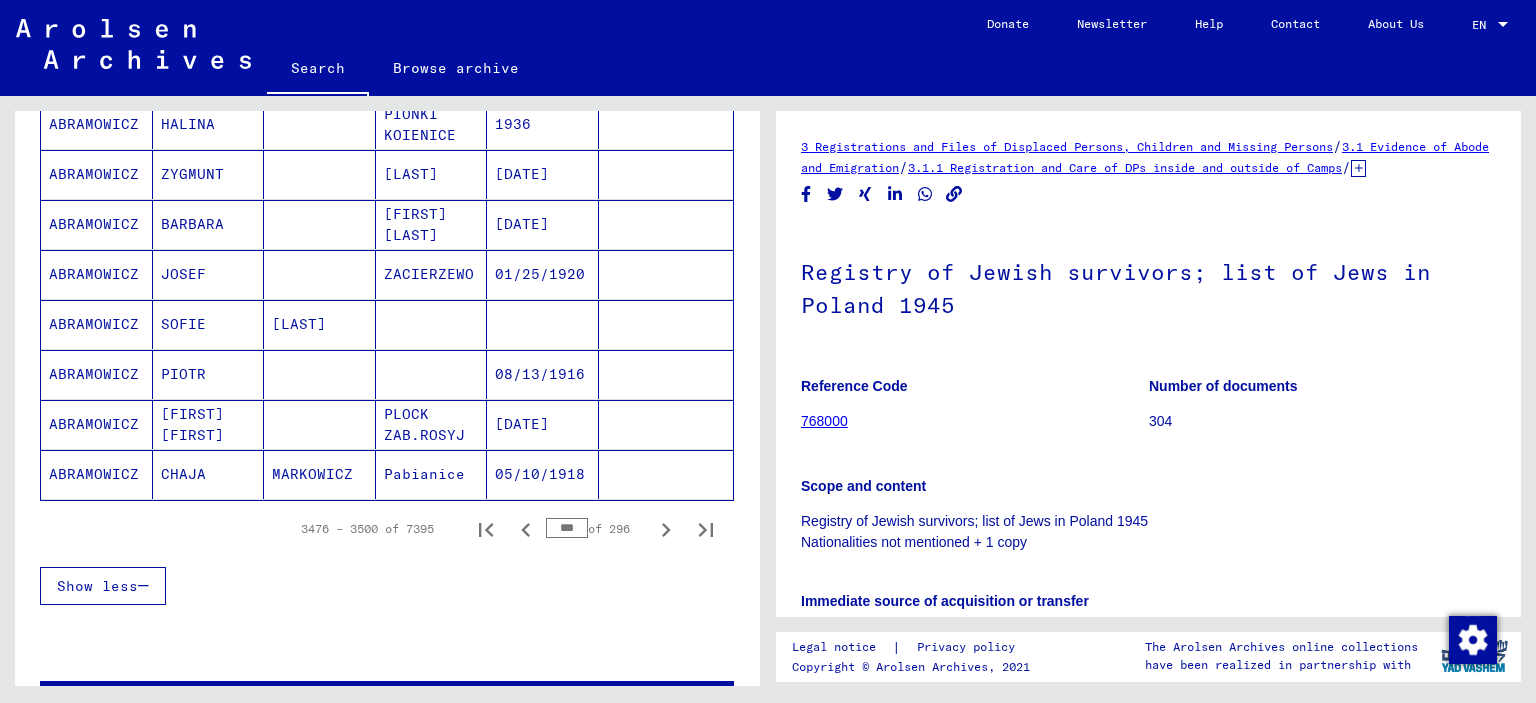 scroll, scrollTop: 1249, scrollLeft: 0, axis: vertical 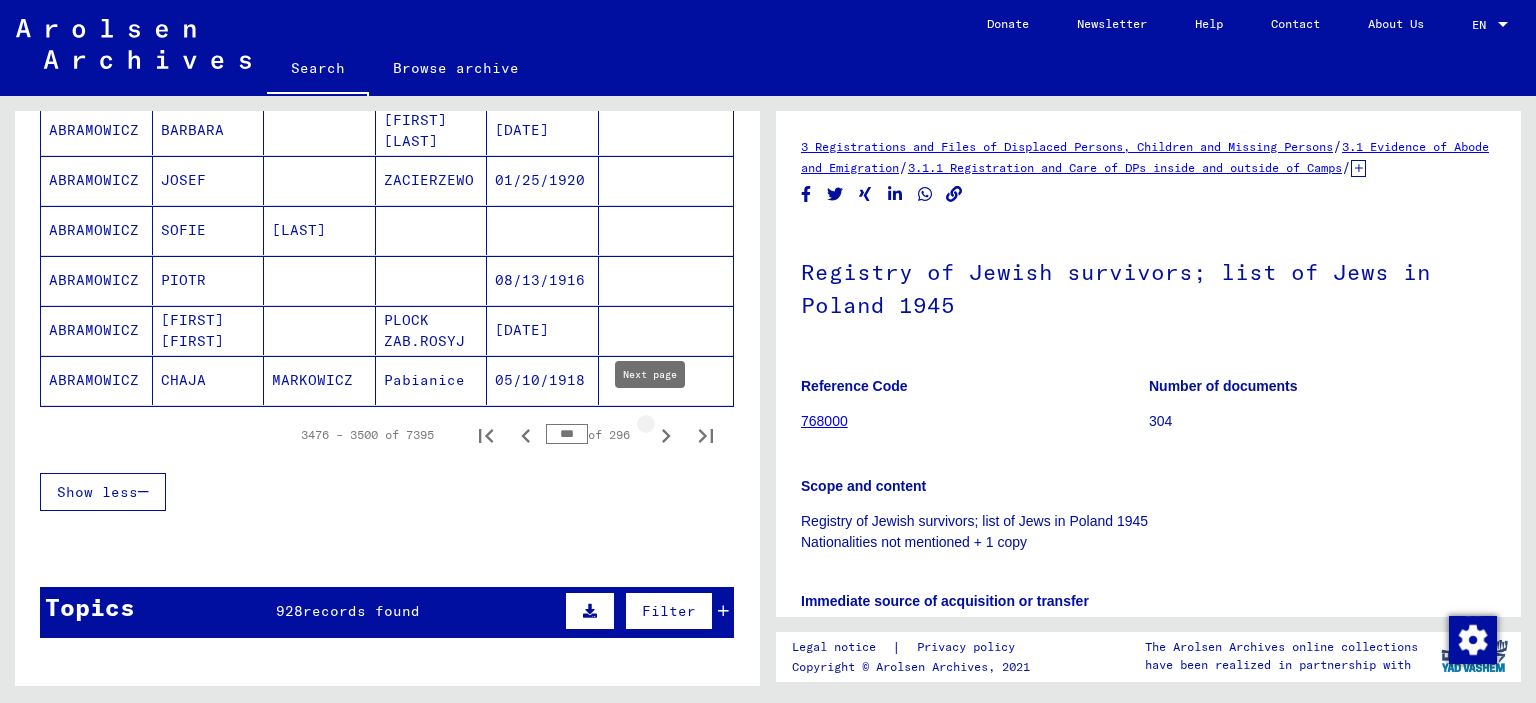 click 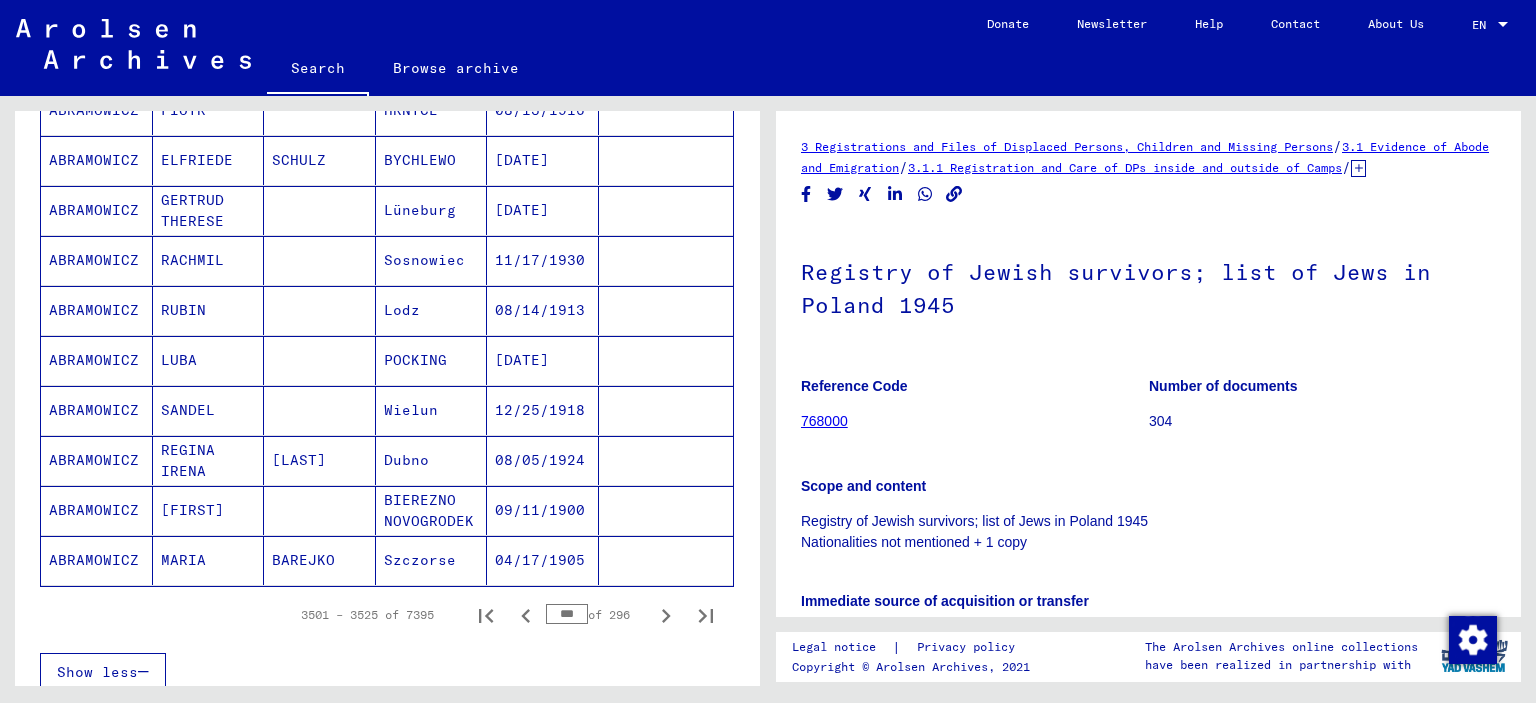 scroll, scrollTop: 1155, scrollLeft: 0, axis: vertical 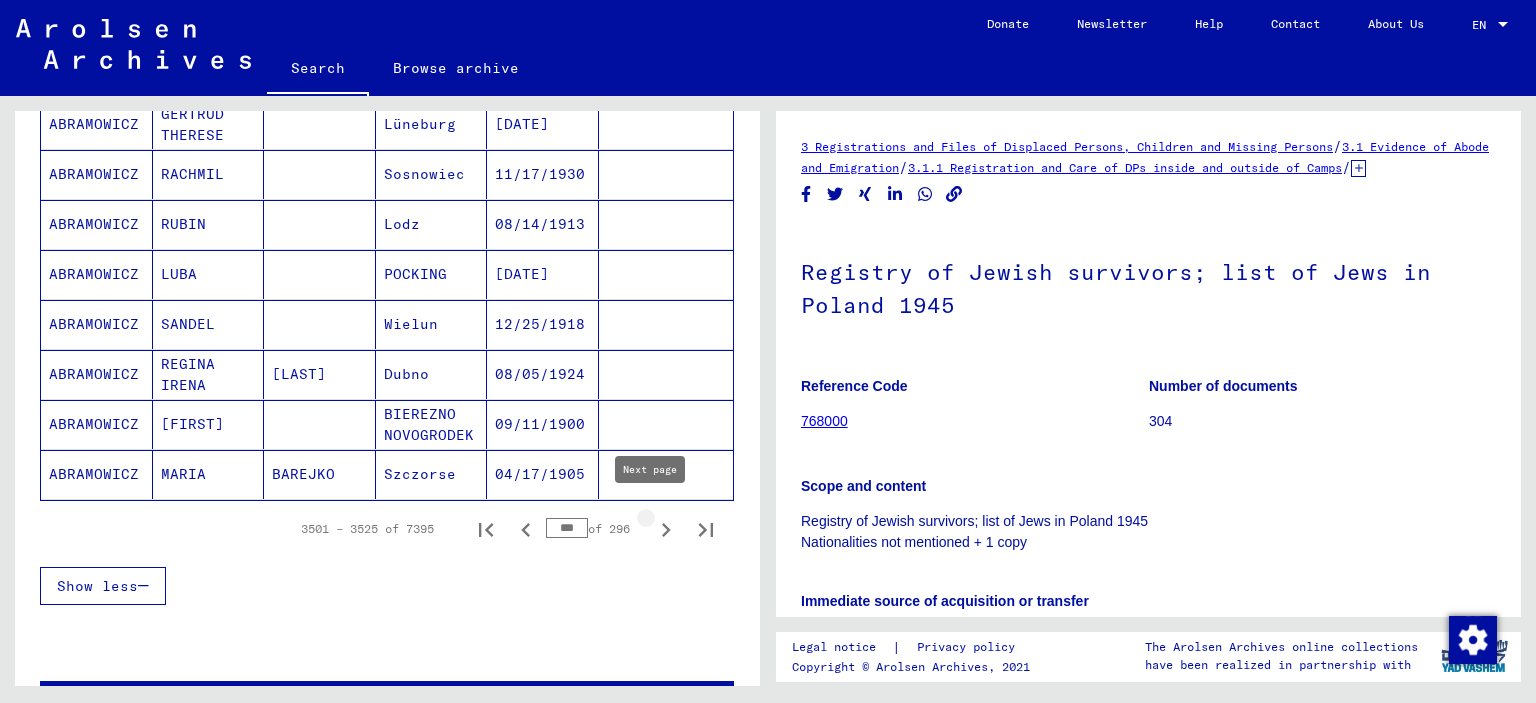 click 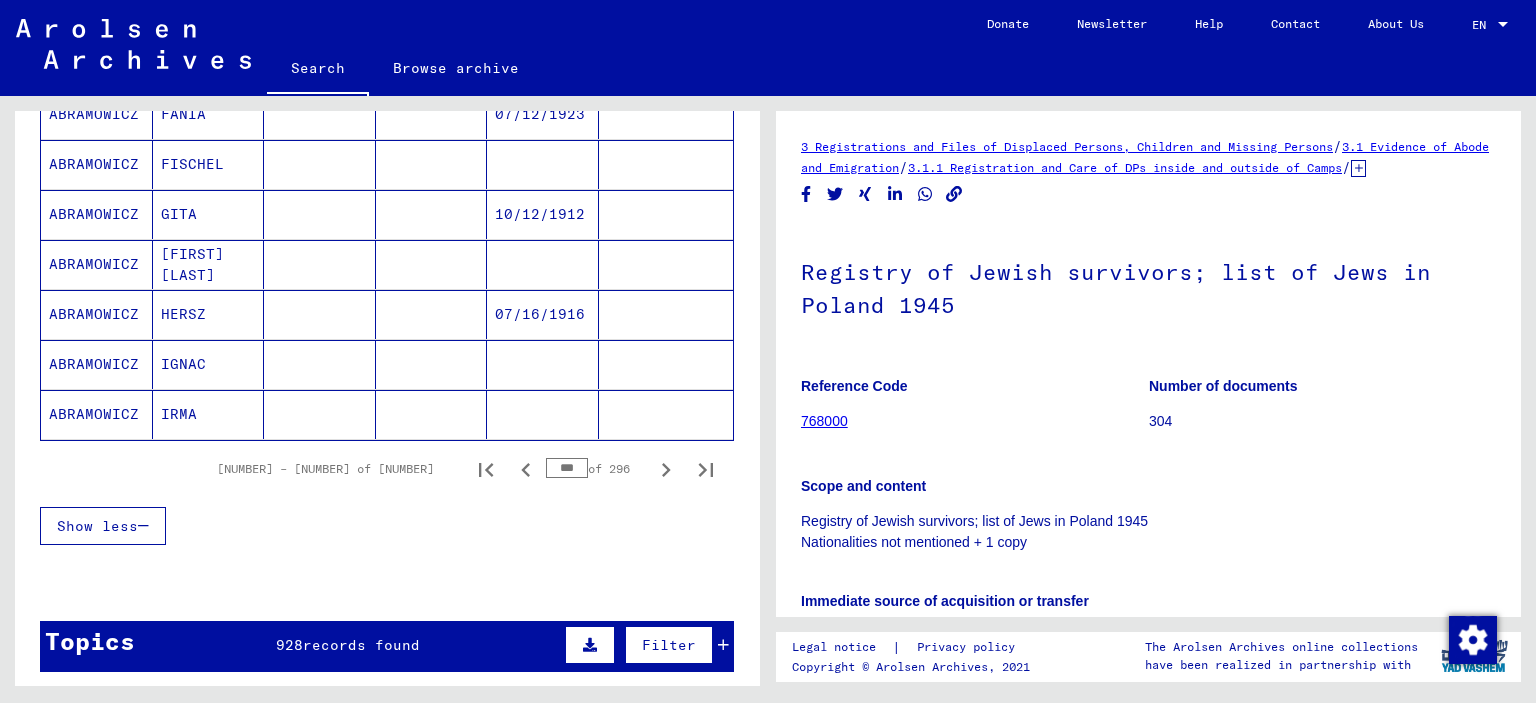scroll, scrollTop: 1216, scrollLeft: 0, axis: vertical 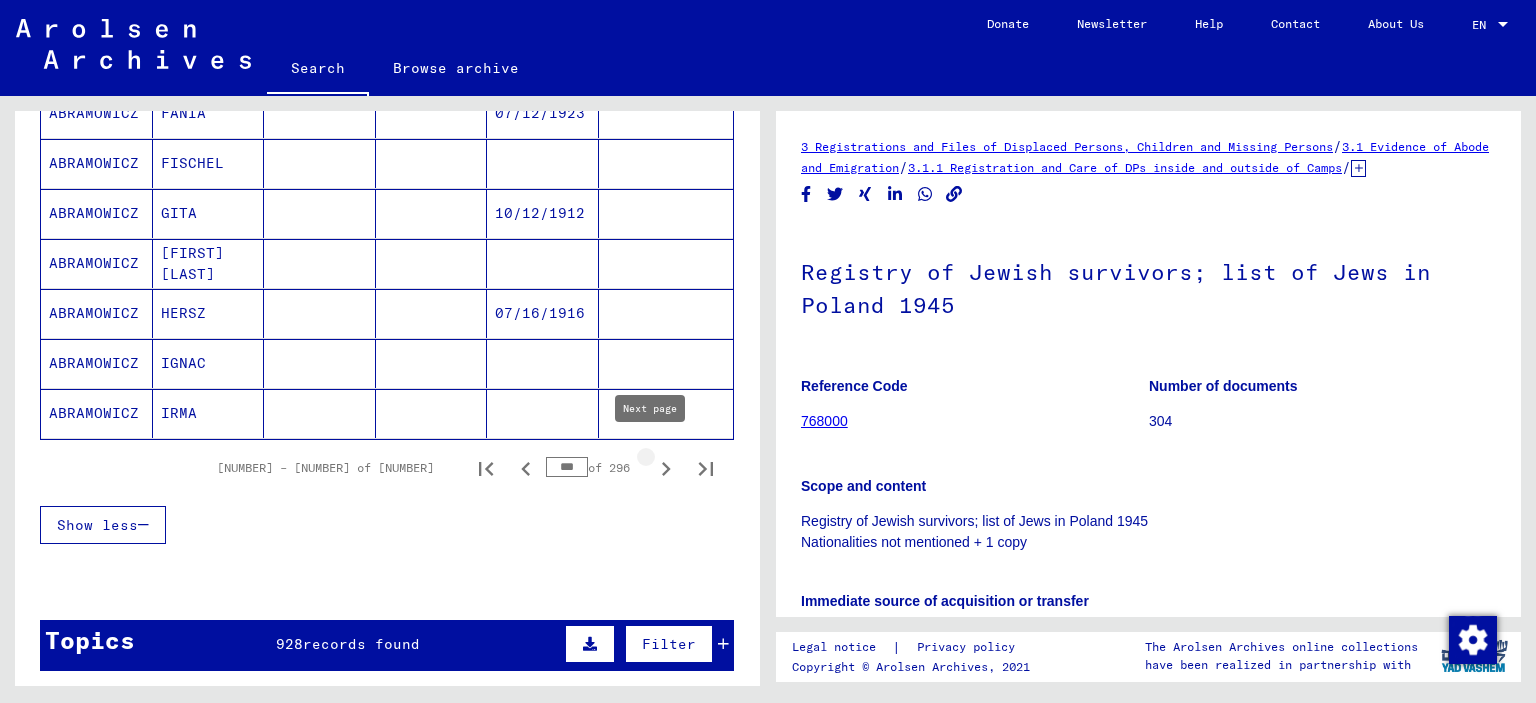 click 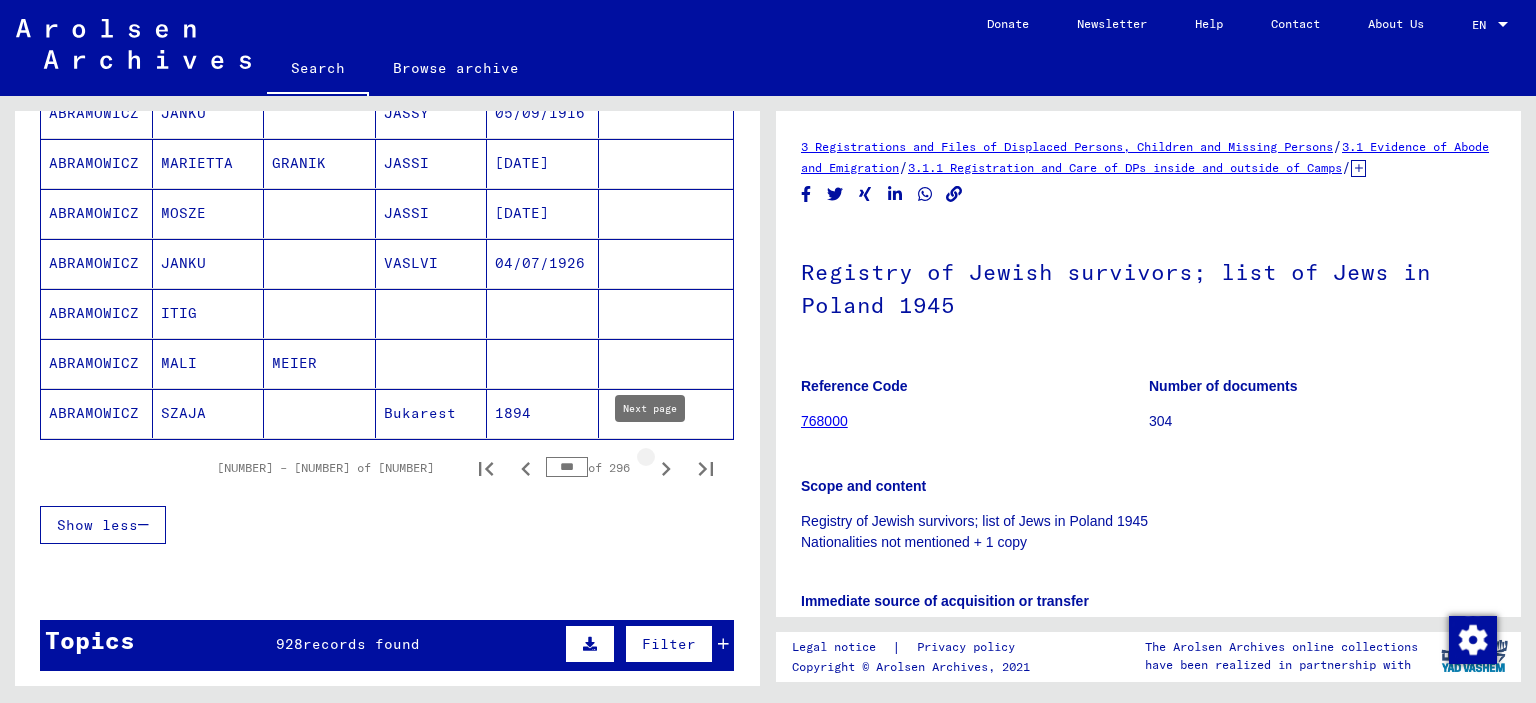 click 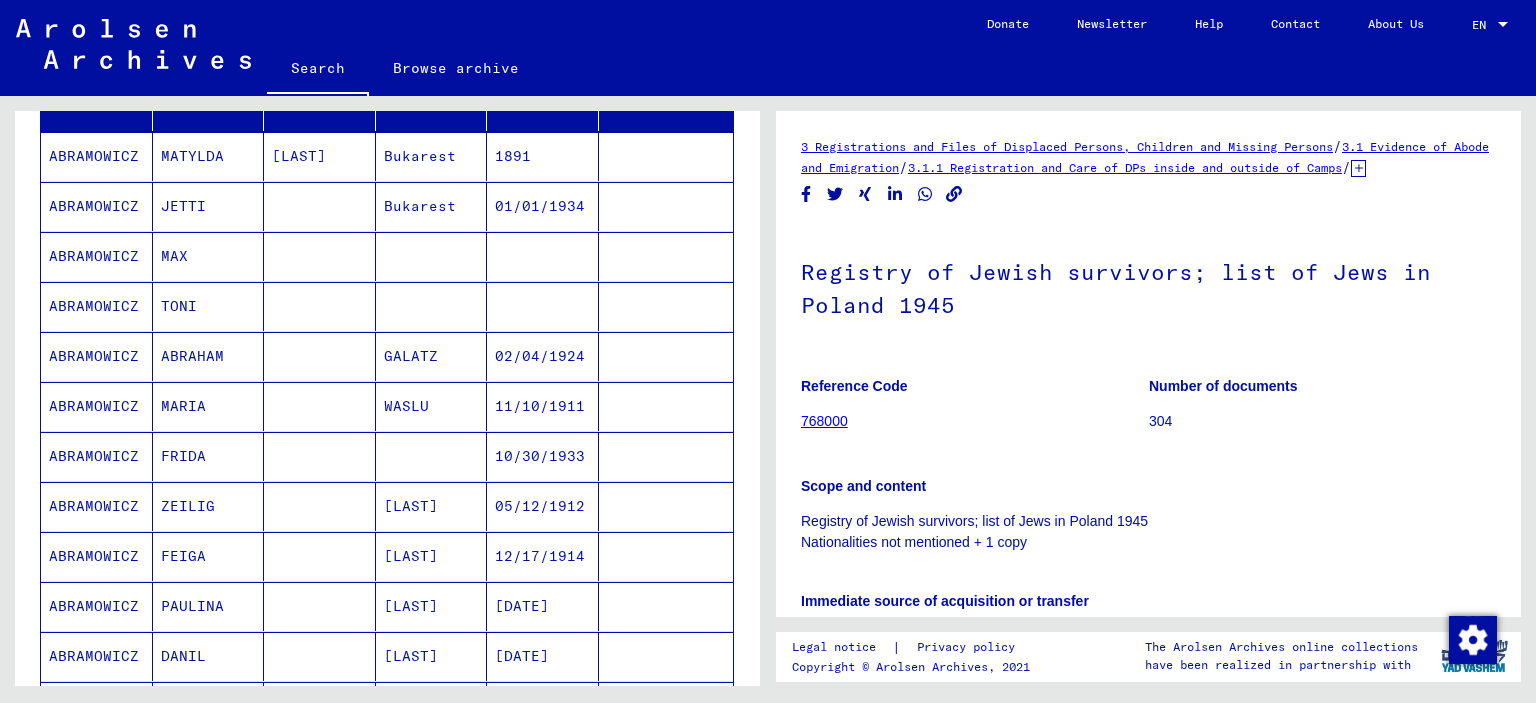scroll, scrollTop: 273, scrollLeft: 0, axis: vertical 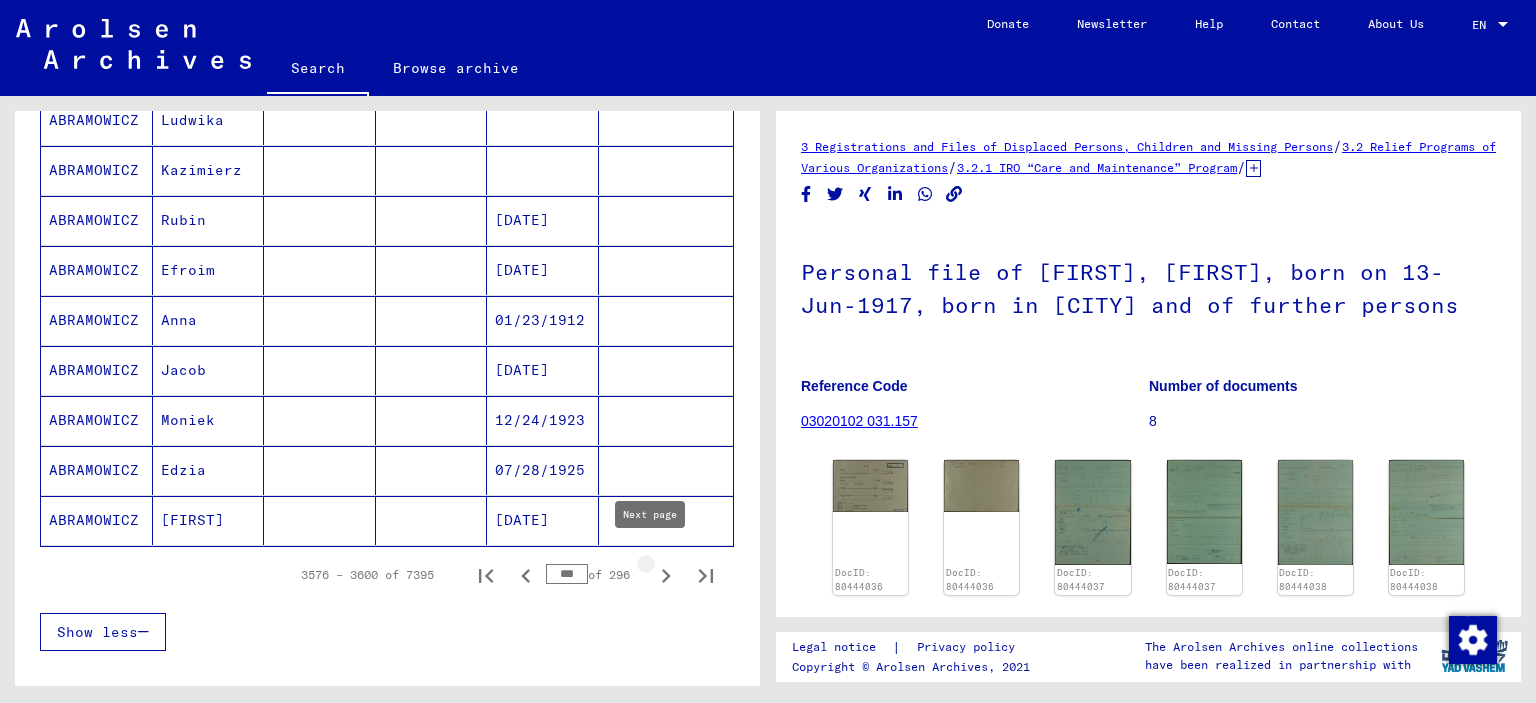 click 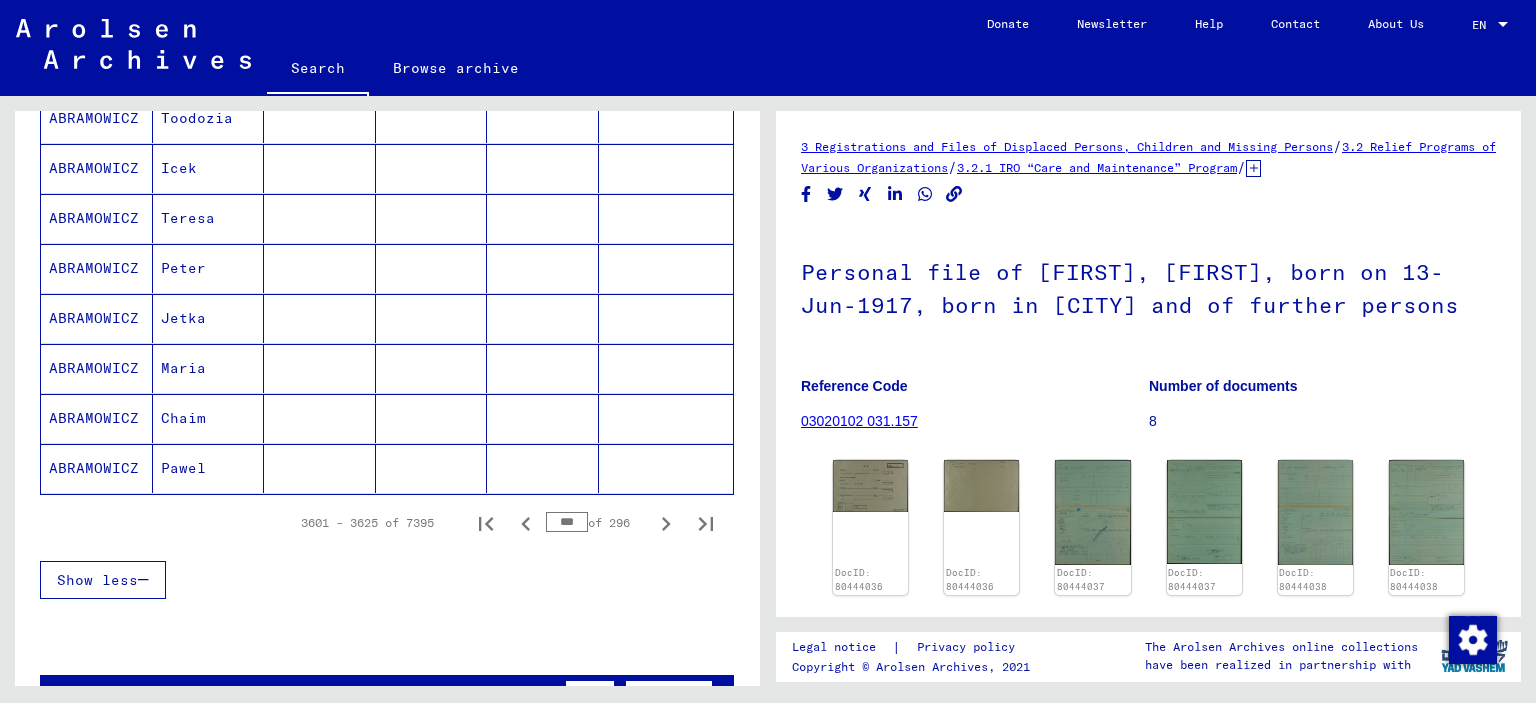 scroll, scrollTop: 1168, scrollLeft: 0, axis: vertical 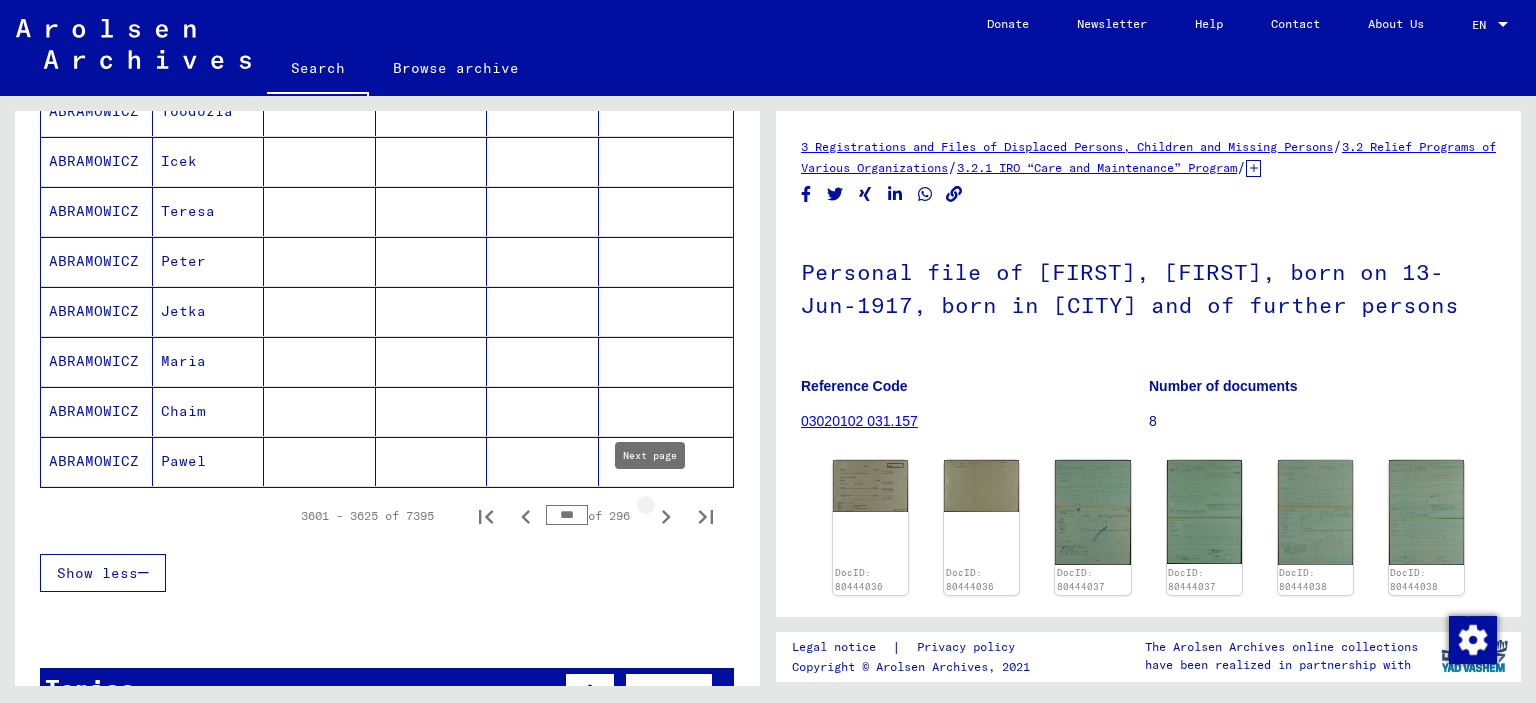 click 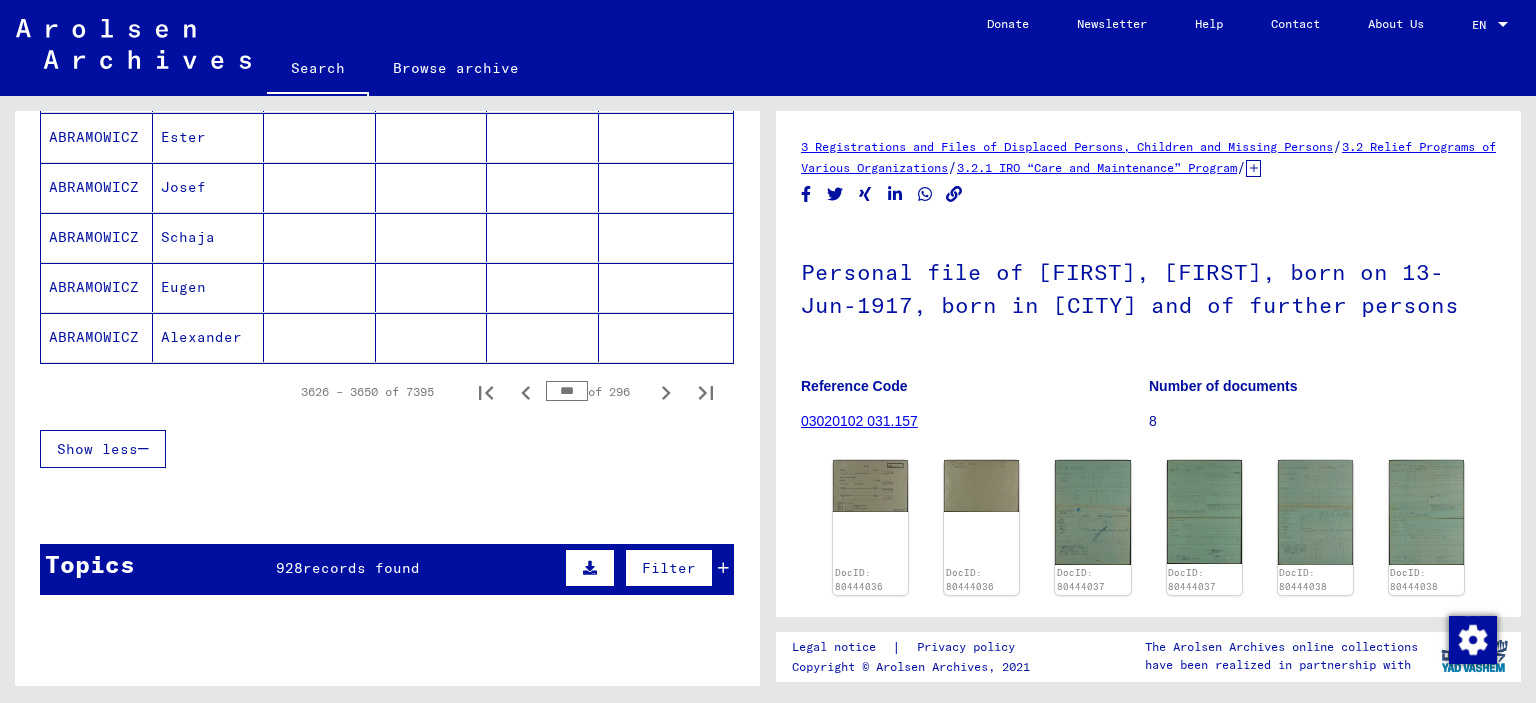 scroll, scrollTop: 1296, scrollLeft: 0, axis: vertical 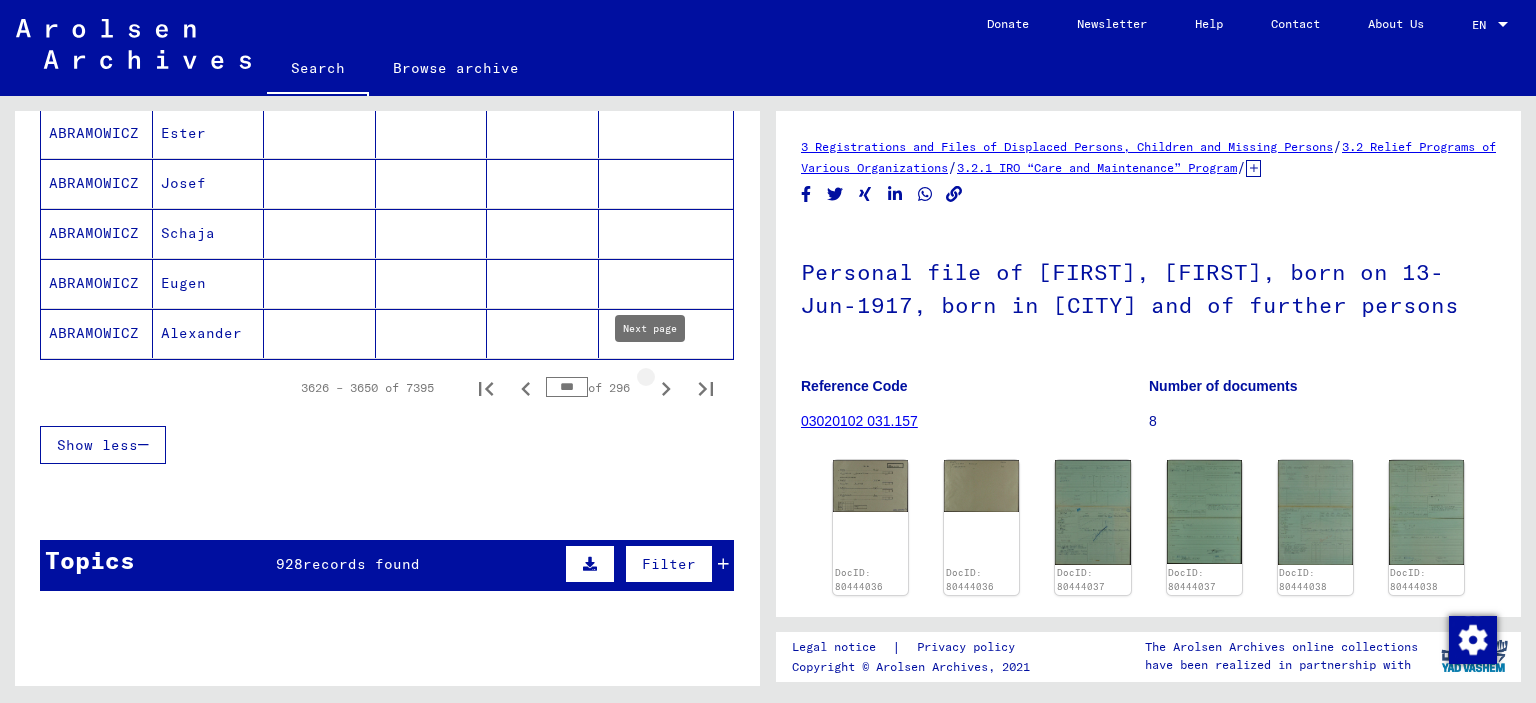 click 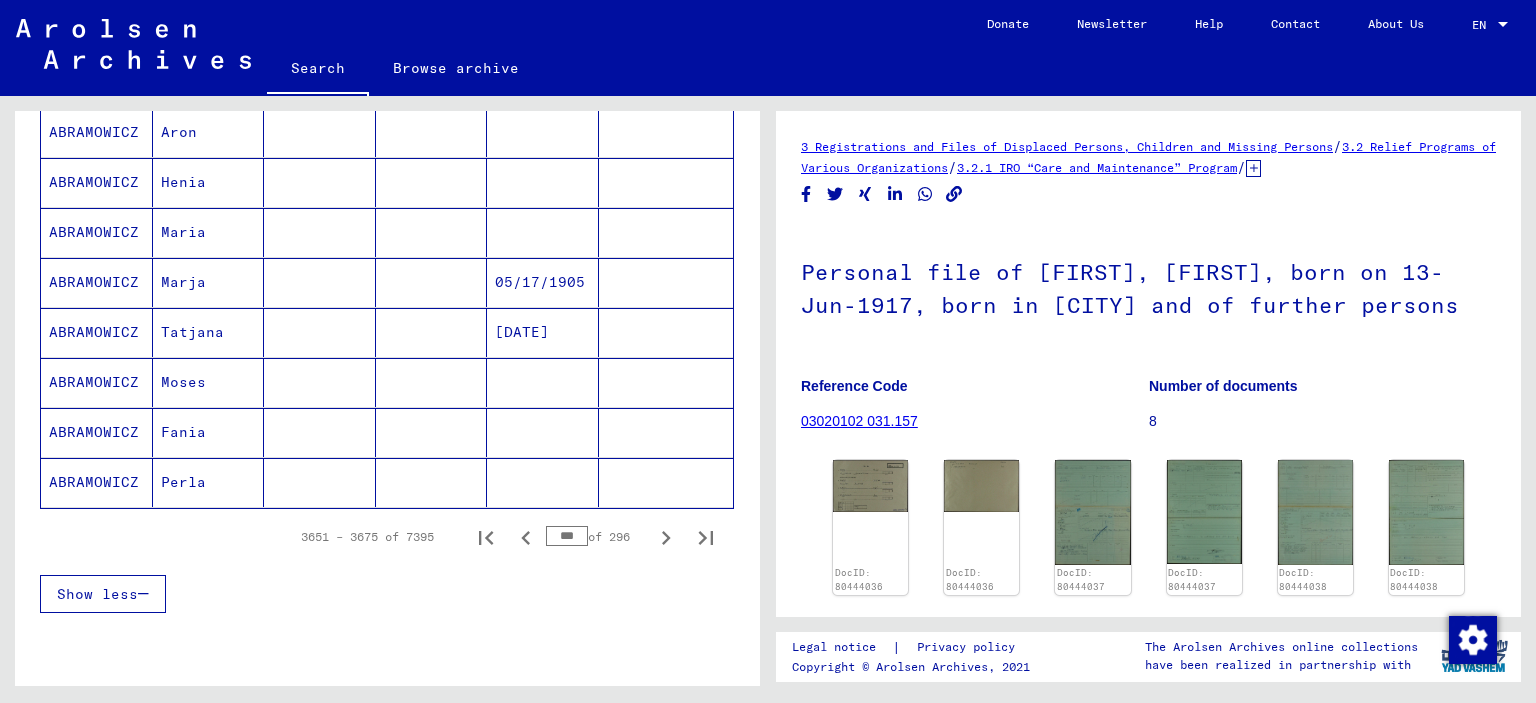 scroll, scrollTop: 1148, scrollLeft: 0, axis: vertical 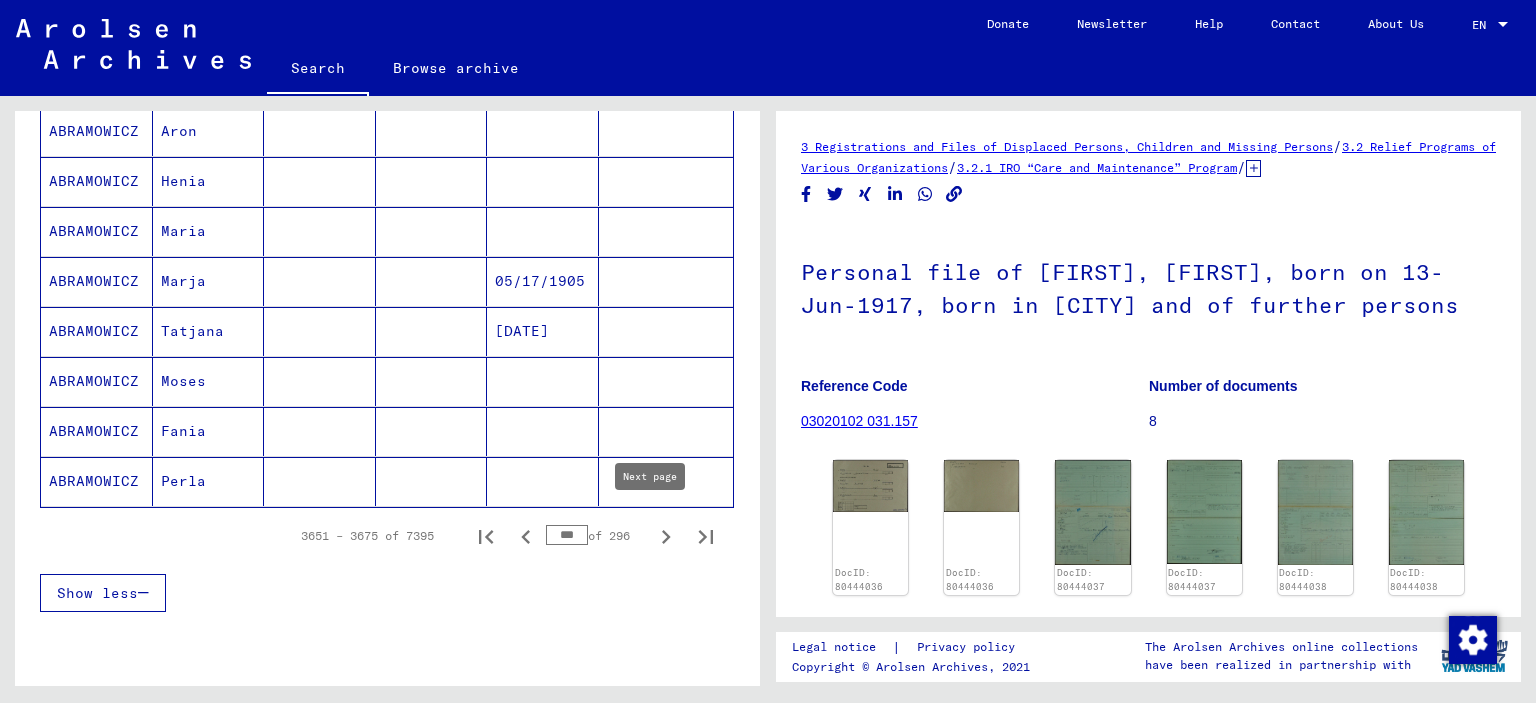 click 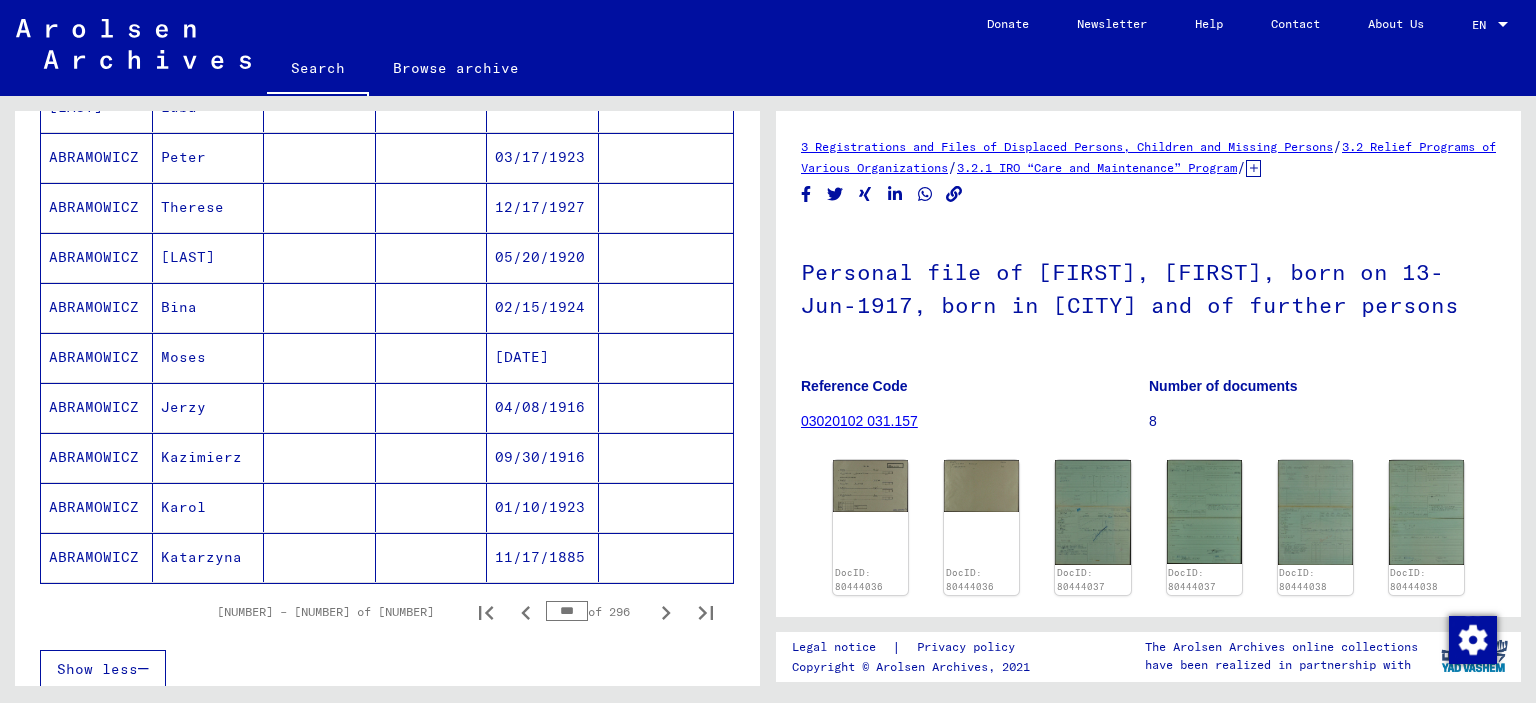 scroll, scrollTop: 1256, scrollLeft: 0, axis: vertical 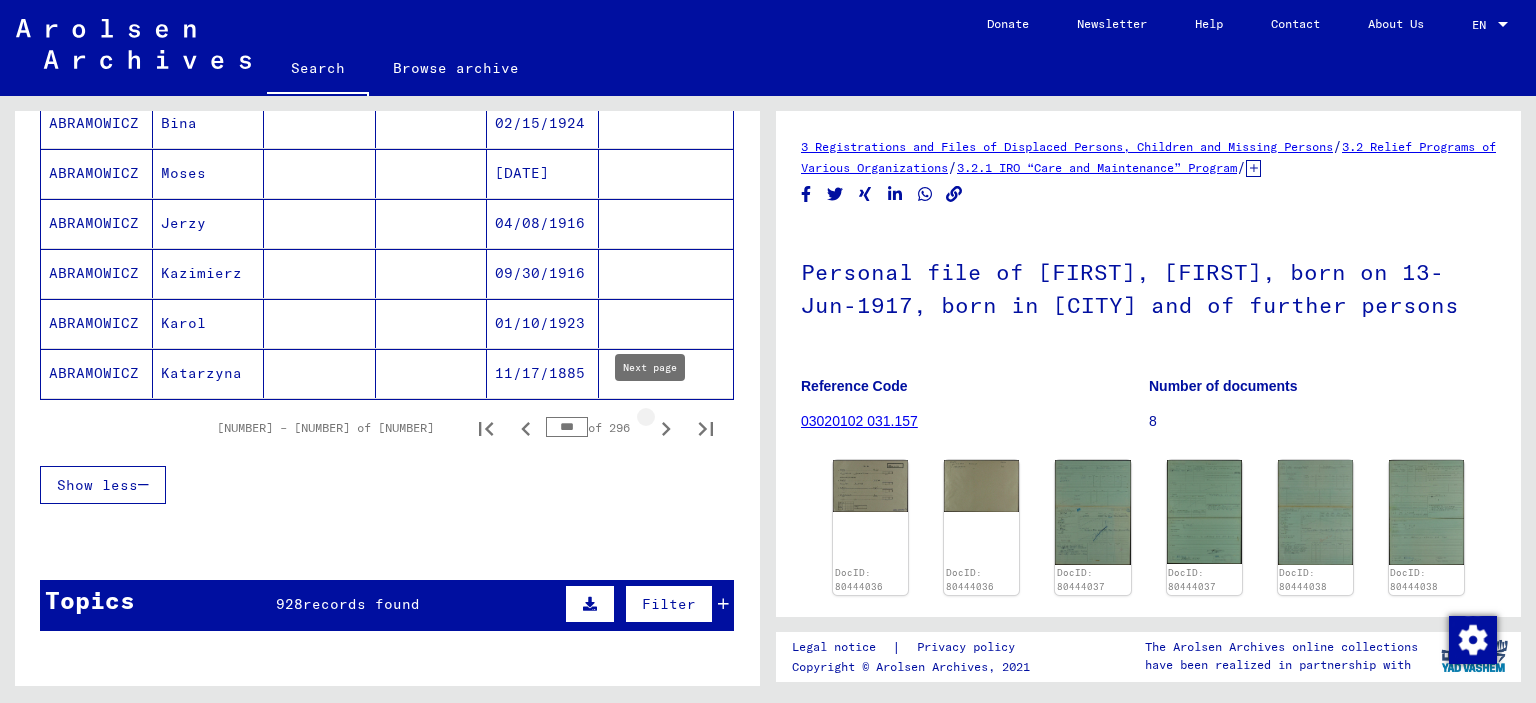 click 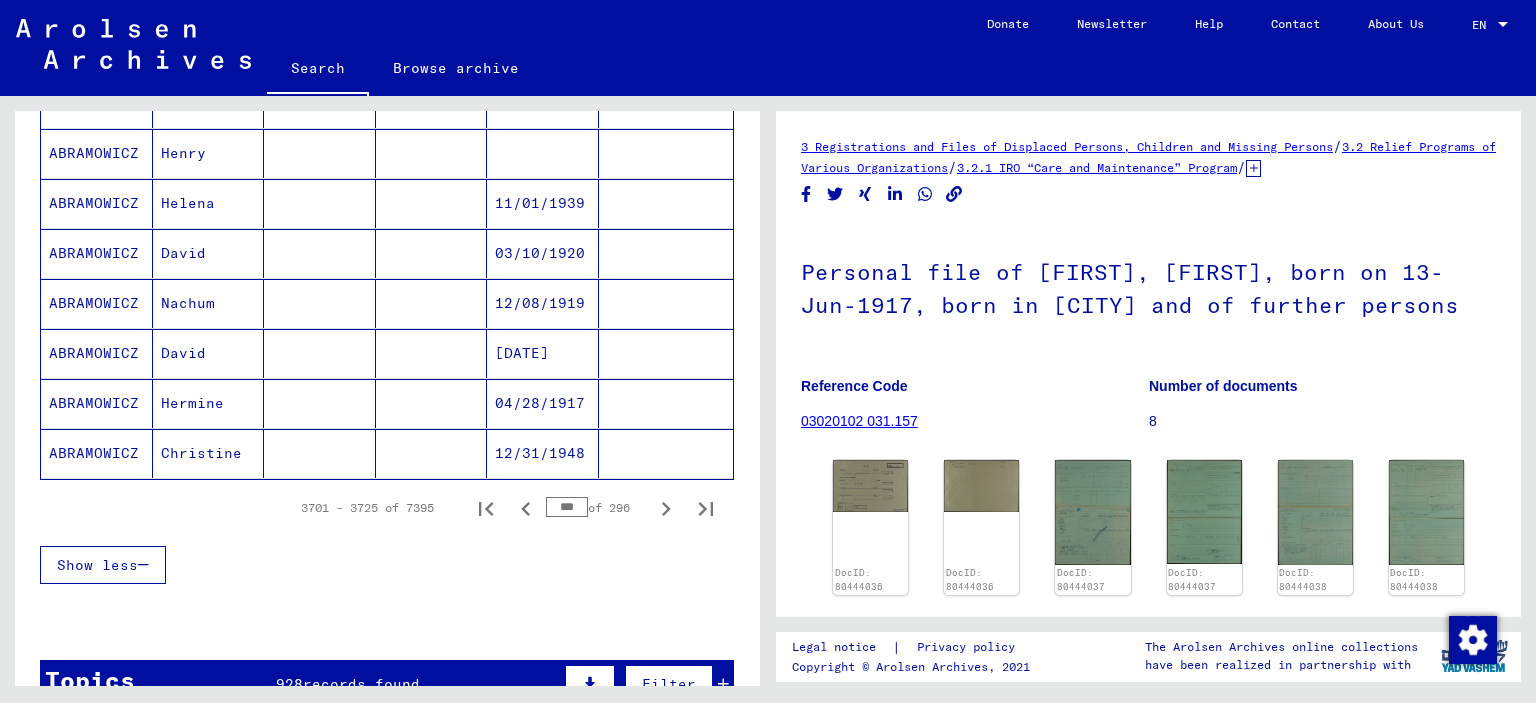 scroll, scrollTop: 1179, scrollLeft: 0, axis: vertical 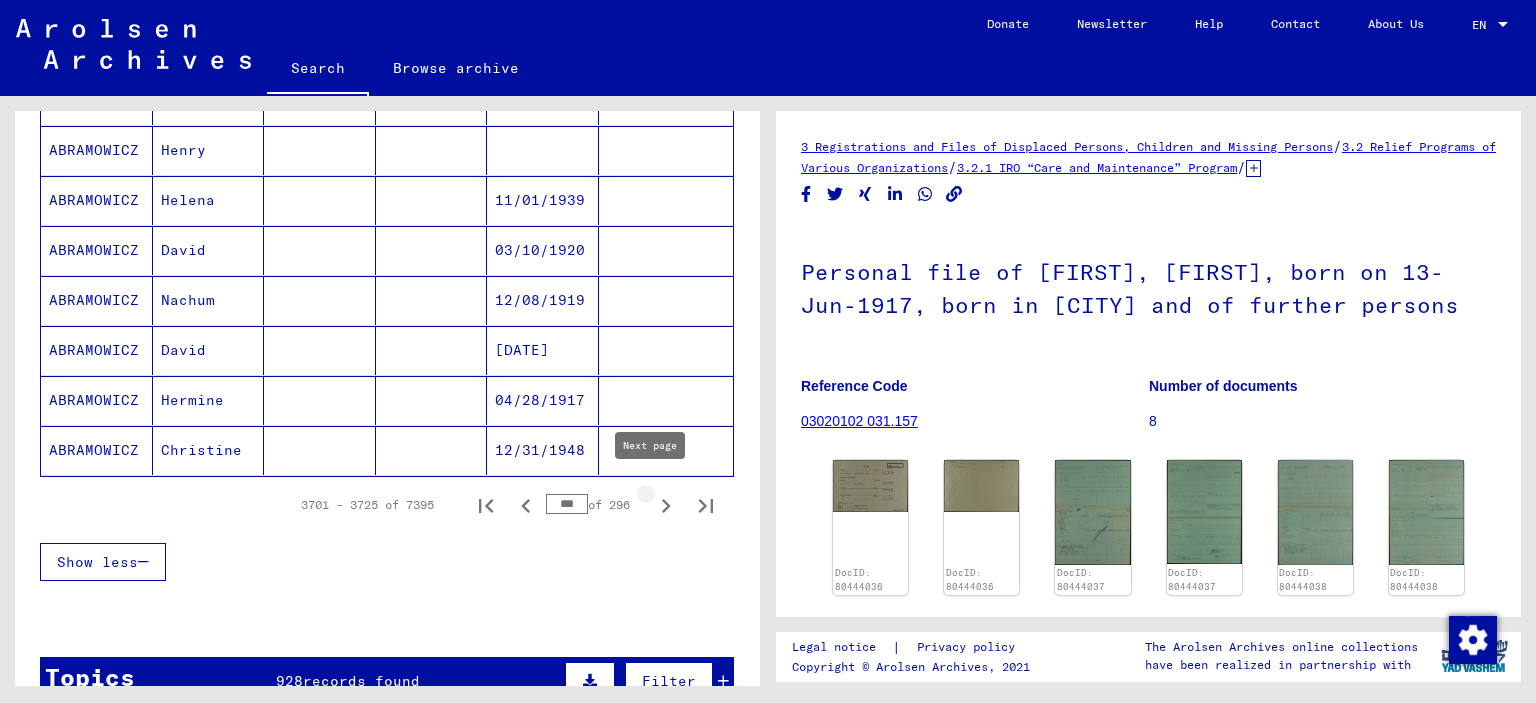 click 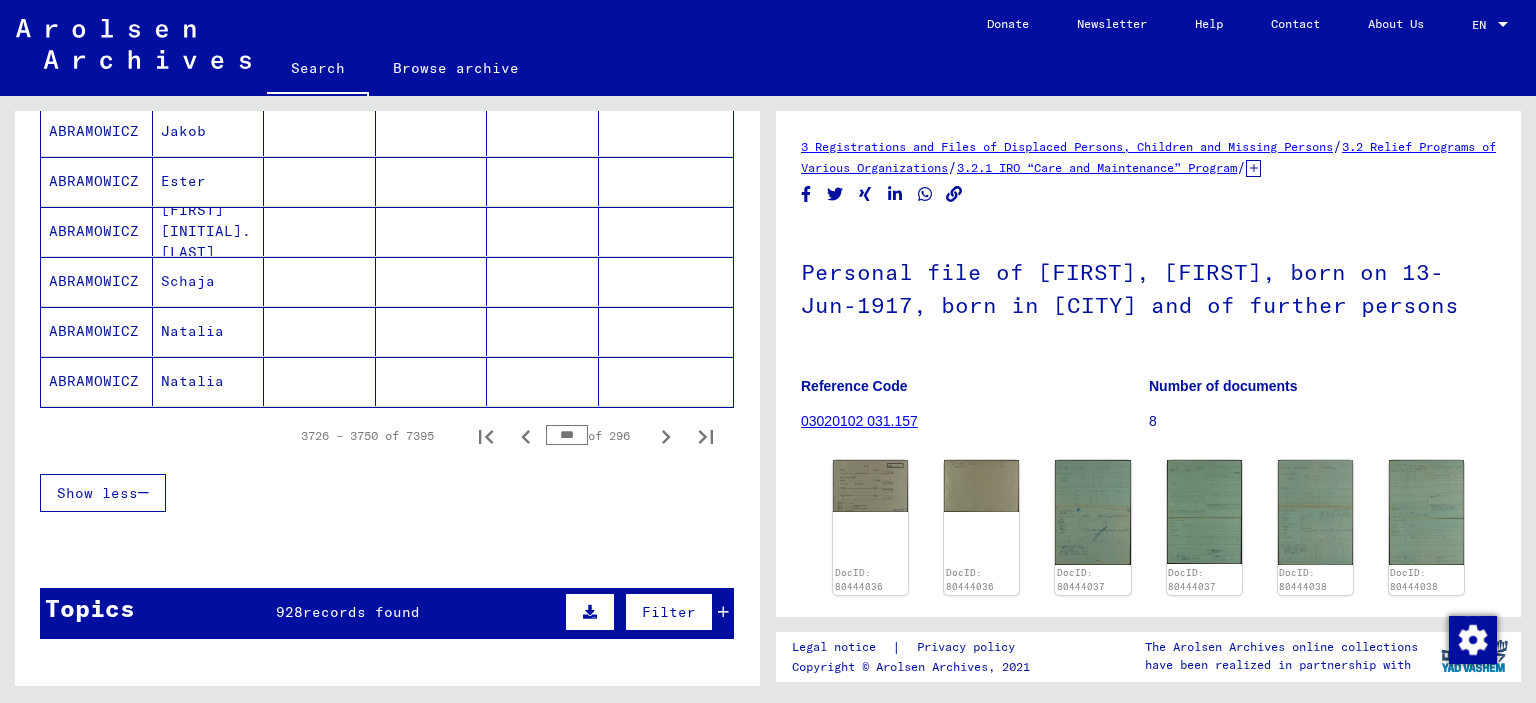 scroll, scrollTop: 1336, scrollLeft: 0, axis: vertical 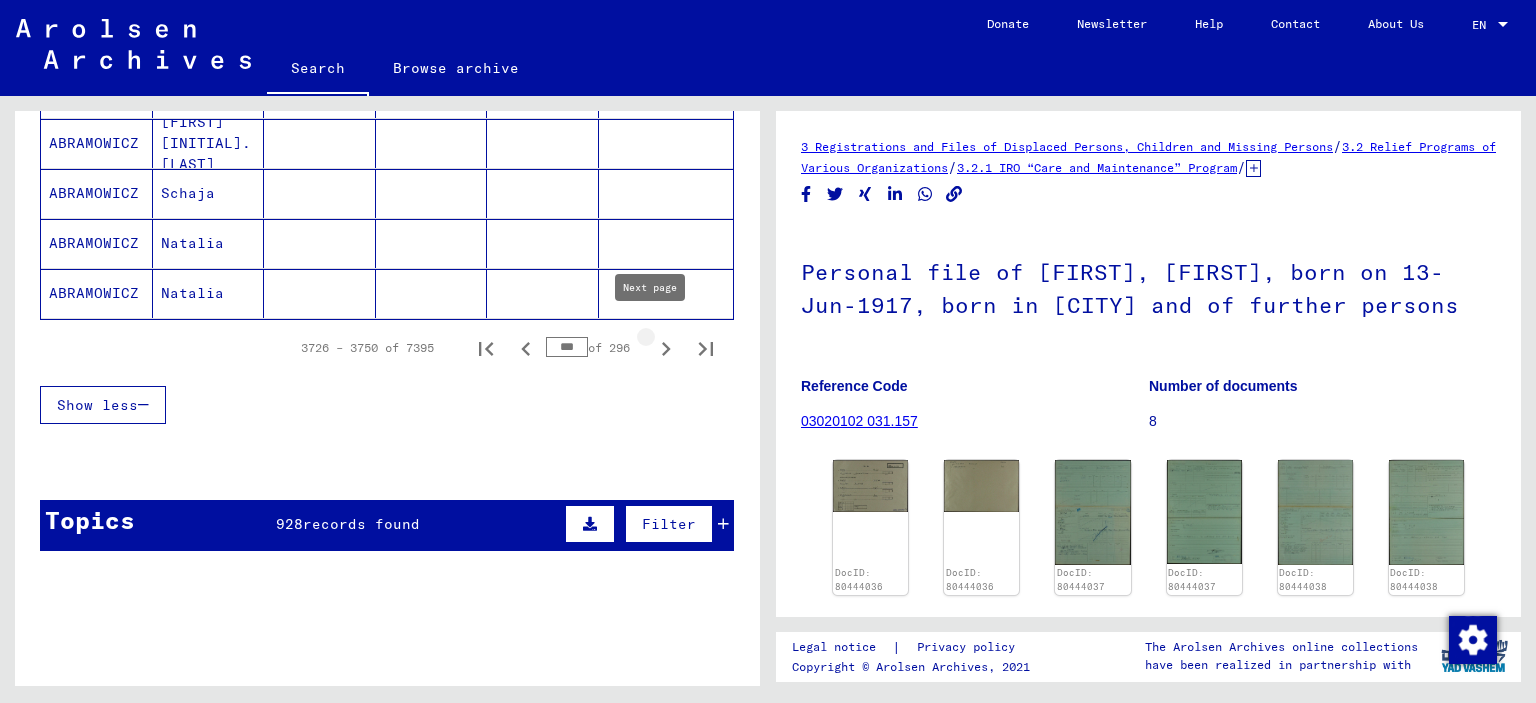 click 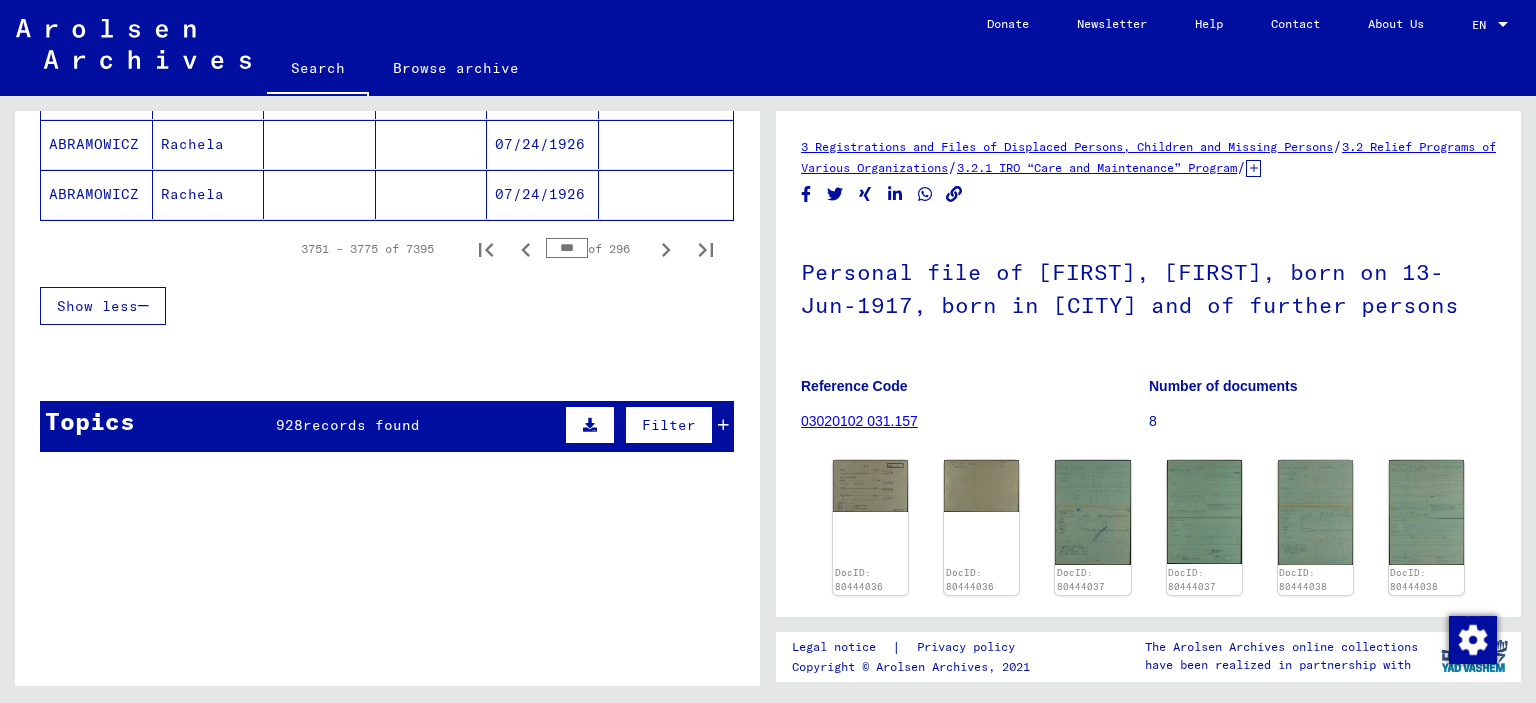 scroll, scrollTop: 1433, scrollLeft: 0, axis: vertical 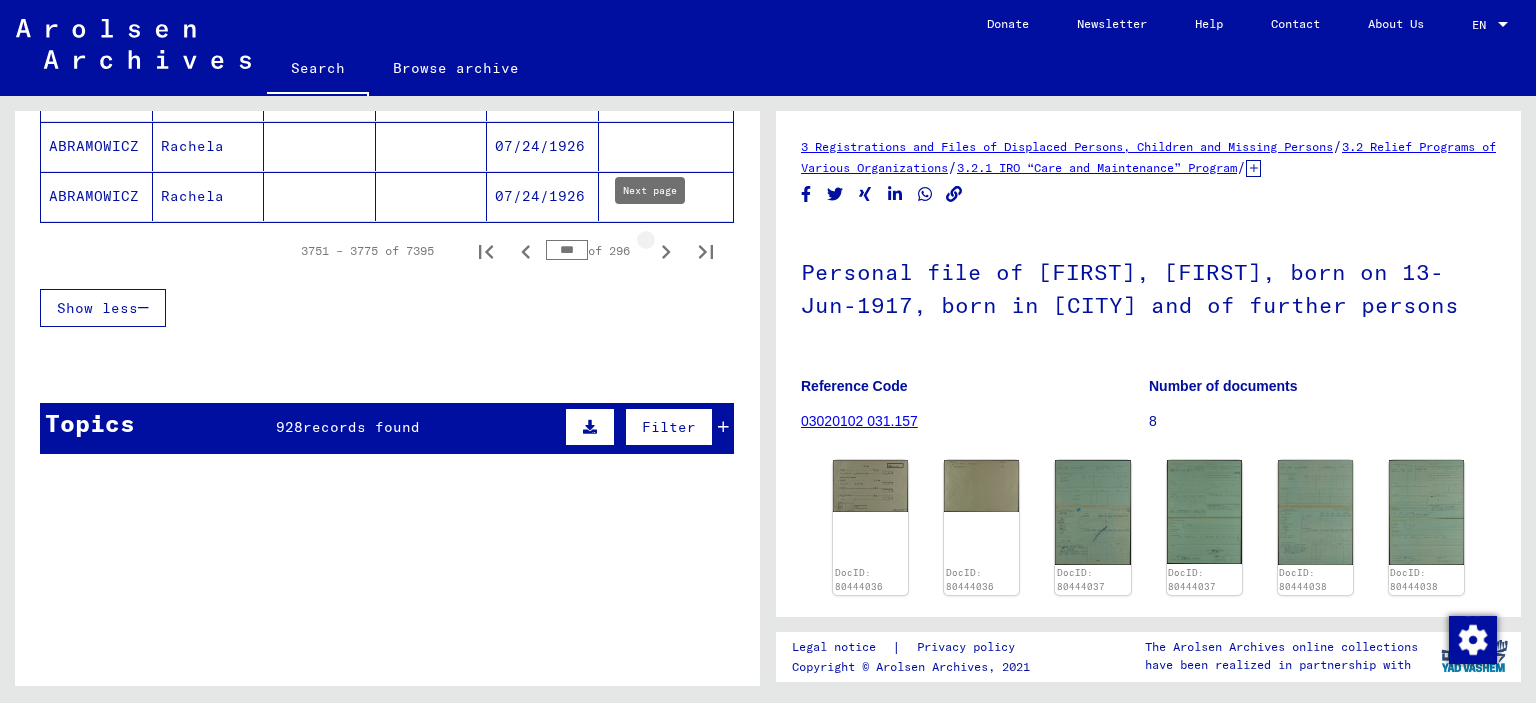 click 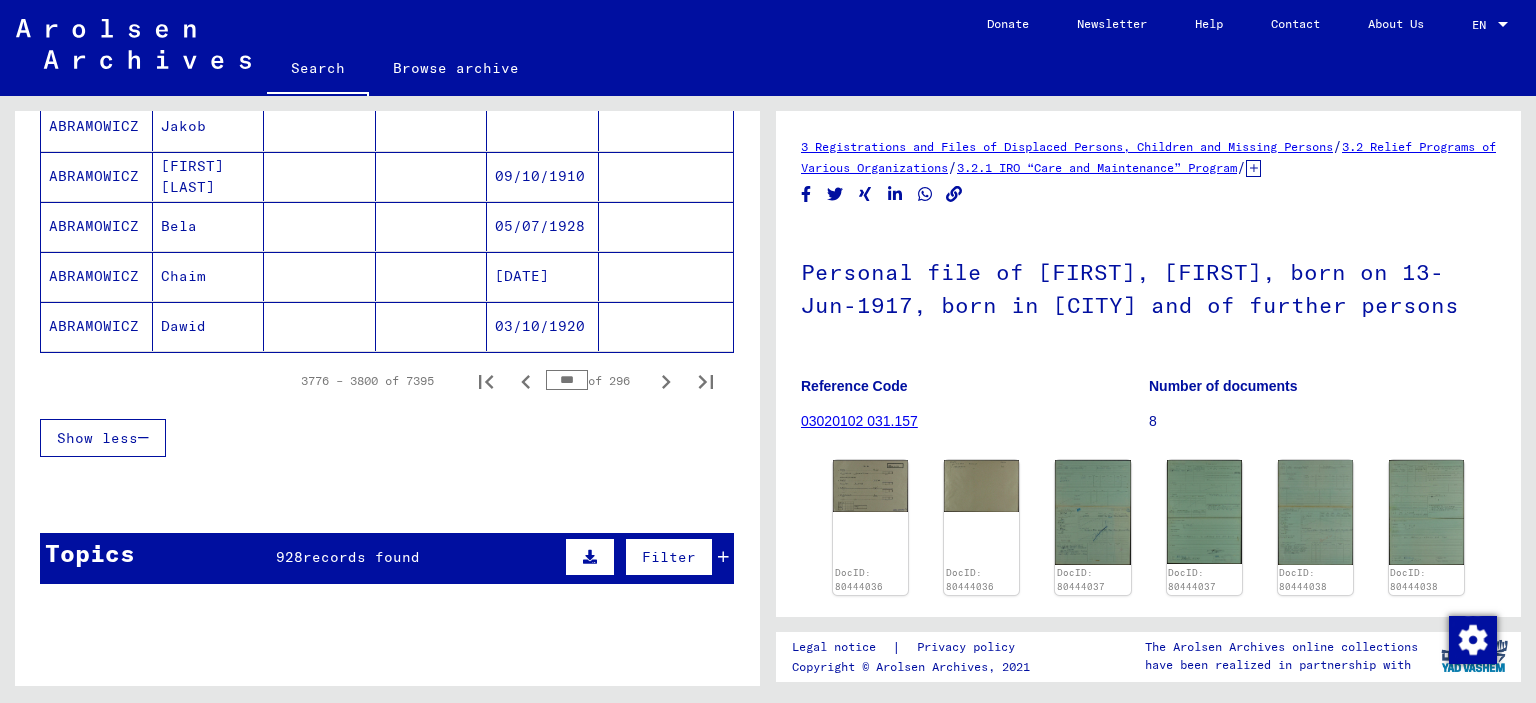 scroll, scrollTop: 1301, scrollLeft: 0, axis: vertical 